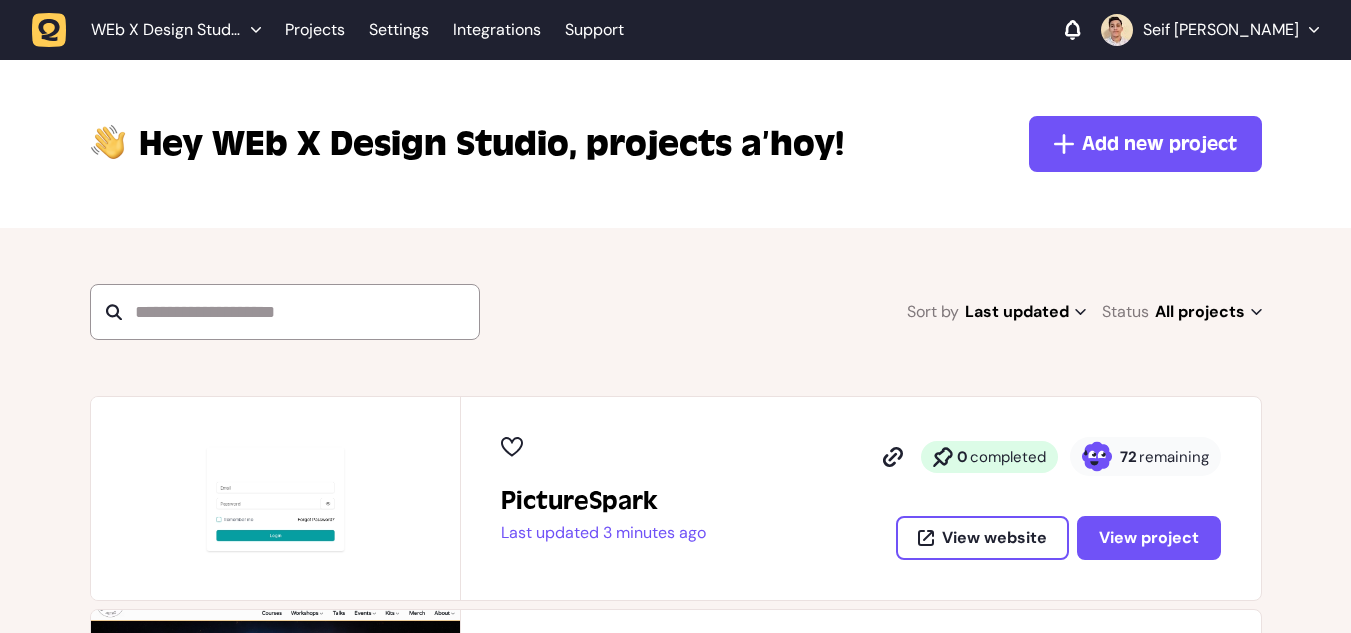 scroll, scrollTop: 152, scrollLeft: 0, axis: vertical 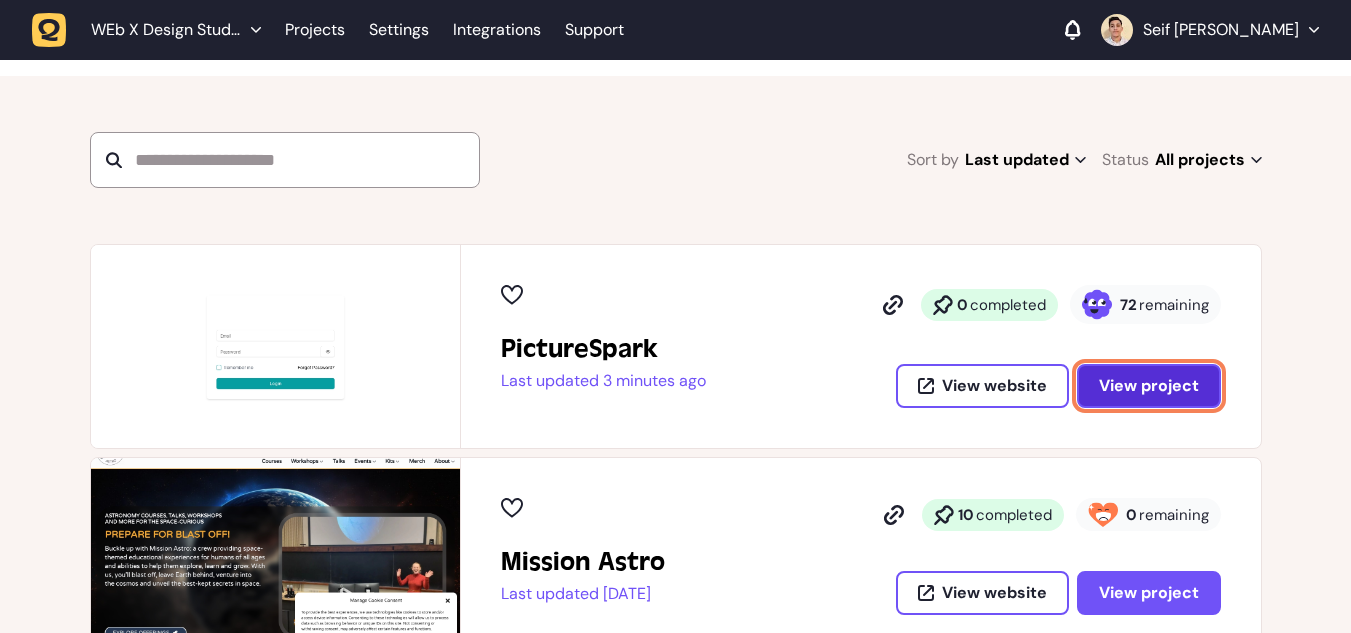 click on "View project" 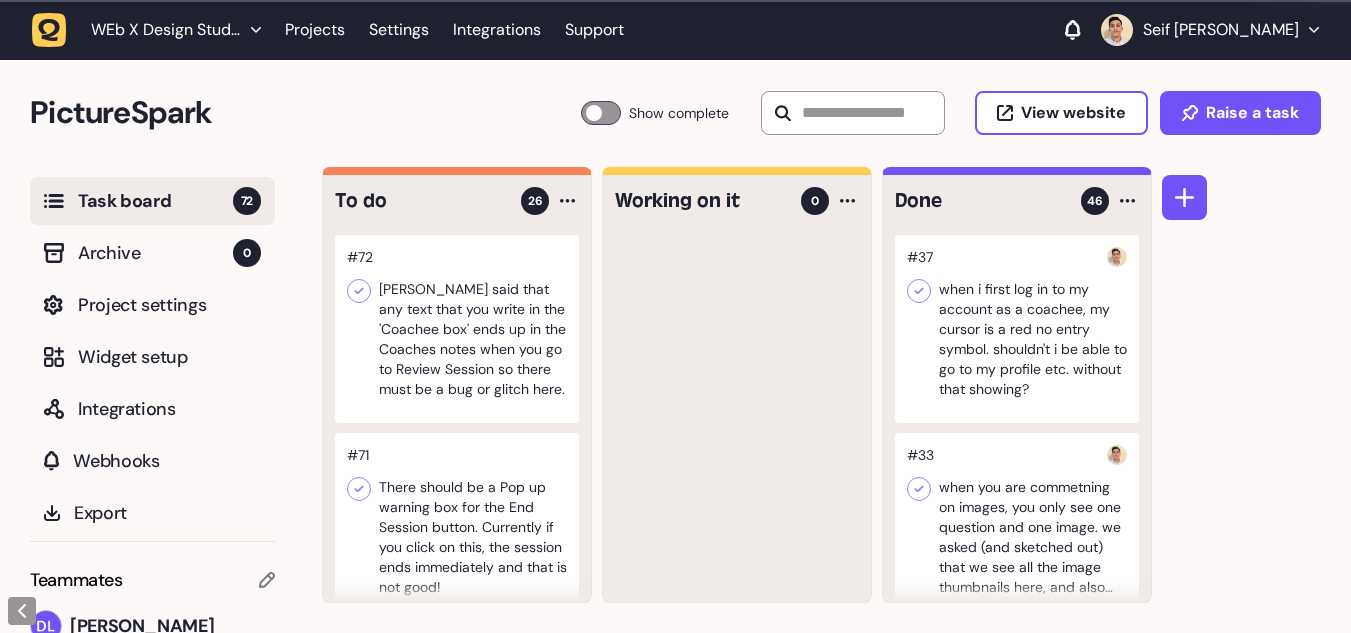 scroll, scrollTop: 0, scrollLeft: 0, axis: both 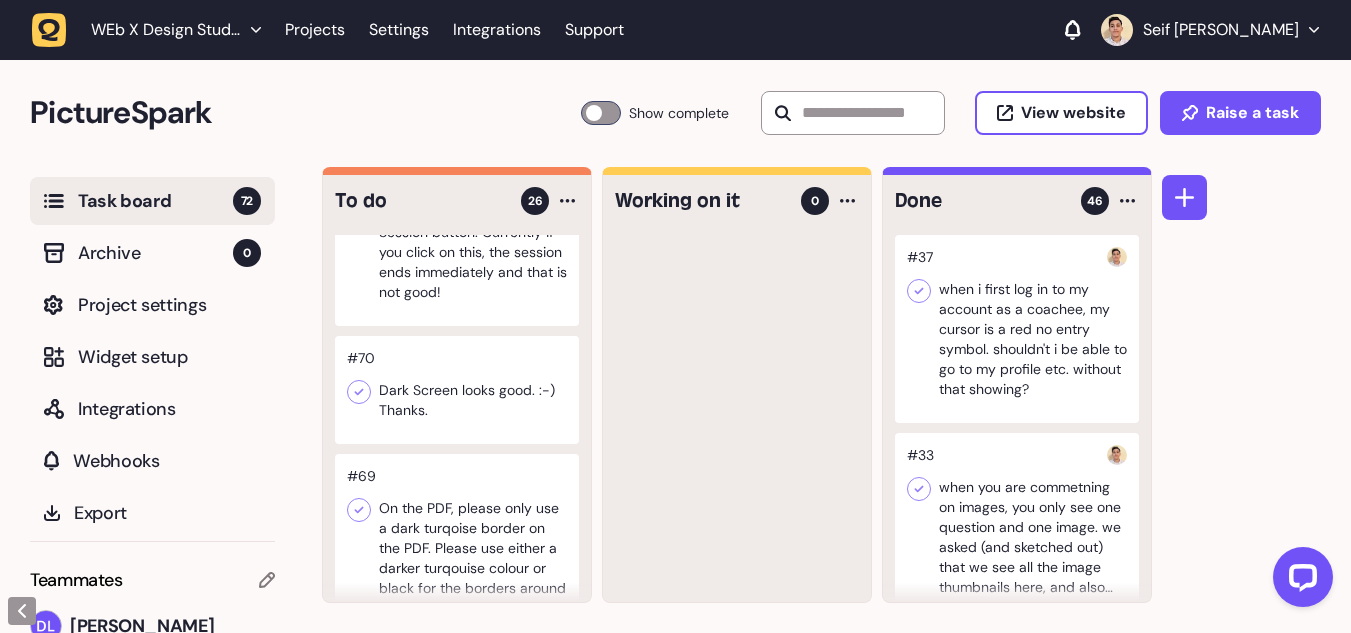 click 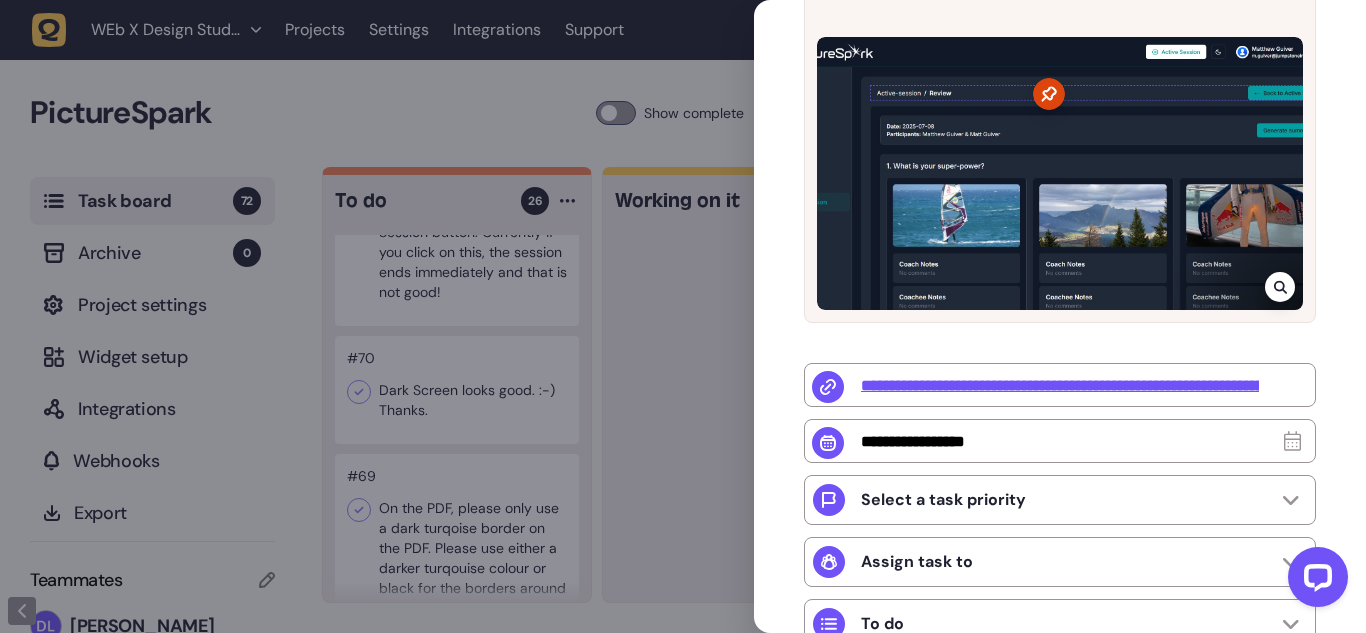 scroll, scrollTop: 331, scrollLeft: 0, axis: vertical 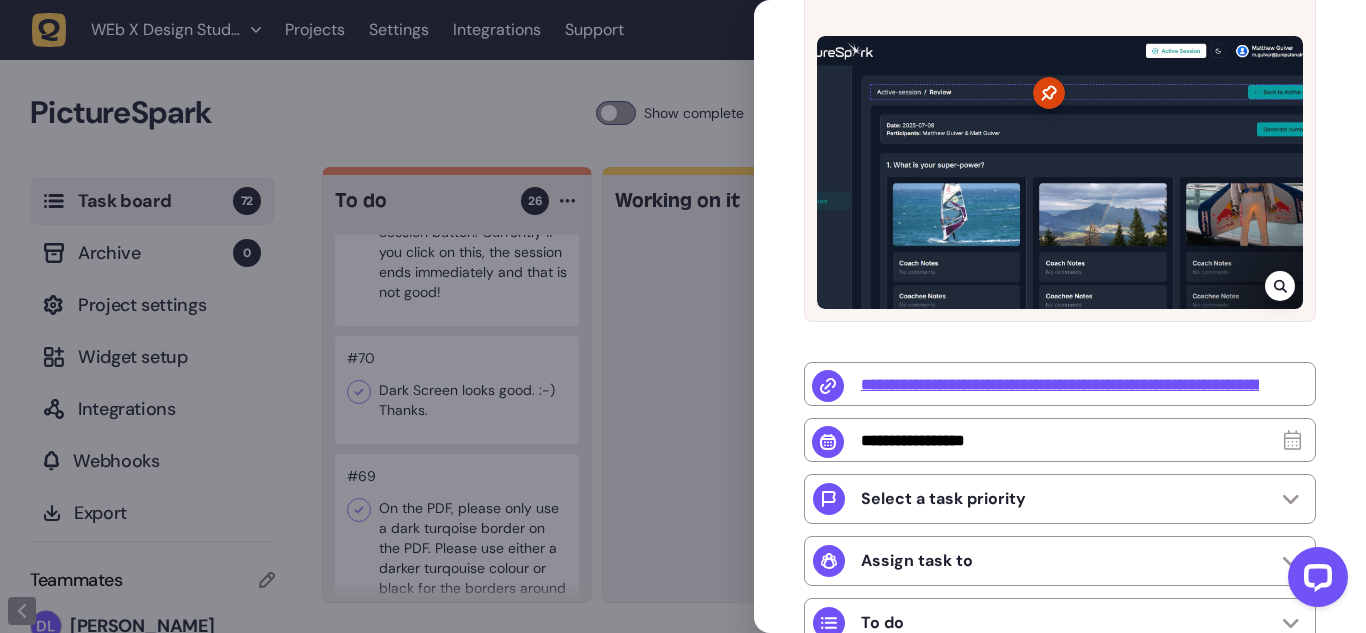 click 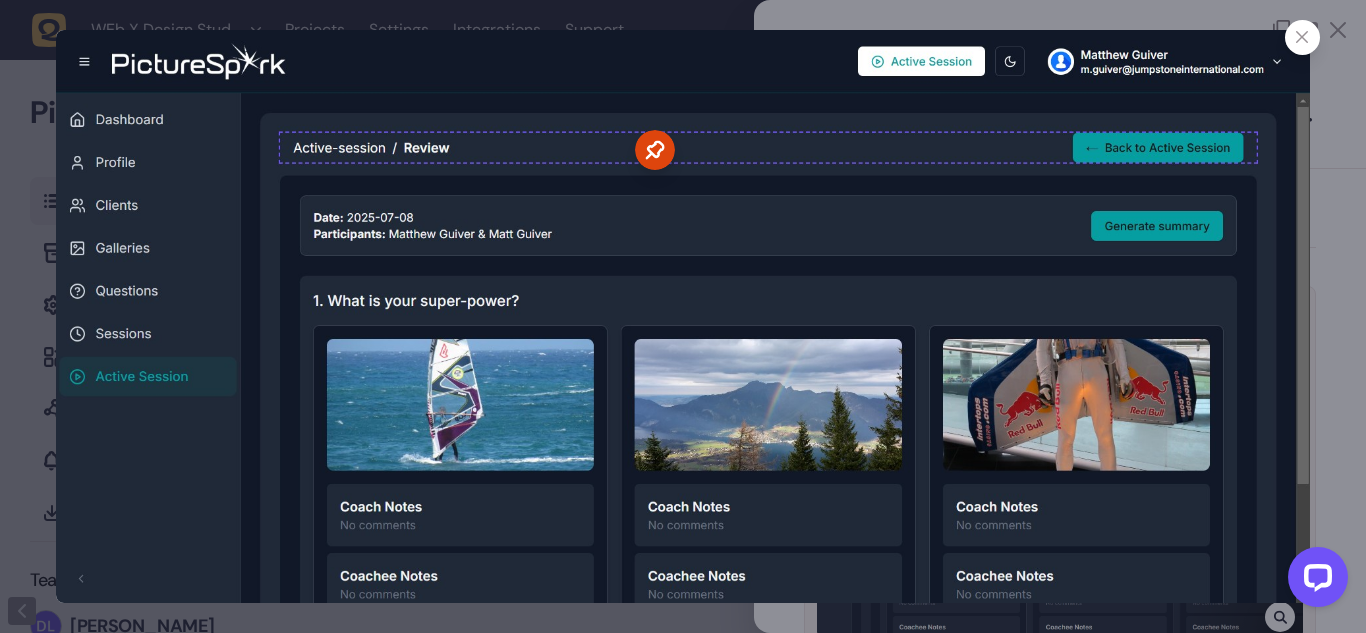 click 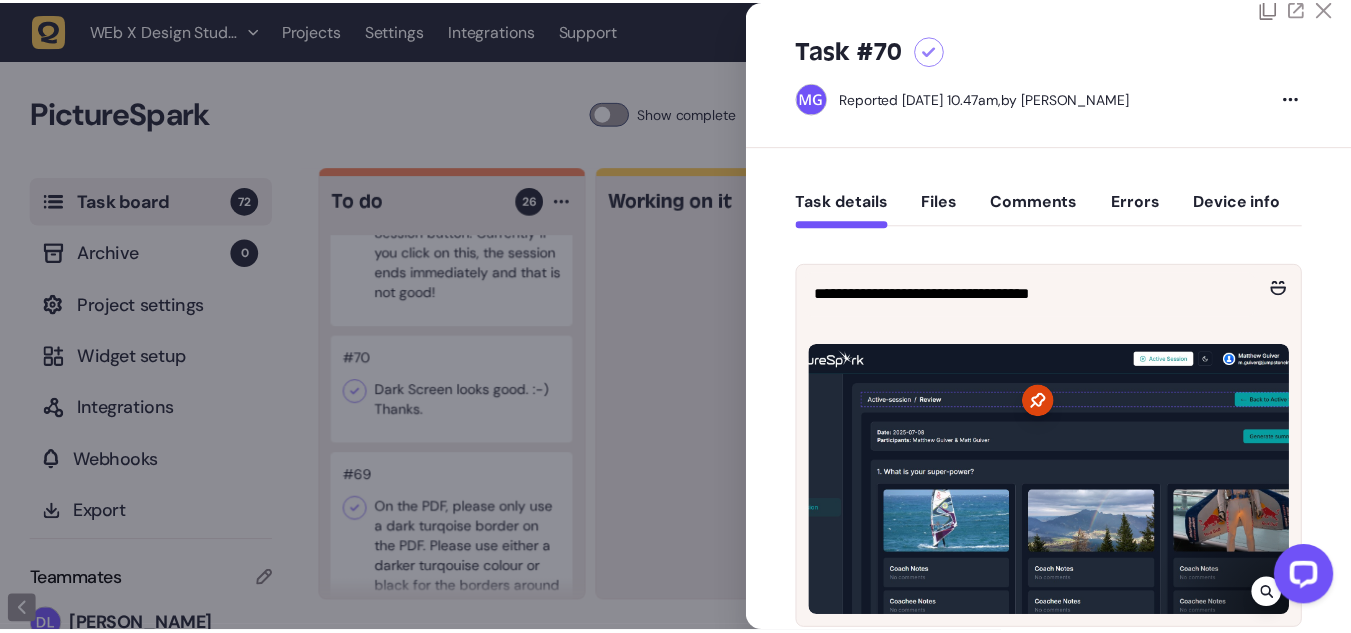 scroll, scrollTop: 19, scrollLeft: 0, axis: vertical 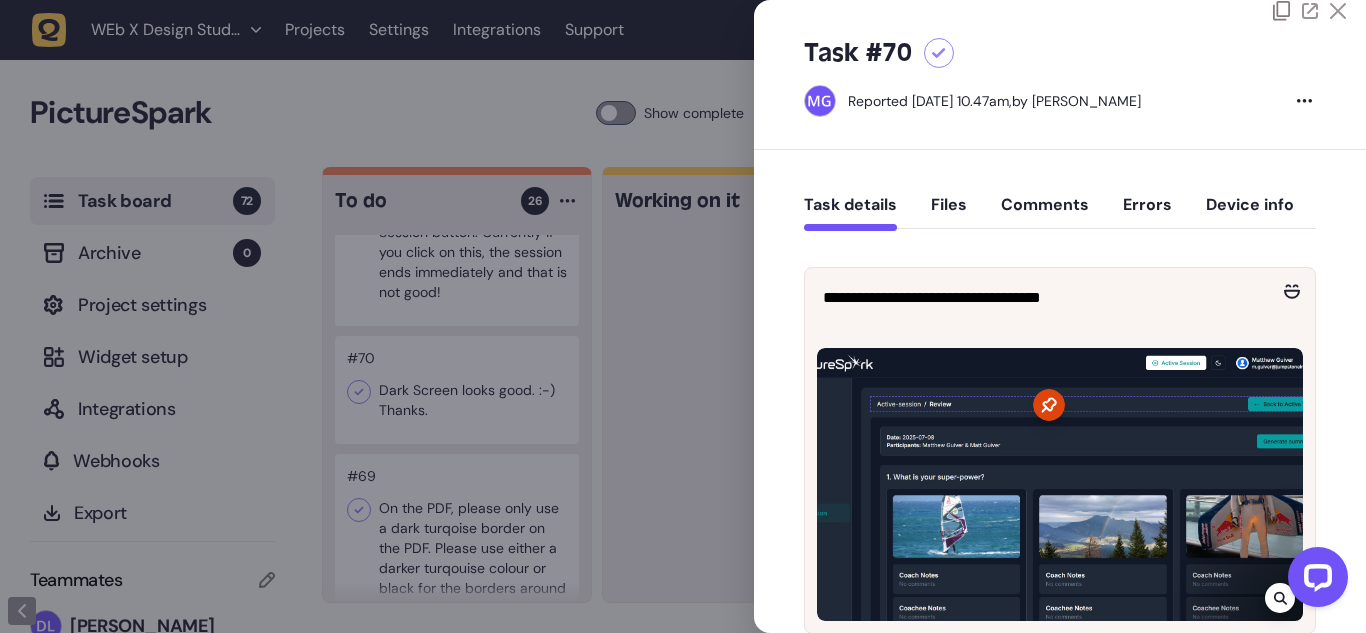 click 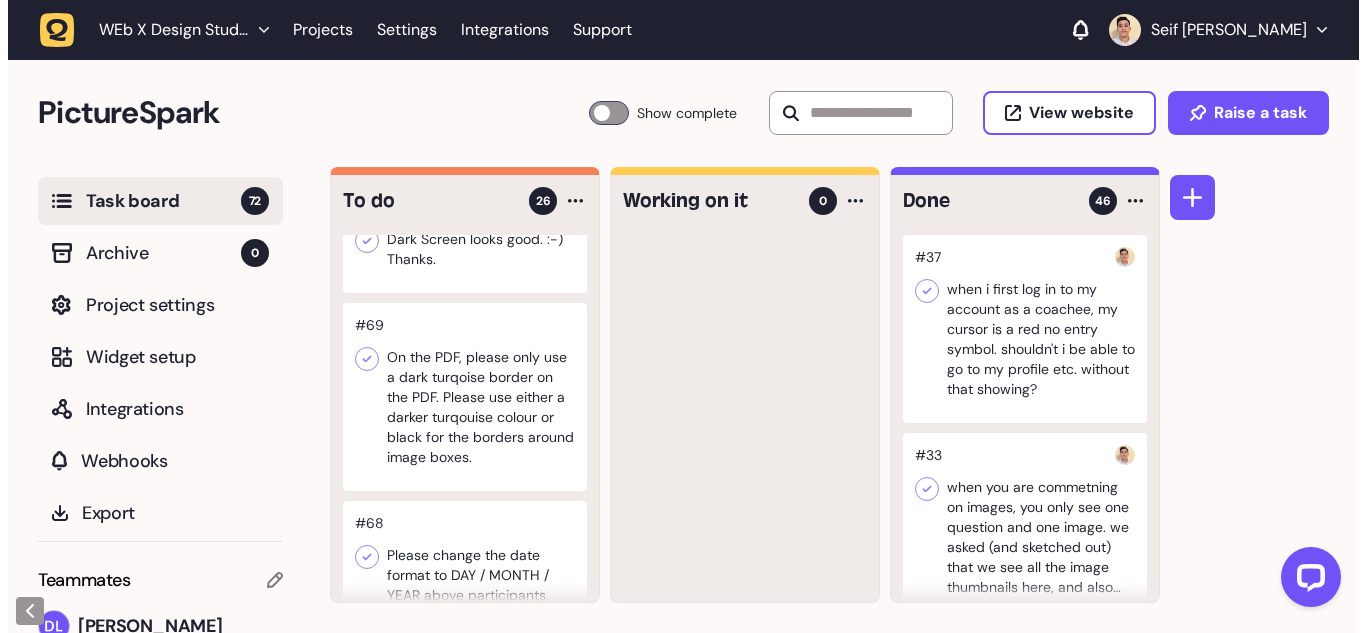 scroll, scrollTop: 447, scrollLeft: 0, axis: vertical 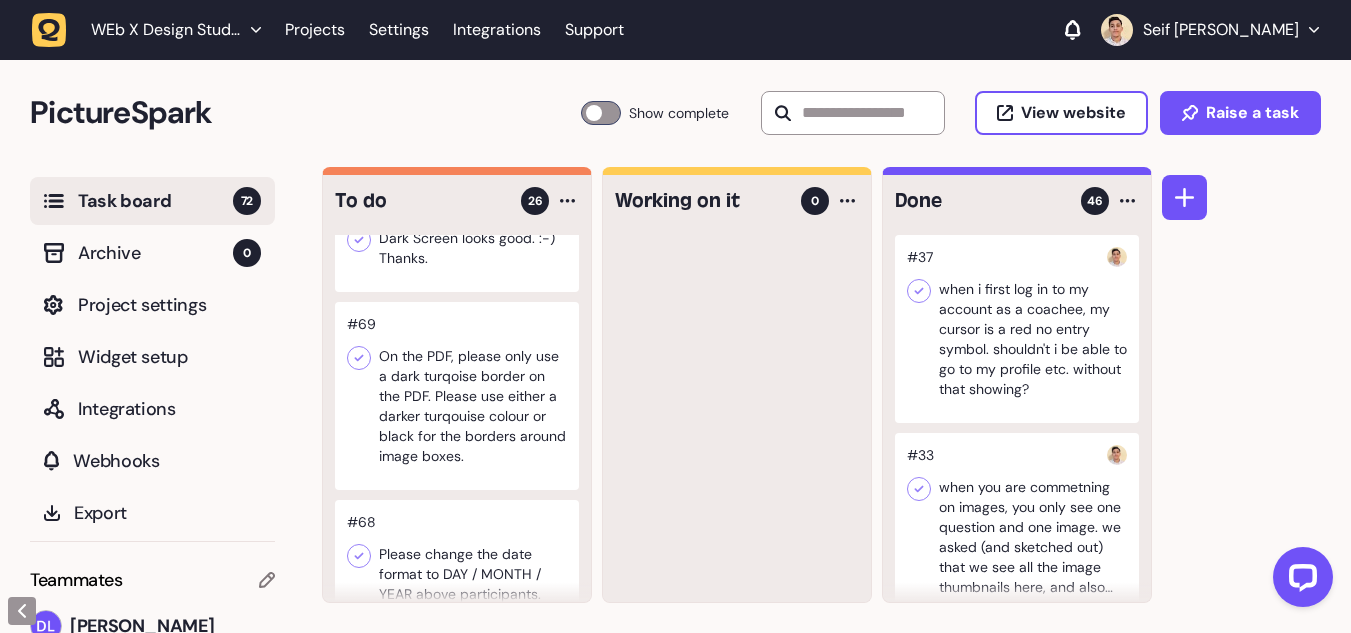 click 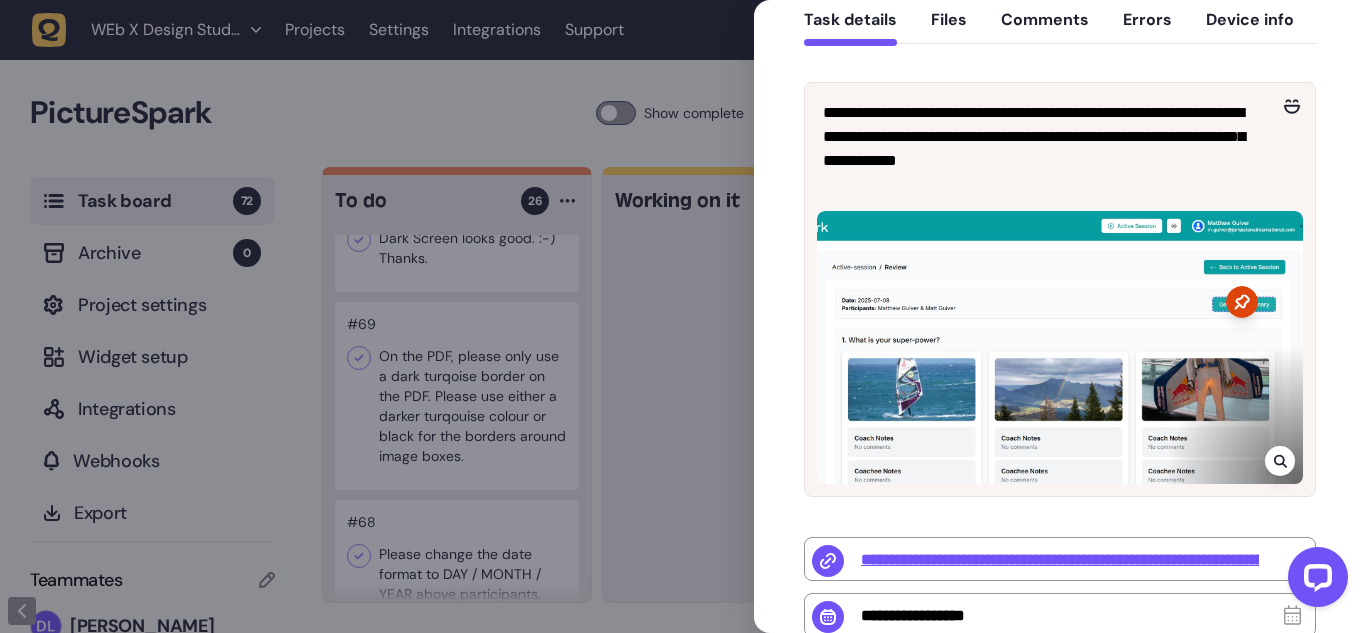 scroll, scrollTop: 205, scrollLeft: 0, axis: vertical 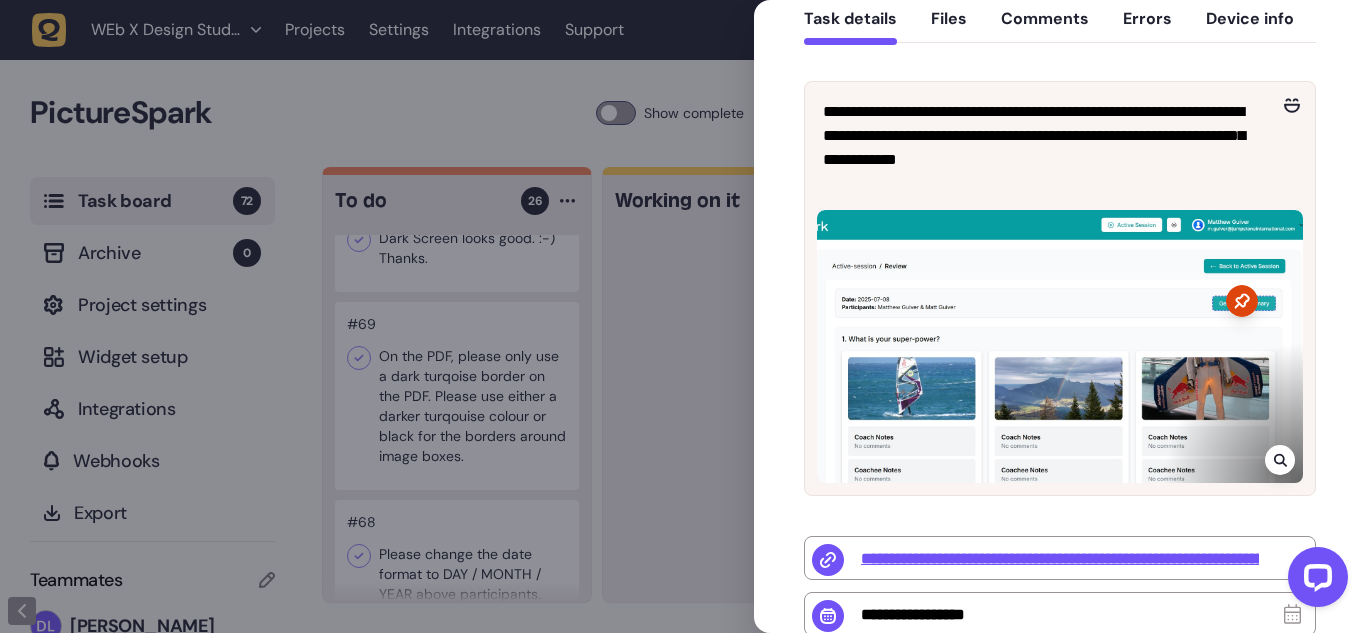 click 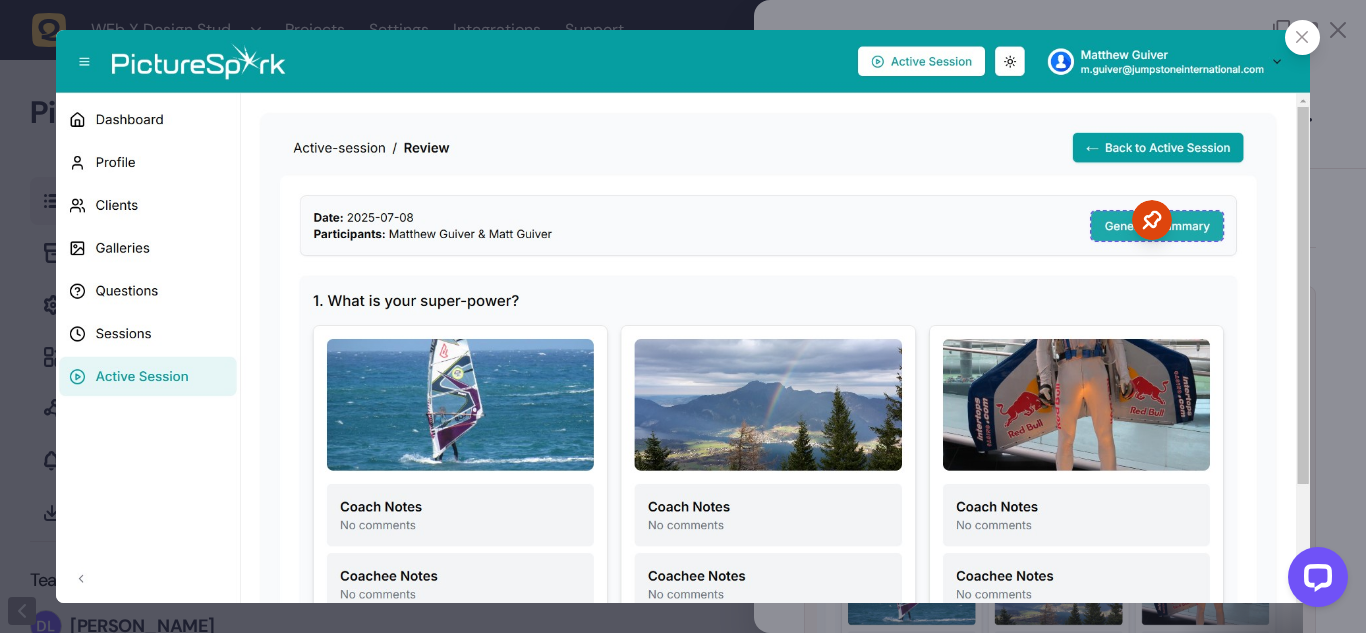 click 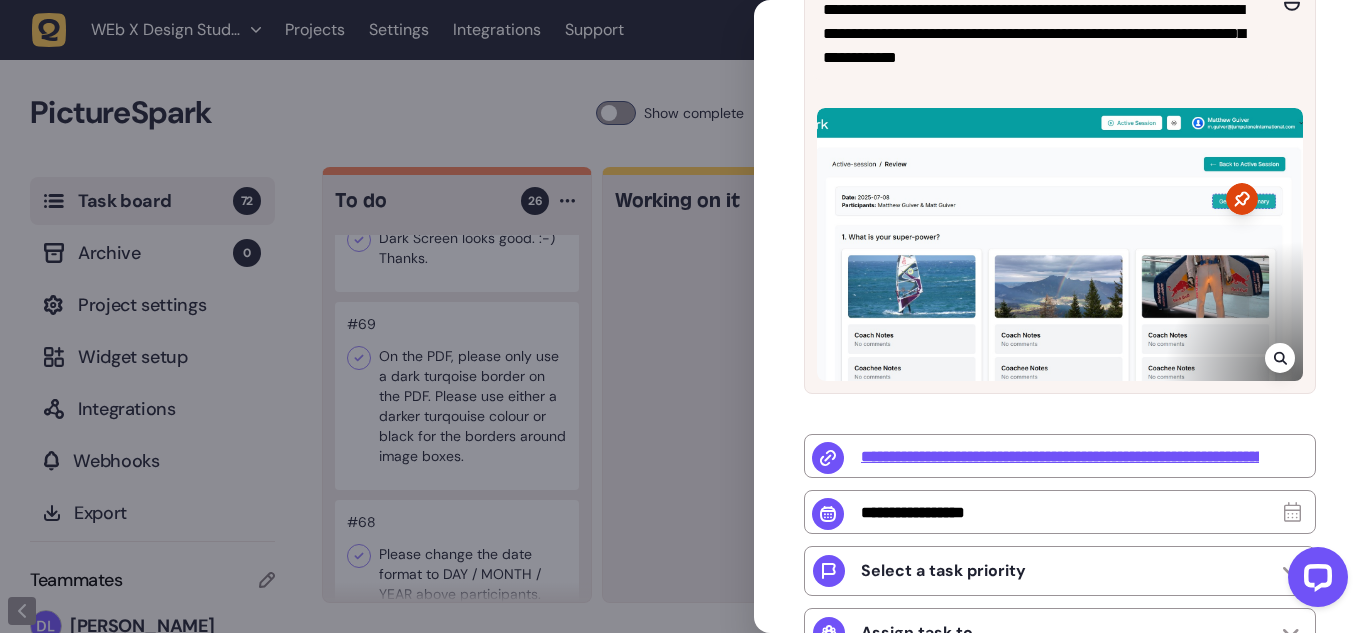 click 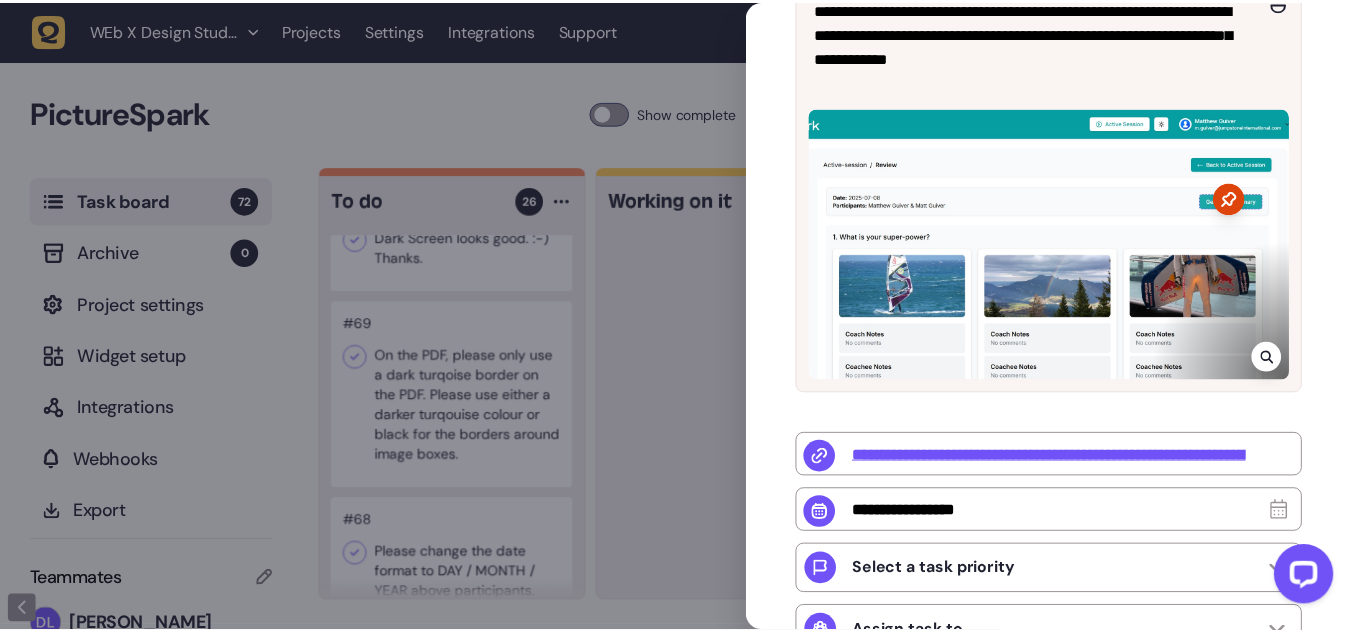 scroll, scrollTop: 122, scrollLeft: 0, axis: vertical 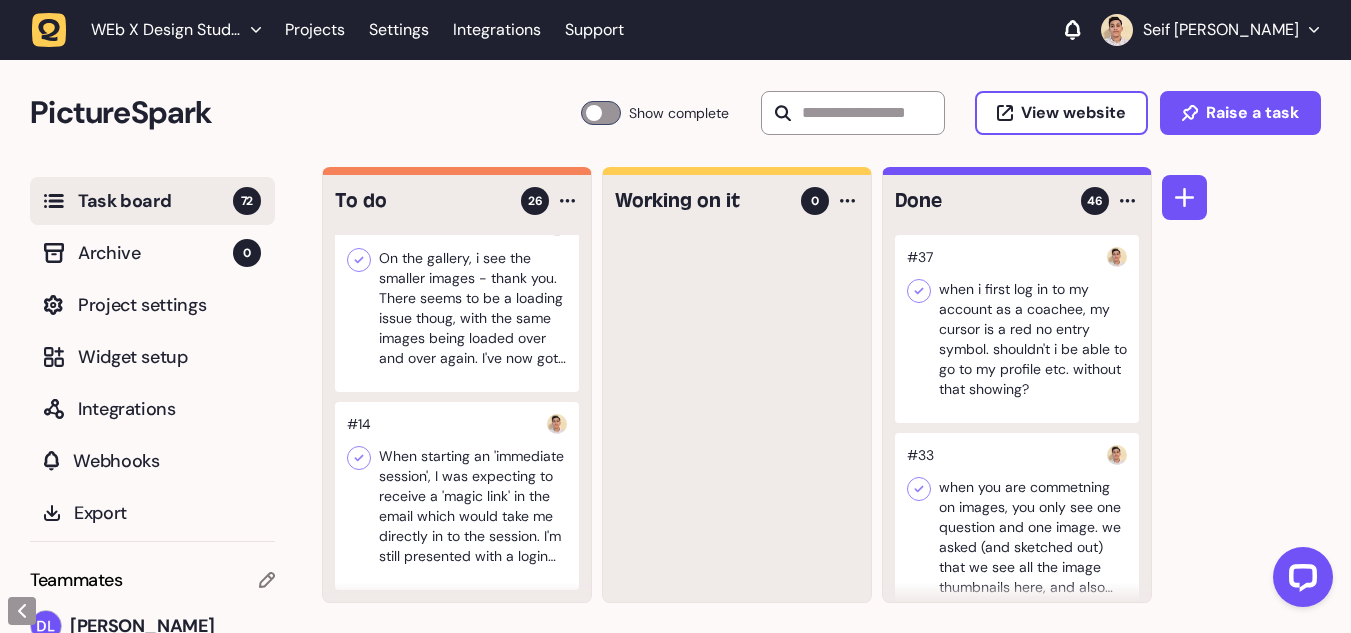 click 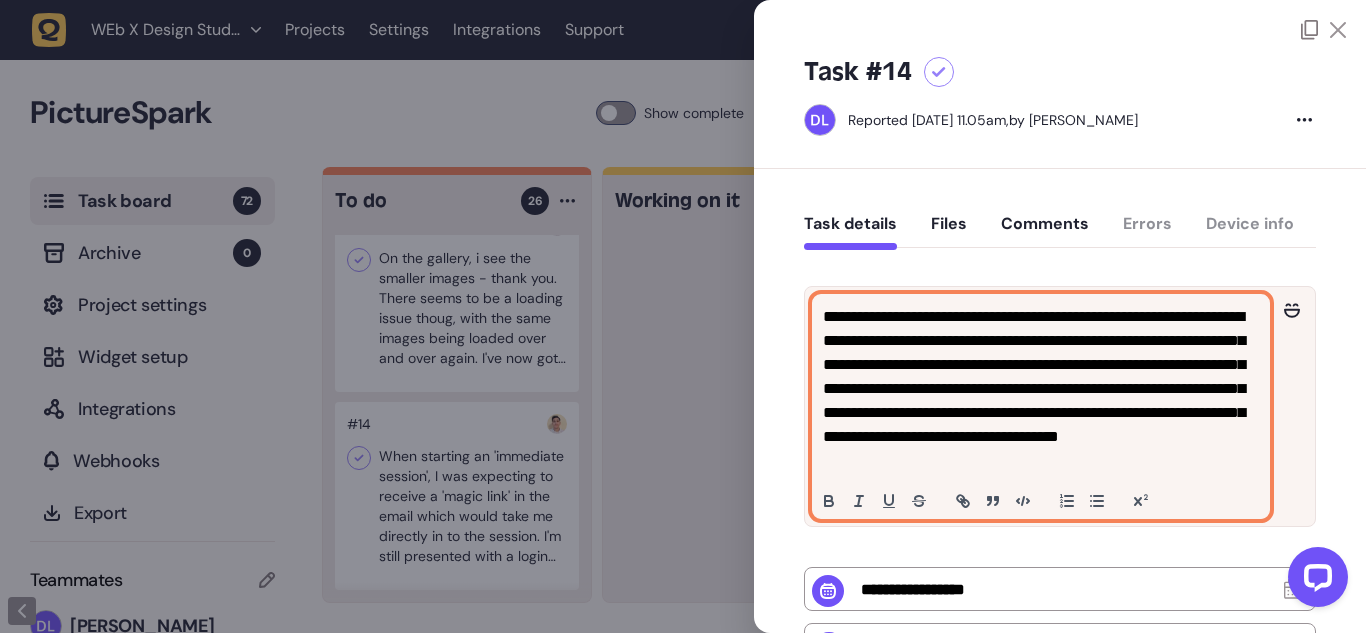 click on "**********" 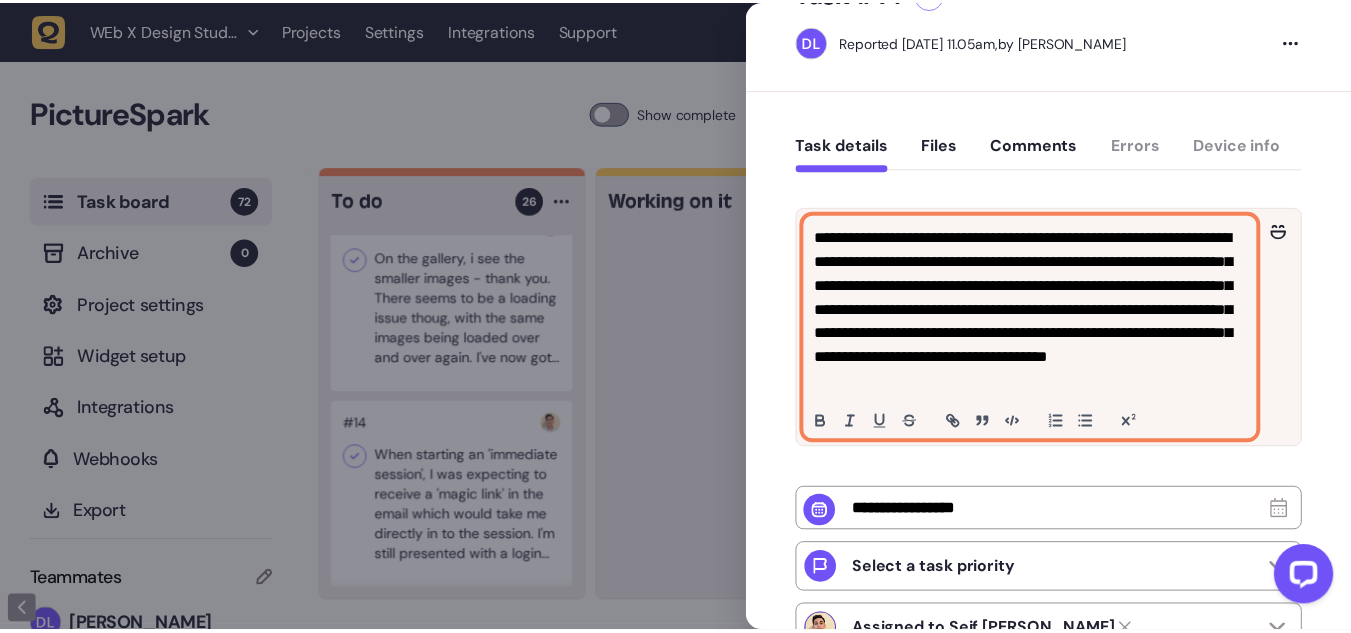 scroll, scrollTop: 86, scrollLeft: 0, axis: vertical 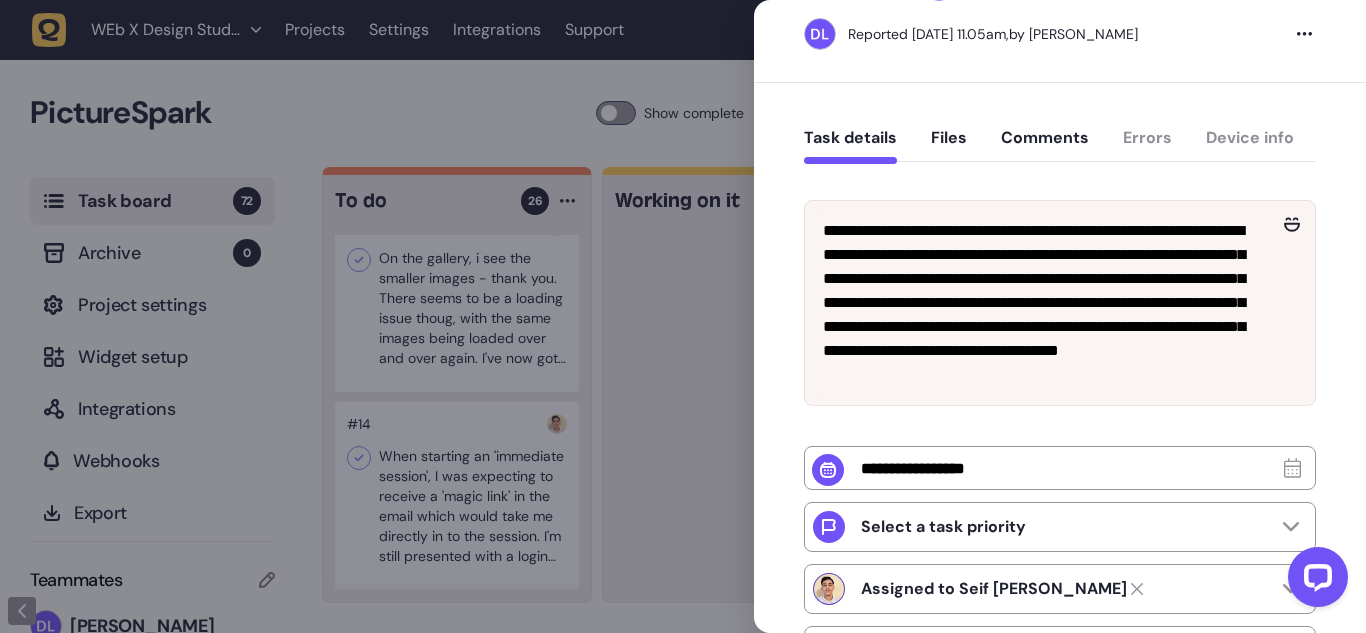 click 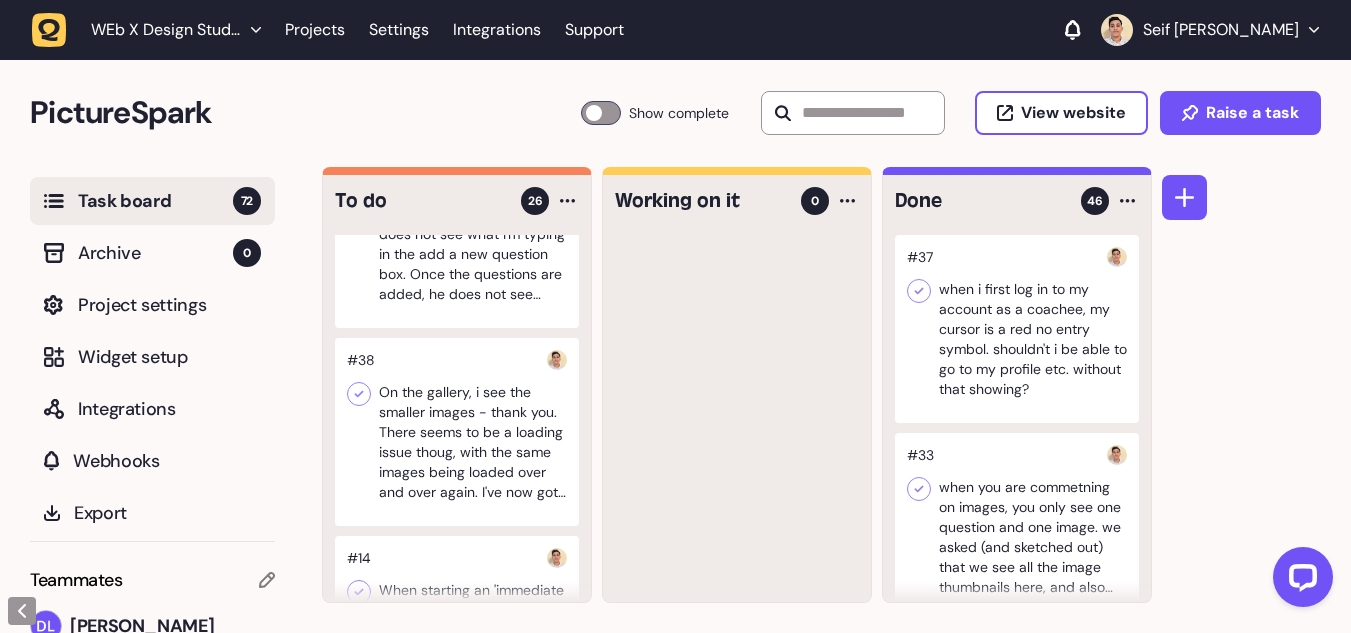 scroll, scrollTop: 4016, scrollLeft: 0, axis: vertical 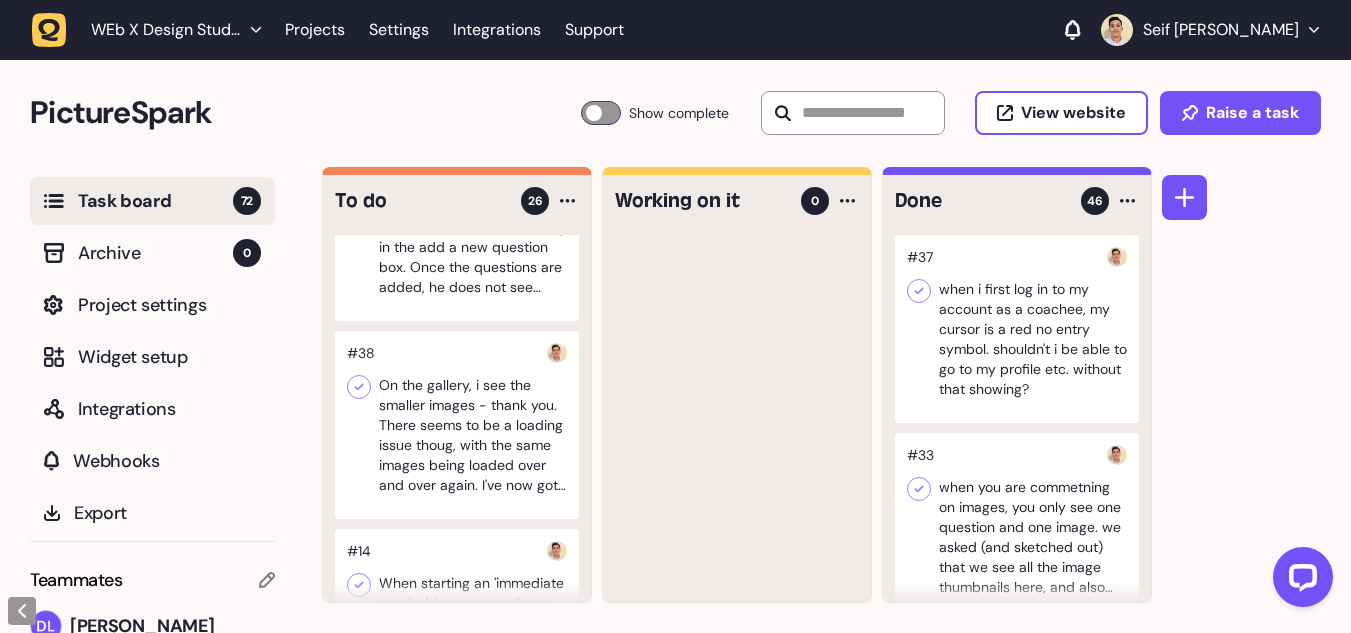 click 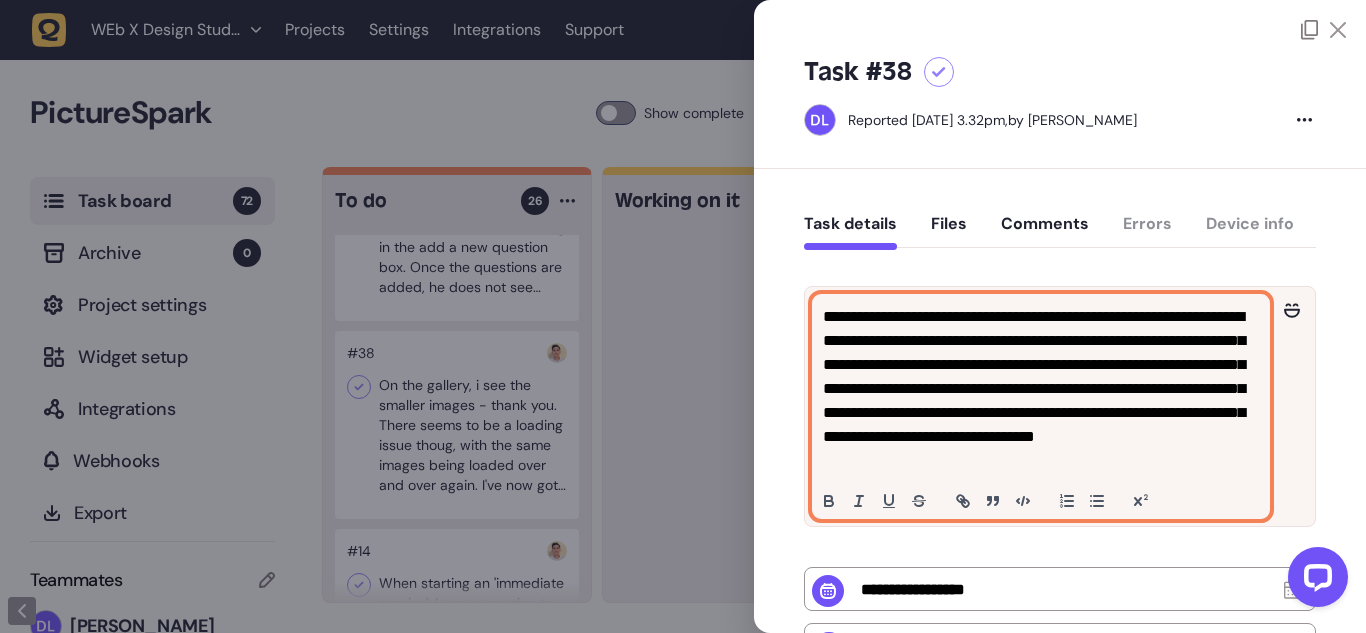 click on "**********" 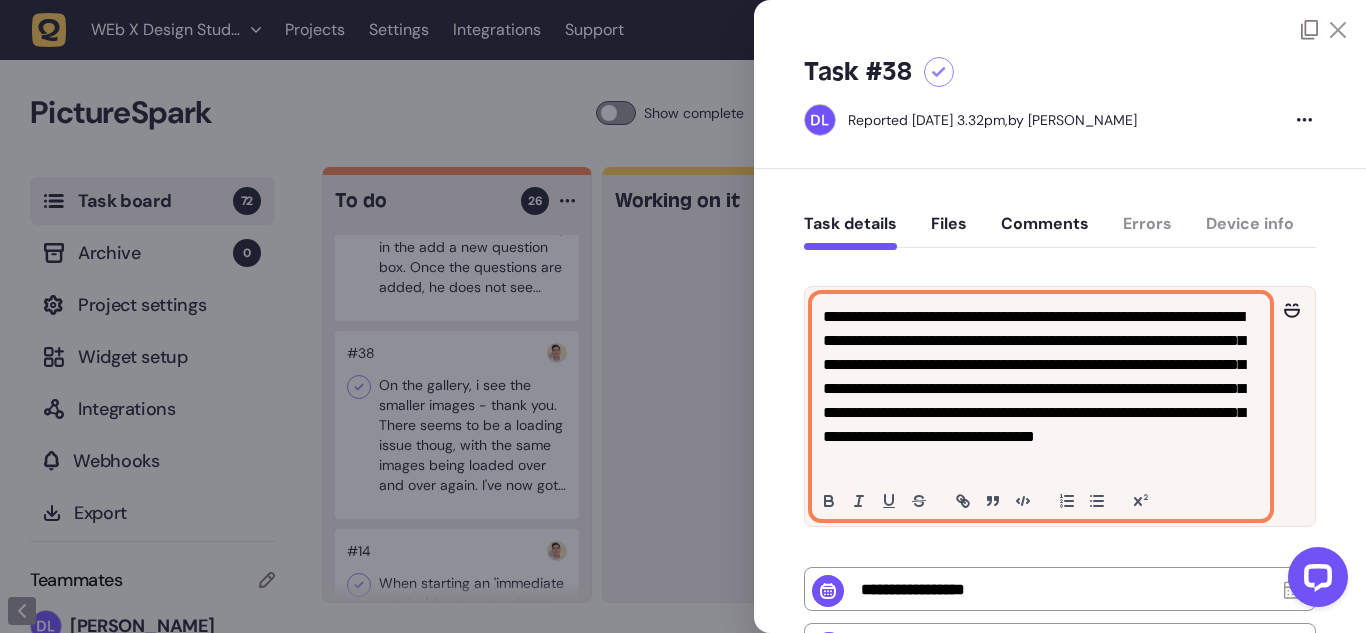 click on "**********" 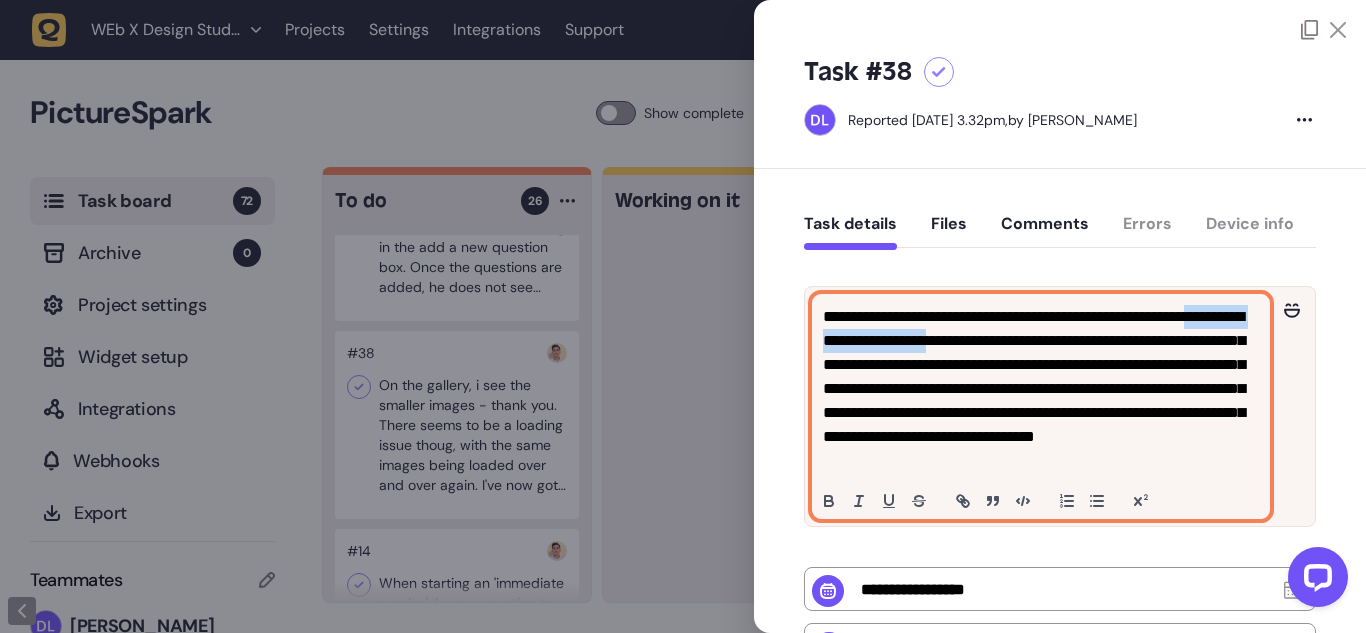drag, startPoint x: 859, startPoint y: 343, endPoint x: 1001, endPoint y: 349, distance: 142.12671 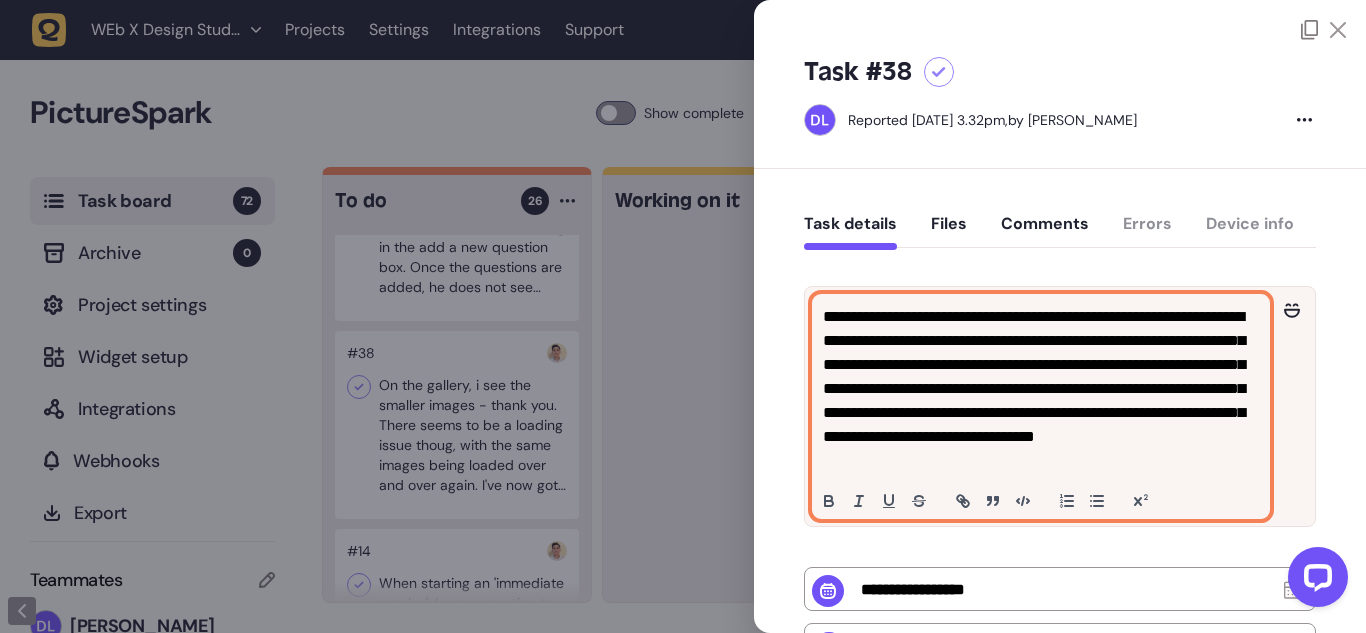 click on "**********" 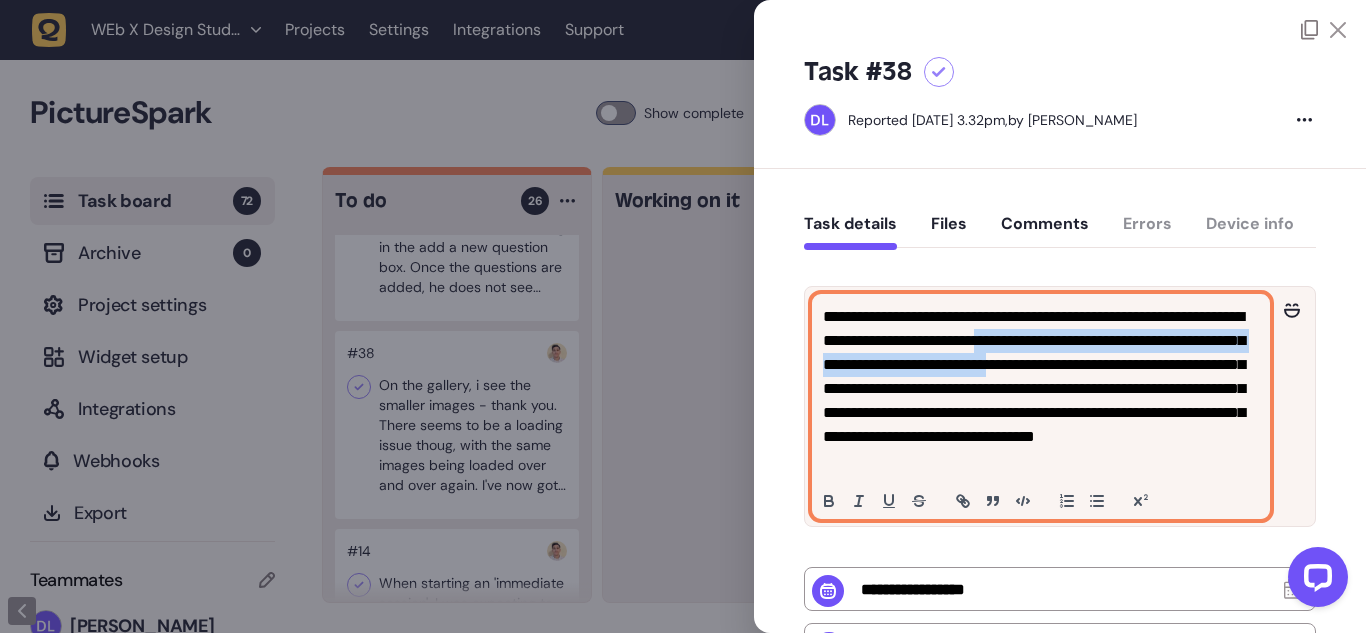 drag, startPoint x: 1100, startPoint y: 339, endPoint x: 1188, endPoint y: 357, distance: 89.822044 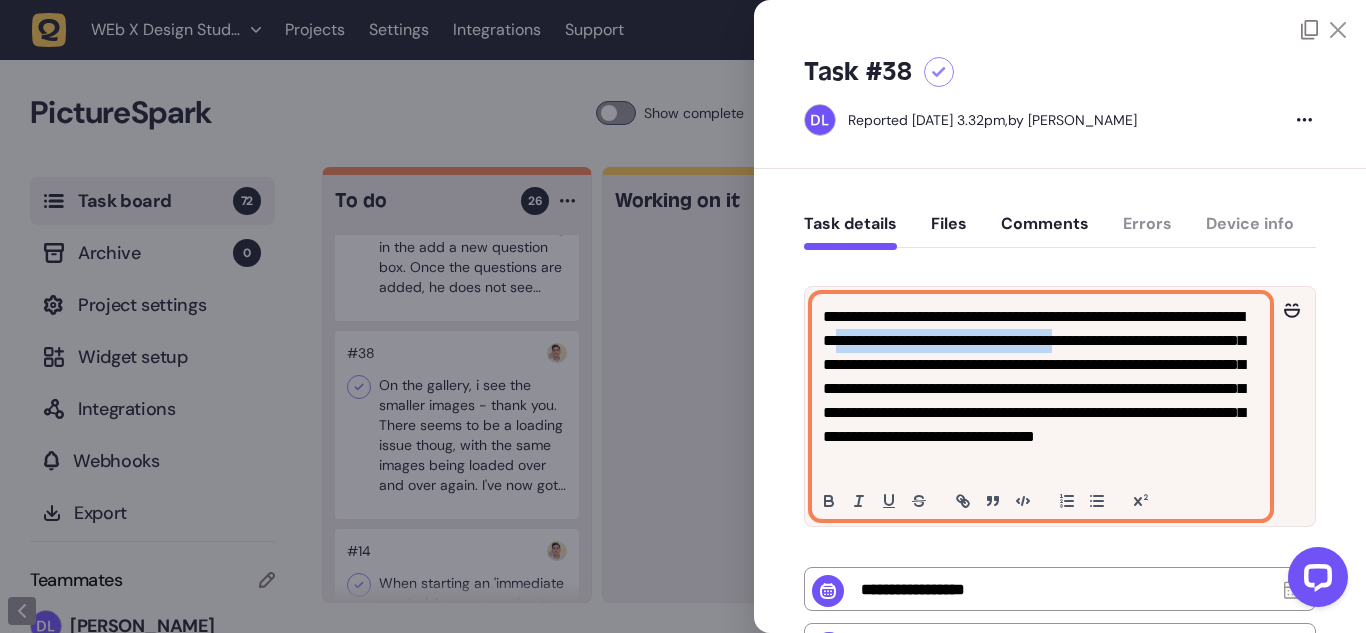 drag, startPoint x: 1170, startPoint y: 346, endPoint x: 918, endPoint y: 350, distance: 252.03174 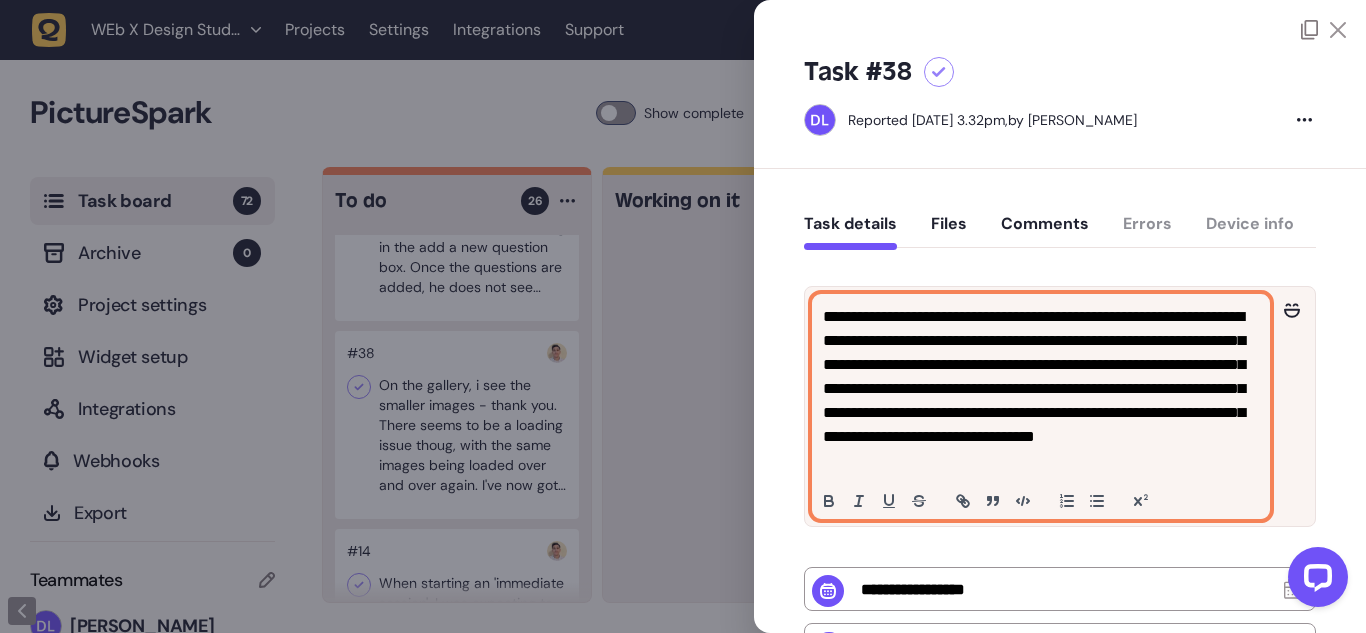 click on "**********" 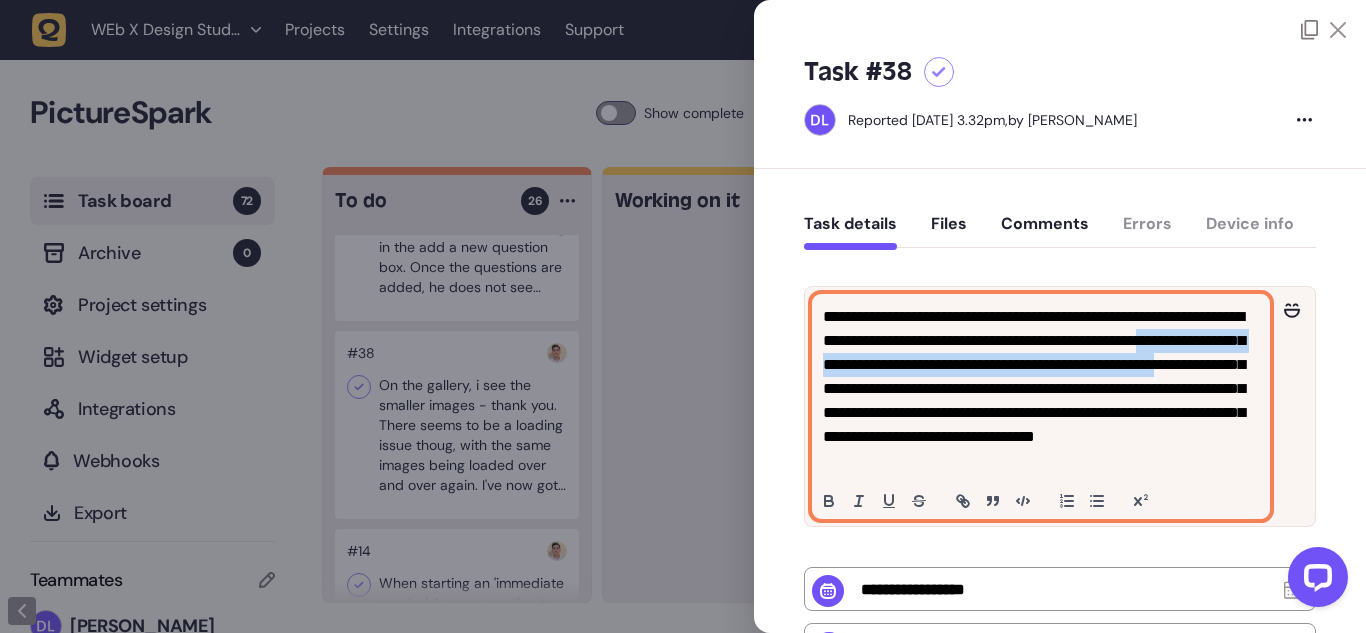 drag, startPoint x: 898, startPoint y: 365, endPoint x: 999, endPoint y: 377, distance: 101.71037 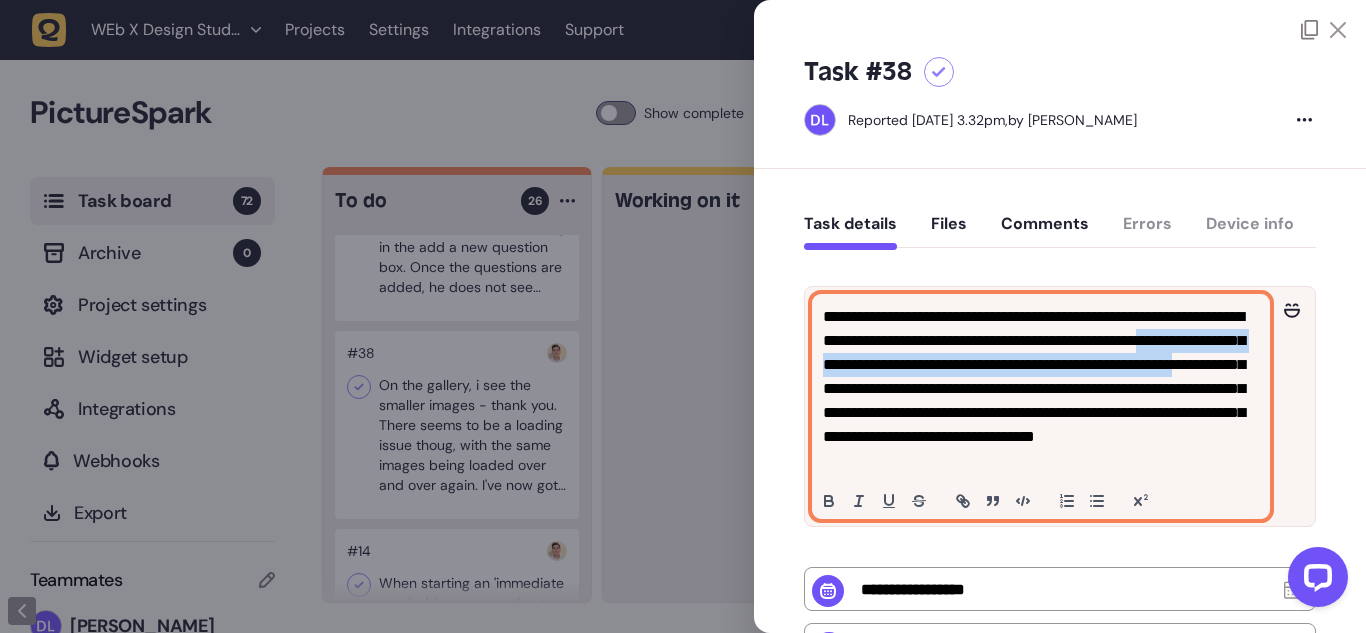 click on "**********" 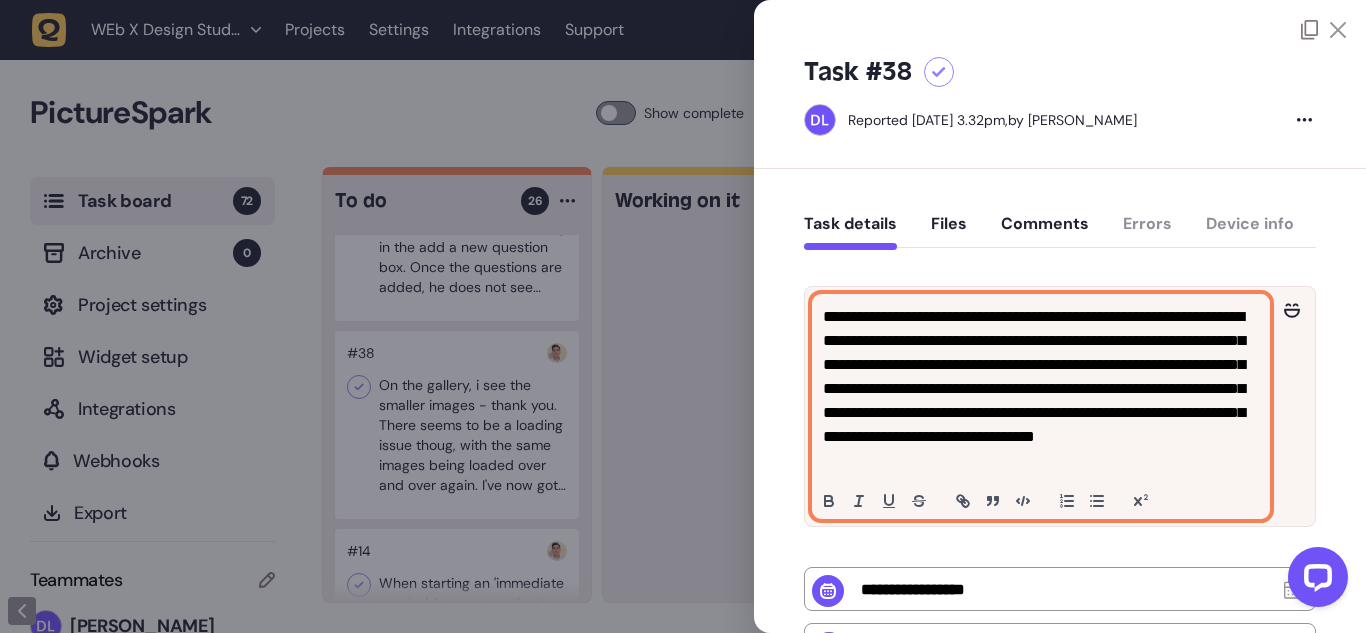 click on "**********" 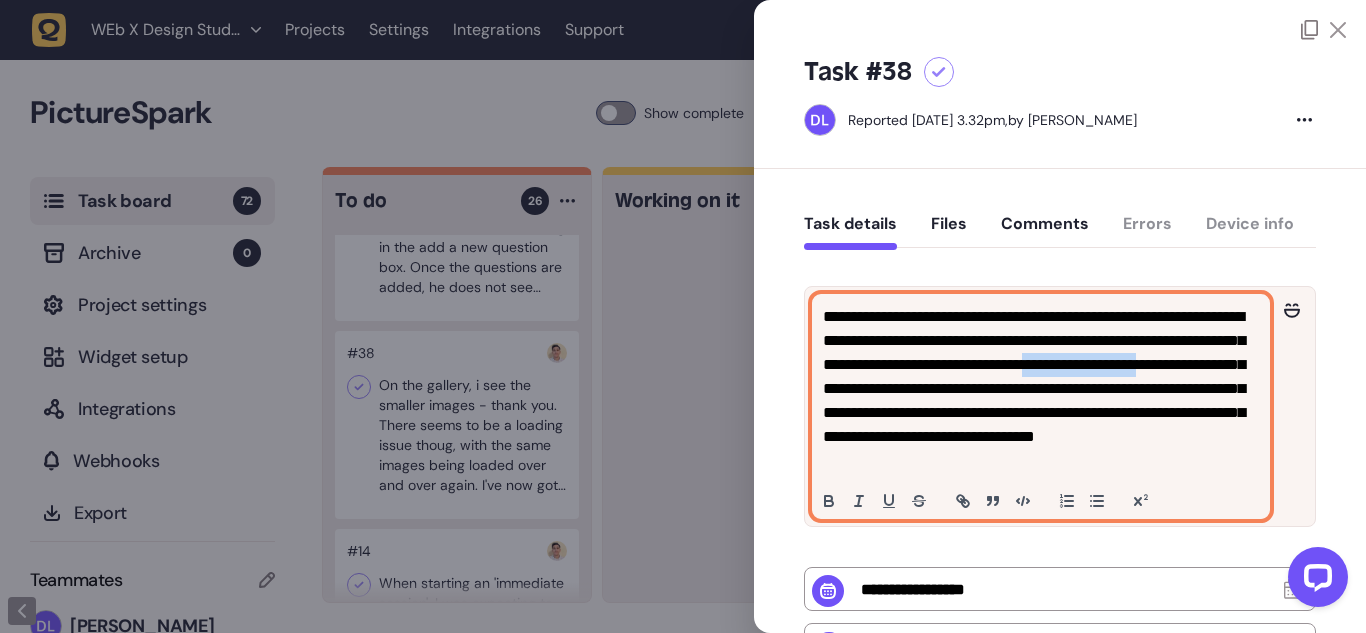 drag, startPoint x: 846, startPoint y: 388, endPoint x: 951, endPoint y: 394, distance: 105.17129 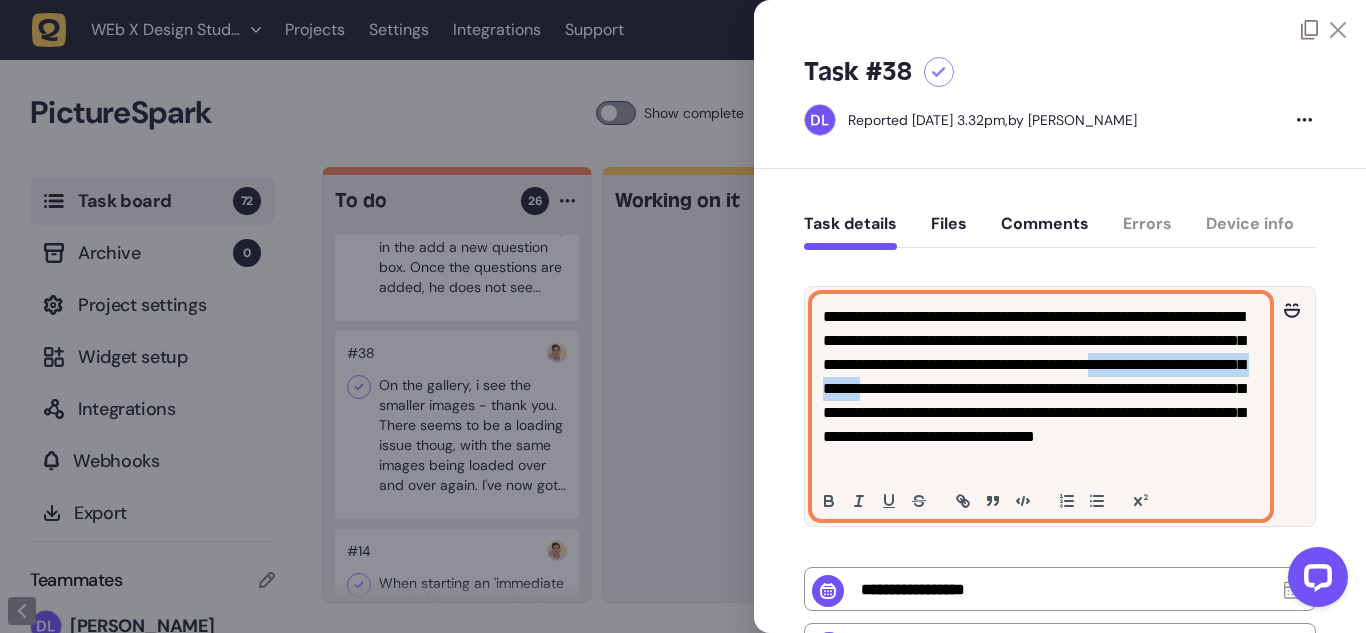 drag, startPoint x: 951, startPoint y: 394, endPoint x: 1098, endPoint y: 396, distance: 147.01361 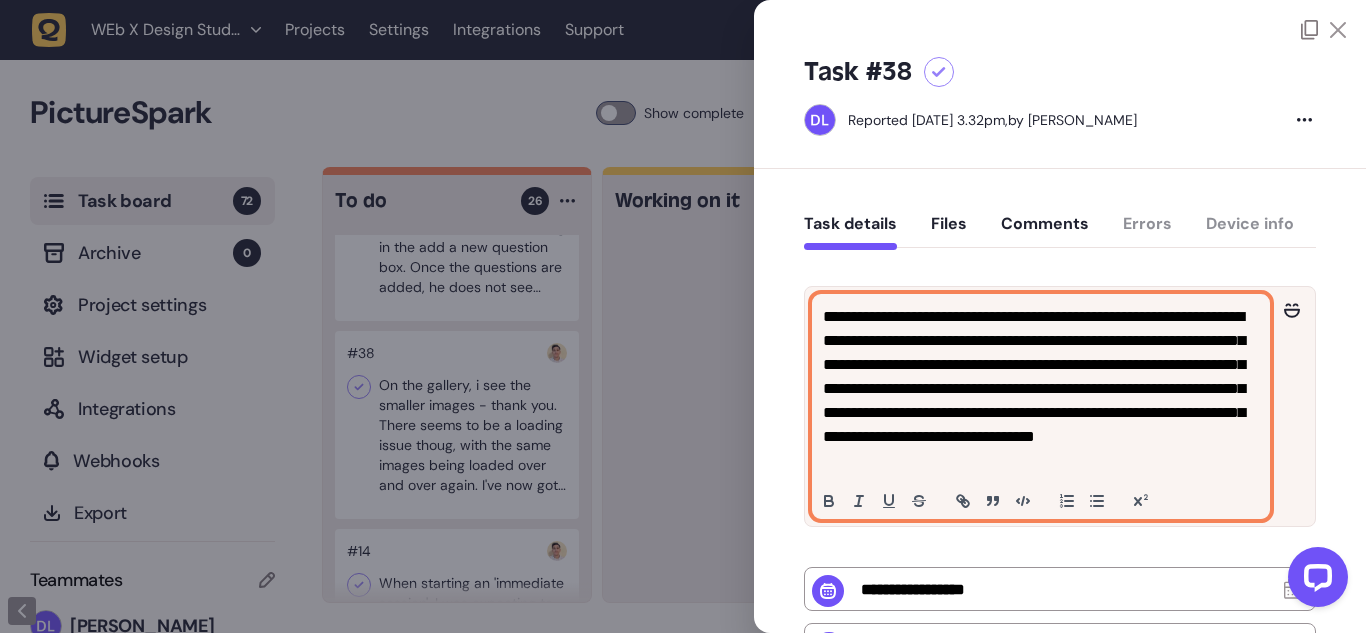 click on "**********" 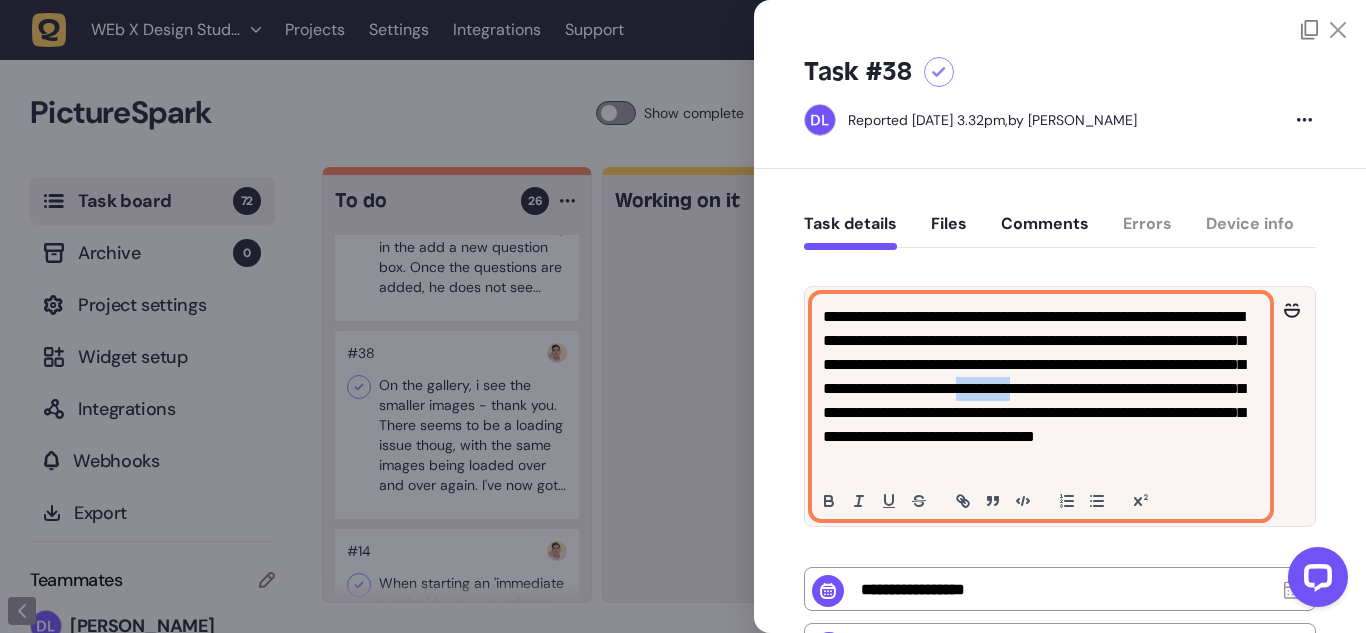 drag, startPoint x: 883, startPoint y: 407, endPoint x: 928, endPoint y: 414, distance: 45.54119 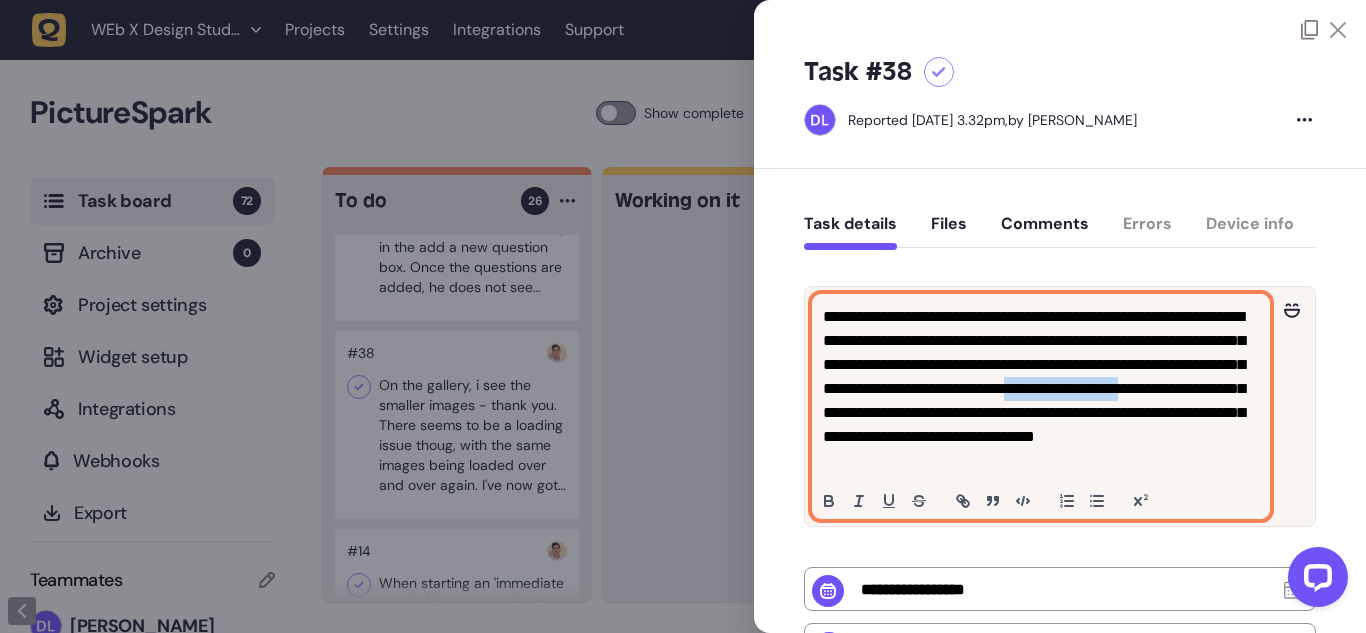 drag, startPoint x: 928, startPoint y: 414, endPoint x: 1016, endPoint y: 422, distance: 88.362885 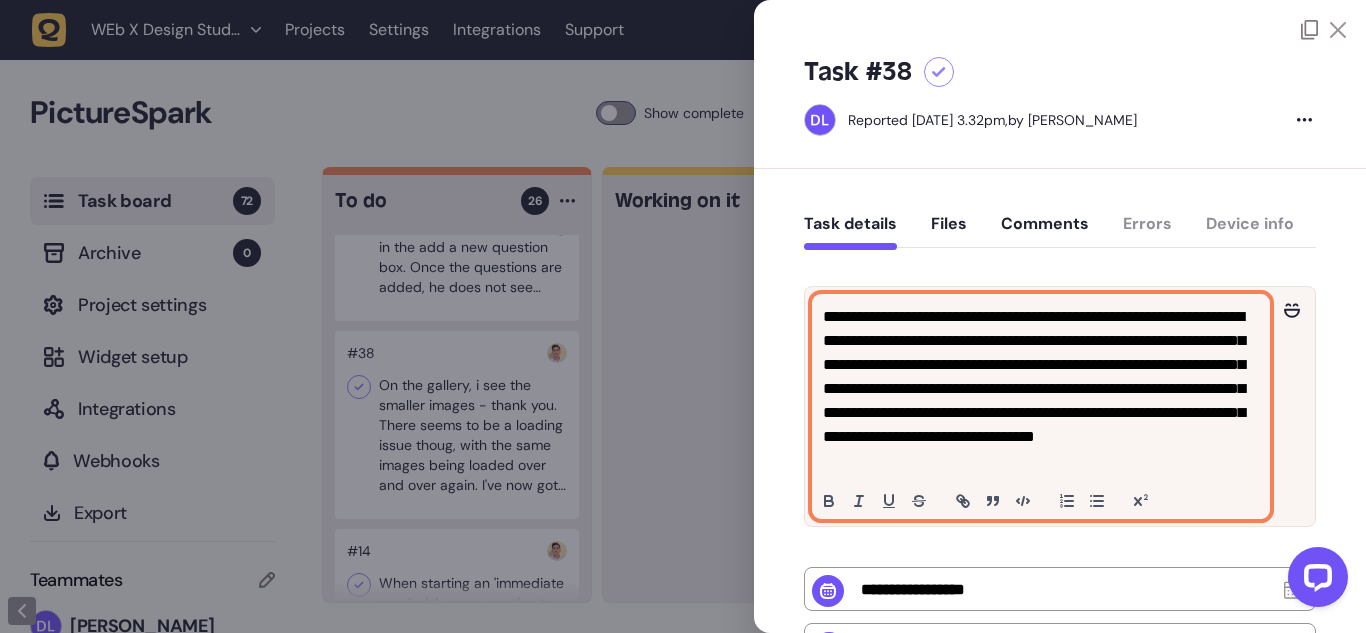 click on "**********" 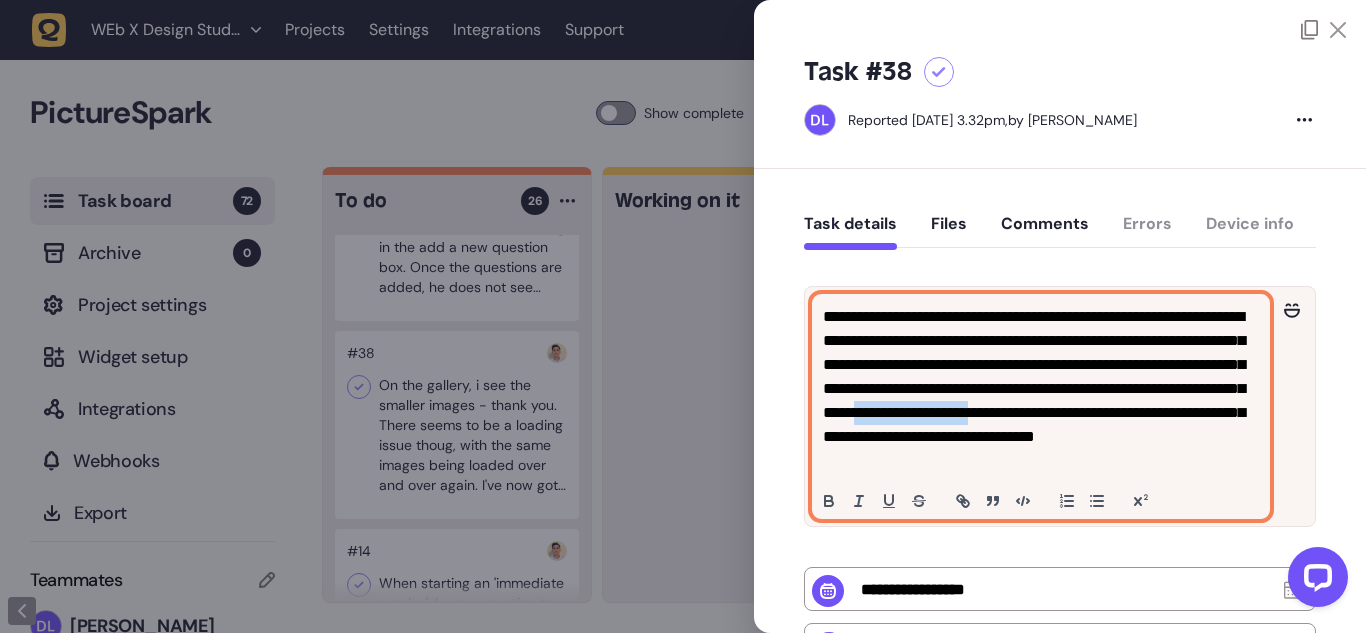 drag, startPoint x: 857, startPoint y: 440, endPoint x: 950, endPoint y: 443, distance: 93.04838 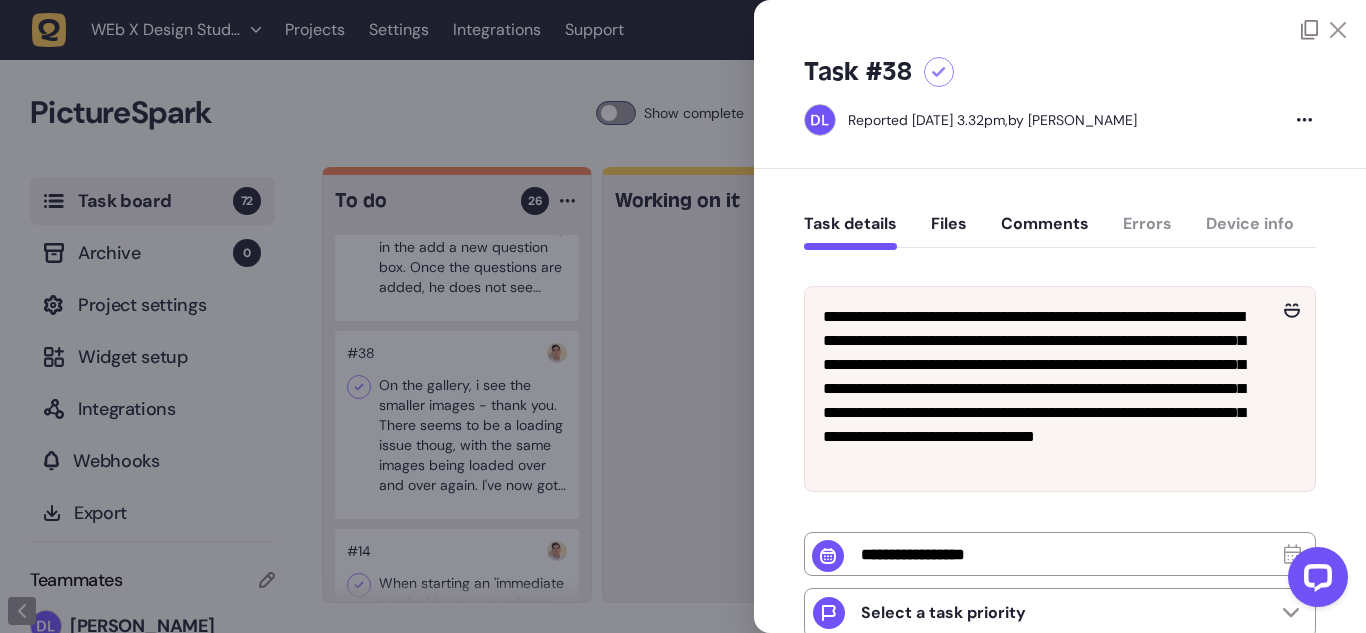 click 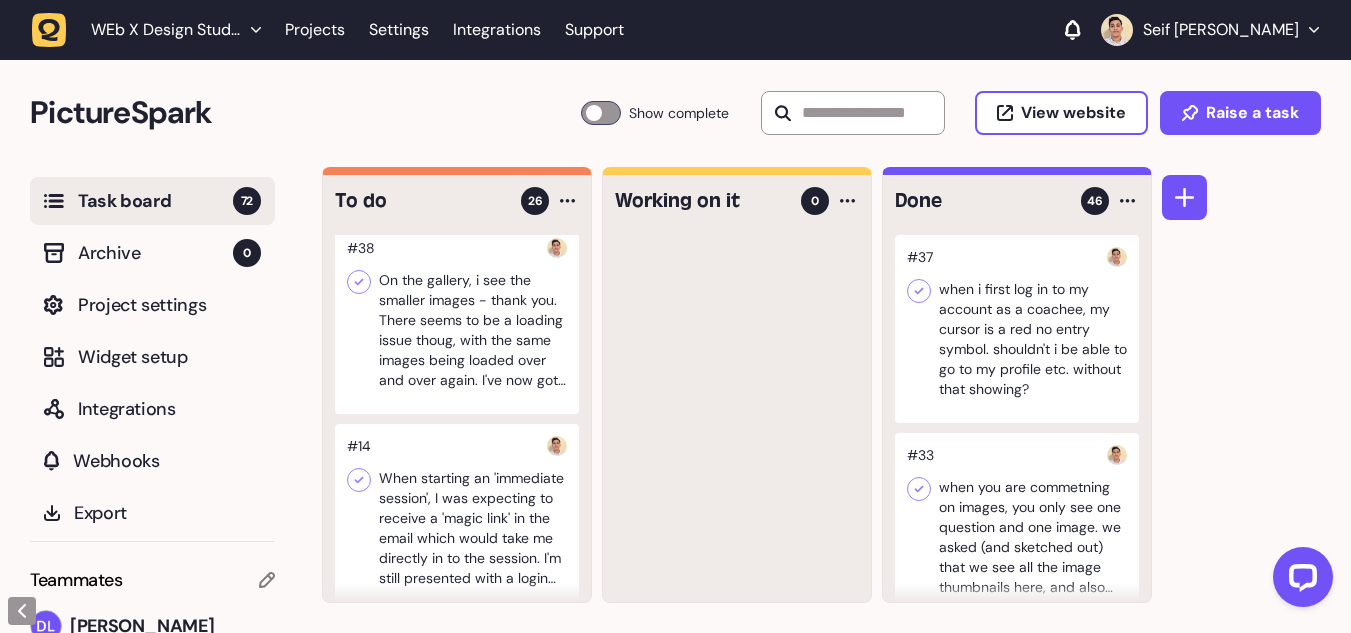 scroll, scrollTop: 4143, scrollLeft: 0, axis: vertical 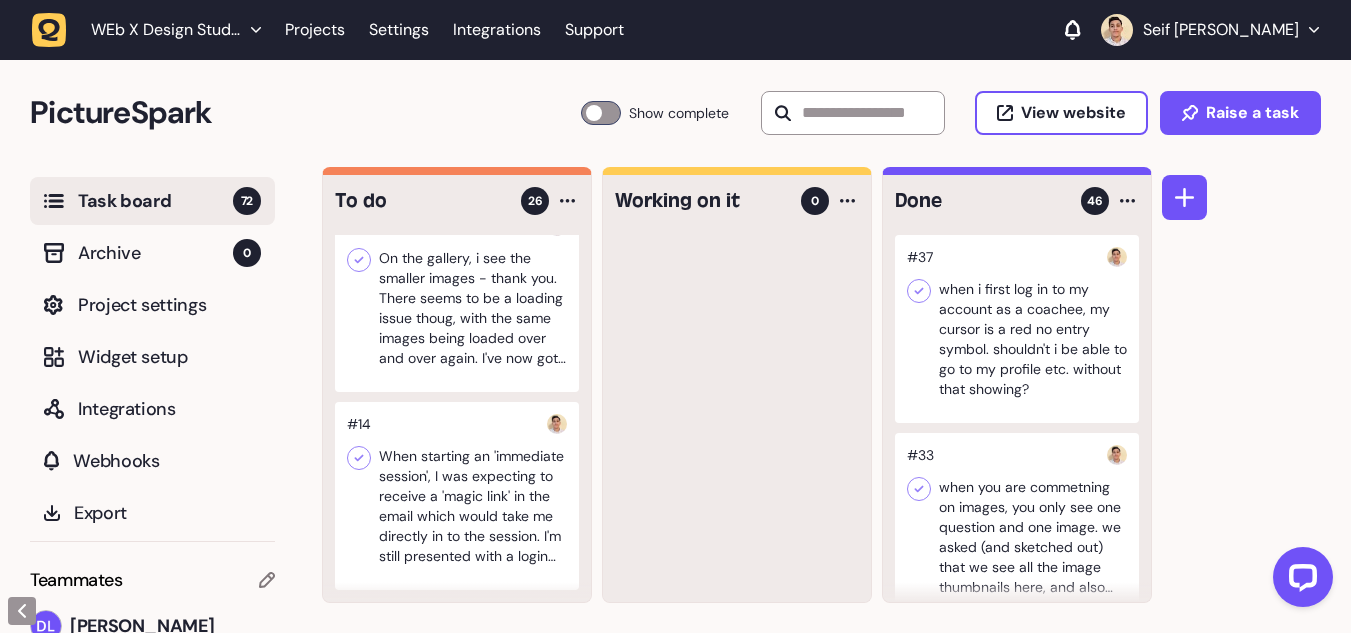 type 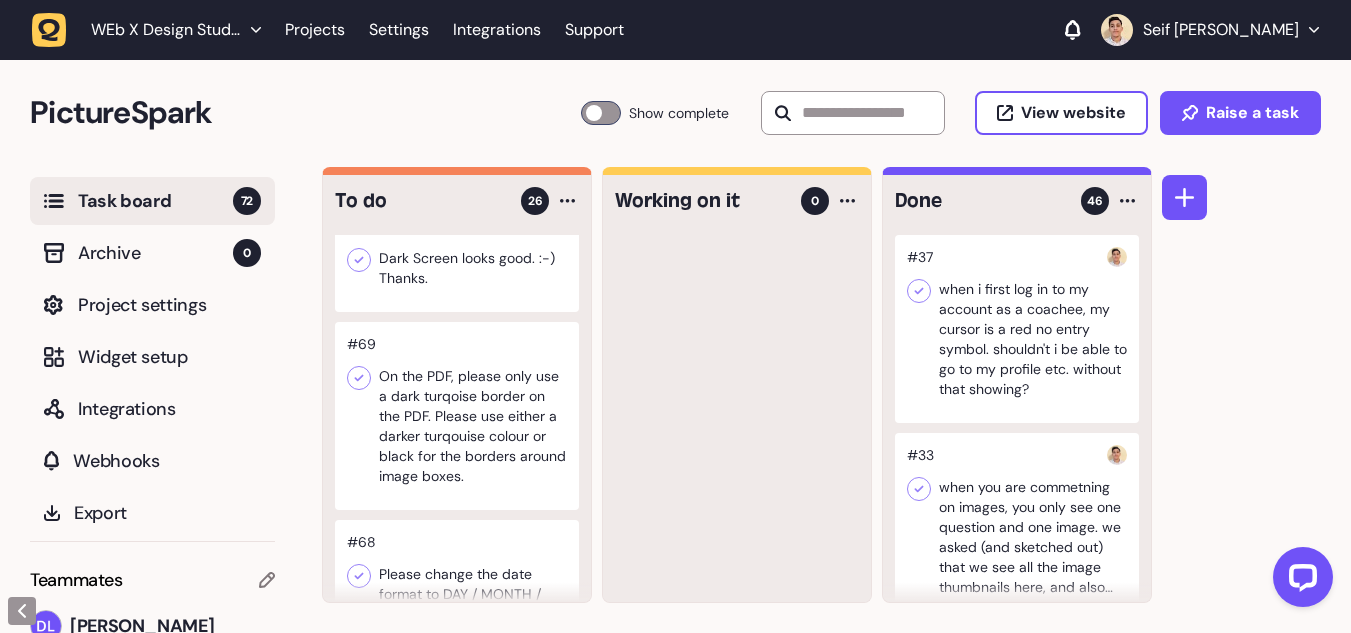 scroll, scrollTop: 0, scrollLeft: 0, axis: both 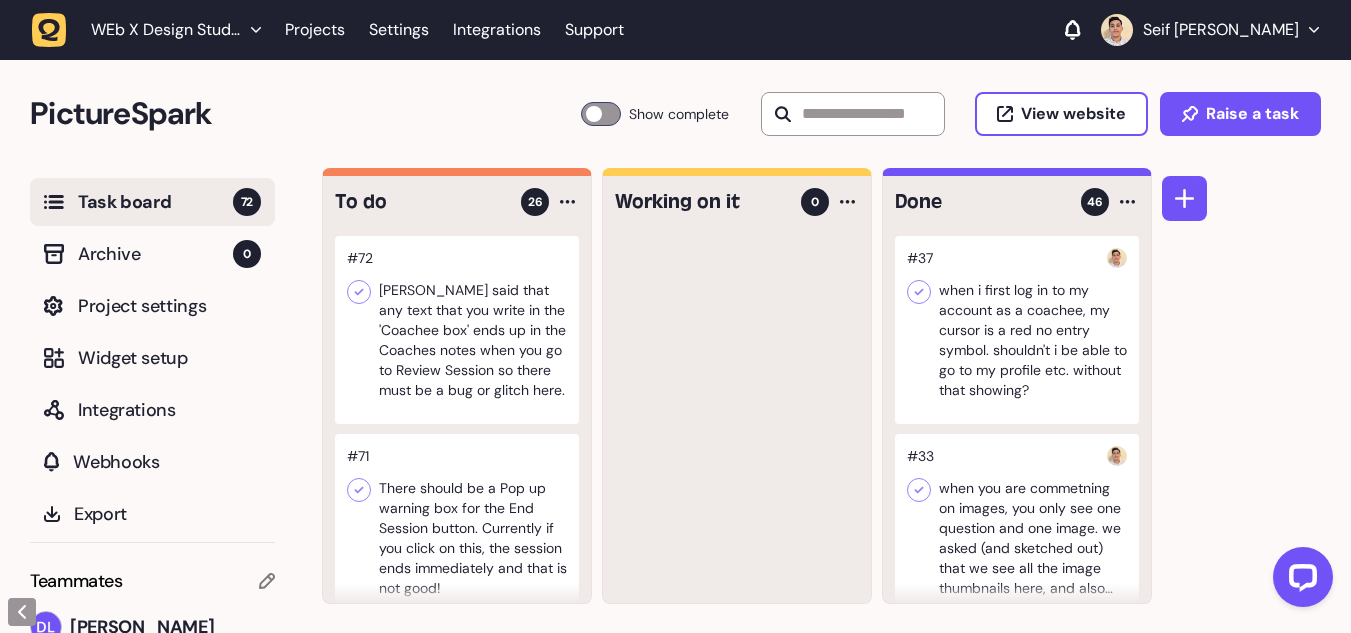 click 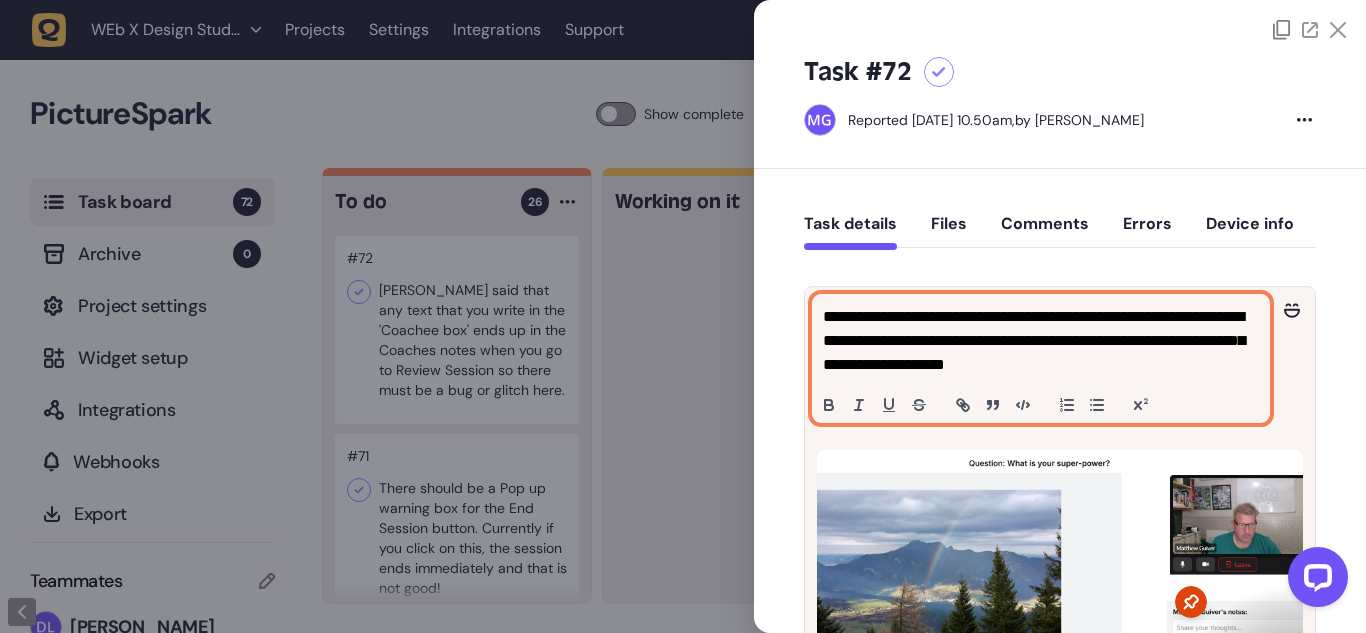 click on "**********" 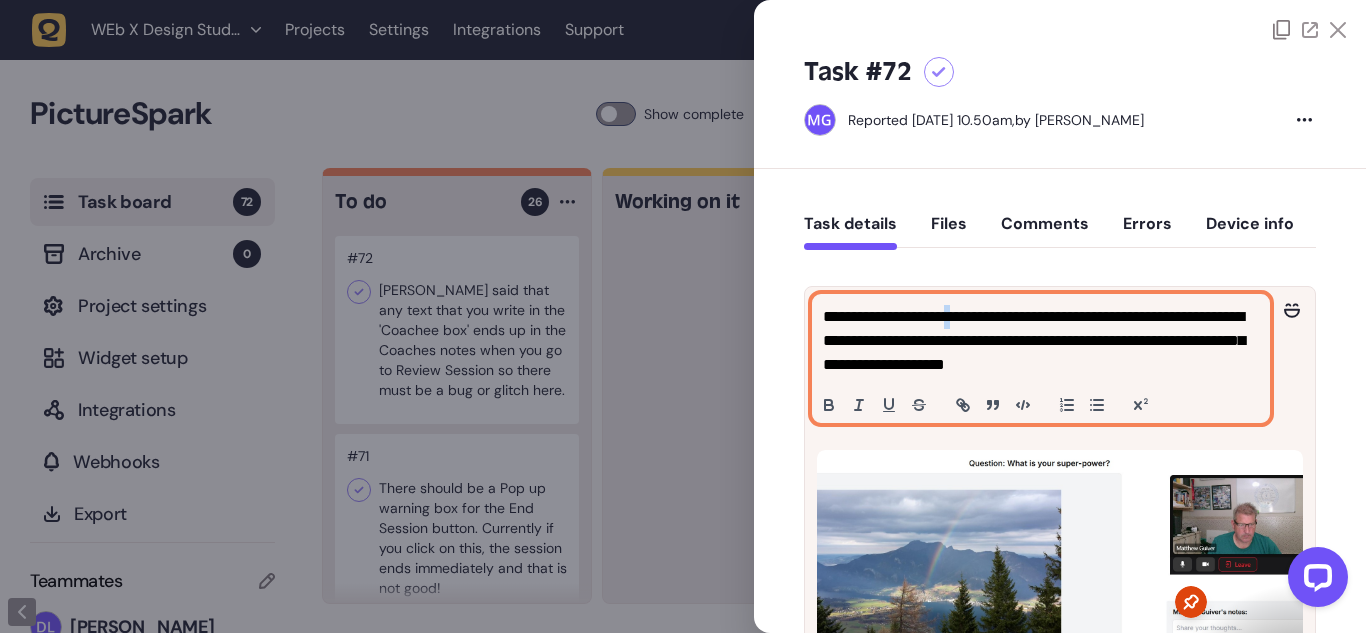 click on "**********" 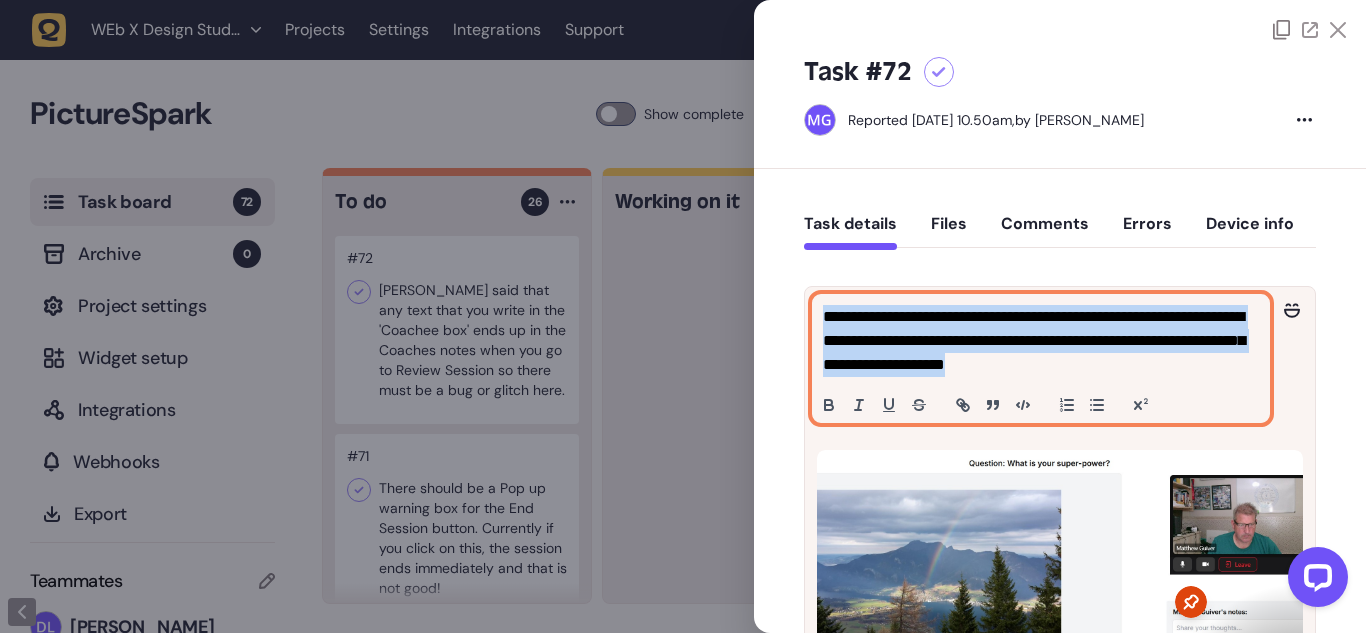 click on "**********" 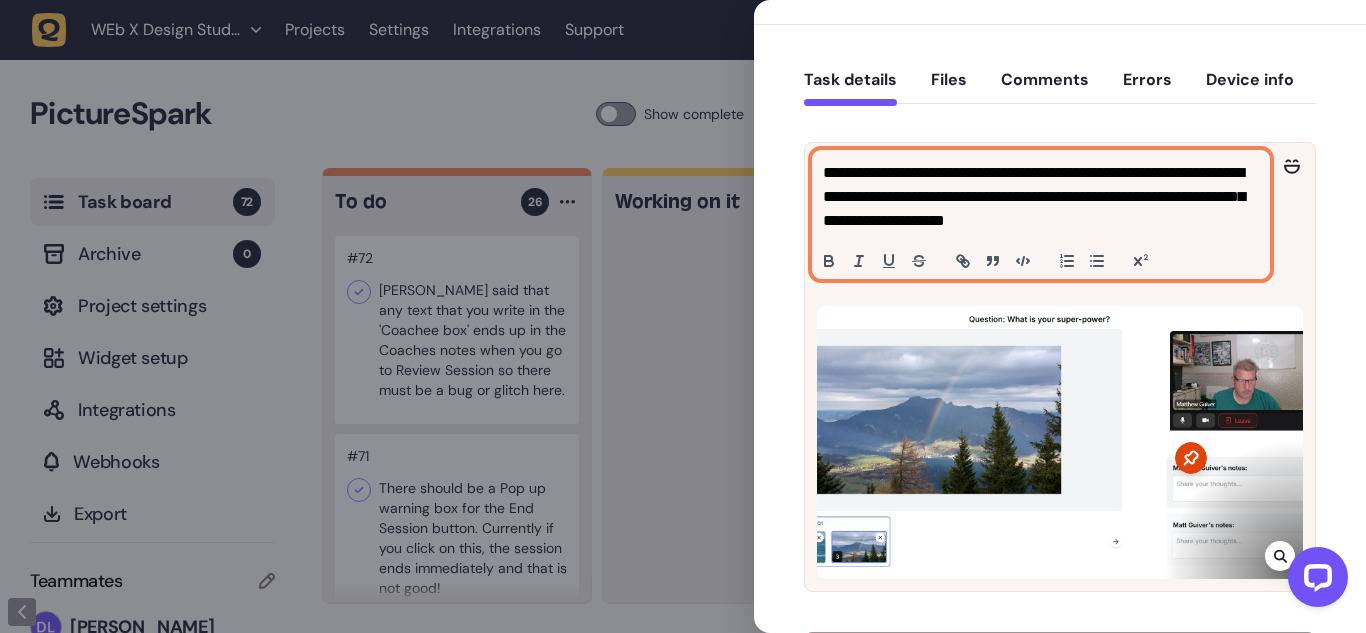 scroll, scrollTop: 145, scrollLeft: 0, axis: vertical 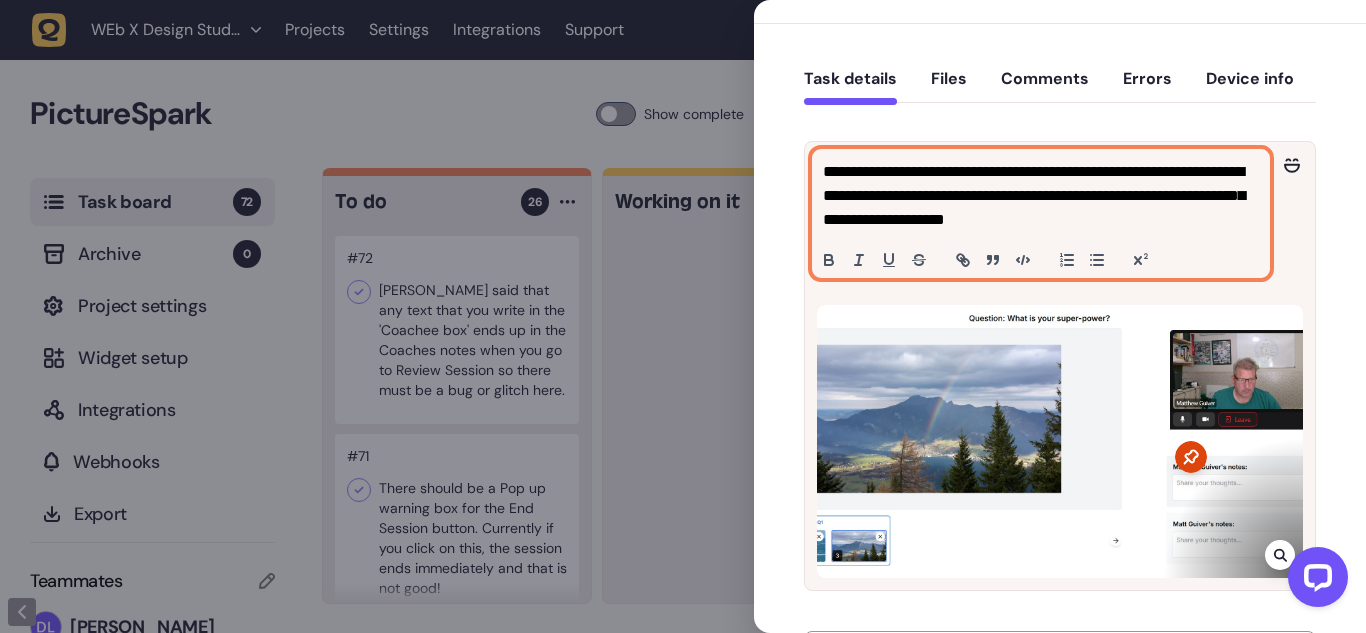 click on "**********" 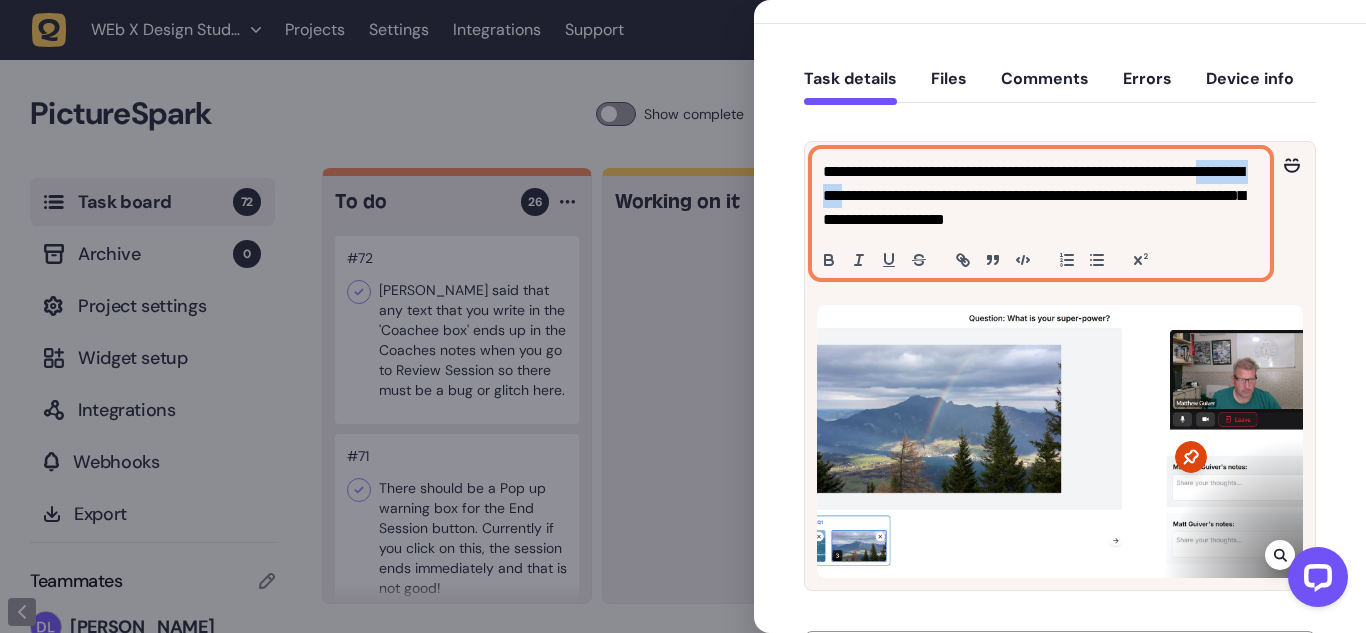 drag, startPoint x: 880, startPoint y: 202, endPoint x: 945, endPoint y: 201, distance: 65.00769 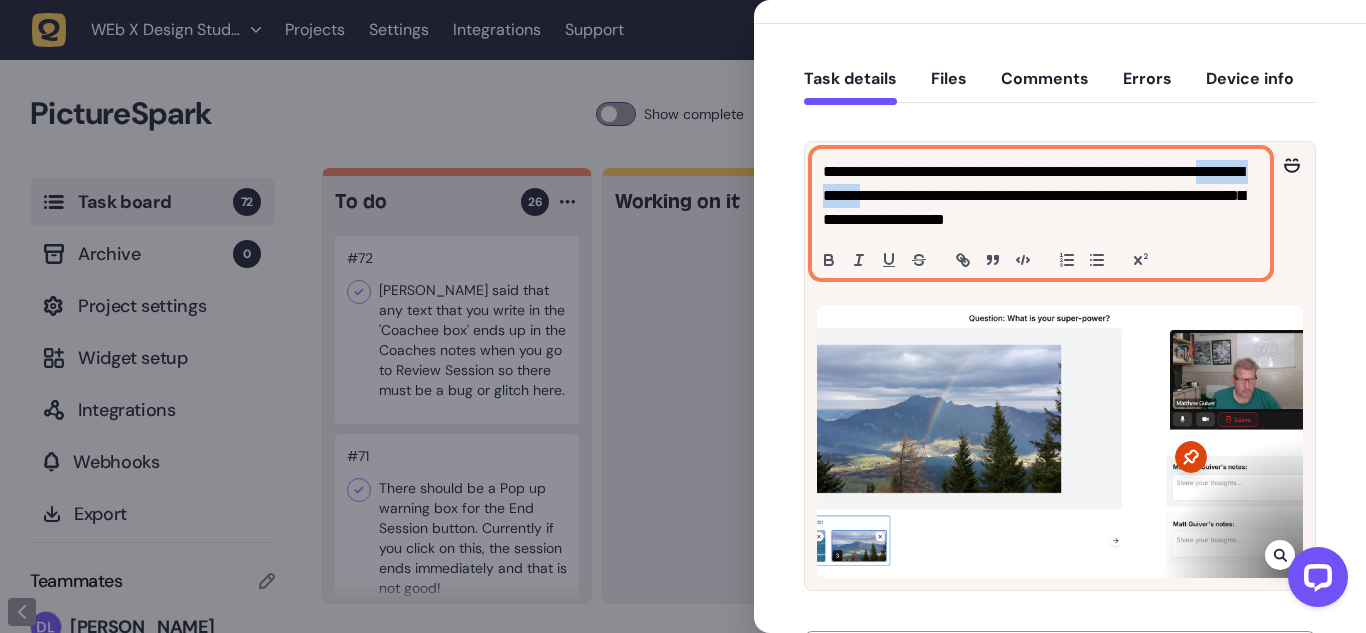 click on "**********" 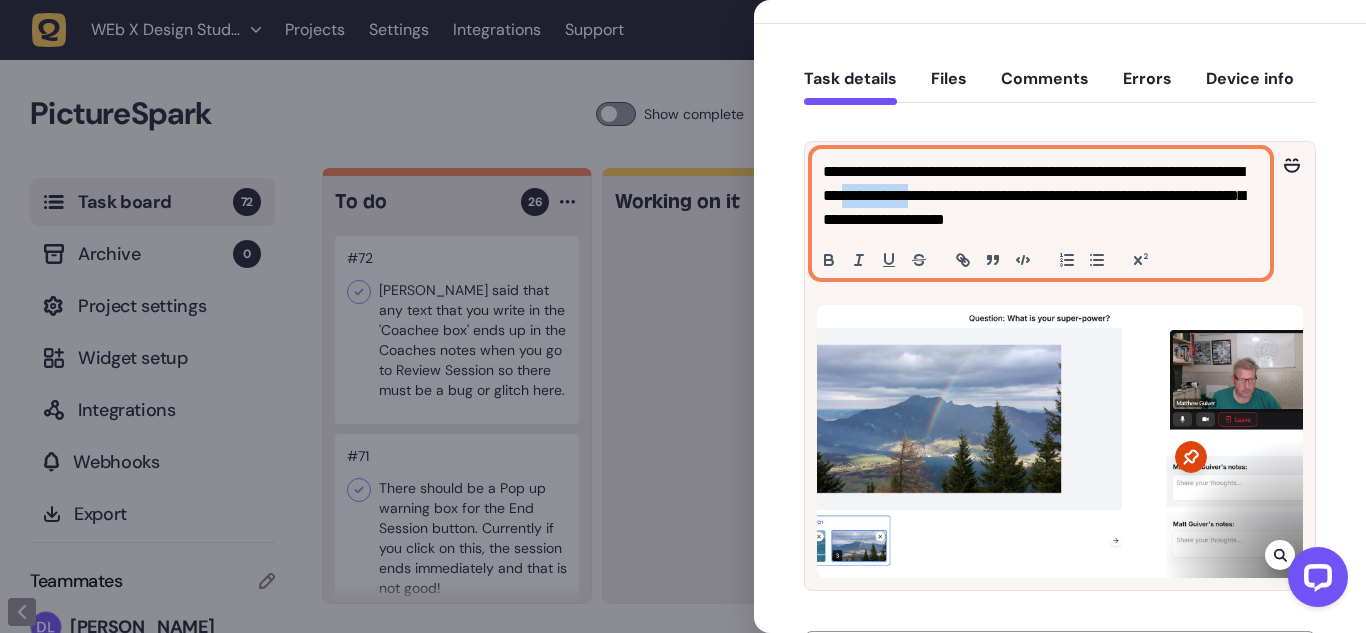 drag, startPoint x: 945, startPoint y: 201, endPoint x: 996, endPoint y: 197, distance: 51.156624 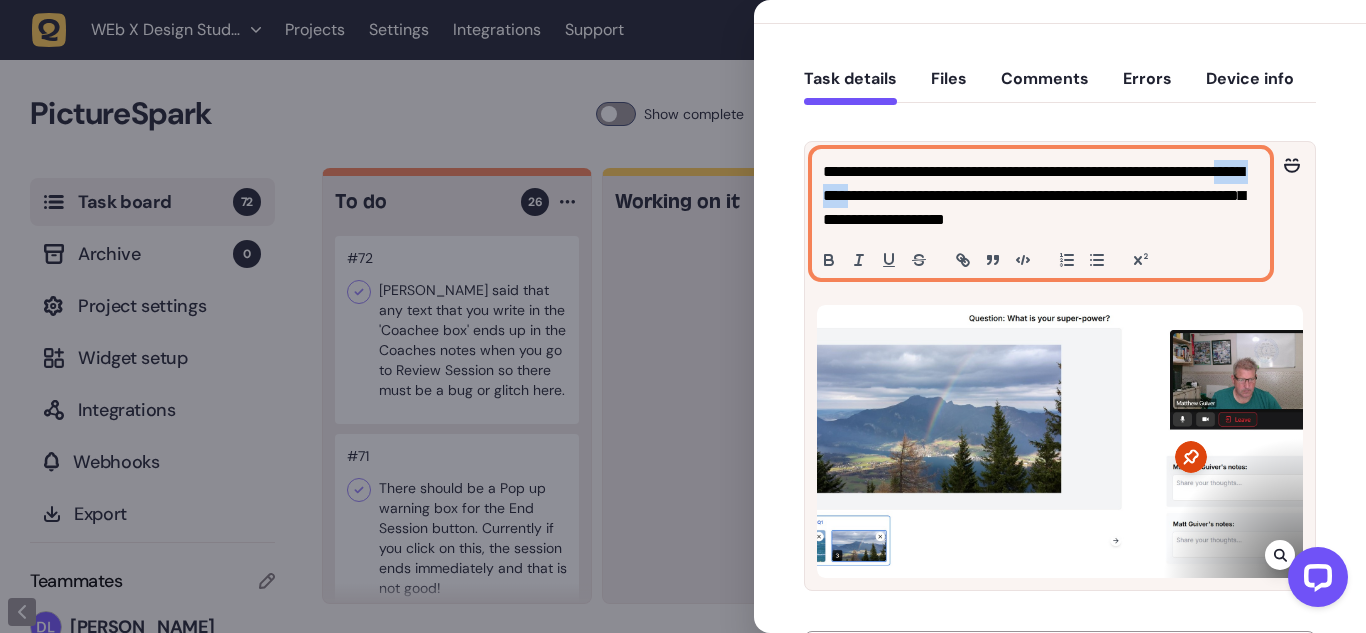 drag, startPoint x: 884, startPoint y: 202, endPoint x: 948, endPoint y: 196, distance: 64.28063 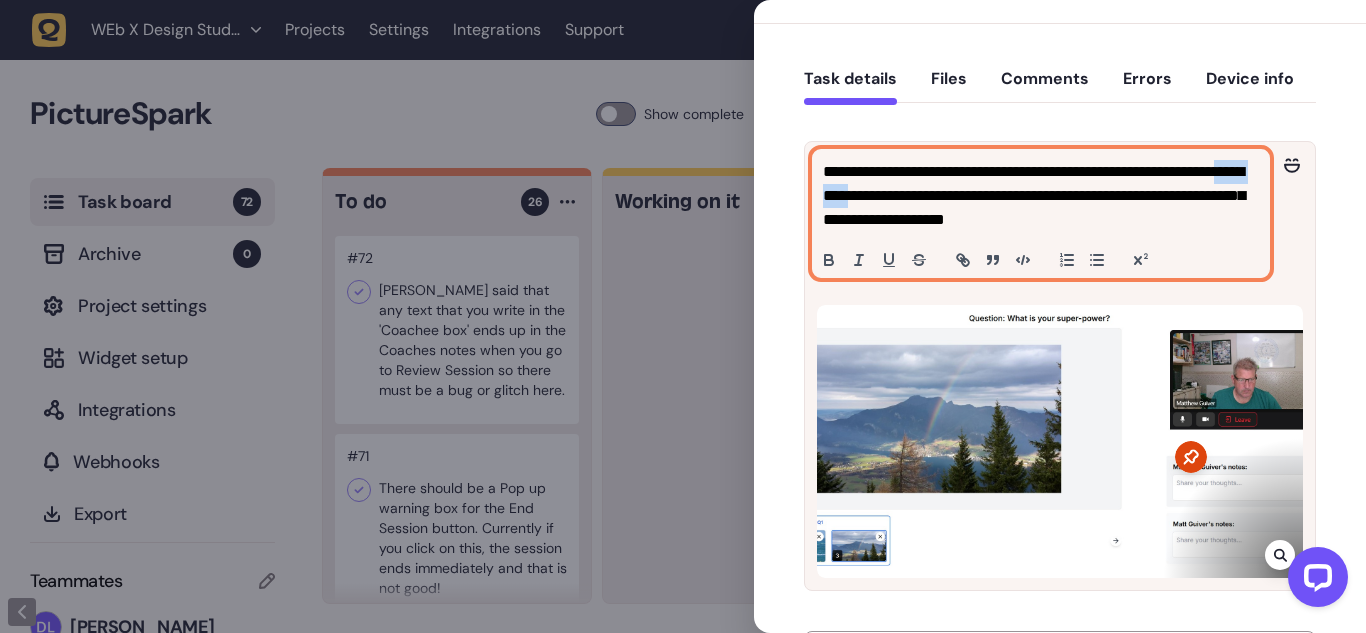 click on "**********" 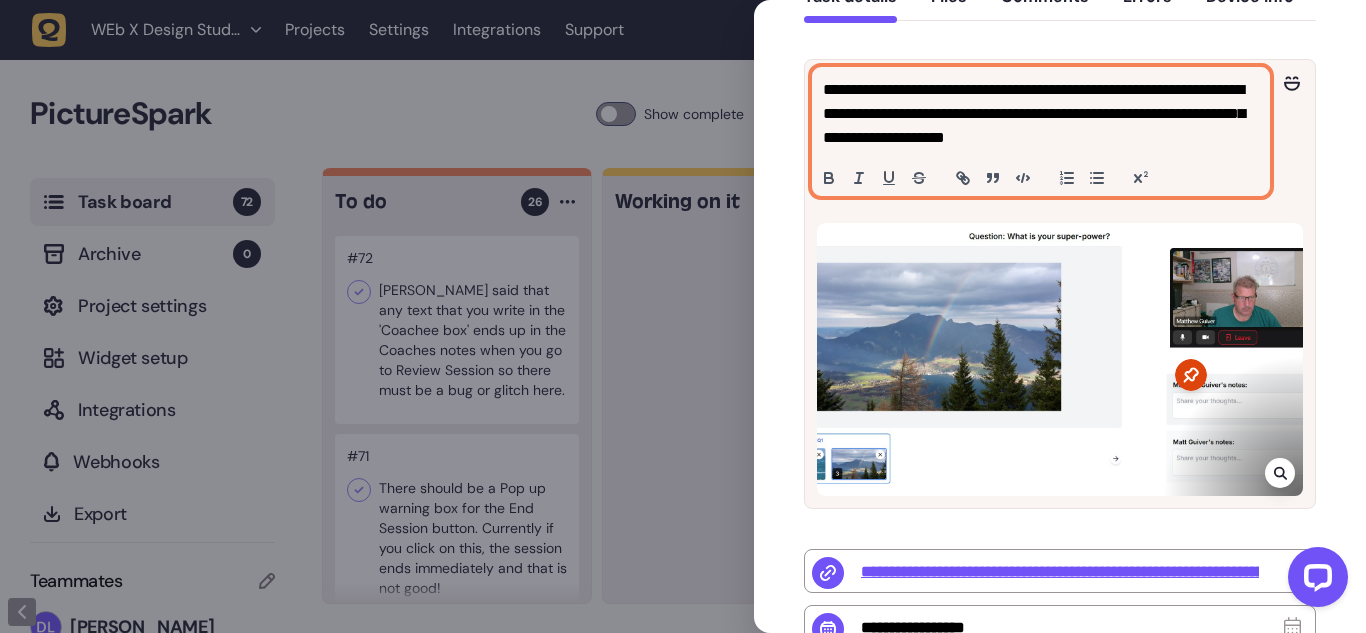 scroll, scrollTop: 228, scrollLeft: 0, axis: vertical 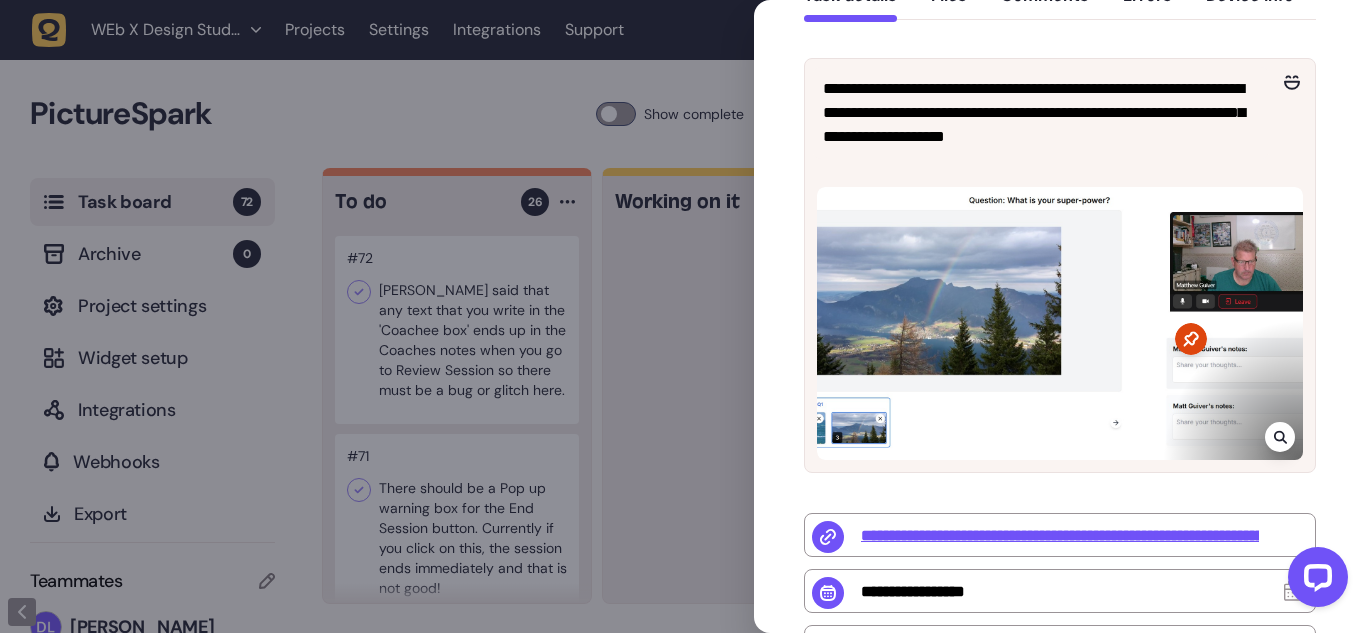 click 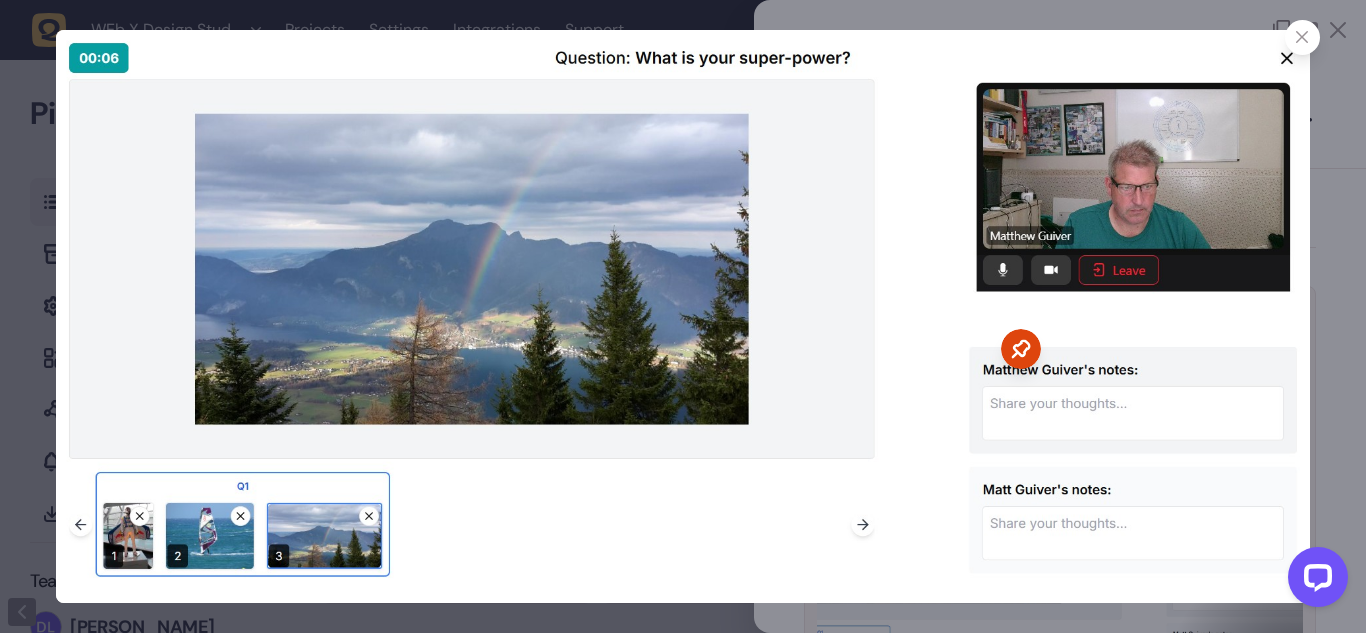 click 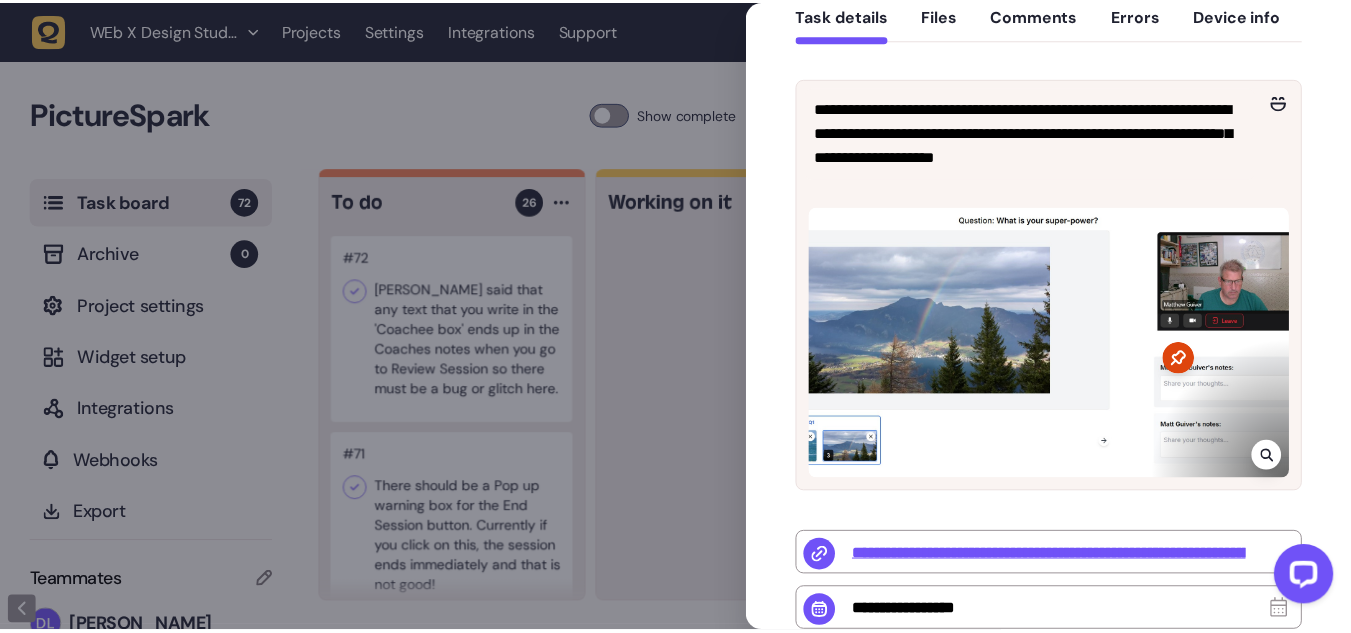 scroll, scrollTop: 207, scrollLeft: 0, axis: vertical 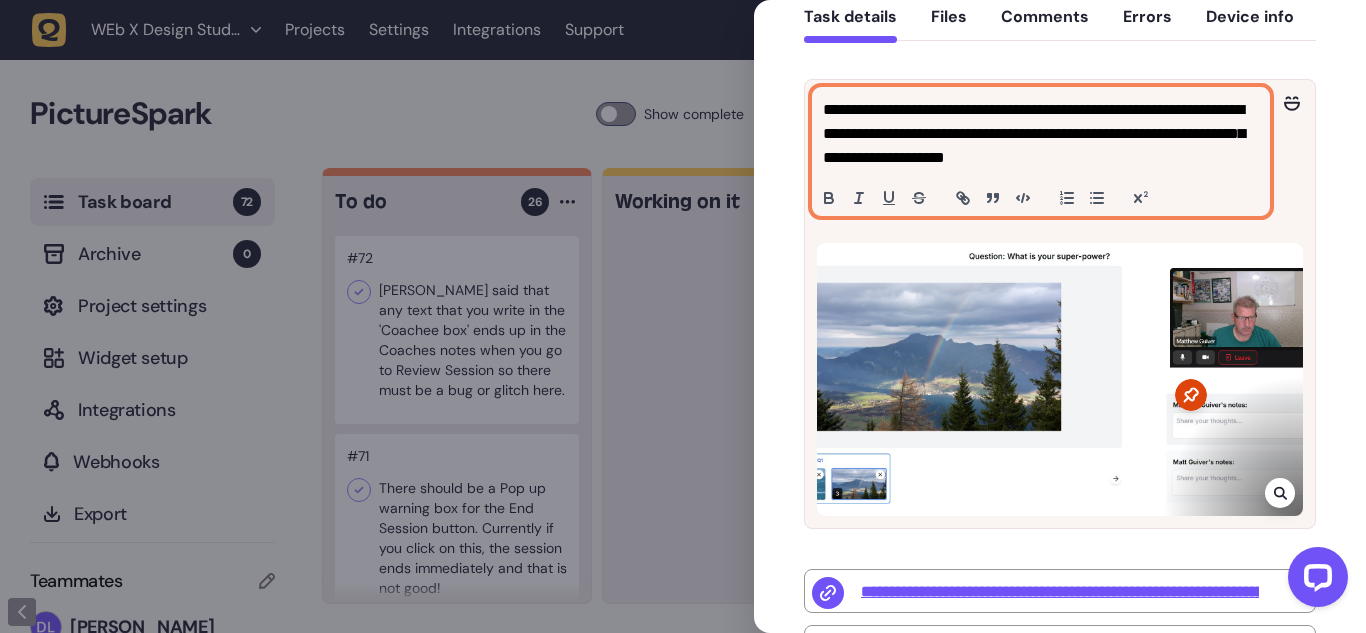 click on "**********" 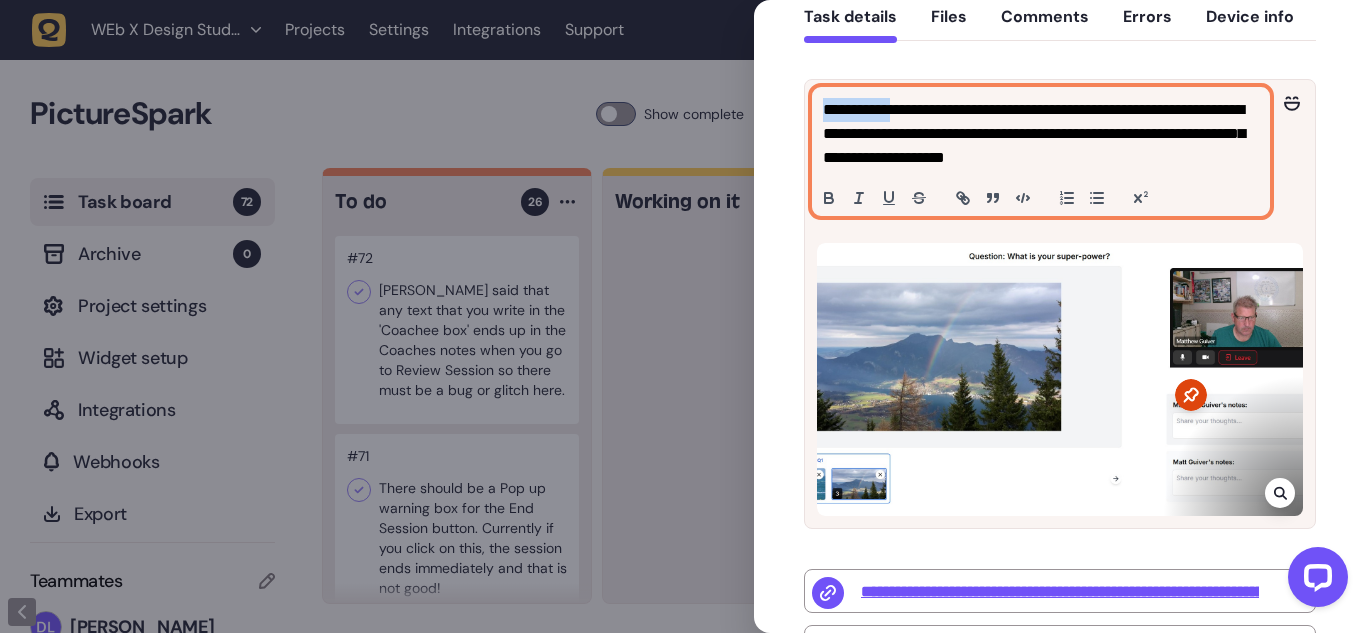 drag, startPoint x: 862, startPoint y: 106, endPoint x: 892, endPoint y: 110, distance: 30.265491 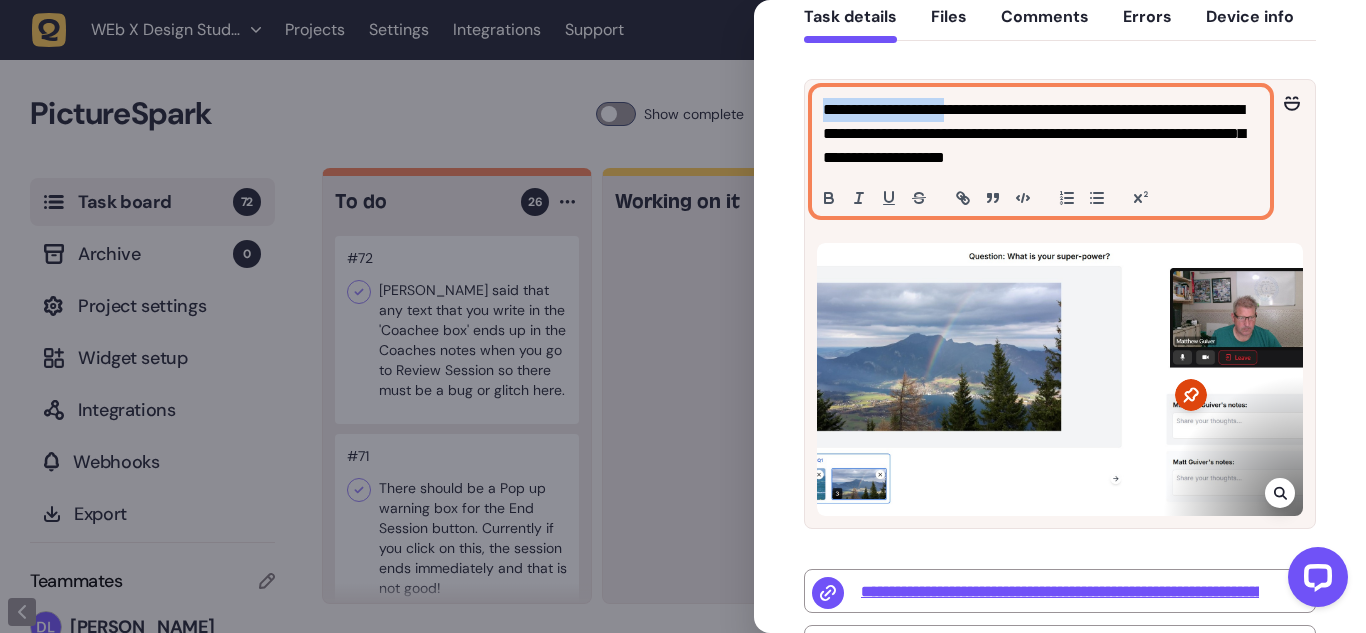 drag, startPoint x: 853, startPoint y: 107, endPoint x: 965, endPoint y: 120, distance: 112.75194 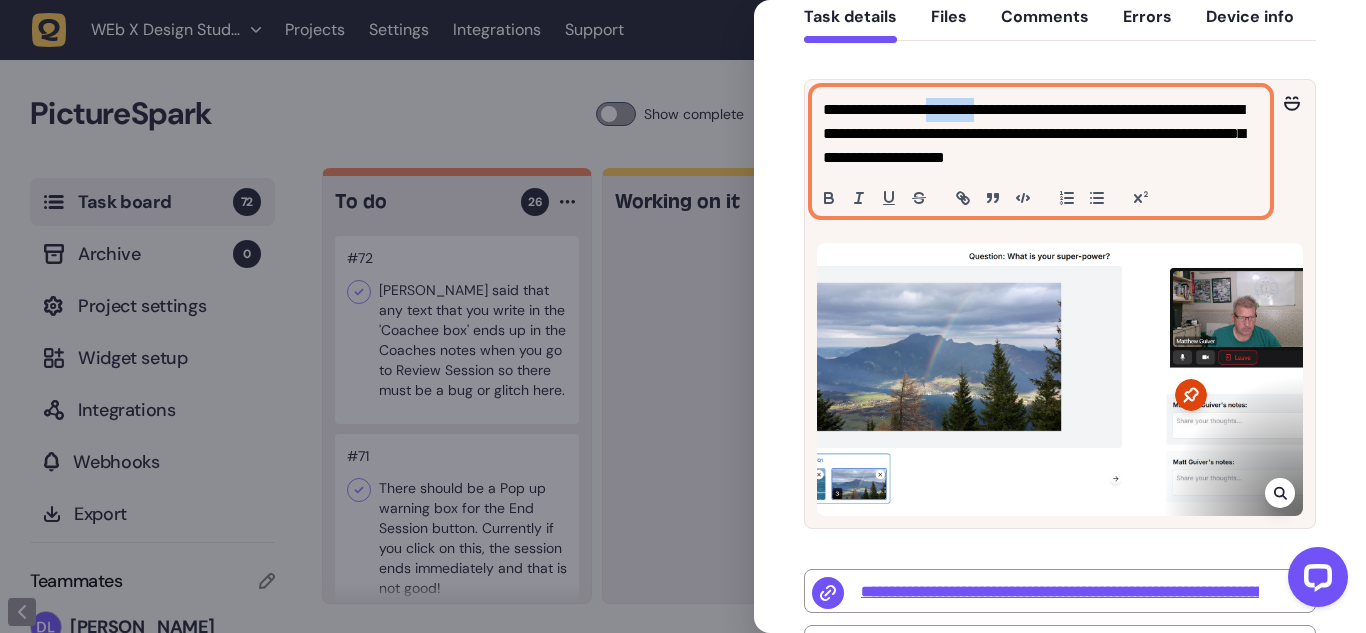 drag, startPoint x: 965, startPoint y: 120, endPoint x: 1000, endPoint y: 117, distance: 35.128338 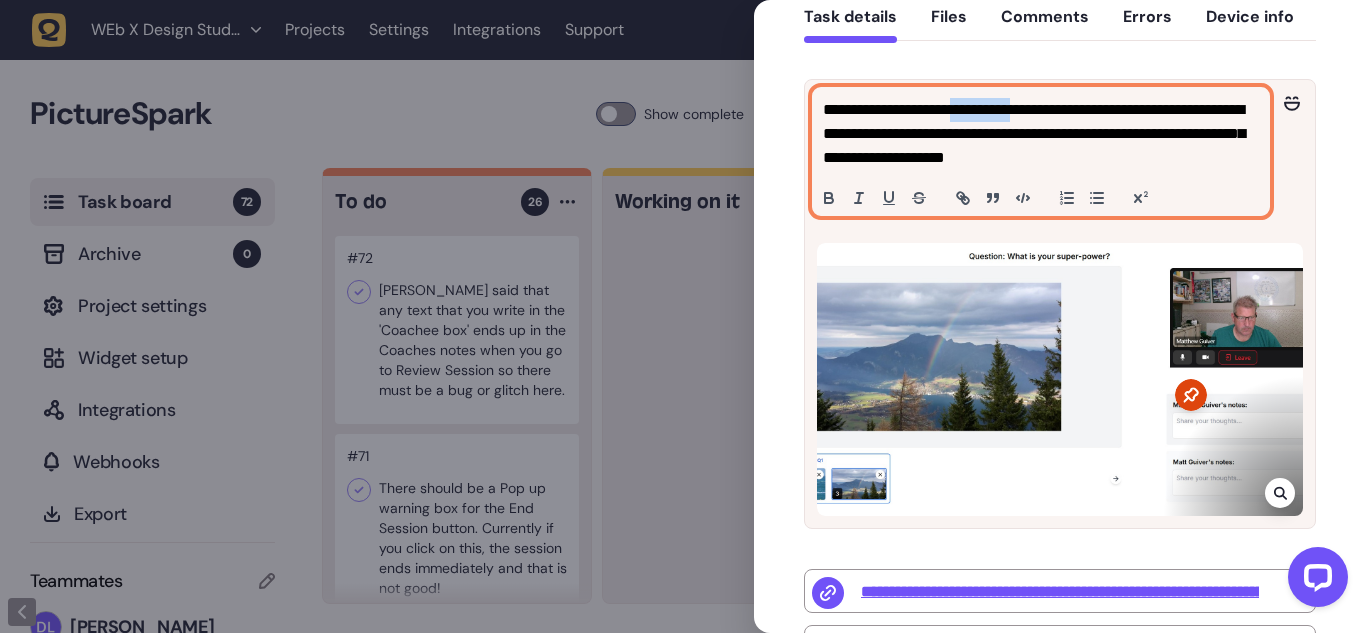 drag, startPoint x: 1000, startPoint y: 117, endPoint x: 1045, endPoint y: 114, distance: 45.099888 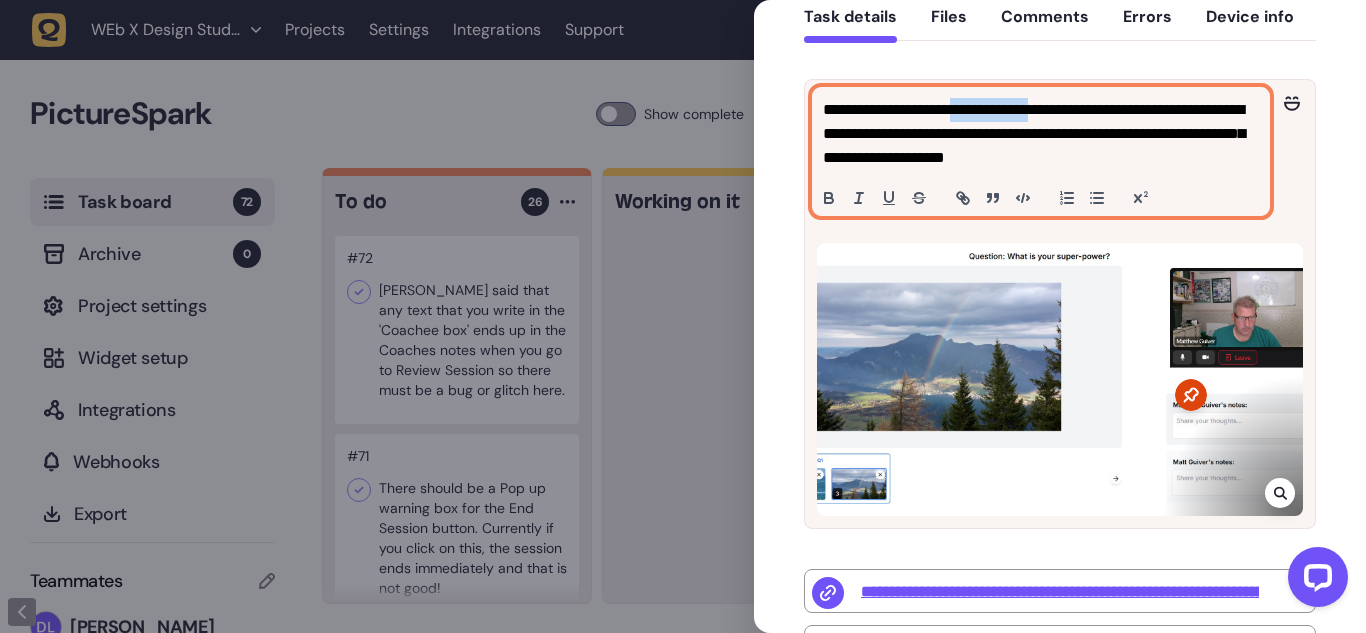 click on "**********" 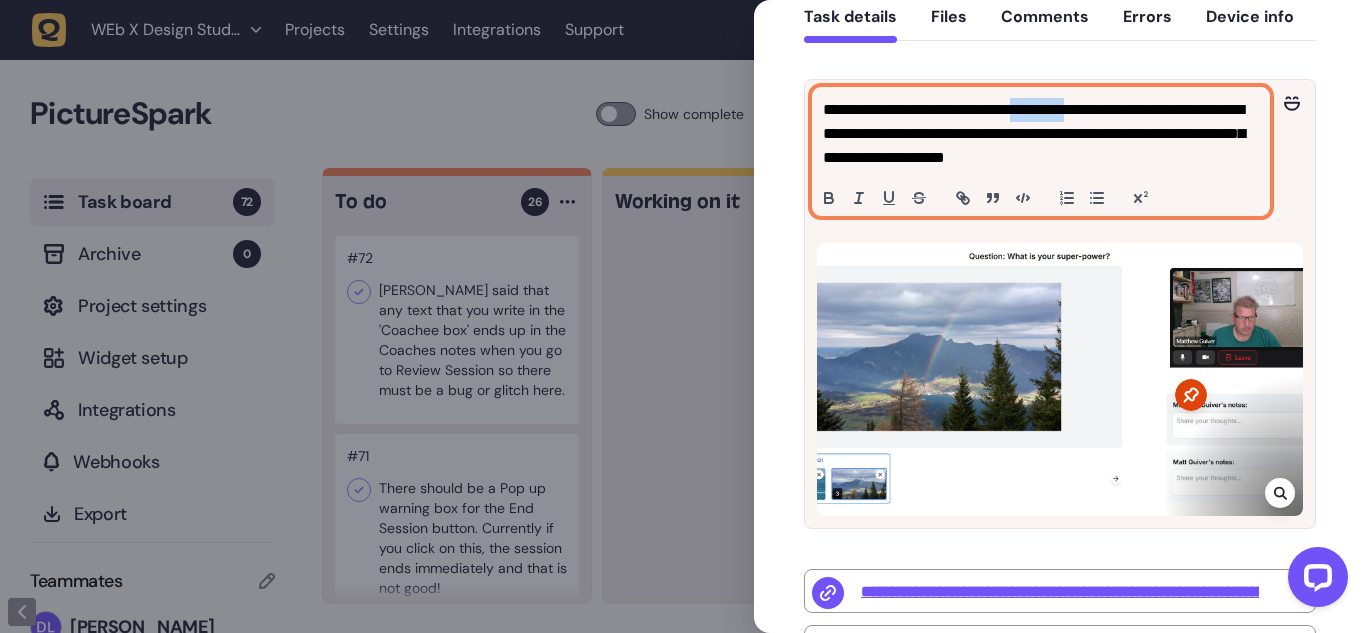 drag, startPoint x: 1045, startPoint y: 114, endPoint x: 1088, endPoint y: 110, distance: 43.185646 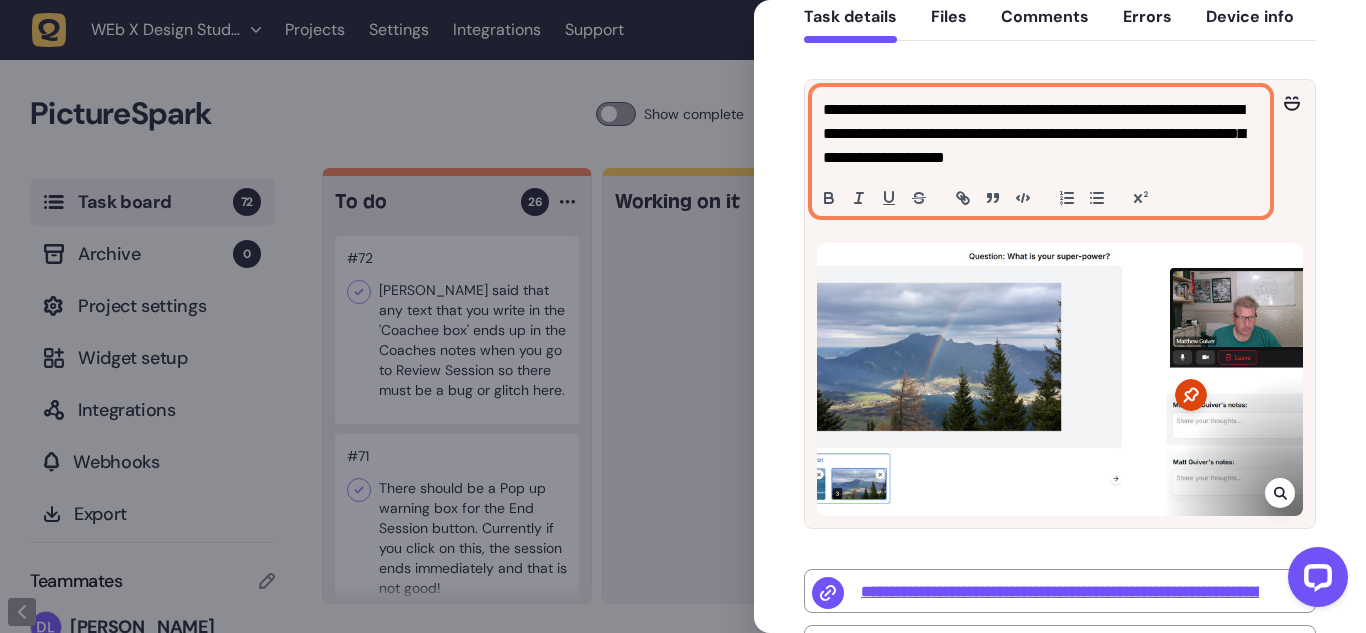 click on "**********" 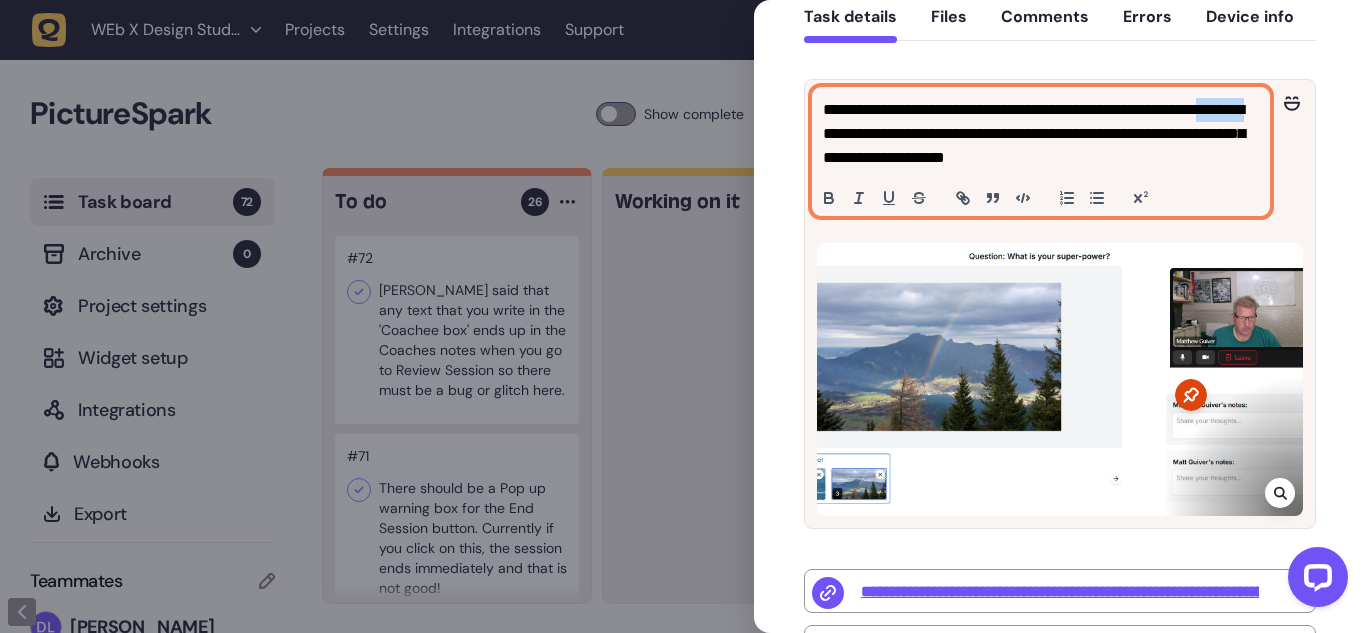 drag, startPoint x: 865, startPoint y: 133, endPoint x: 921, endPoint y: 135, distance: 56.0357 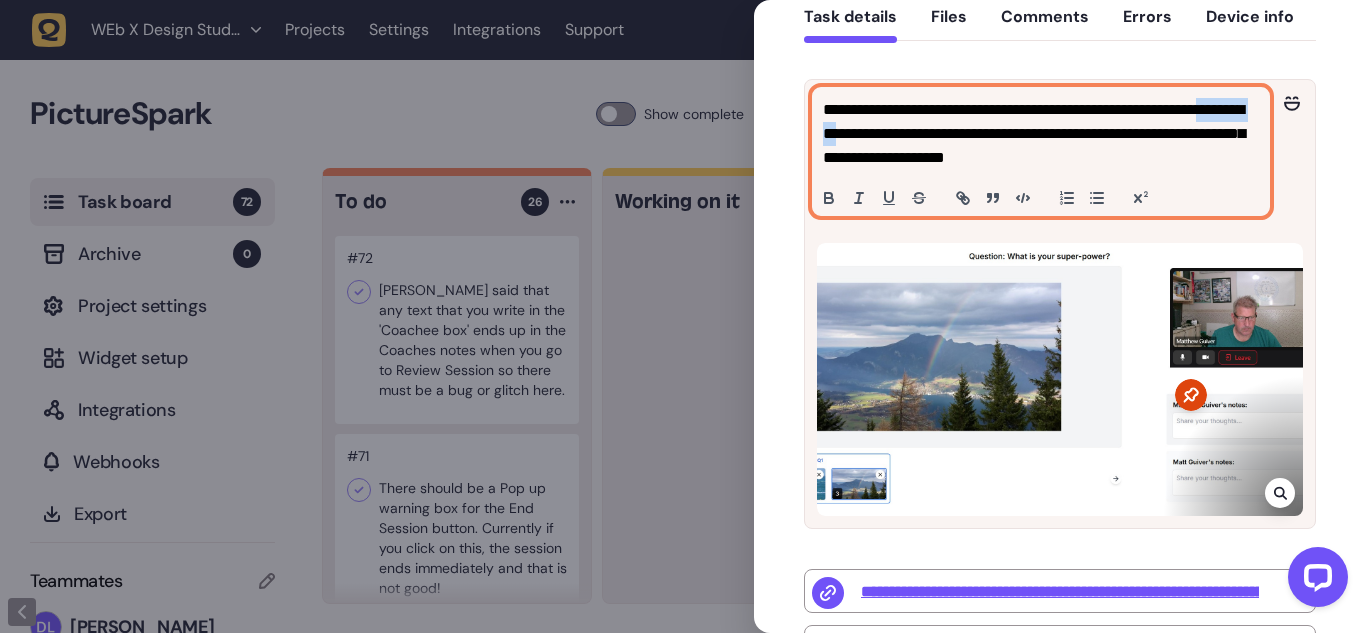 click on "**********" 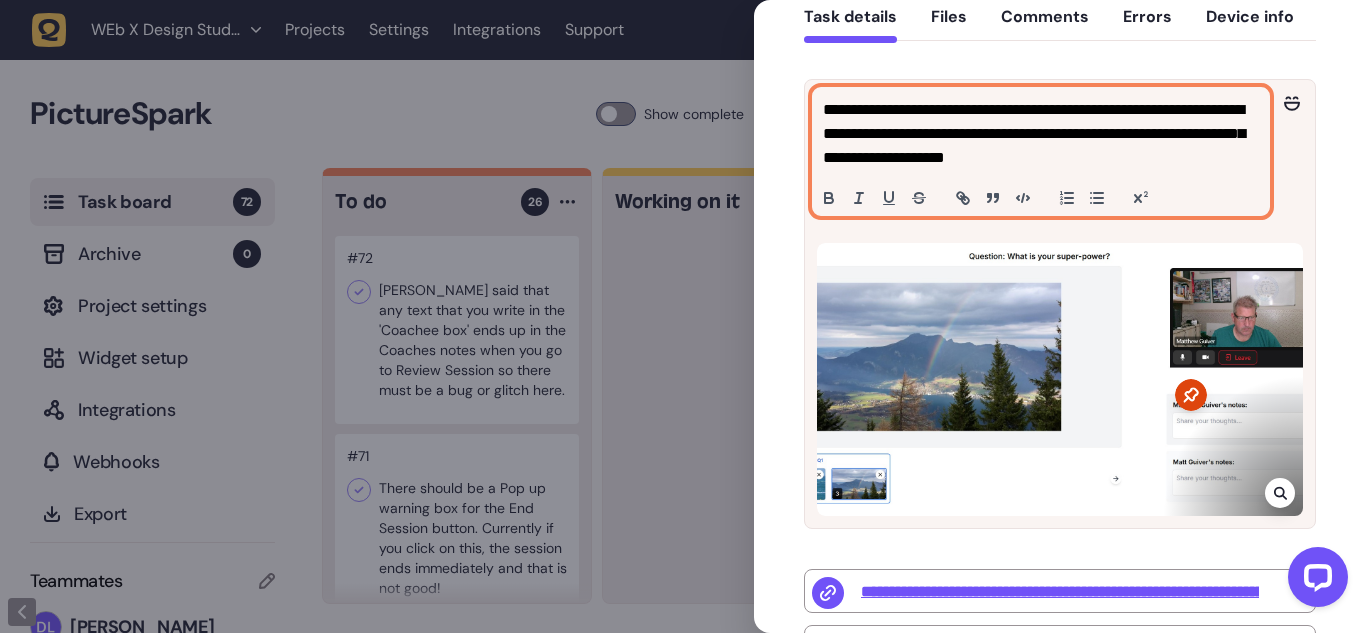 click on "**********" 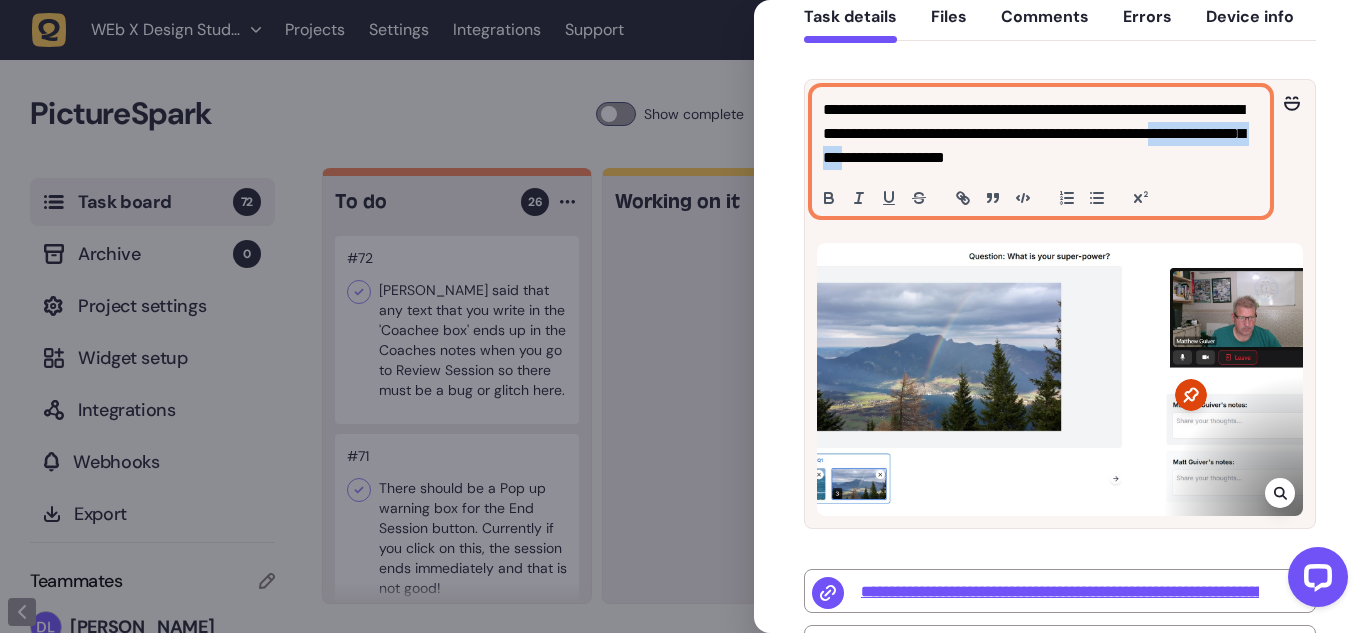 drag, startPoint x: 932, startPoint y: 159, endPoint x: 1067, endPoint y: 163, distance: 135.05925 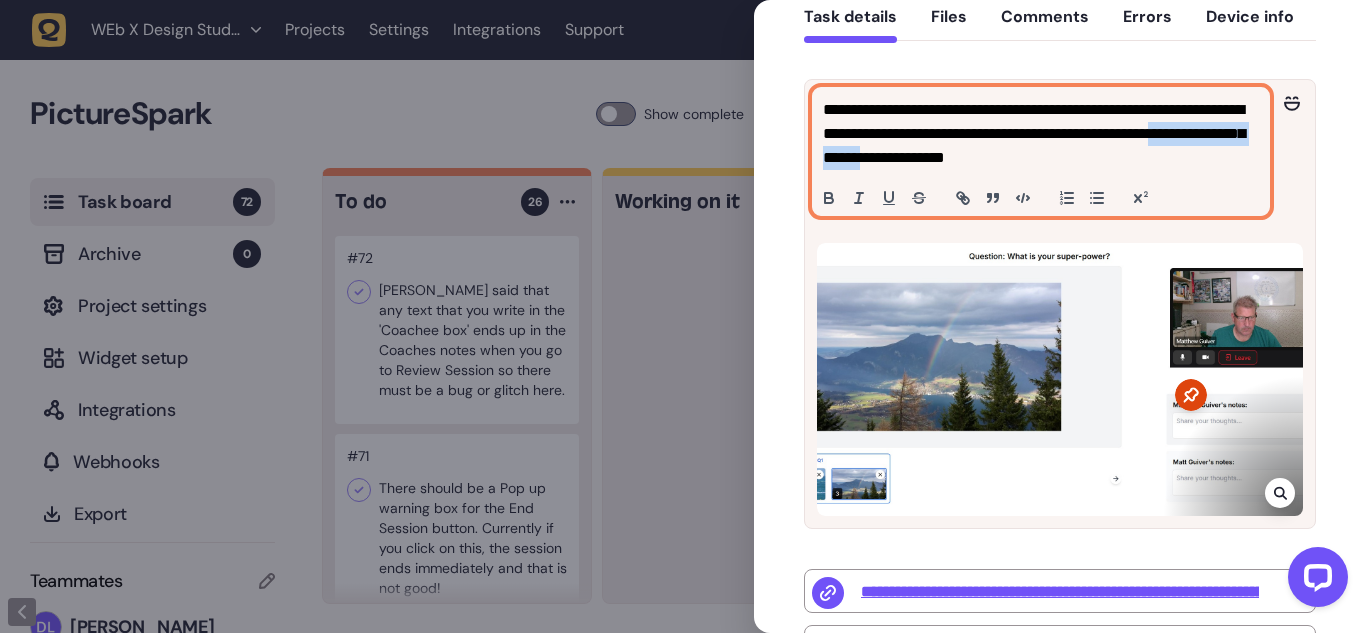 click on "**********" 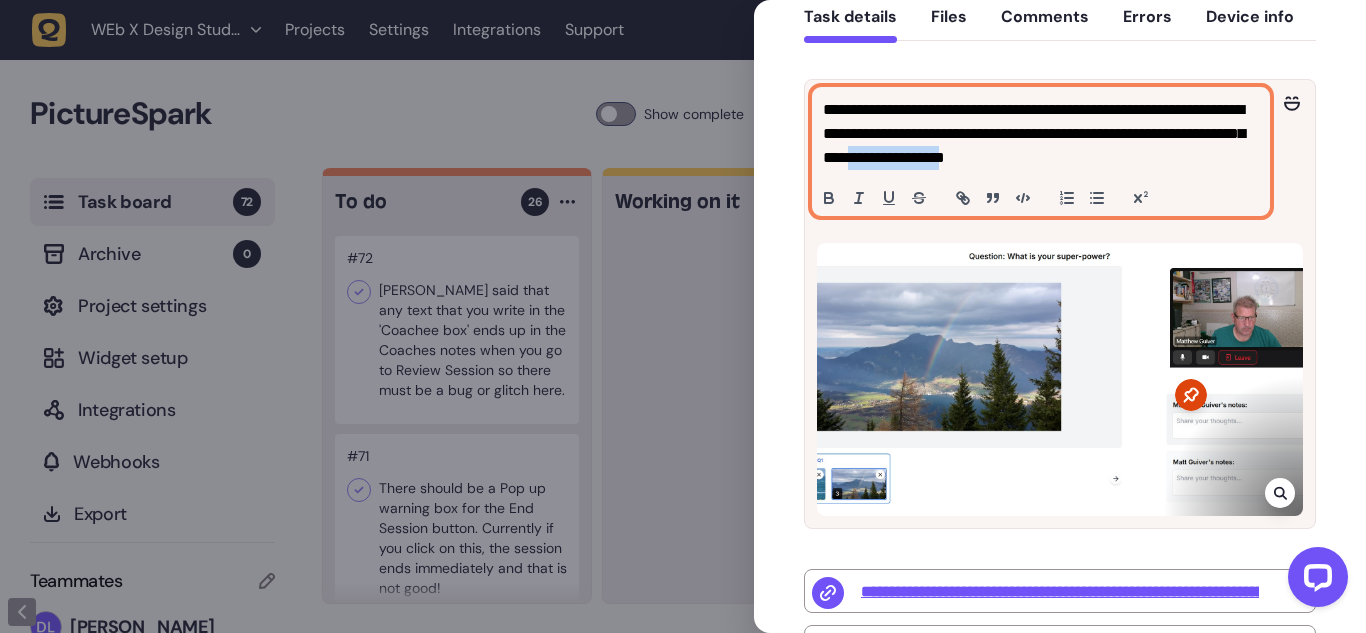 drag, startPoint x: 1067, startPoint y: 163, endPoint x: 1161, endPoint y: 157, distance: 94.19129 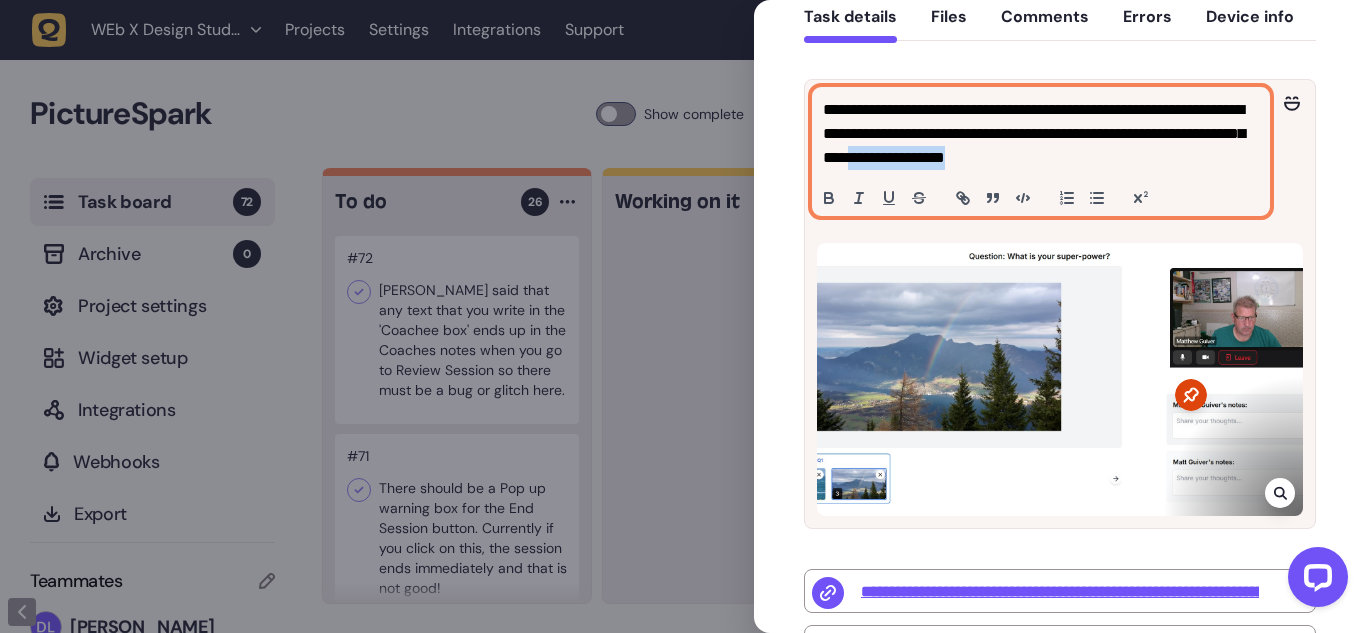 click on "**********" 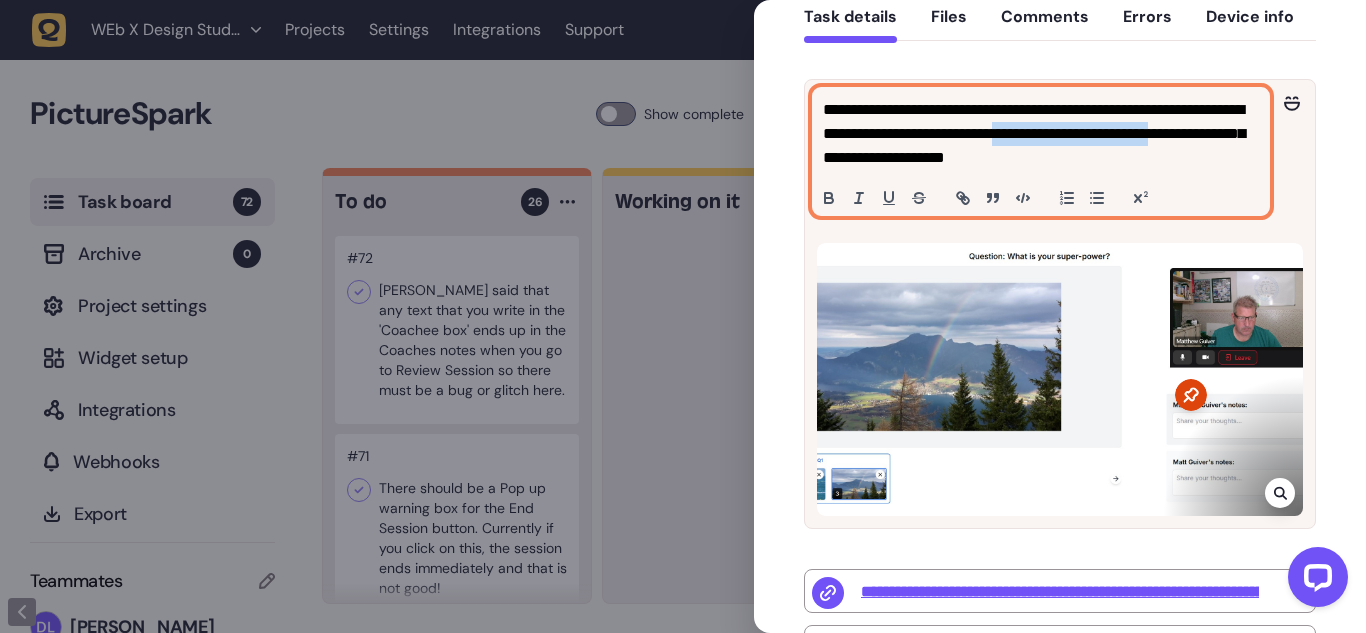 drag, startPoint x: 1140, startPoint y: 141, endPoint x: 904, endPoint y: 150, distance: 236.17155 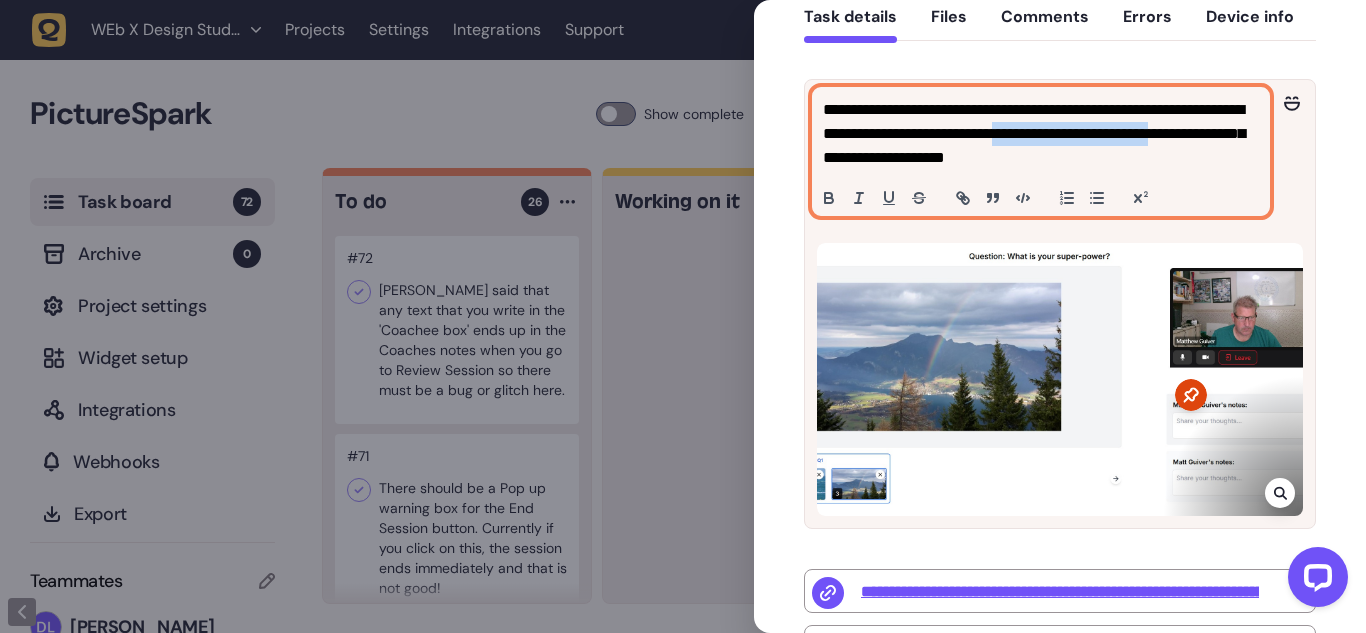 click on "**********" 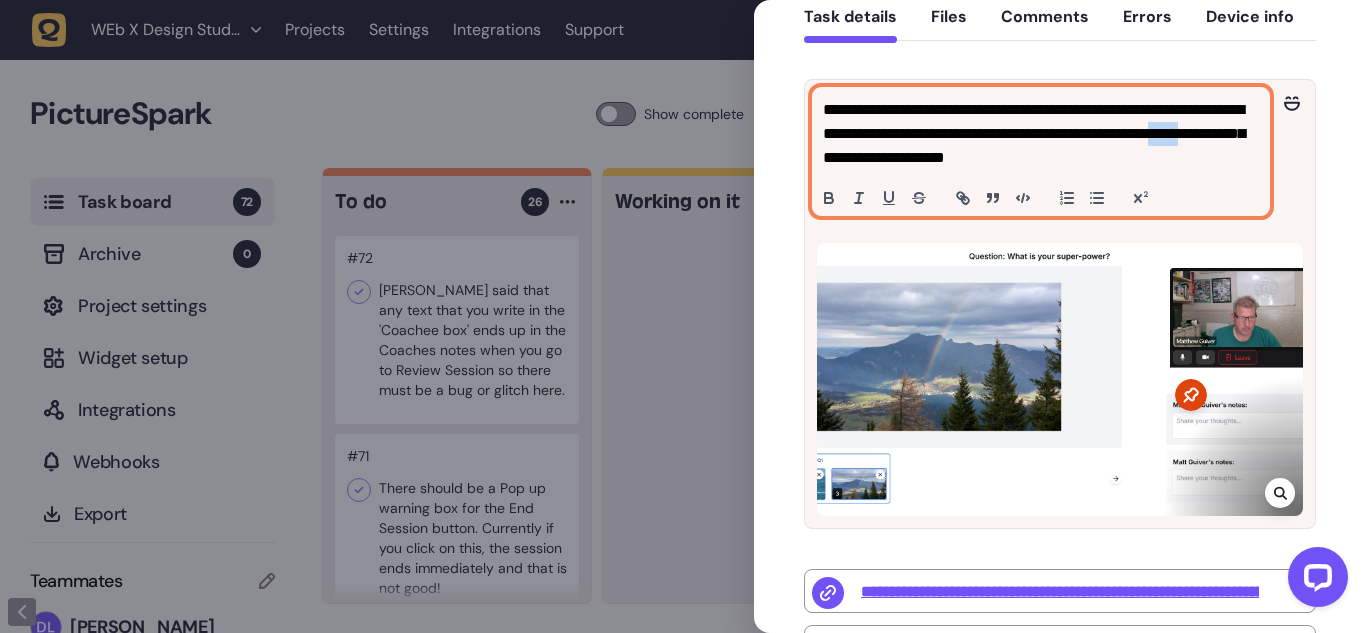 drag, startPoint x: 904, startPoint y: 150, endPoint x: 949, endPoint y: 156, distance: 45.39824 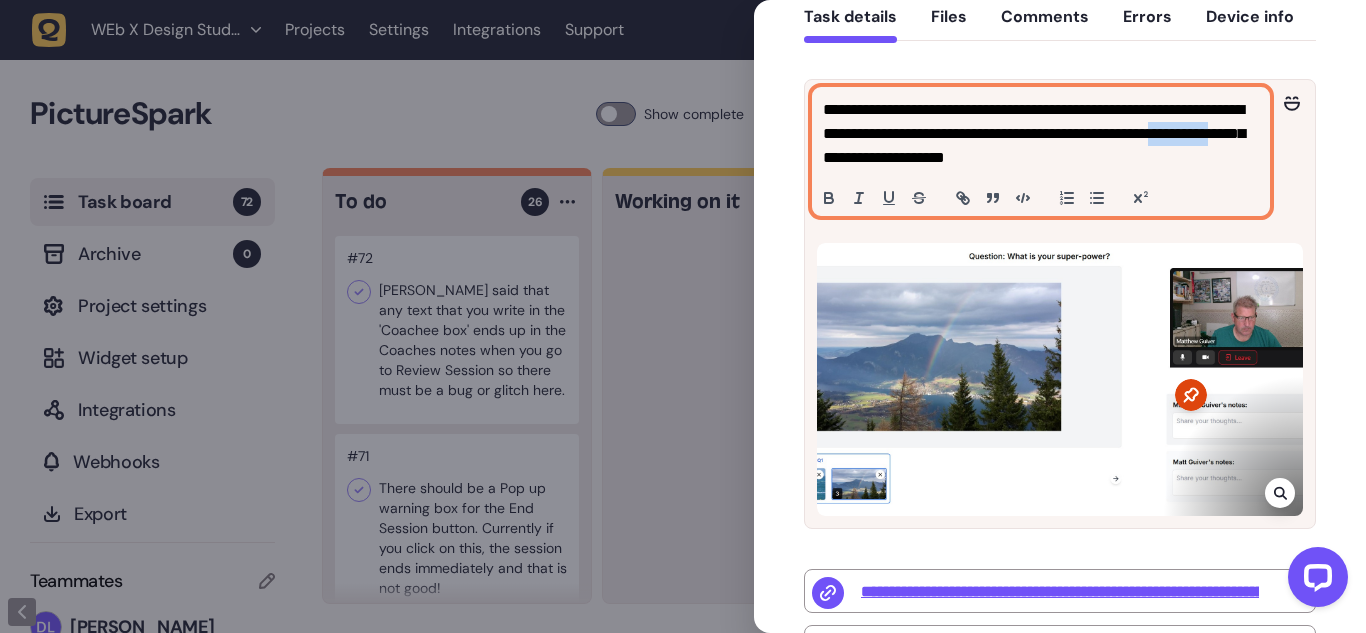 click on "**********" 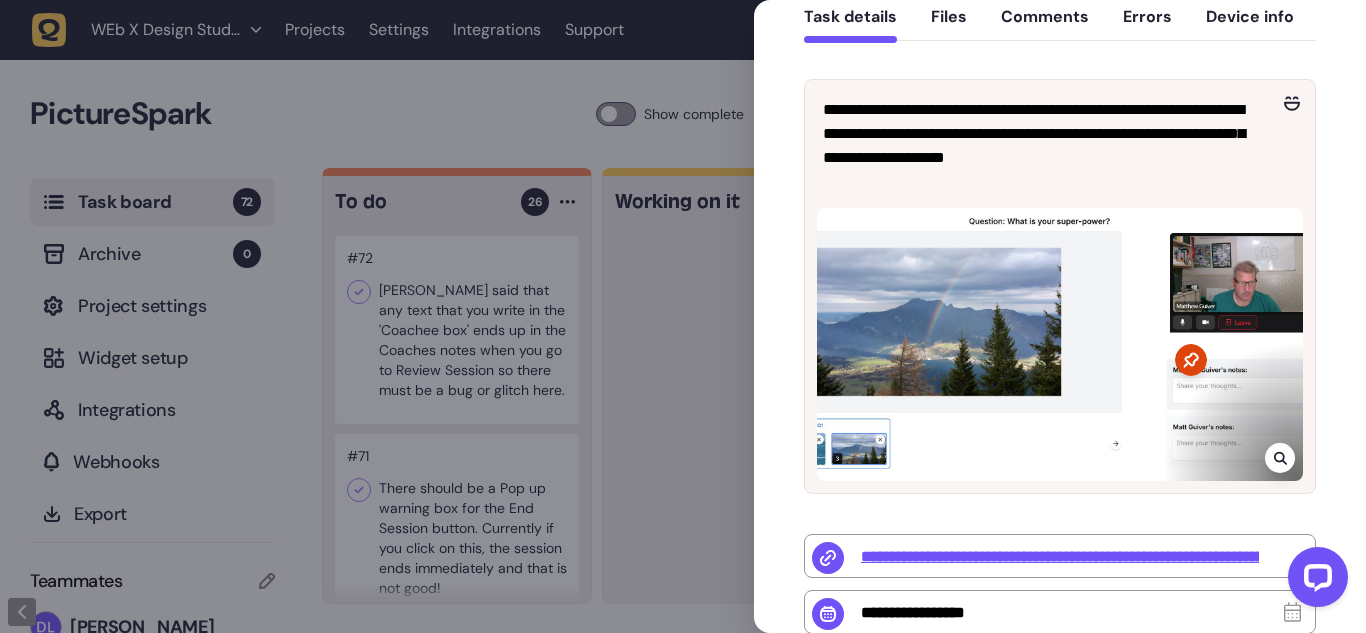 click 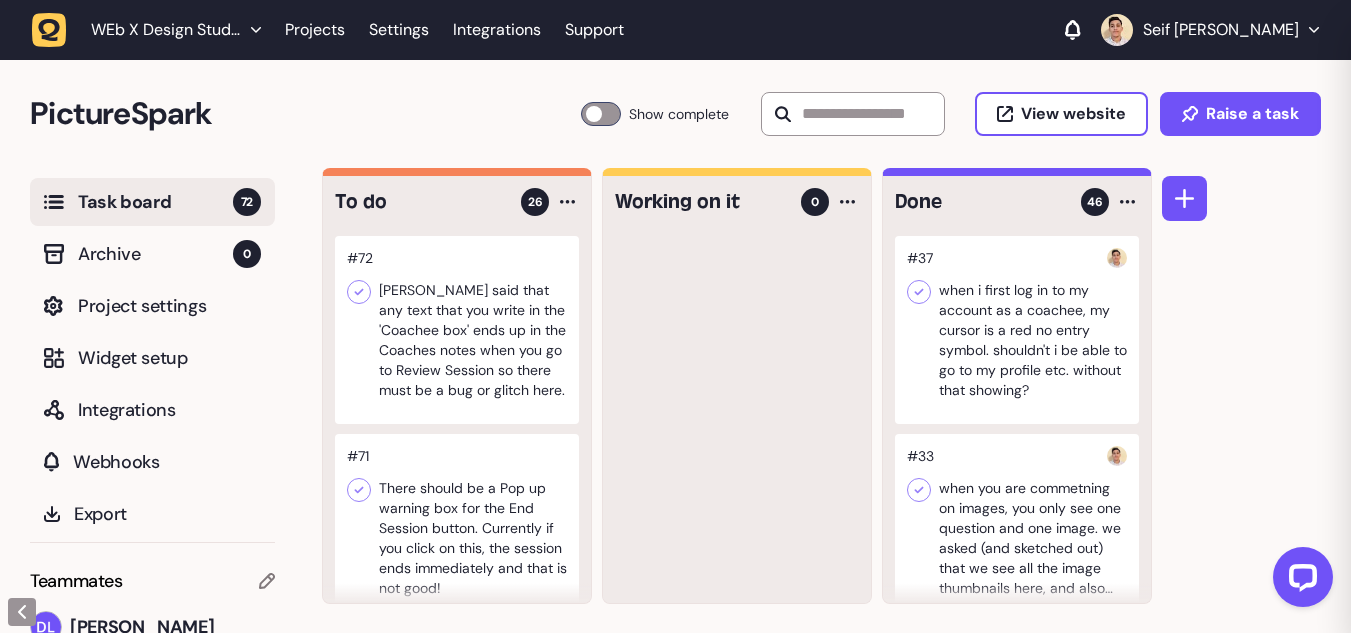 scroll, scrollTop: 122, scrollLeft: 0, axis: vertical 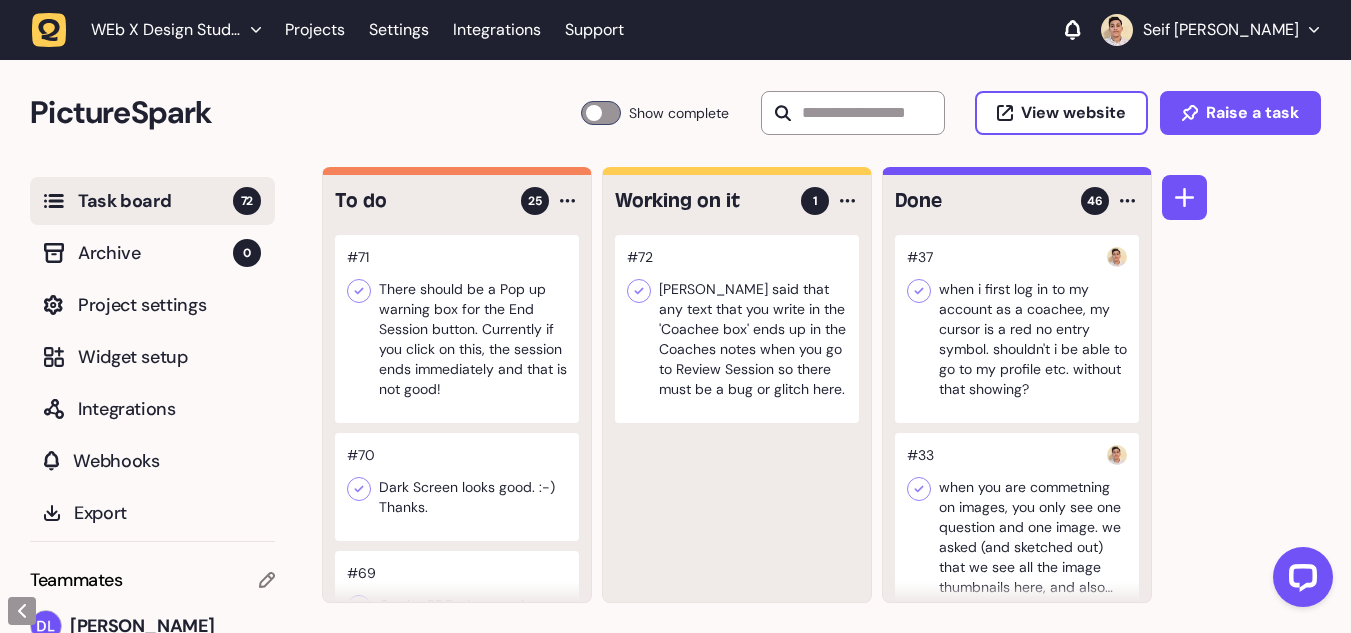 click 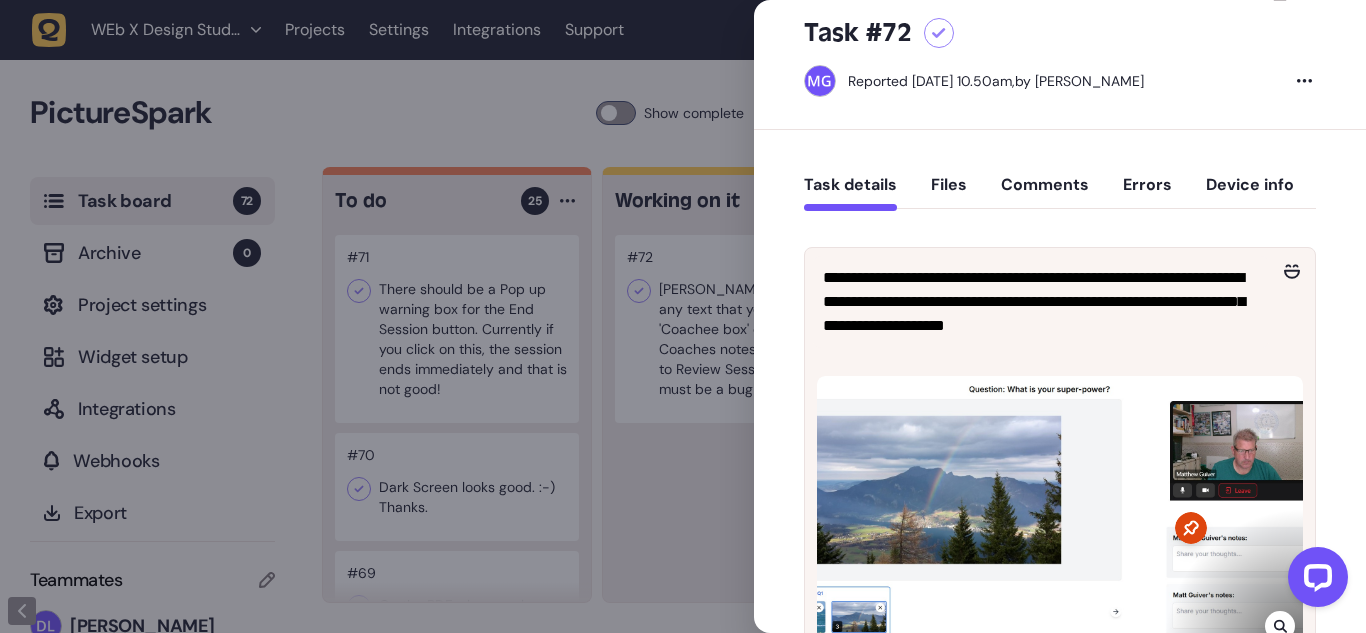 scroll, scrollTop: 0, scrollLeft: 0, axis: both 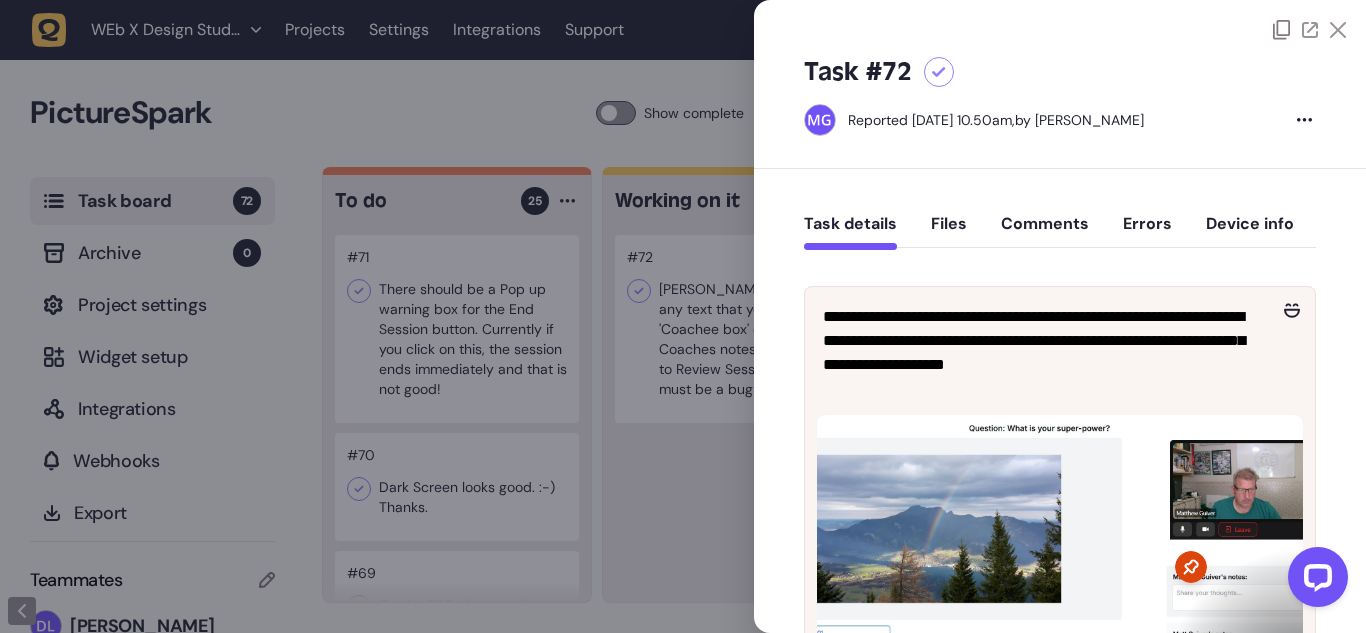 click 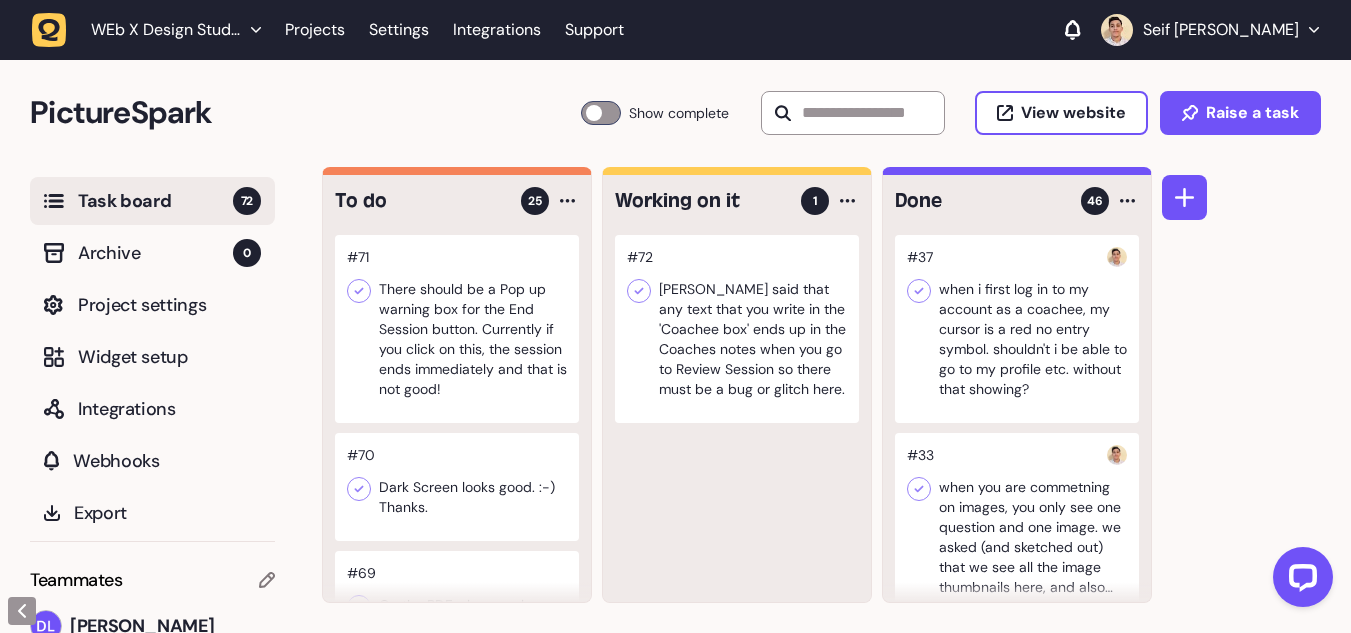 click 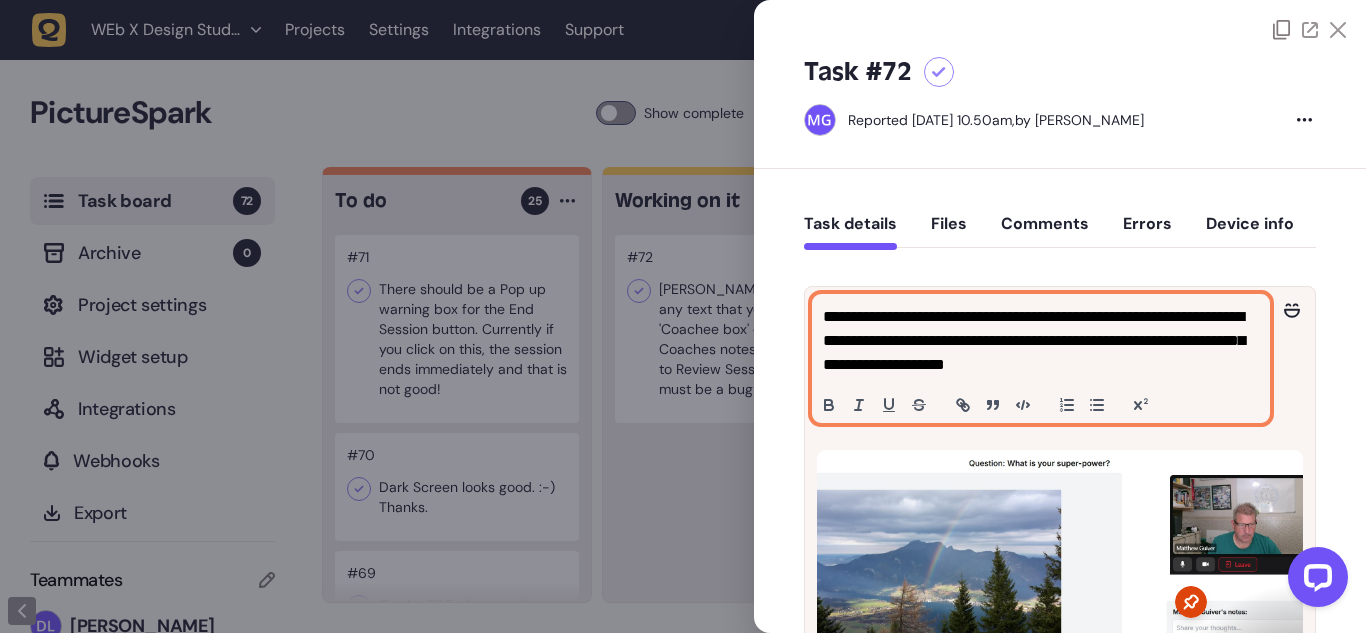click on "**********" 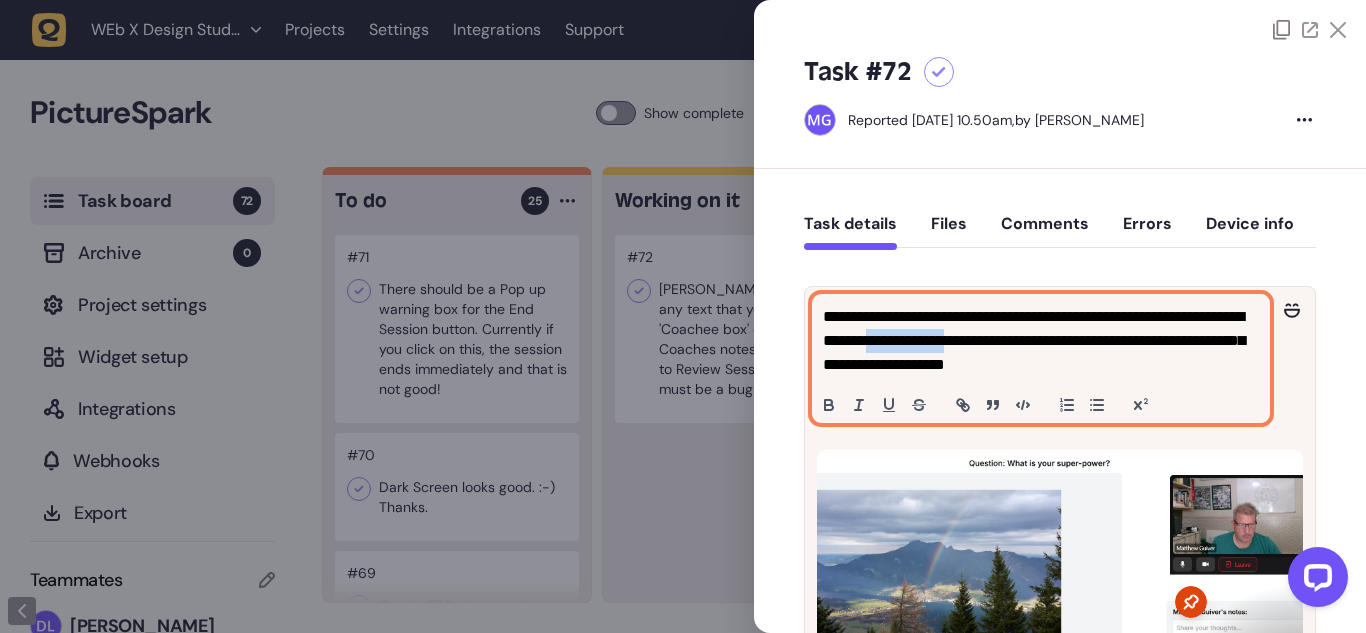 drag, startPoint x: 982, startPoint y: 346, endPoint x: 1053, endPoint y: 335, distance: 71.84706 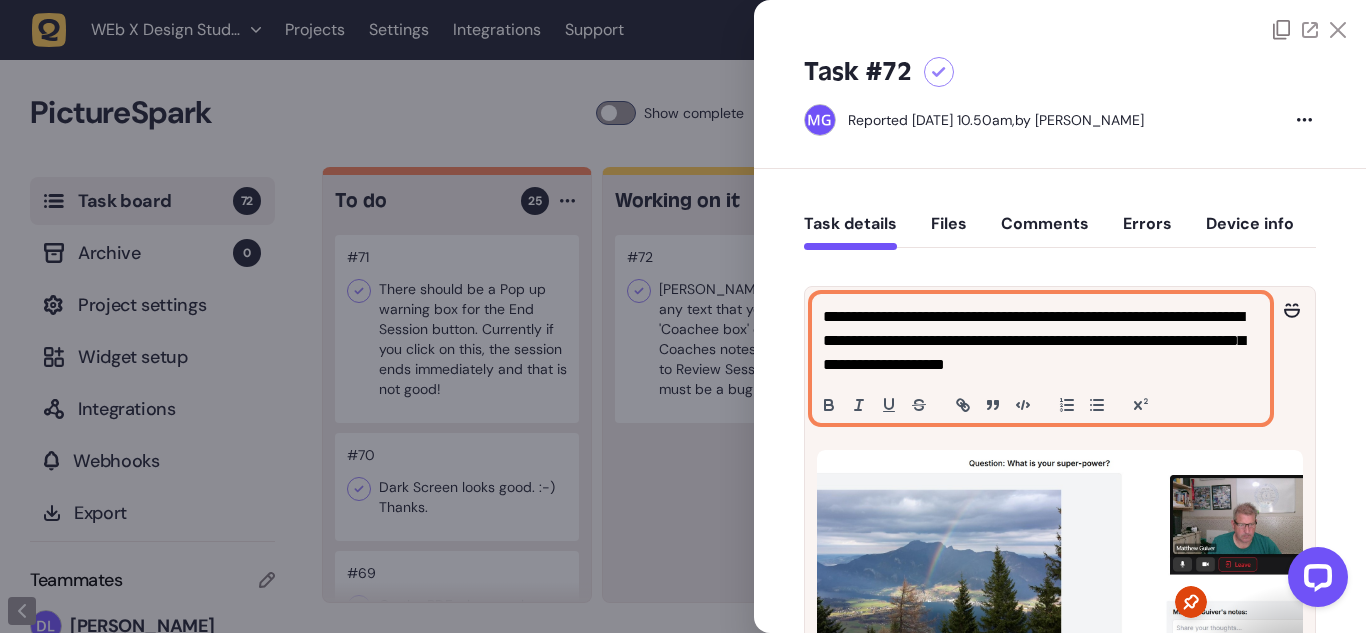 click on "**********" 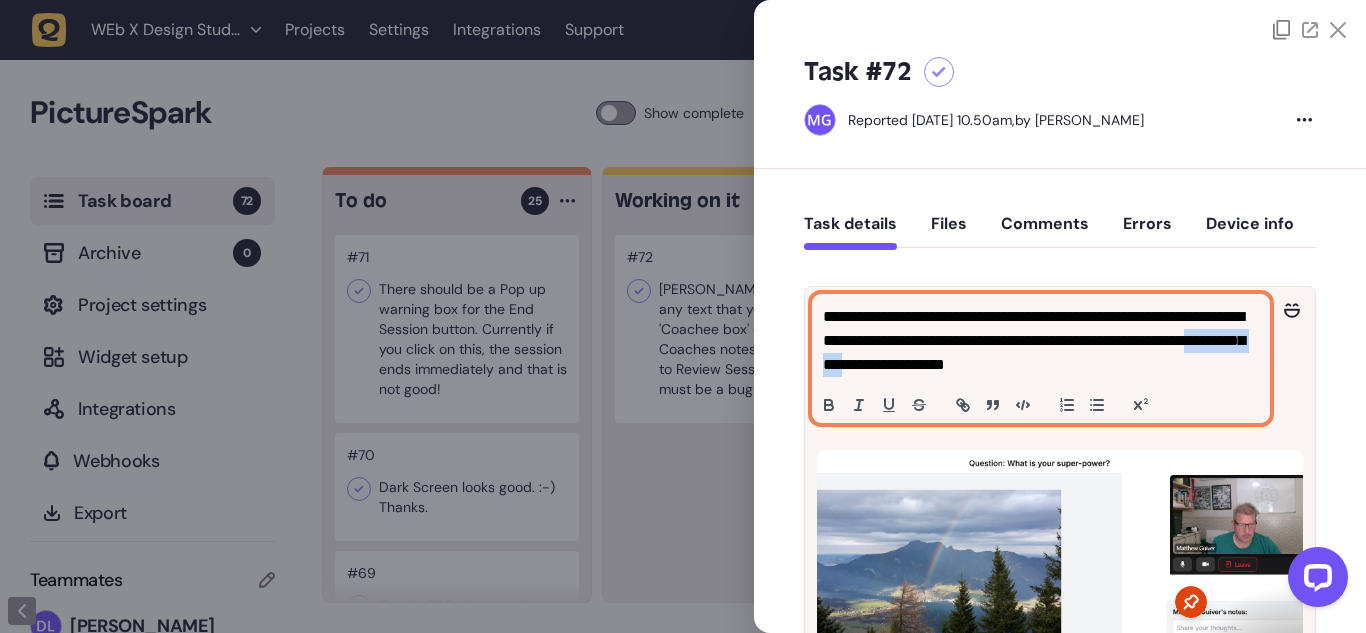 drag, startPoint x: 981, startPoint y: 362, endPoint x: 1038, endPoint y: 363, distance: 57.00877 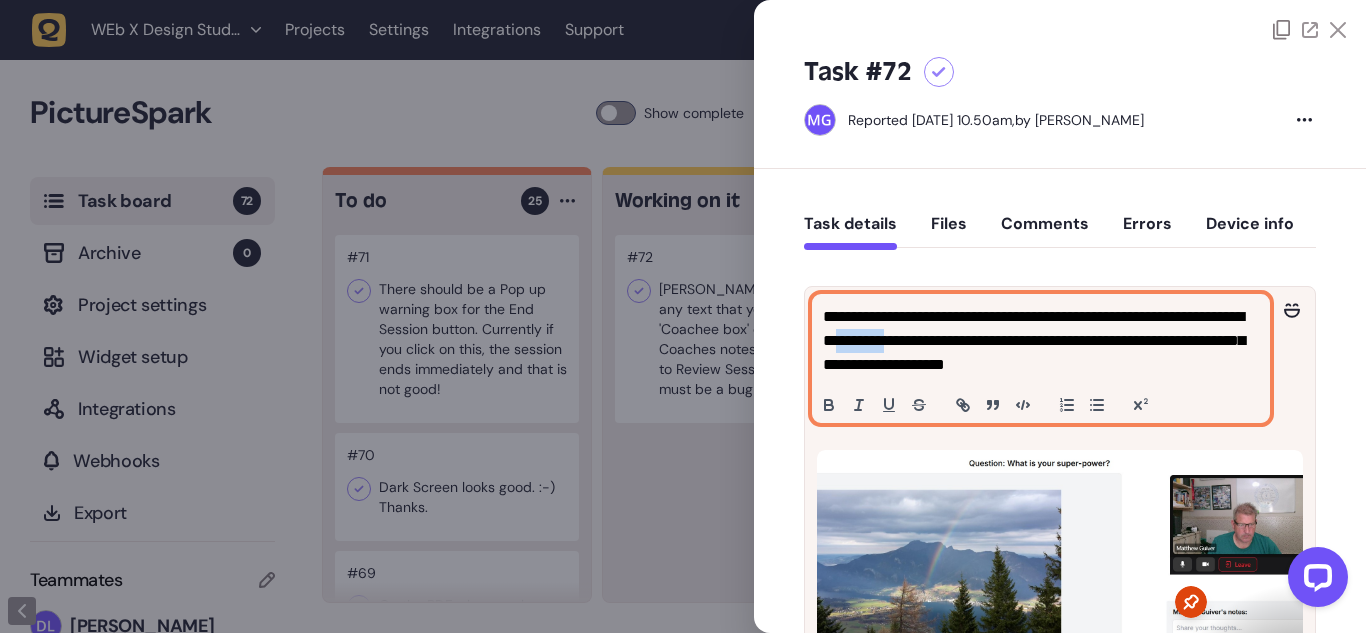 drag, startPoint x: 936, startPoint y: 345, endPoint x: 1004, endPoint y: 335, distance: 68.73136 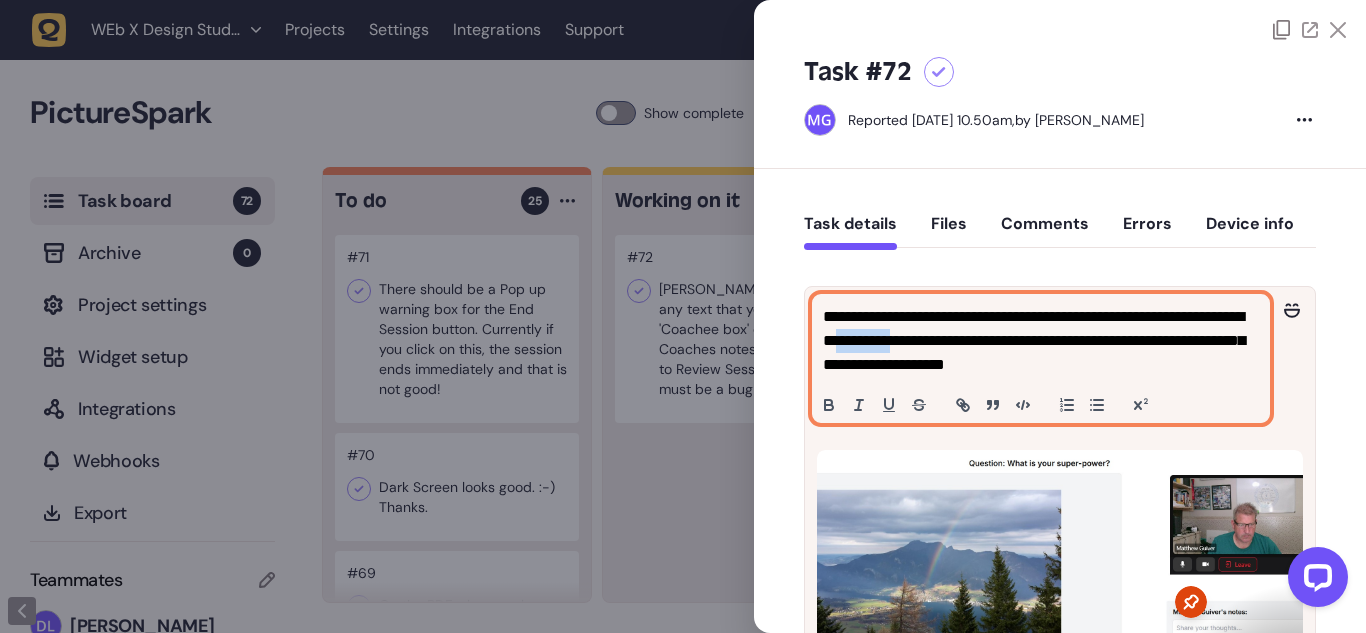 click on "**********" 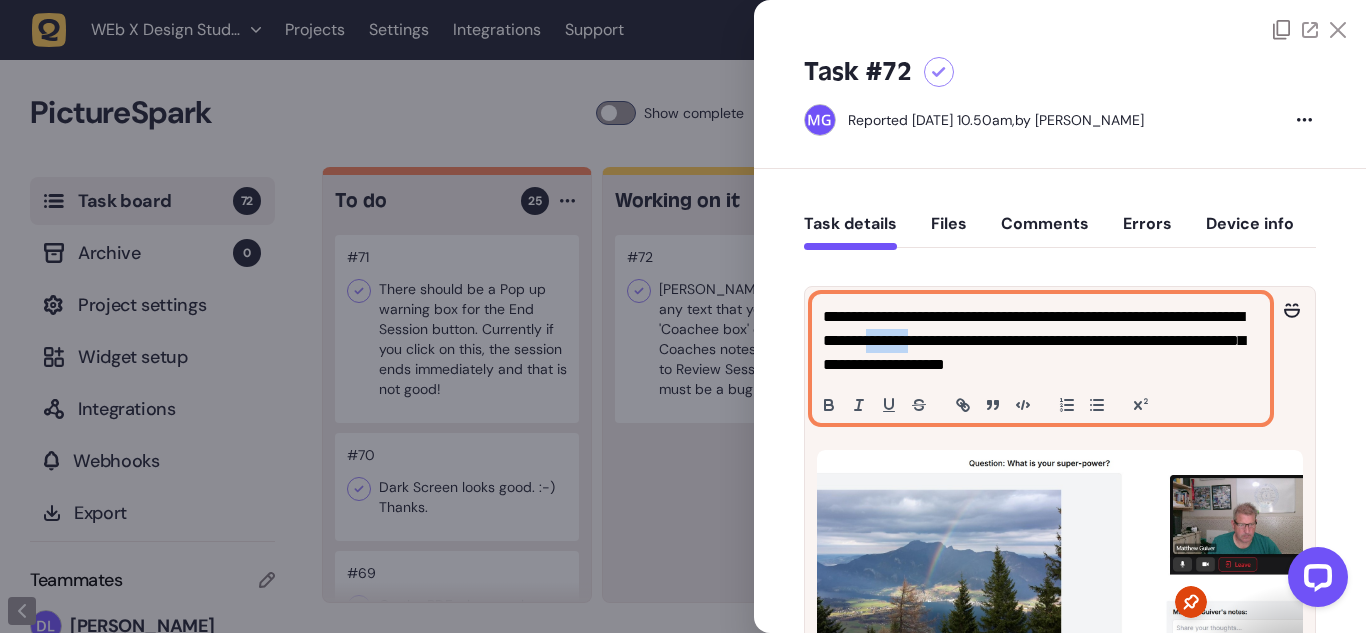 drag, startPoint x: 1004, startPoint y: 335, endPoint x: 1015, endPoint y: 335, distance: 11 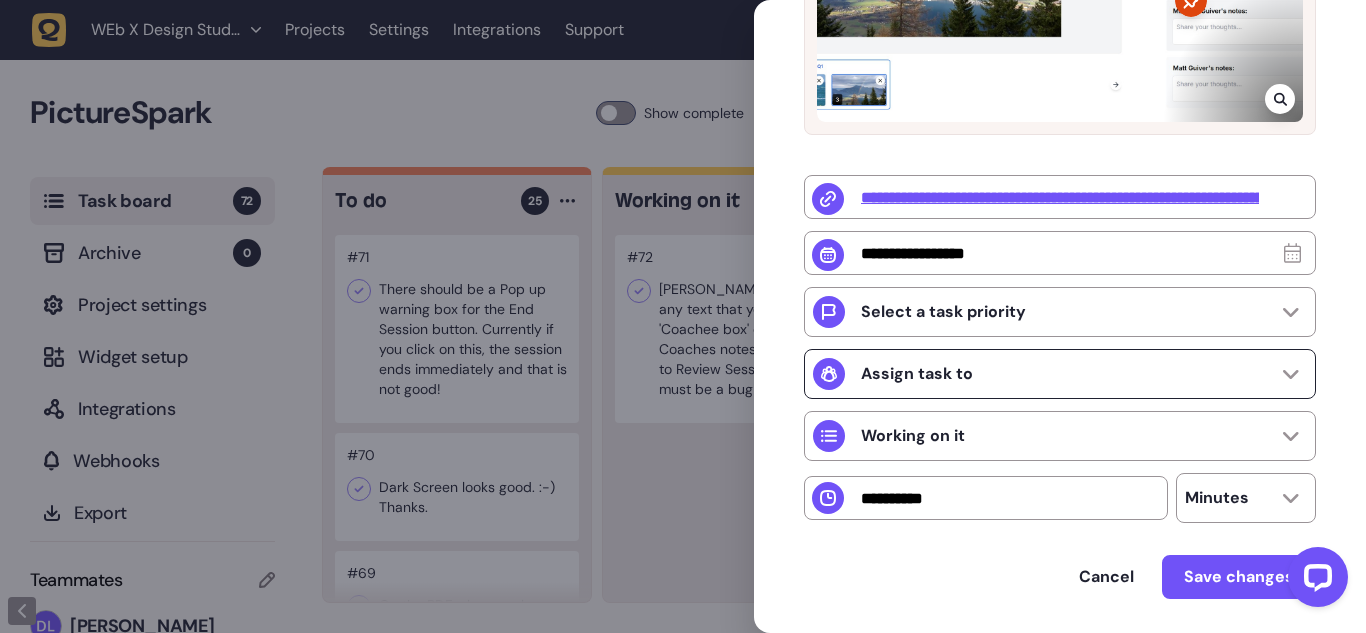 scroll, scrollTop: 602, scrollLeft: 0, axis: vertical 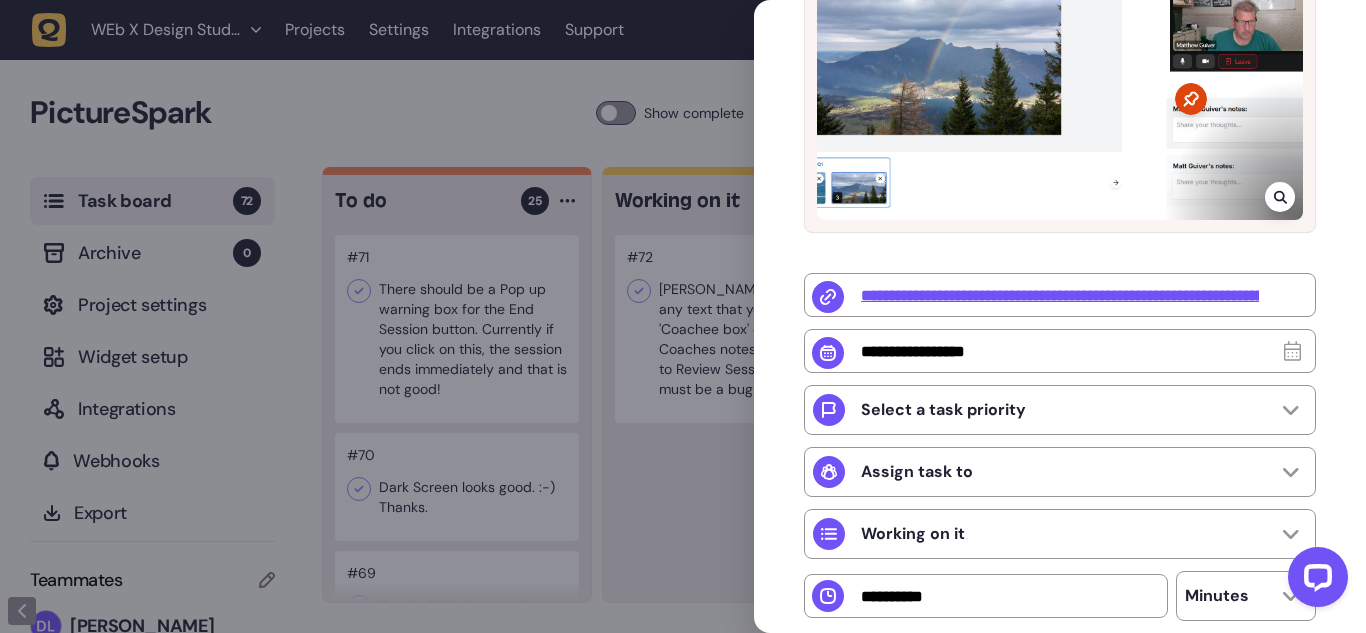 click 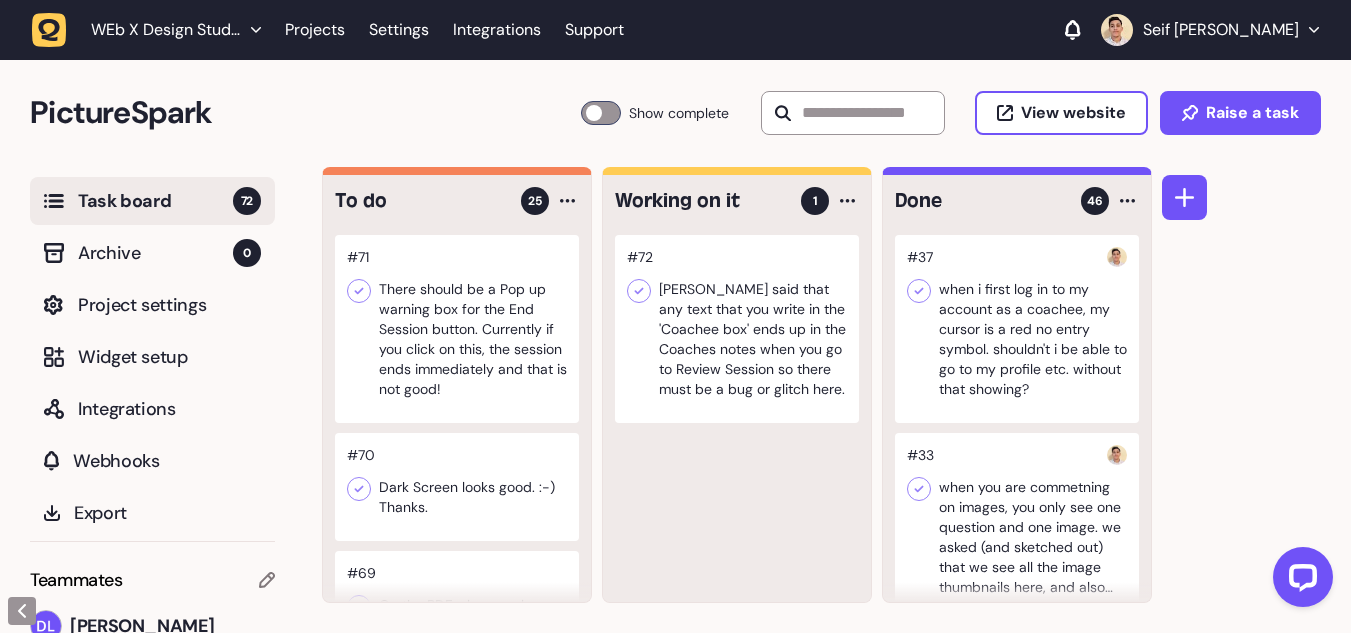 click 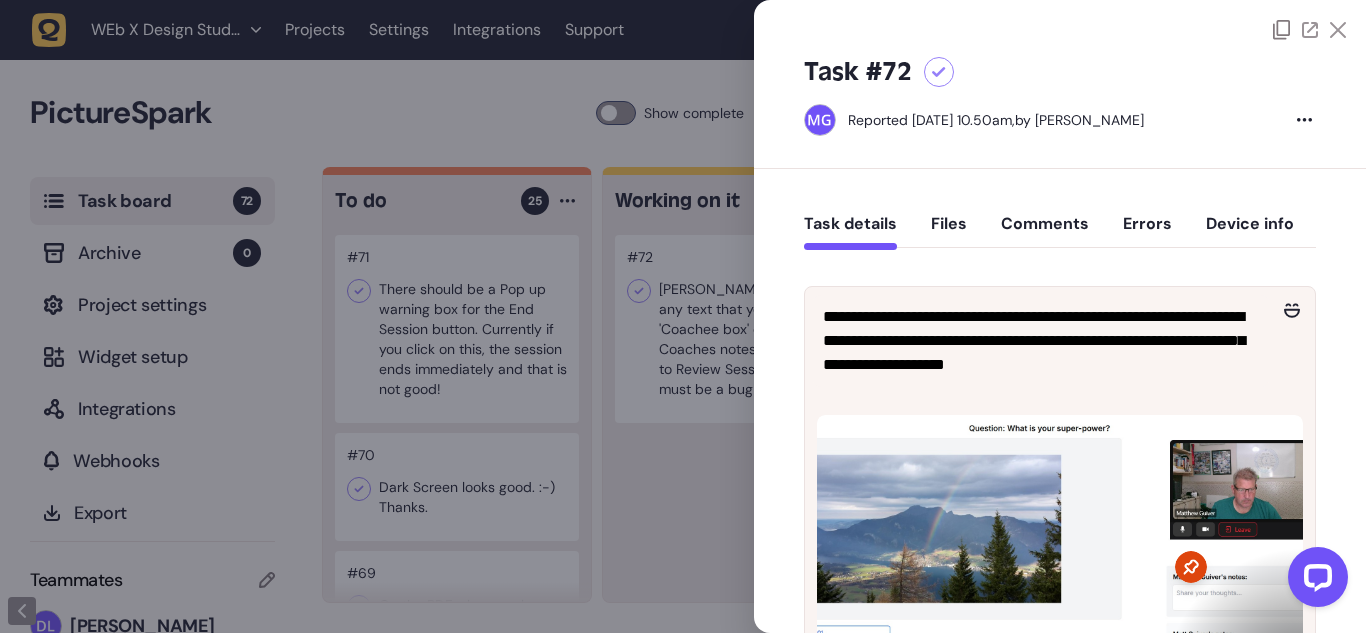 click 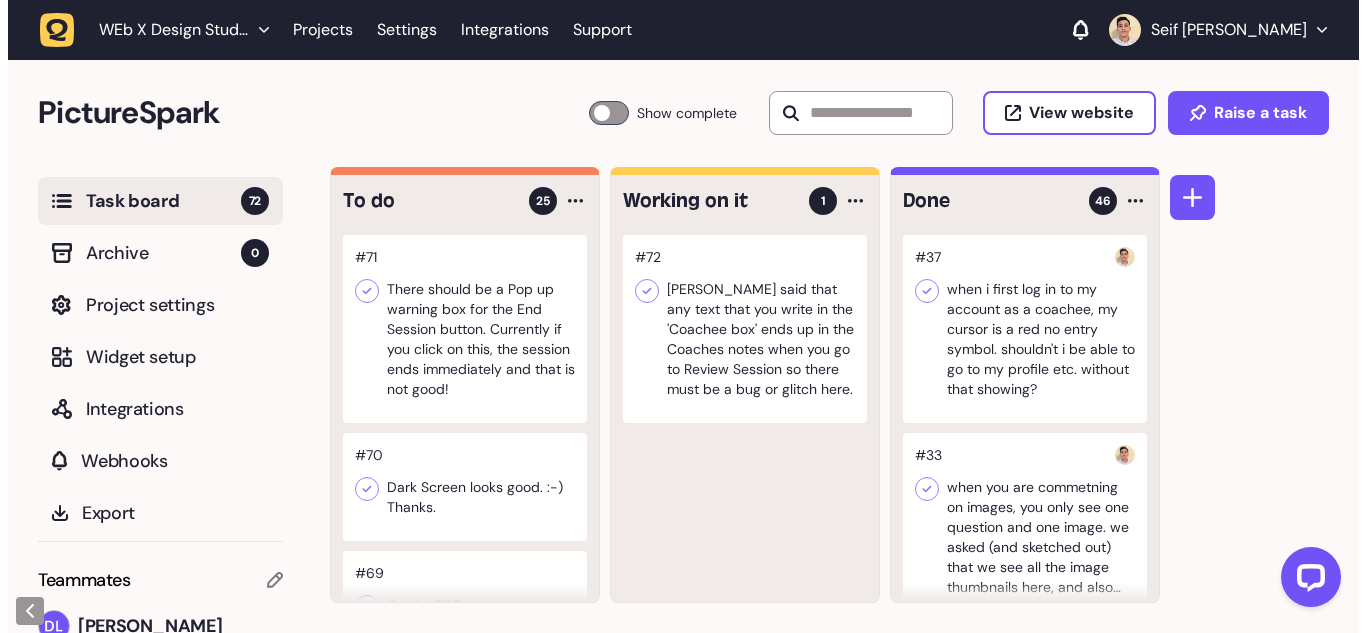 scroll, scrollTop: 0, scrollLeft: 0, axis: both 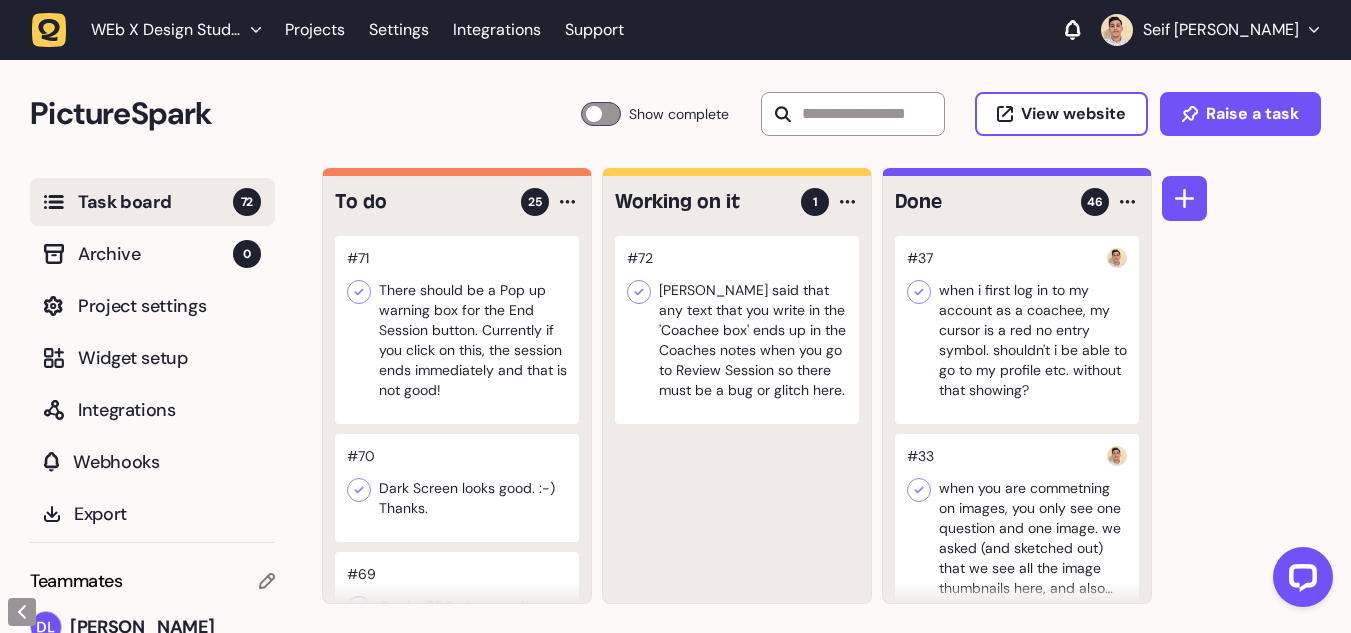 click 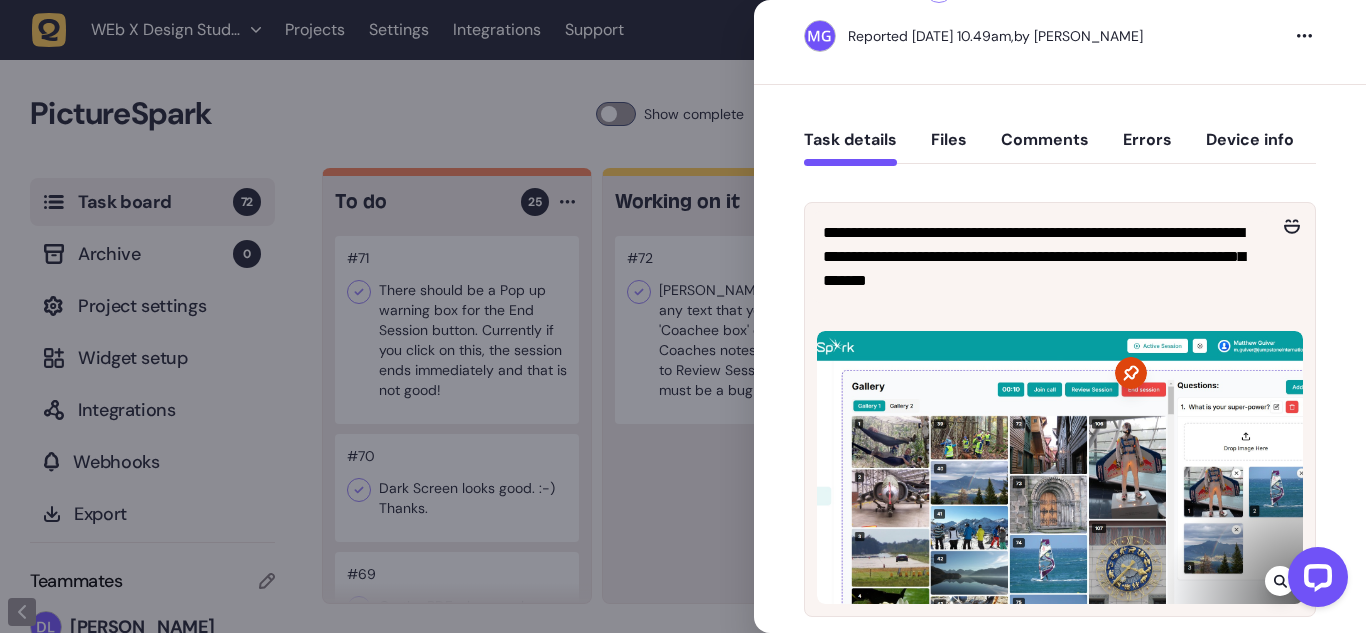scroll, scrollTop: 82, scrollLeft: 0, axis: vertical 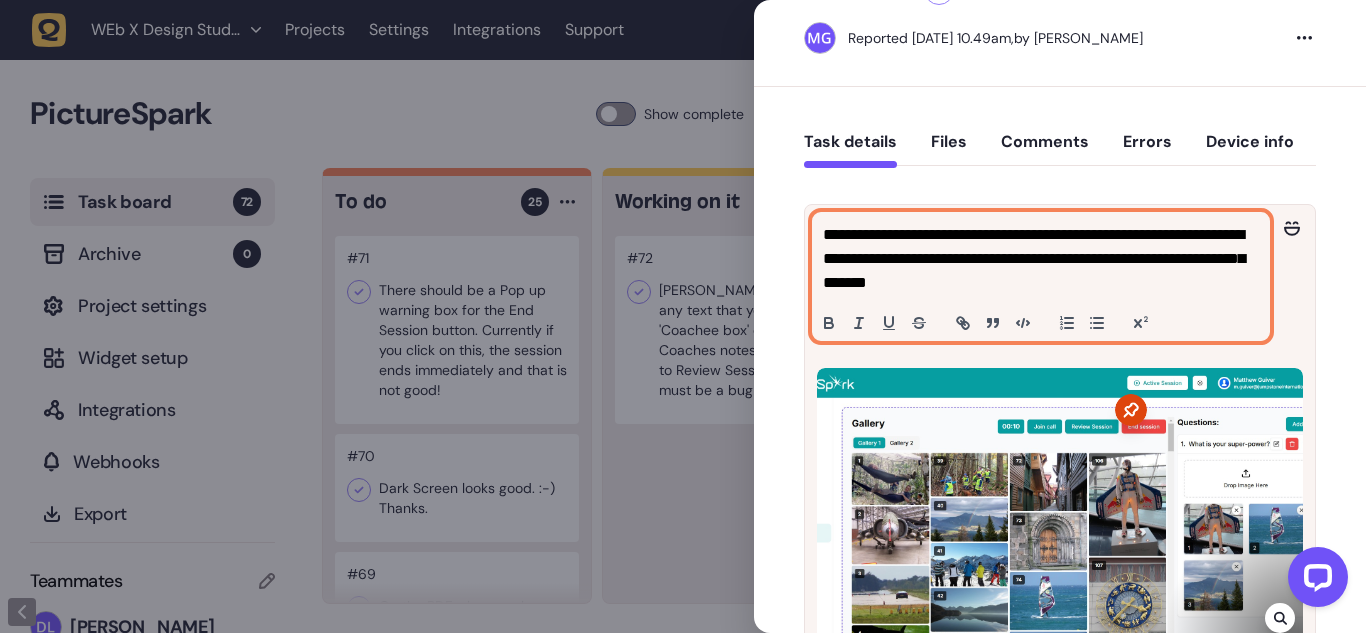 click on "**********" 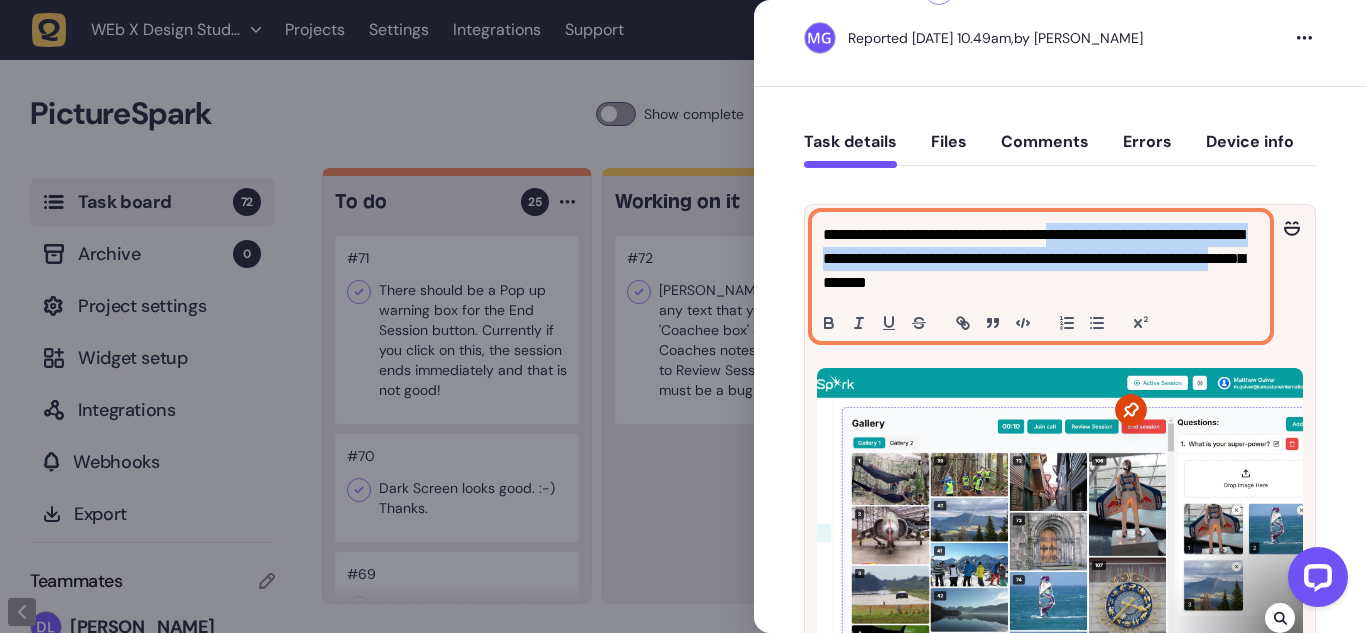 drag, startPoint x: 1107, startPoint y: 231, endPoint x: 954, endPoint y: 274, distance: 158.92766 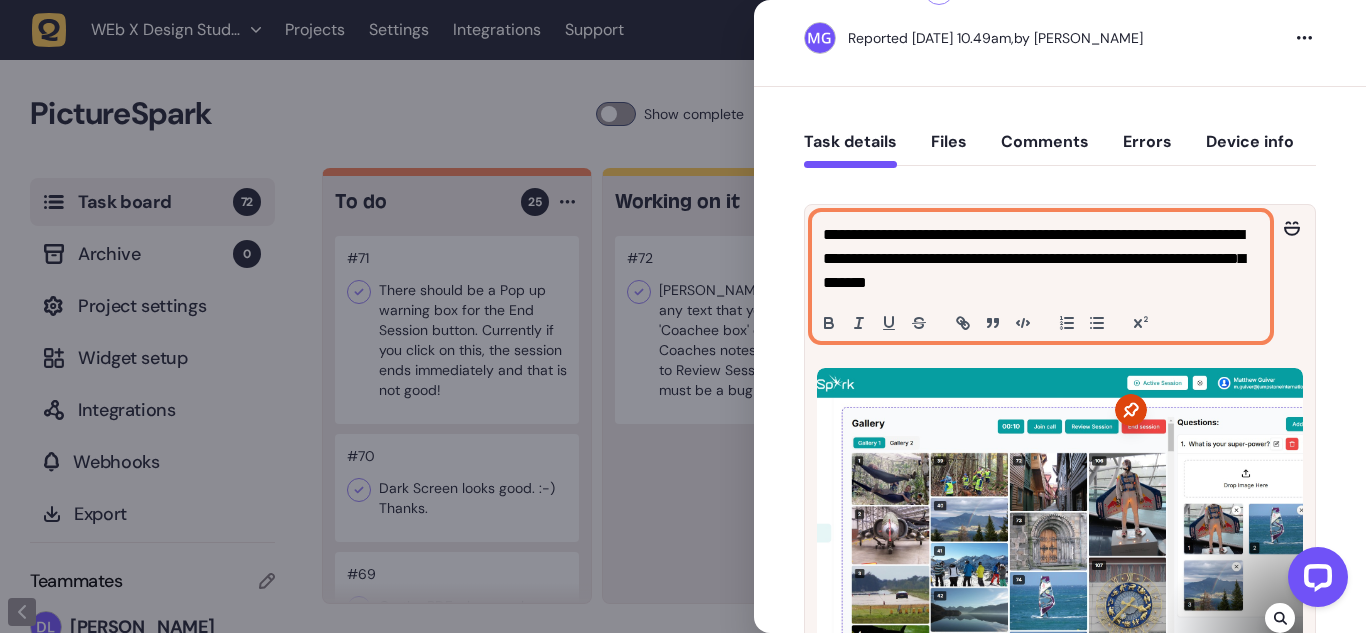 click on "**********" 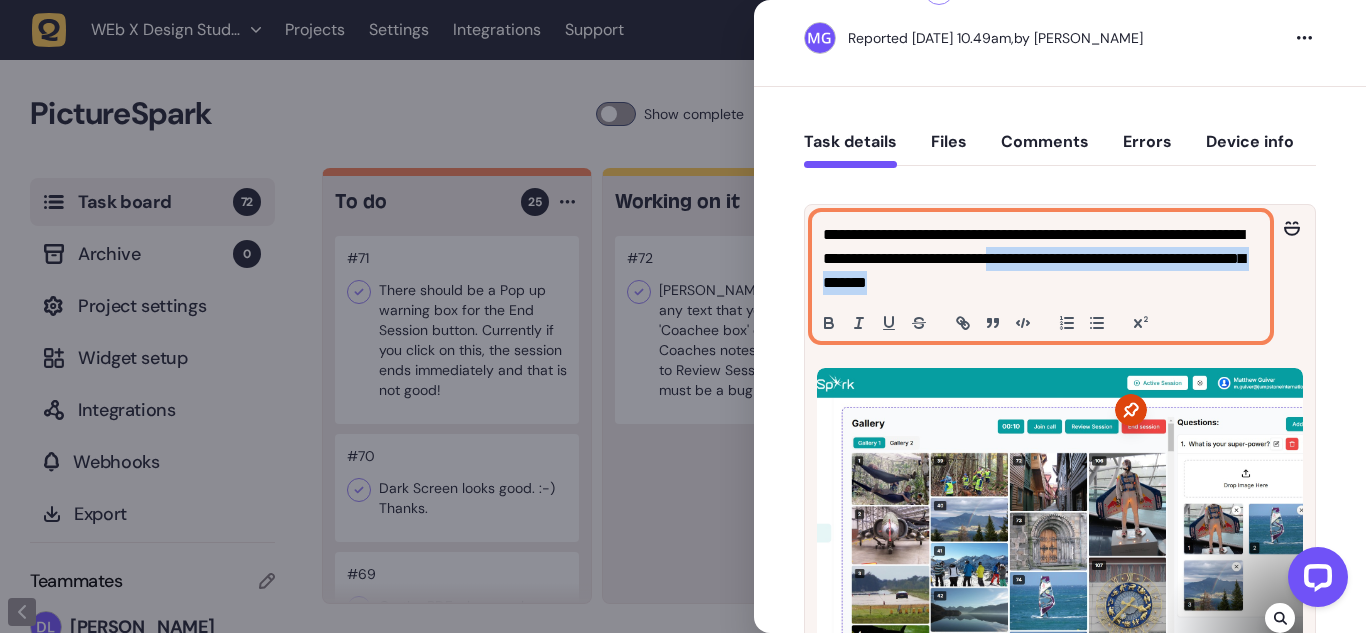 drag, startPoint x: 1112, startPoint y: 263, endPoint x: 1153, endPoint y: 280, distance: 44.38468 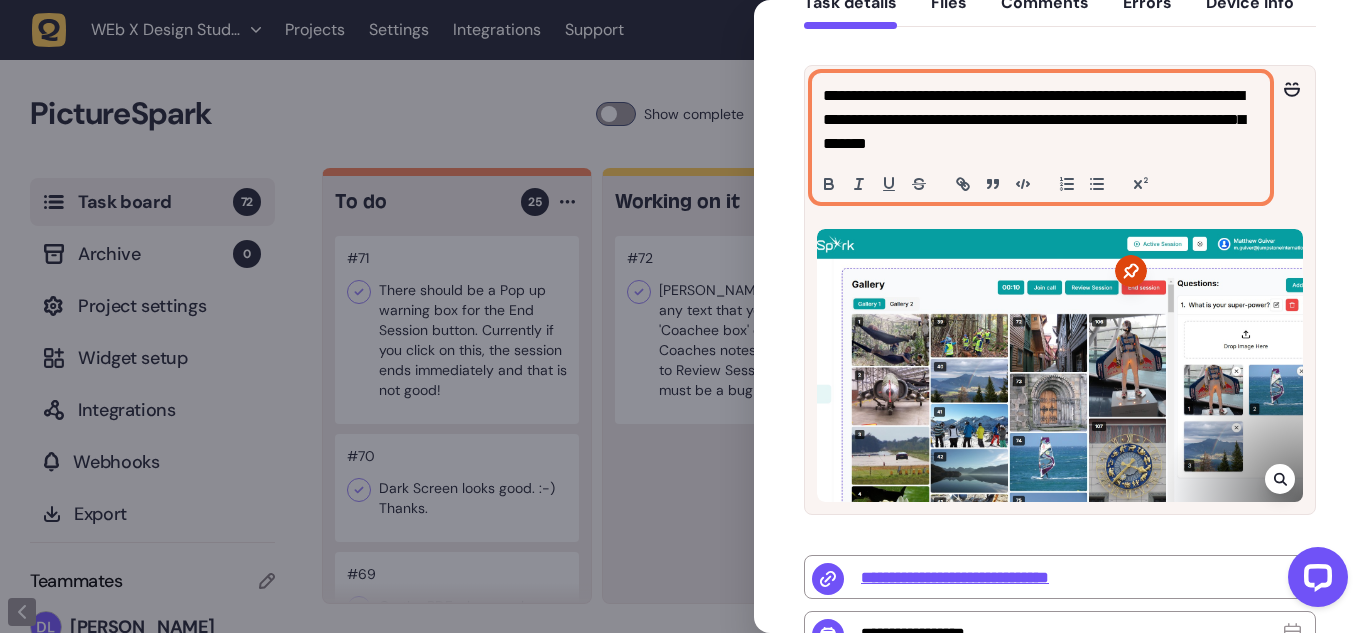 scroll, scrollTop: 222, scrollLeft: 0, axis: vertical 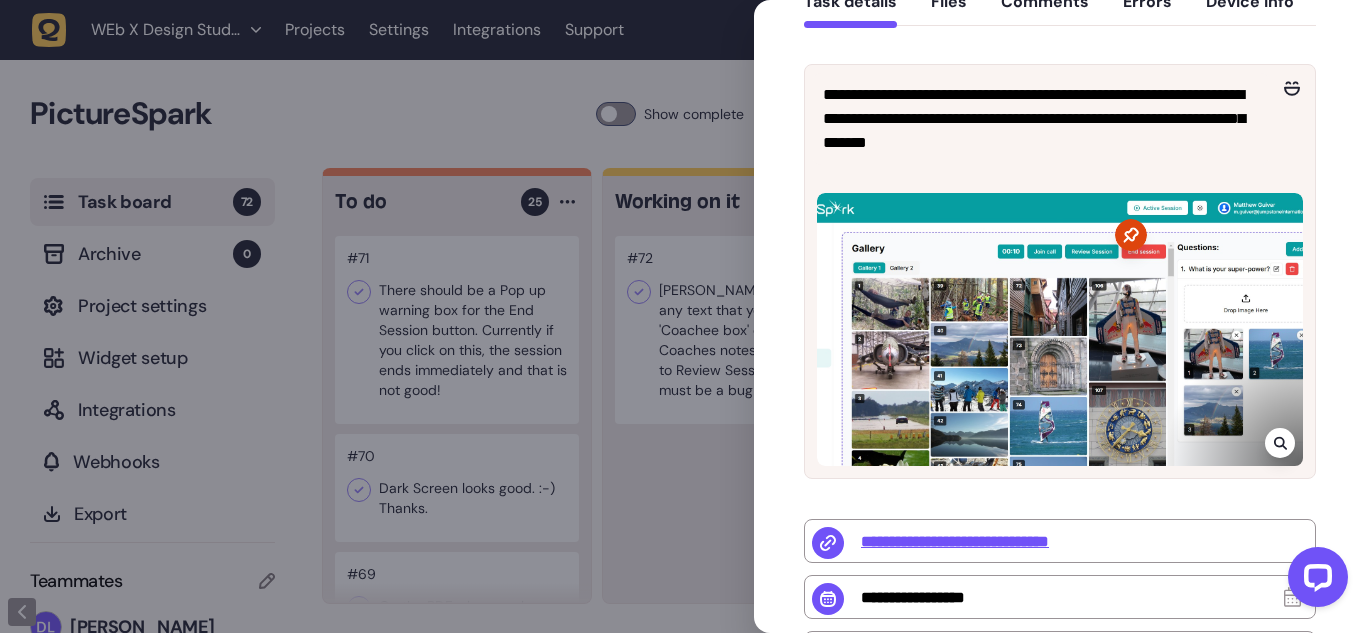 click 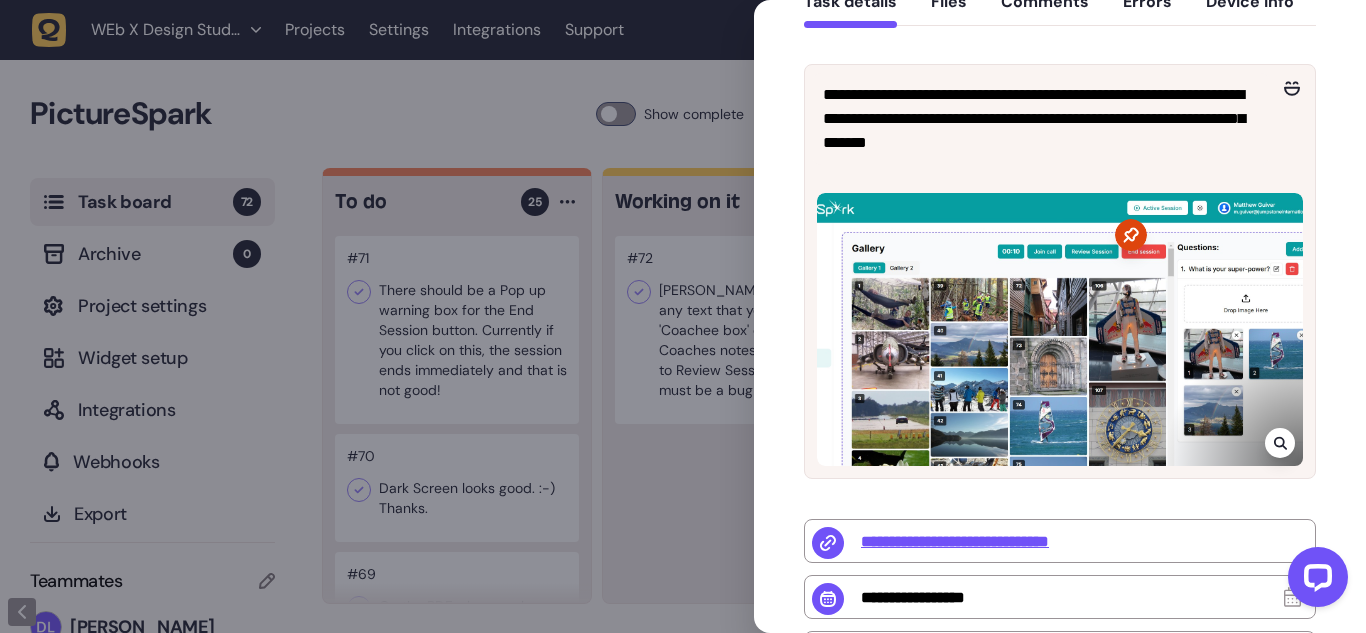 click 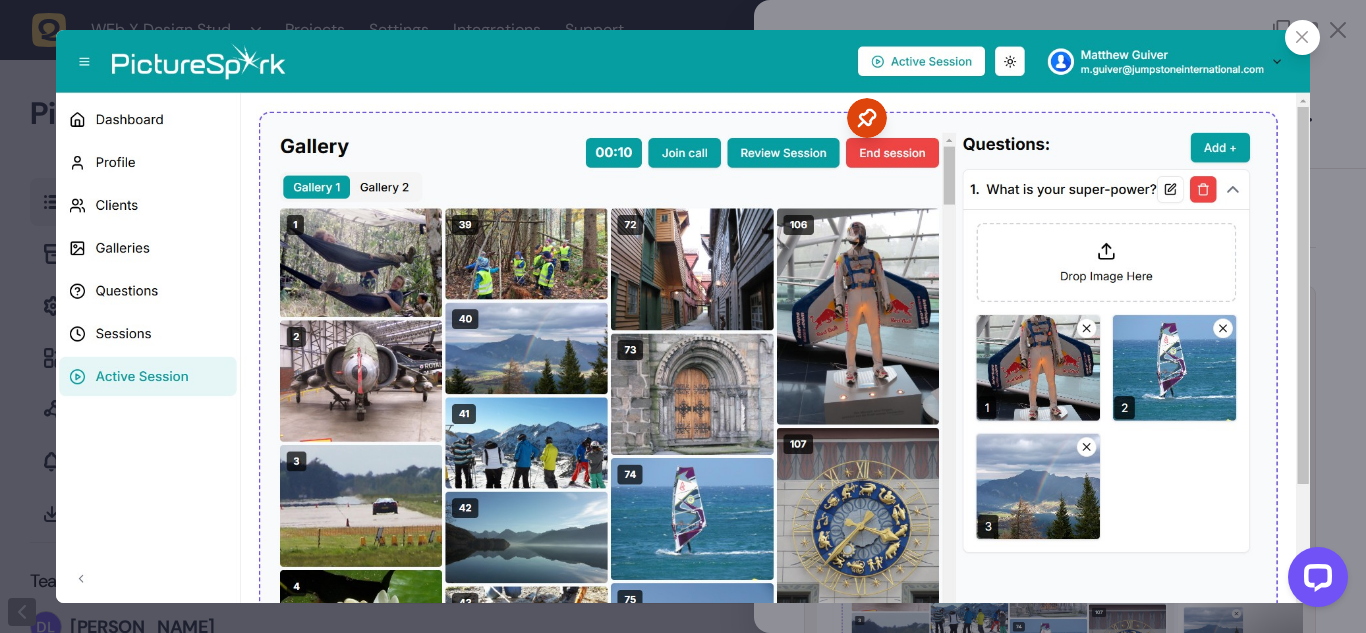click 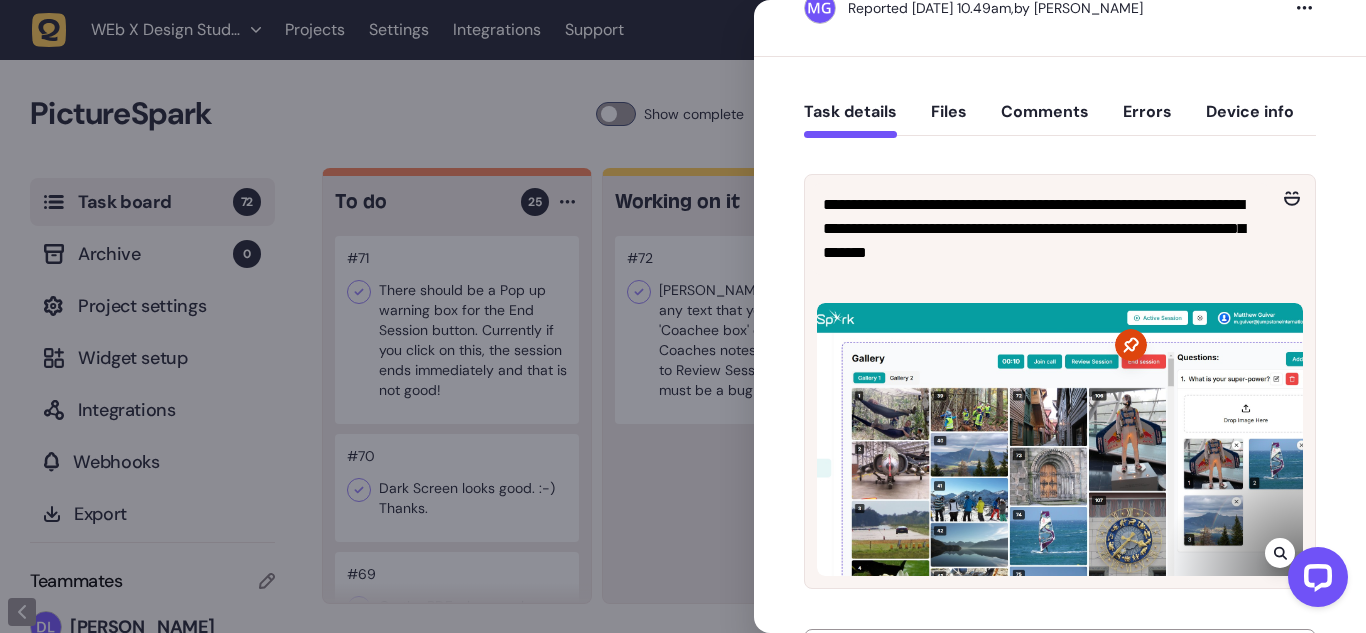 scroll, scrollTop: 104, scrollLeft: 0, axis: vertical 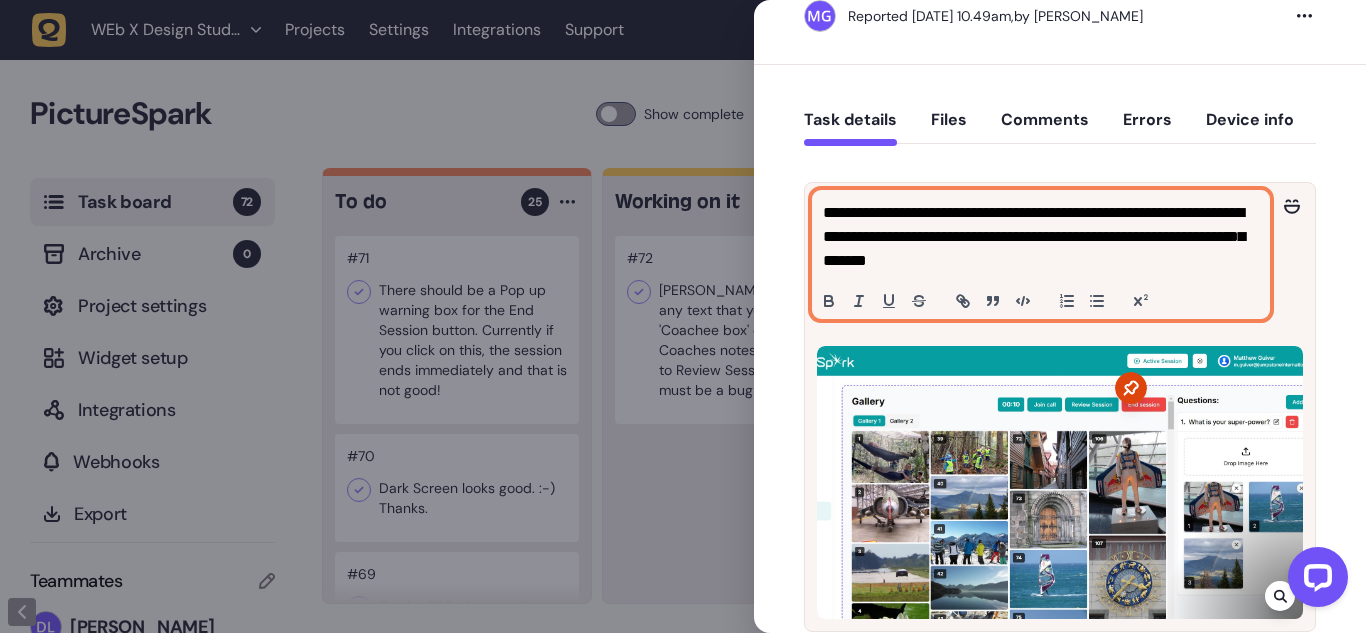 click on "**********" 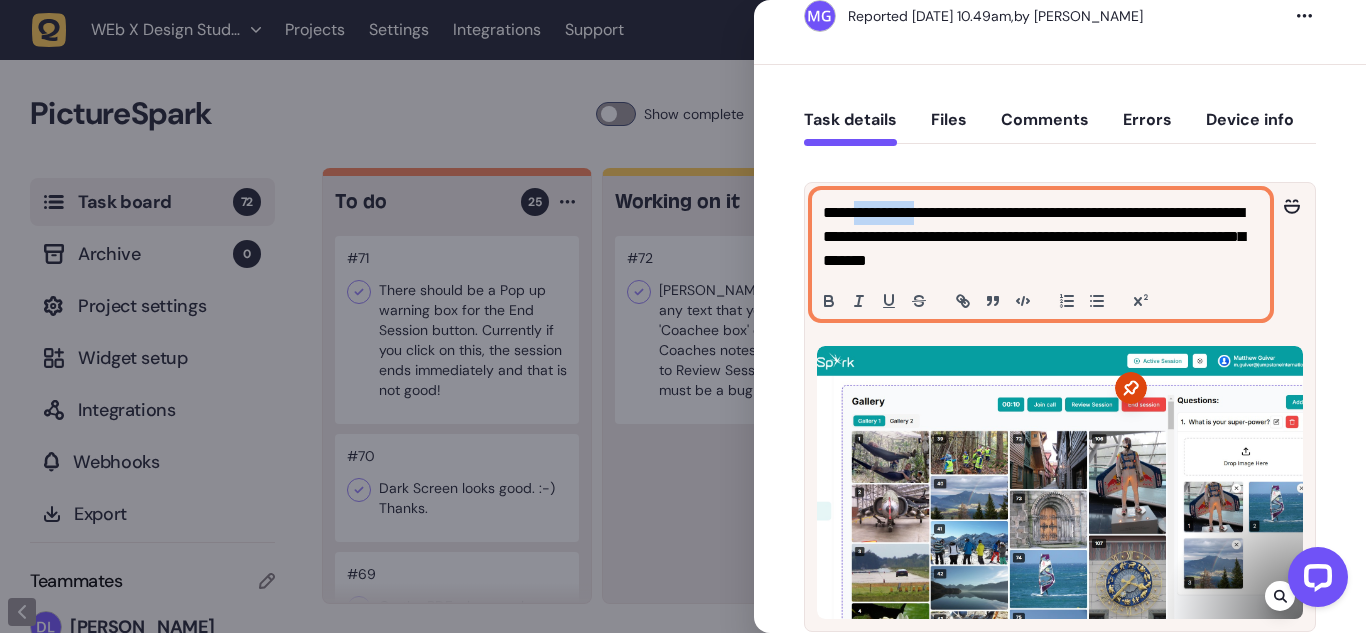 drag, startPoint x: 863, startPoint y: 212, endPoint x: 934, endPoint y: 217, distance: 71.17584 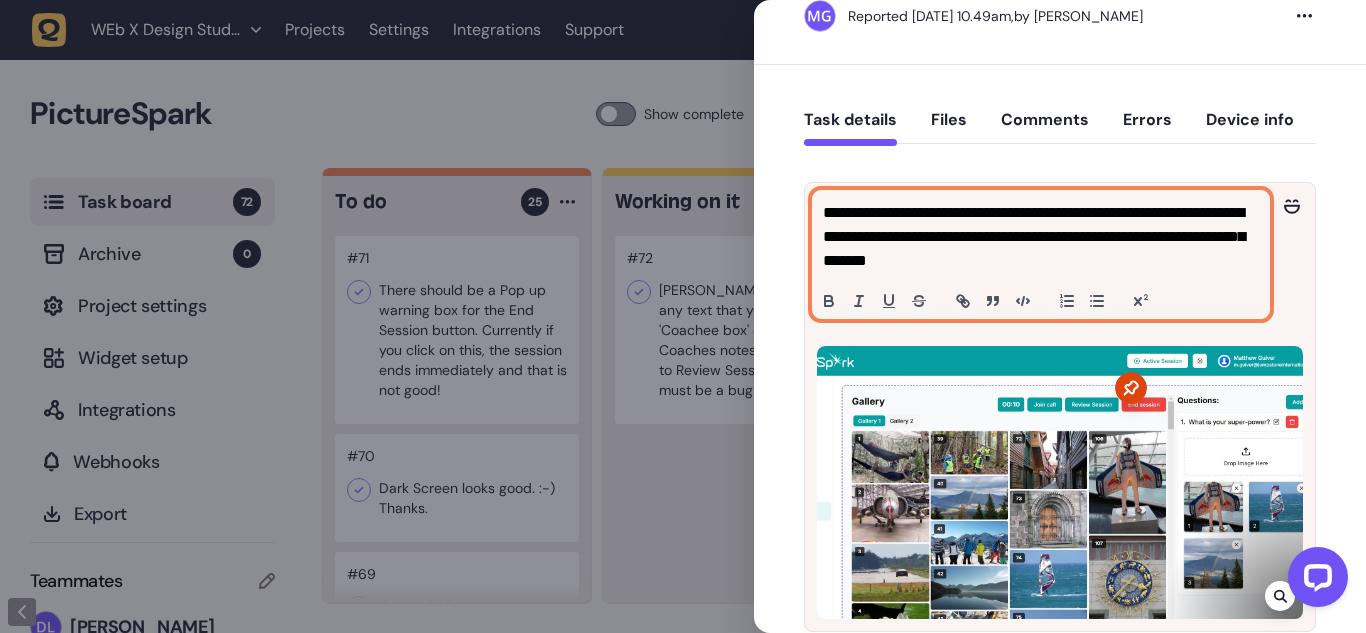 click on "**********" 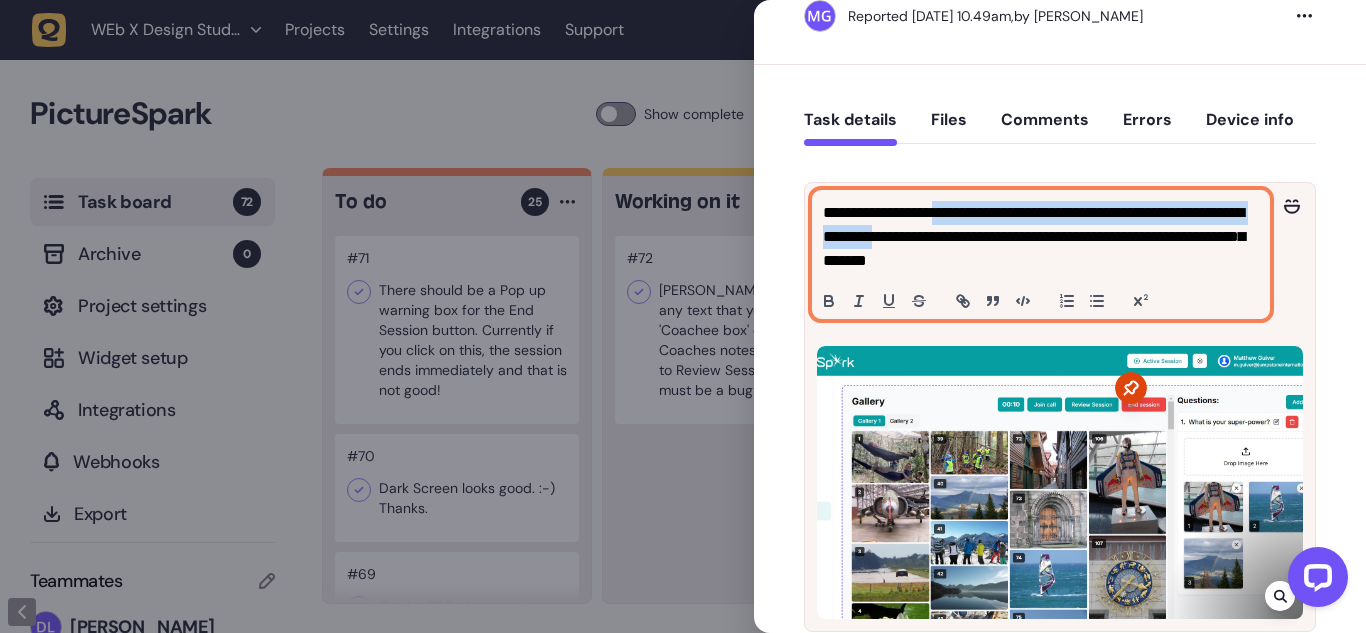 drag, startPoint x: 974, startPoint y: 218, endPoint x: 958, endPoint y: 232, distance: 21.260292 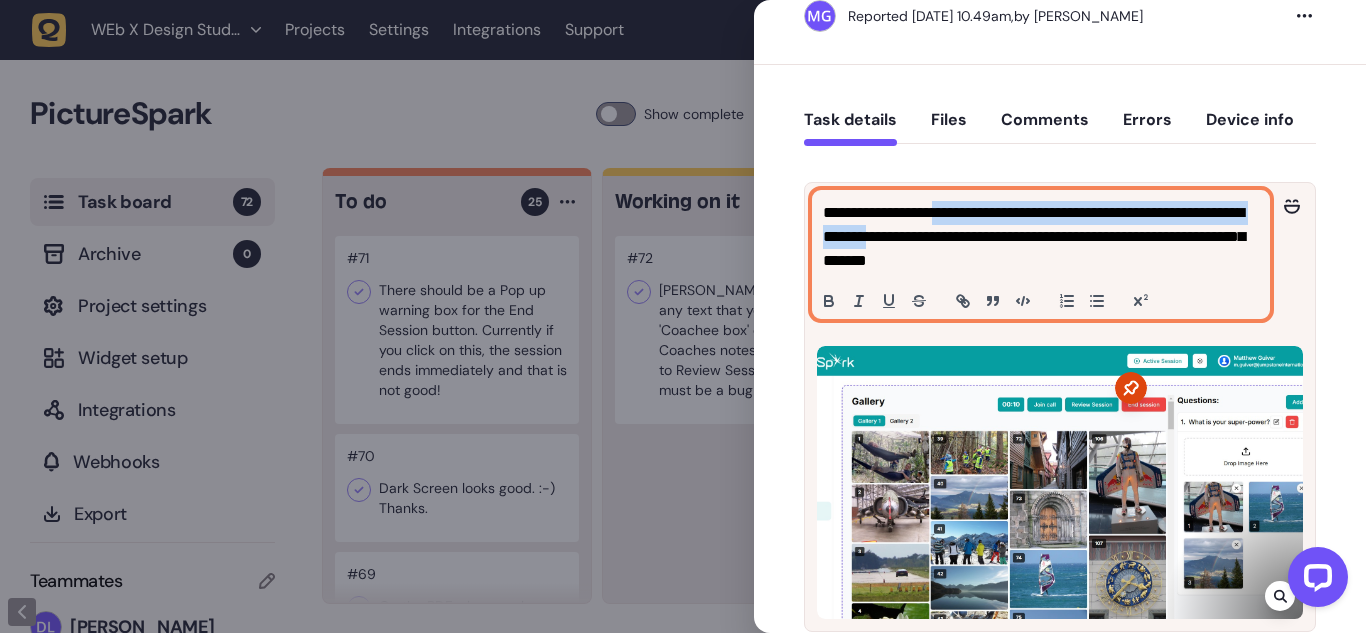 click on "**********" 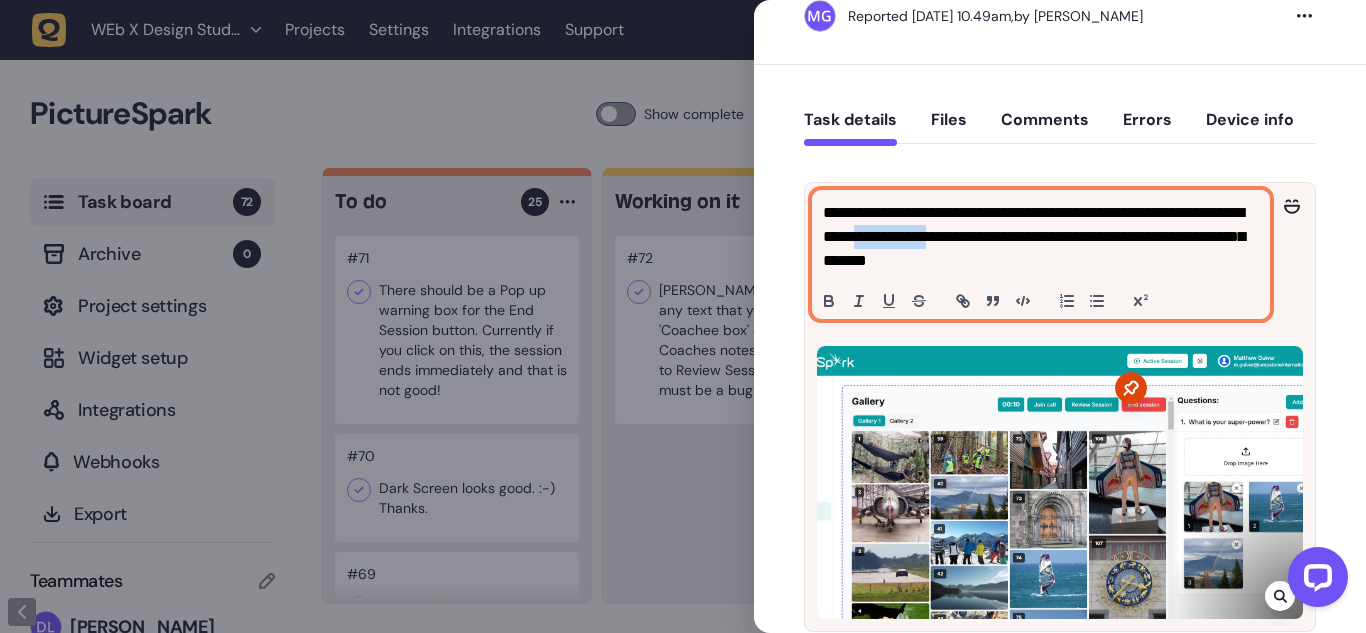 drag, startPoint x: 958, startPoint y: 232, endPoint x: 1015, endPoint y: 238, distance: 57.31492 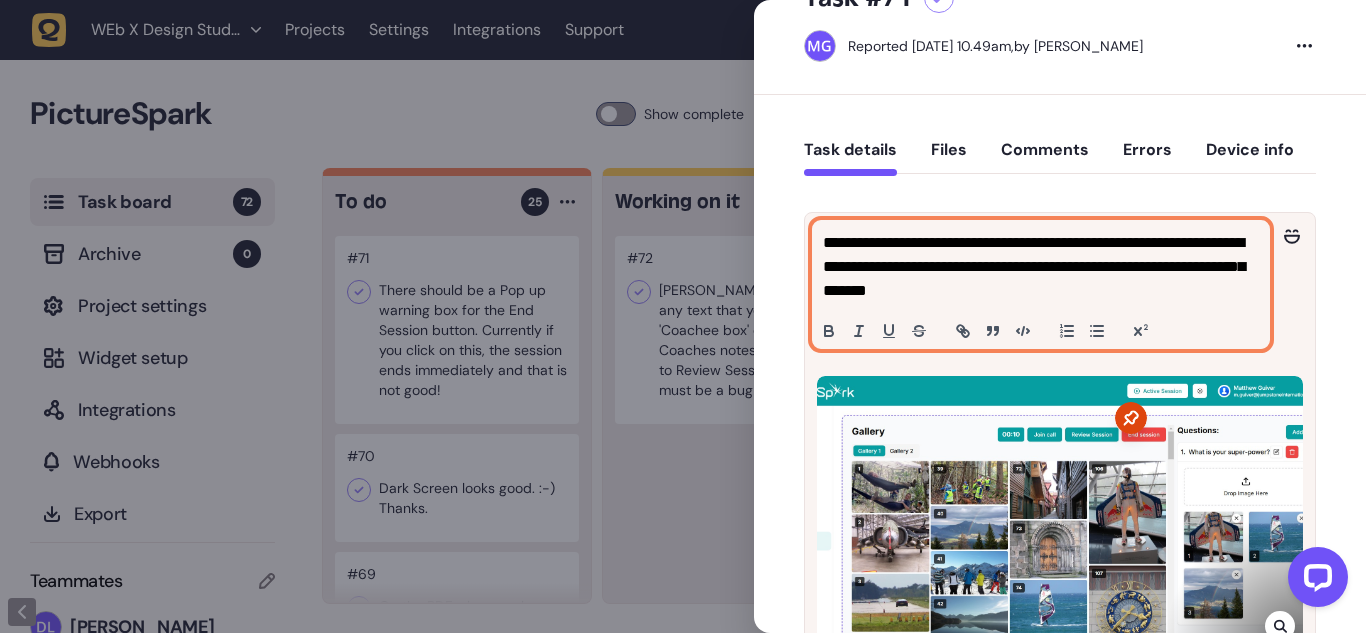 scroll, scrollTop: 71, scrollLeft: 0, axis: vertical 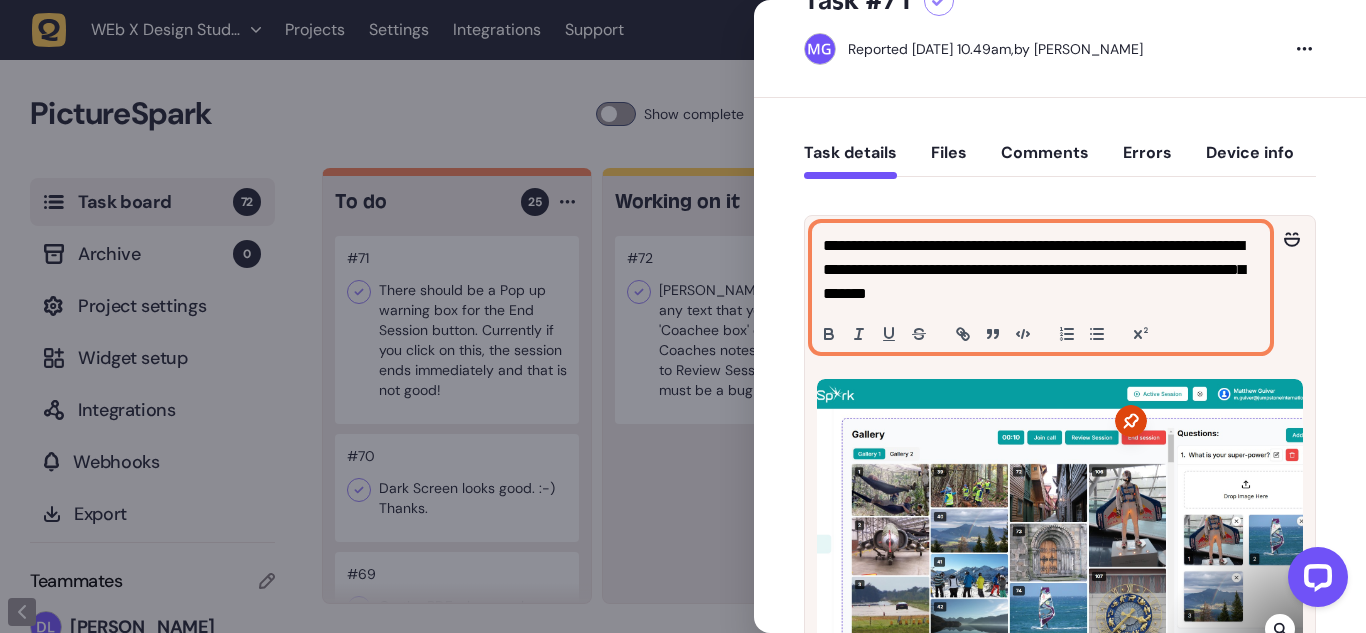 click on "**********" 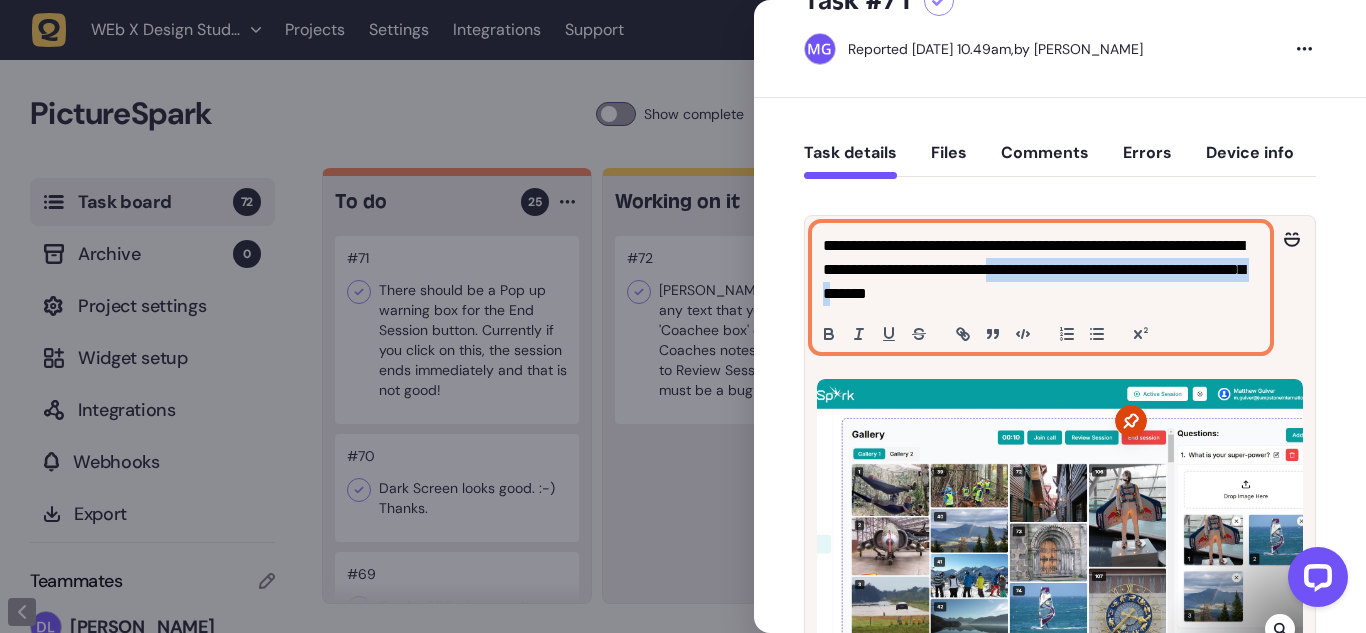 drag, startPoint x: 1108, startPoint y: 262, endPoint x: 997, endPoint y: 286, distance: 113.56496 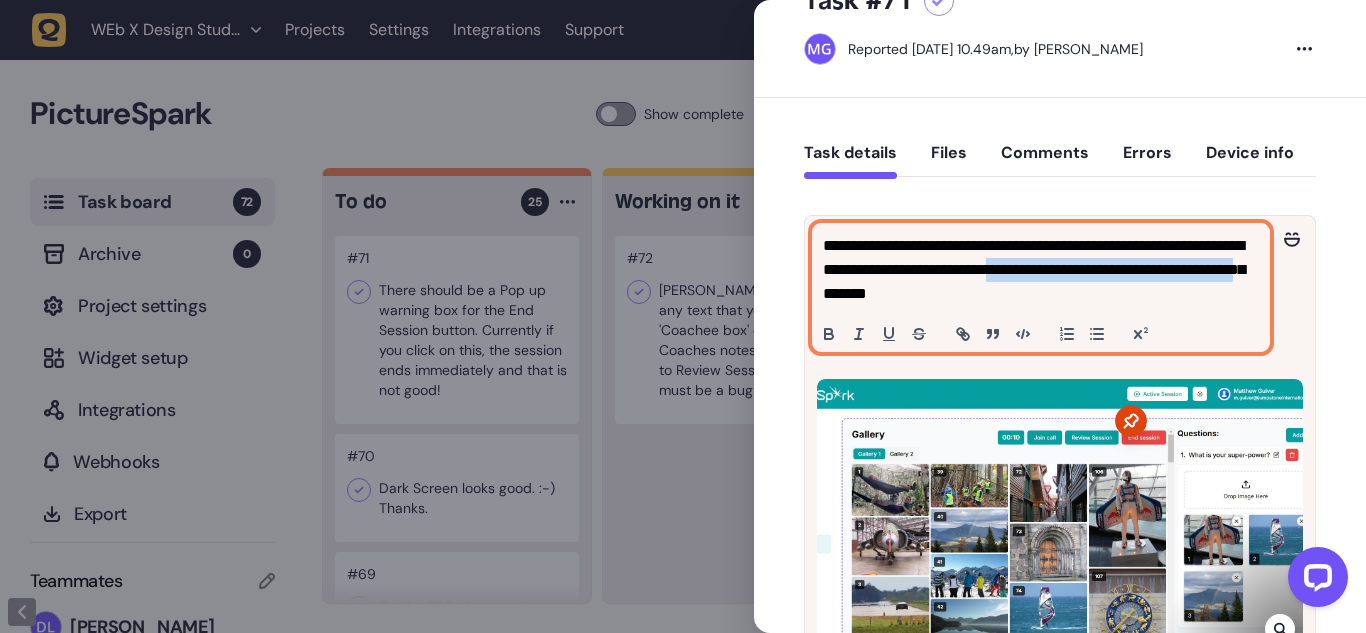 click on "**********" 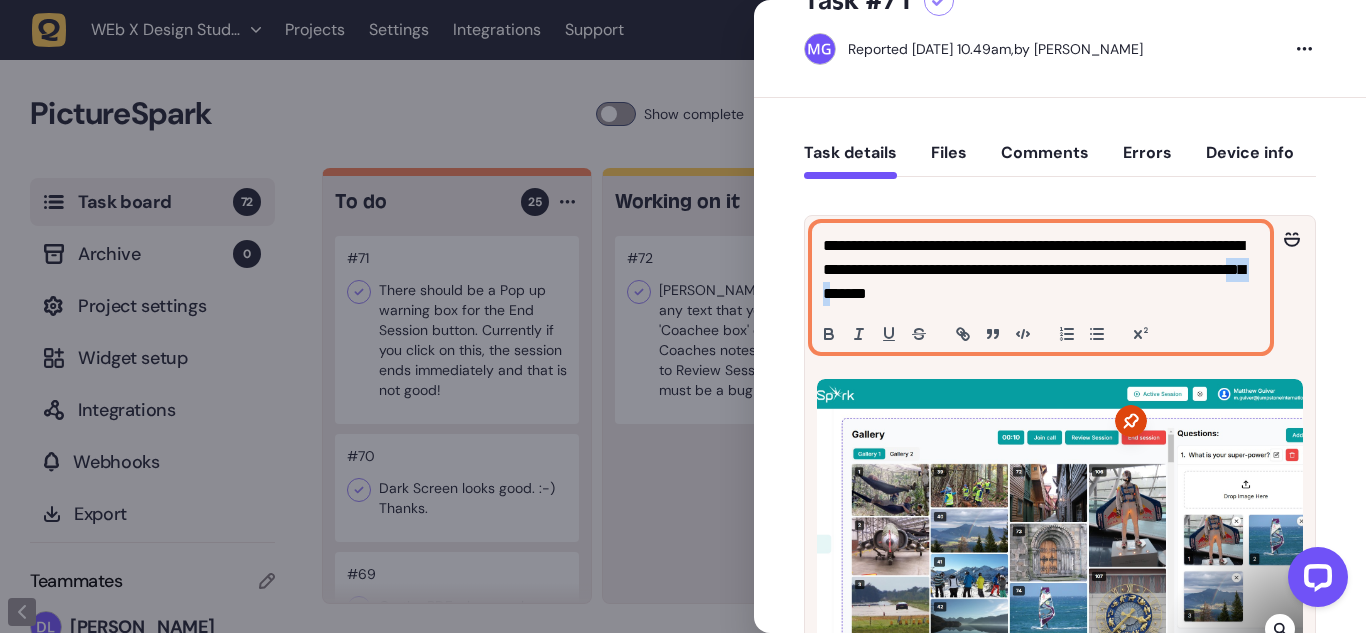 drag, startPoint x: 997, startPoint y: 286, endPoint x: 1011, endPoint y: 285, distance: 14.035668 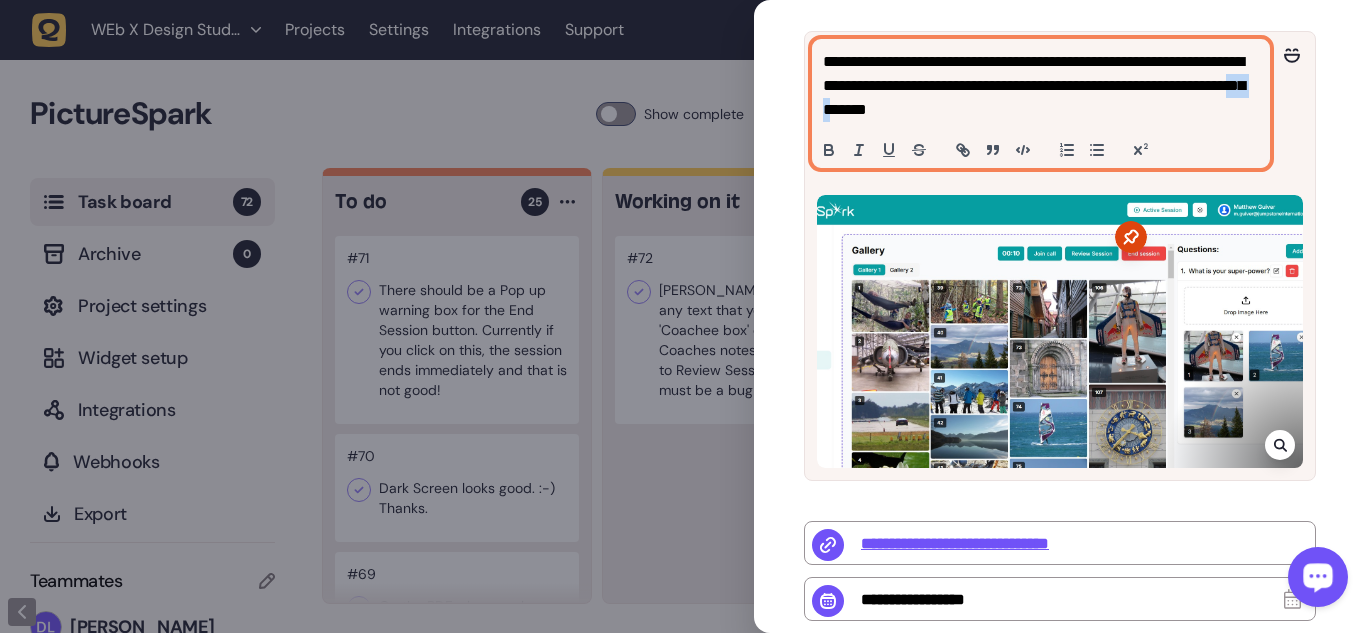 scroll, scrollTop: 267, scrollLeft: 0, axis: vertical 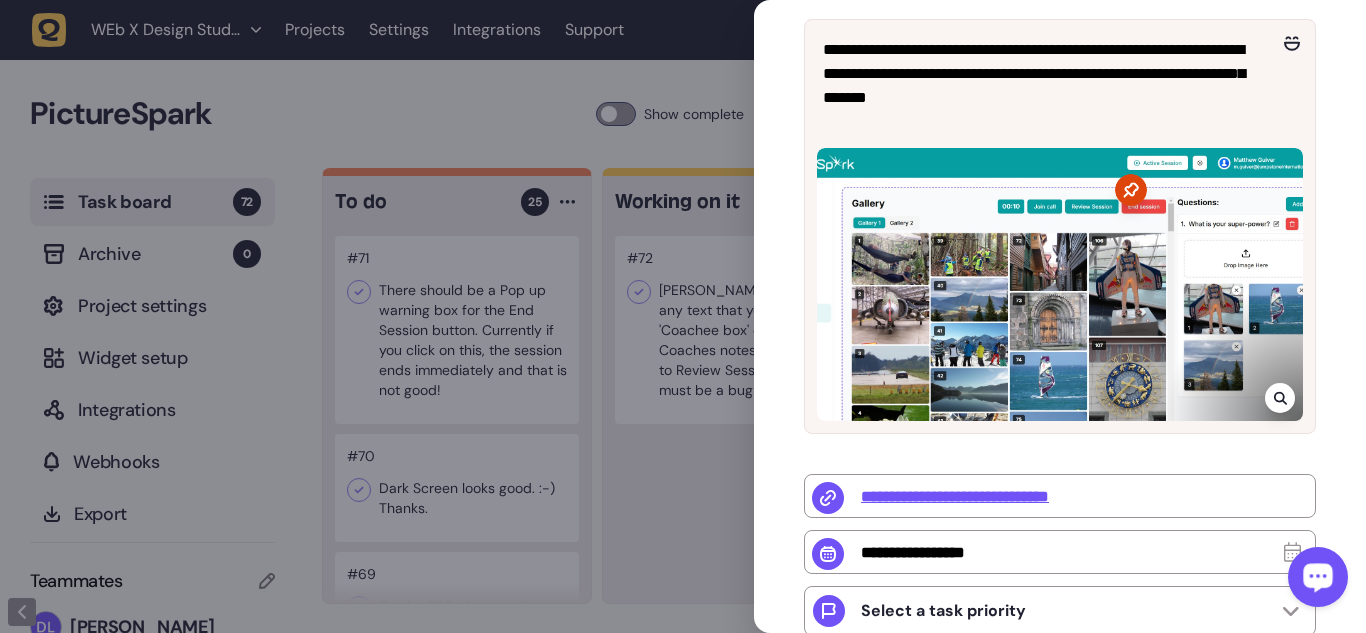 click 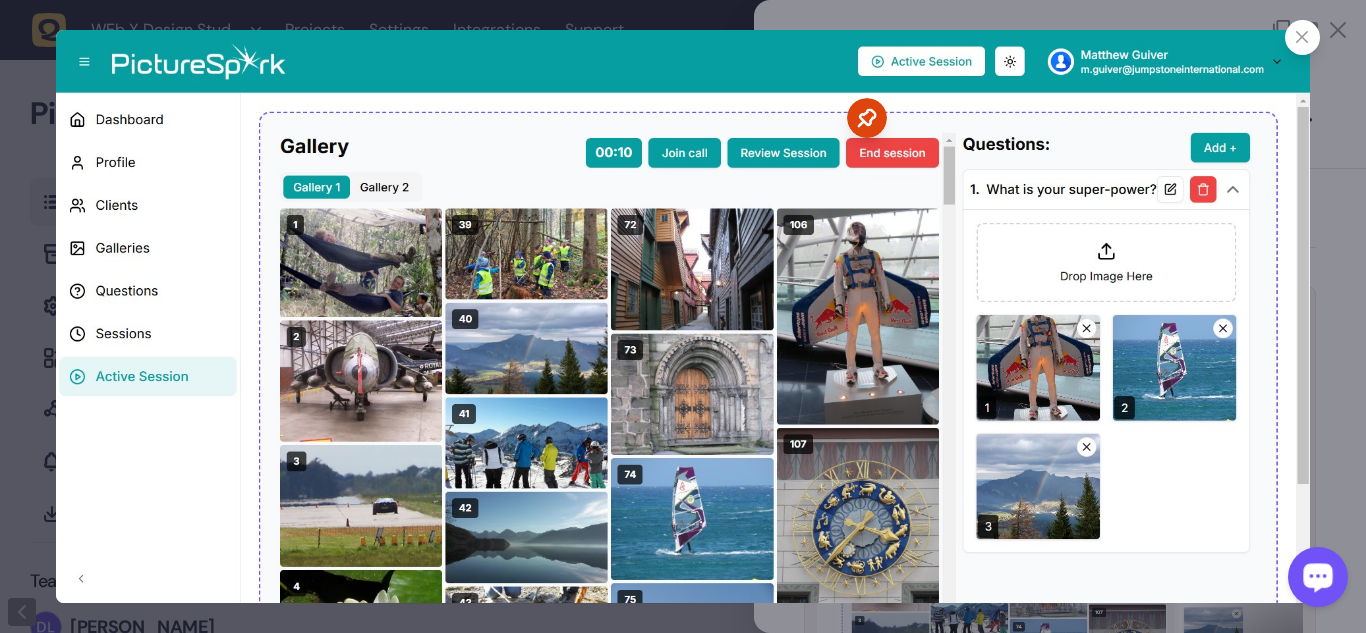 click 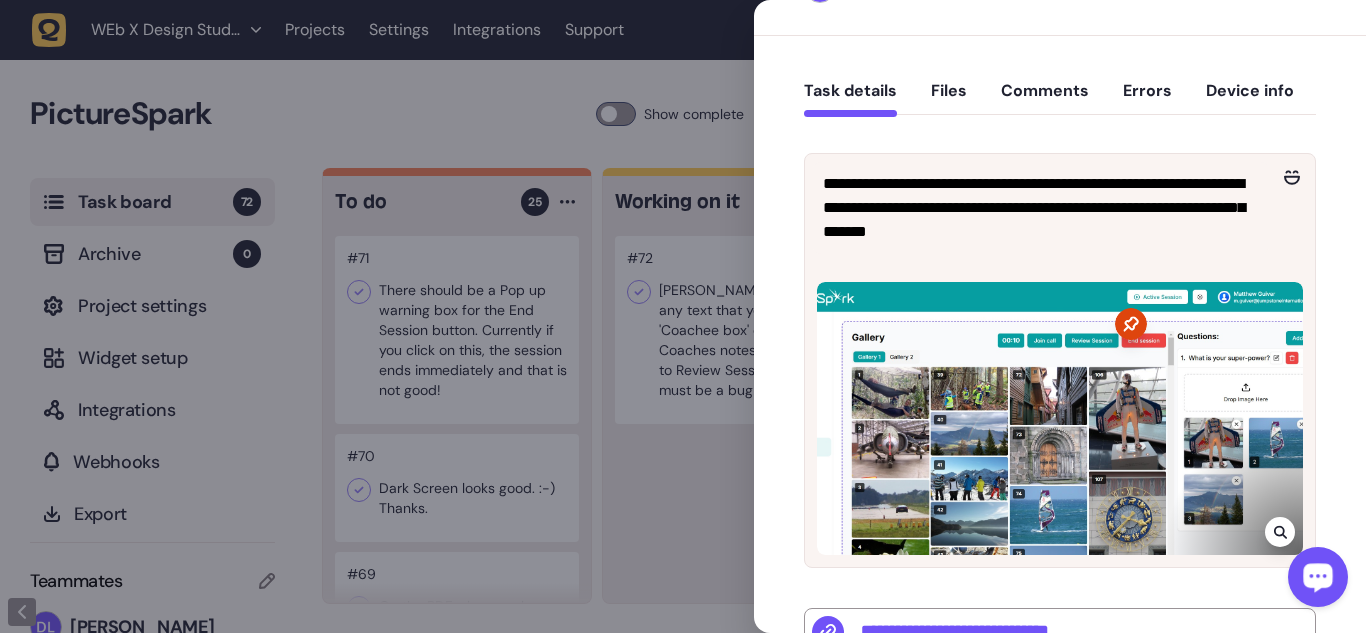 scroll, scrollTop: 0, scrollLeft: 0, axis: both 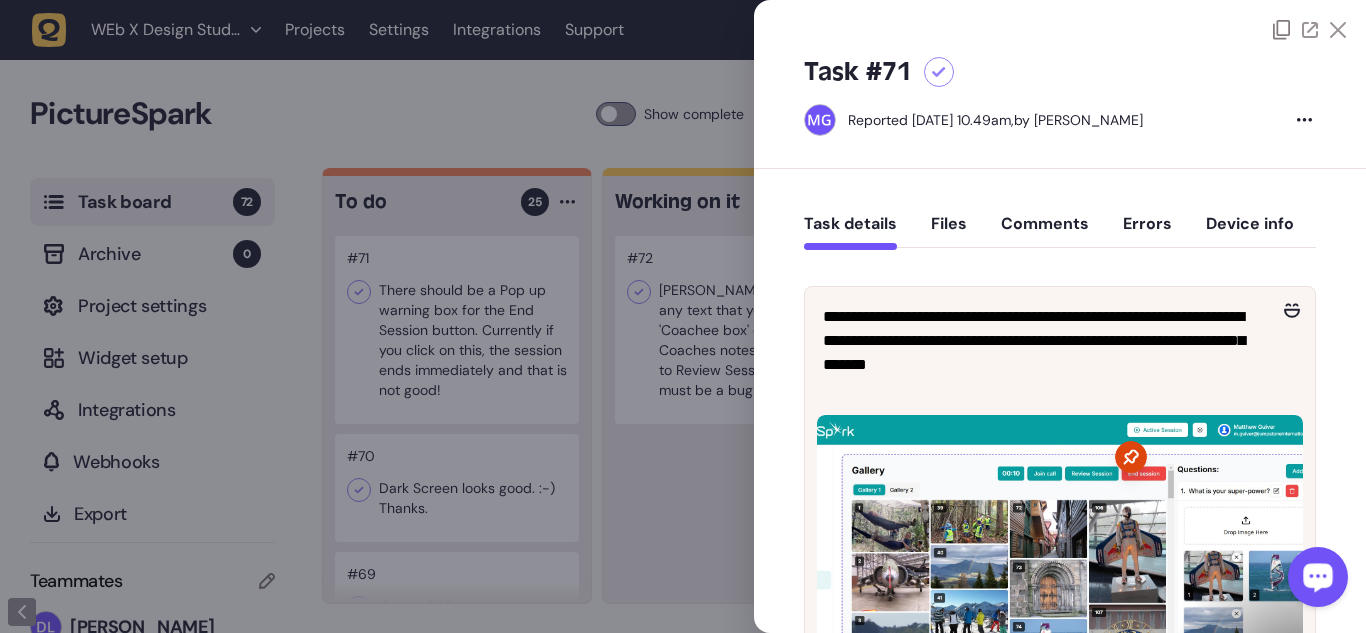 click 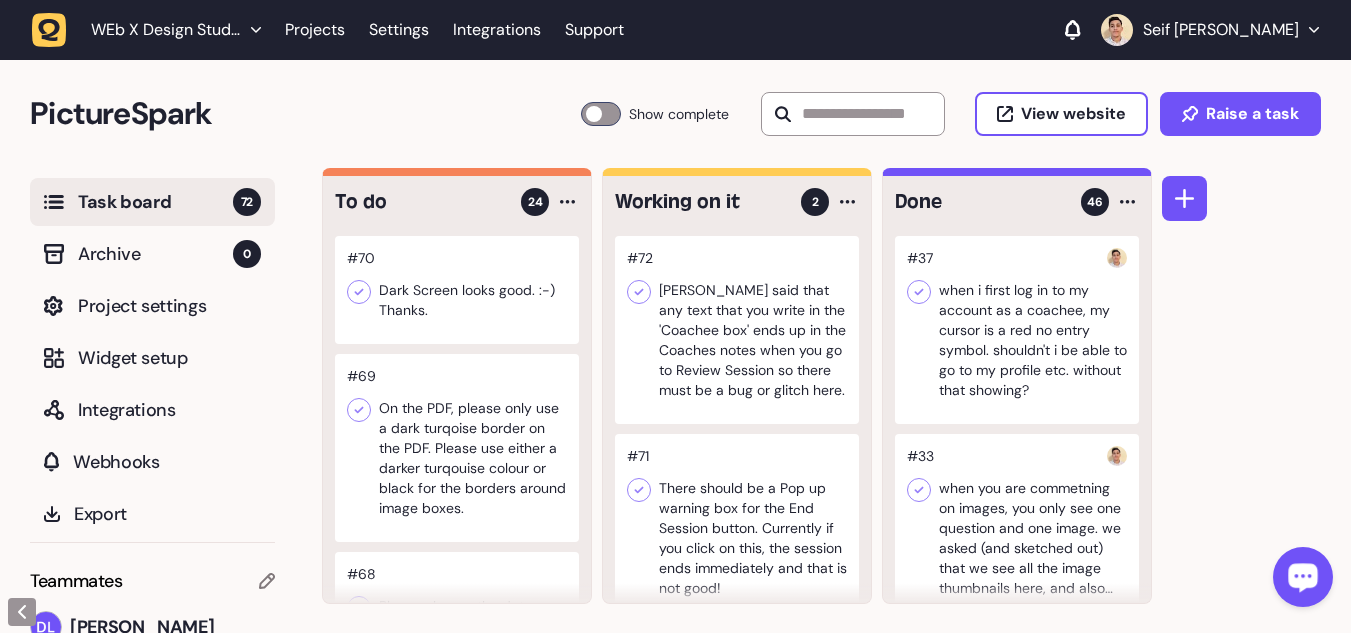 click 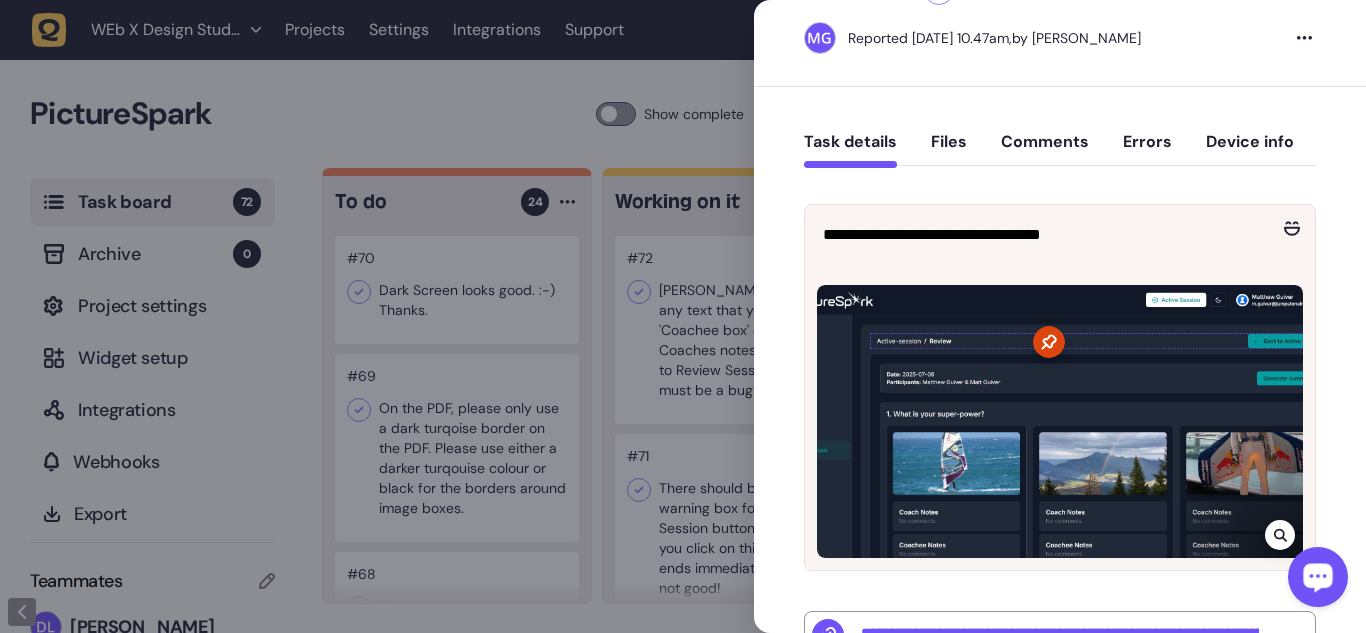 scroll, scrollTop: 93, scrollLeft: 0, axis: vertical 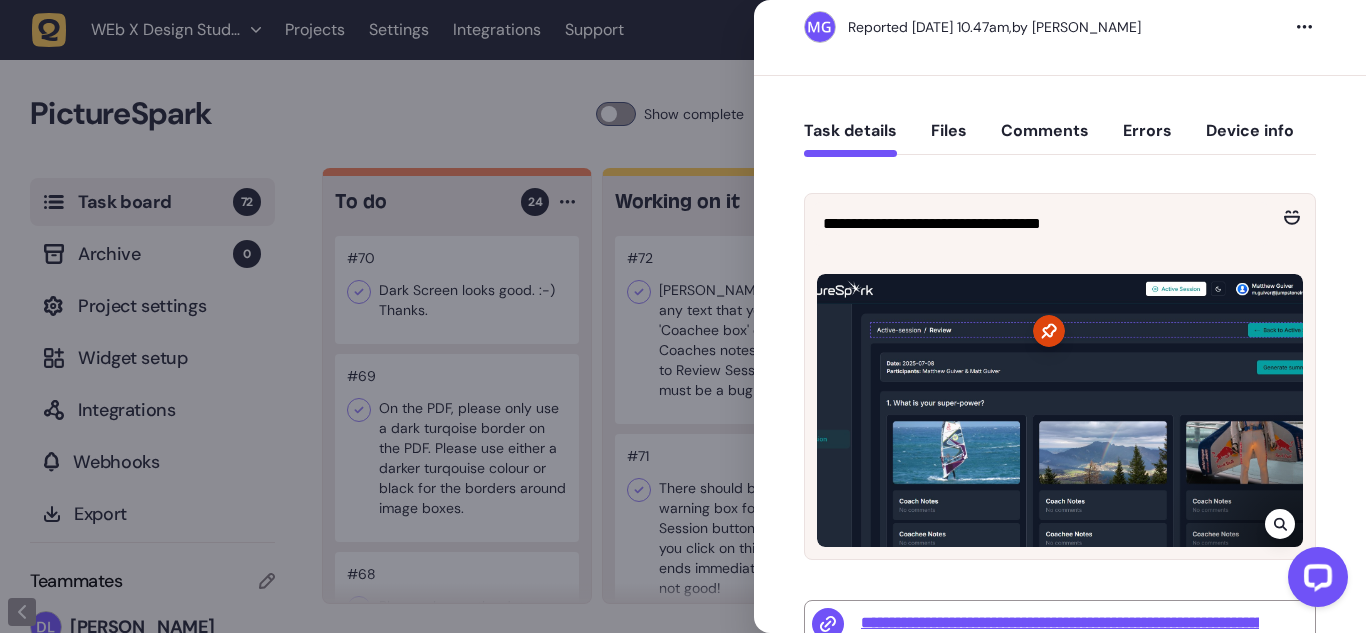 click 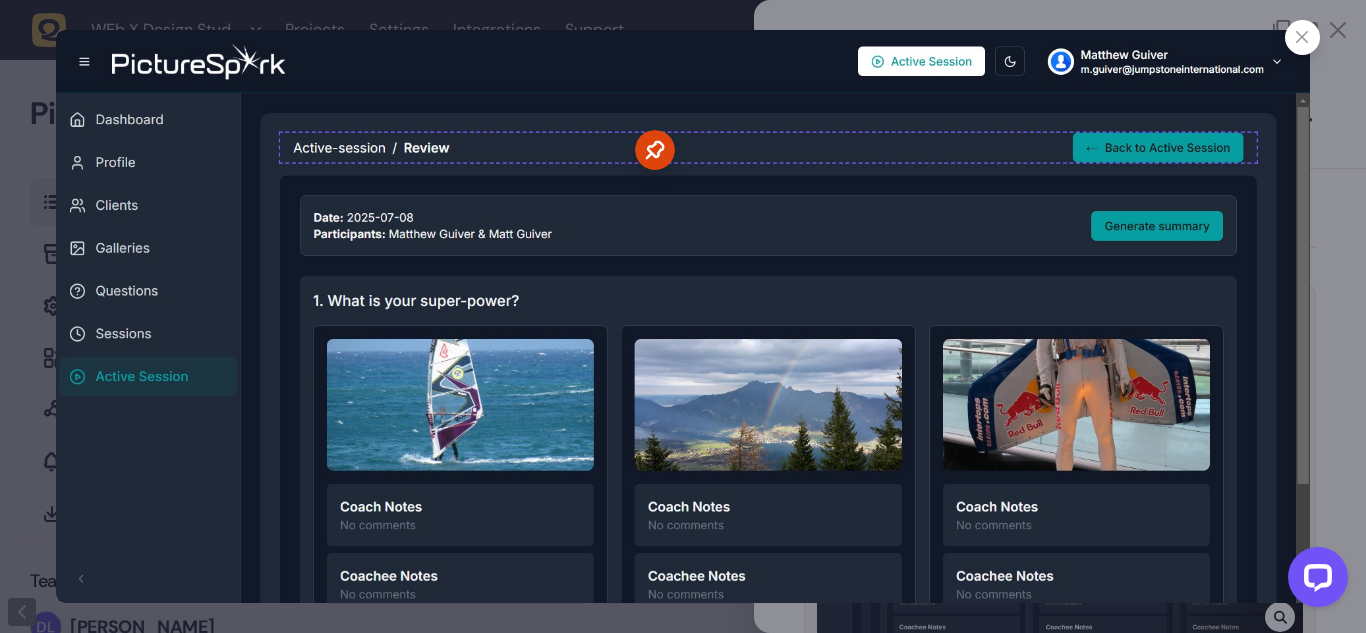 click 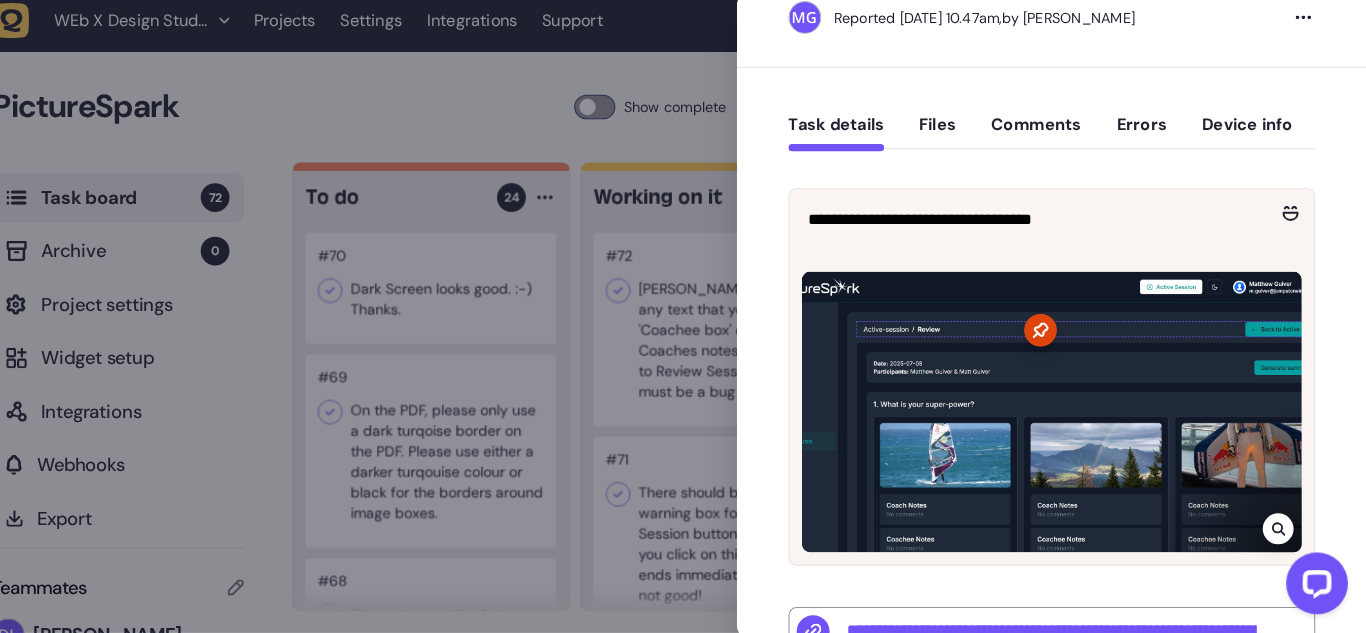scroll, scrollTop: 0, scrollLeft: 0, axis: both 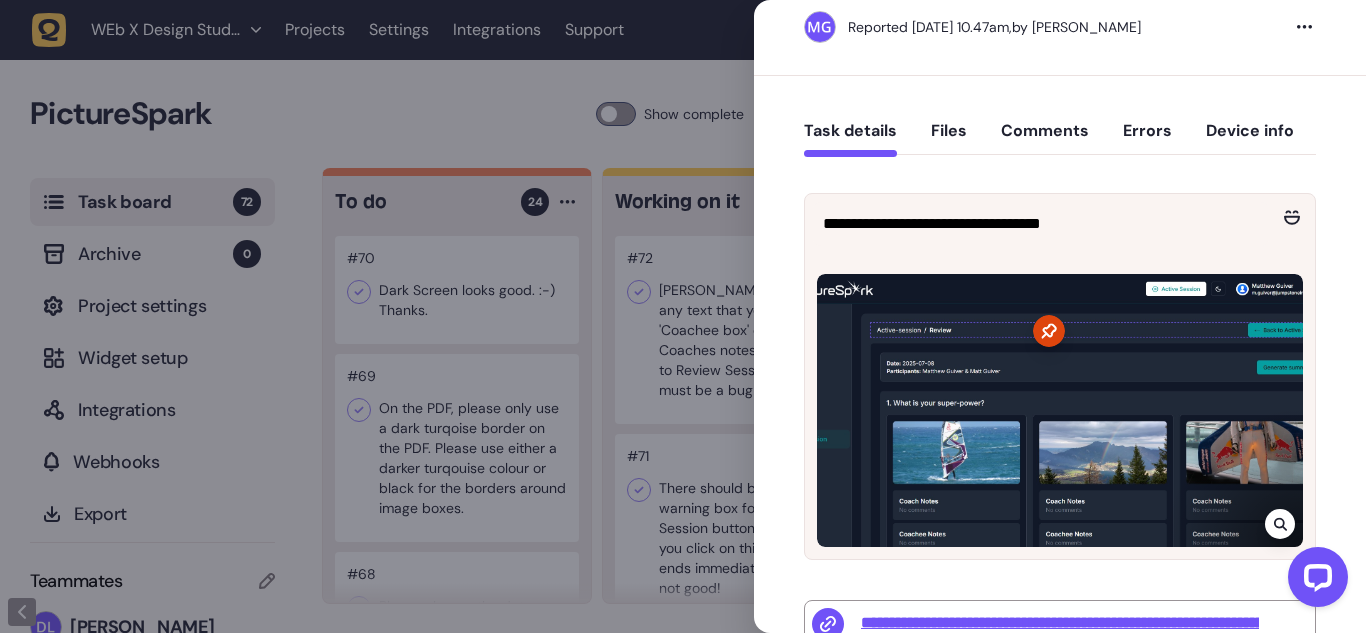 click 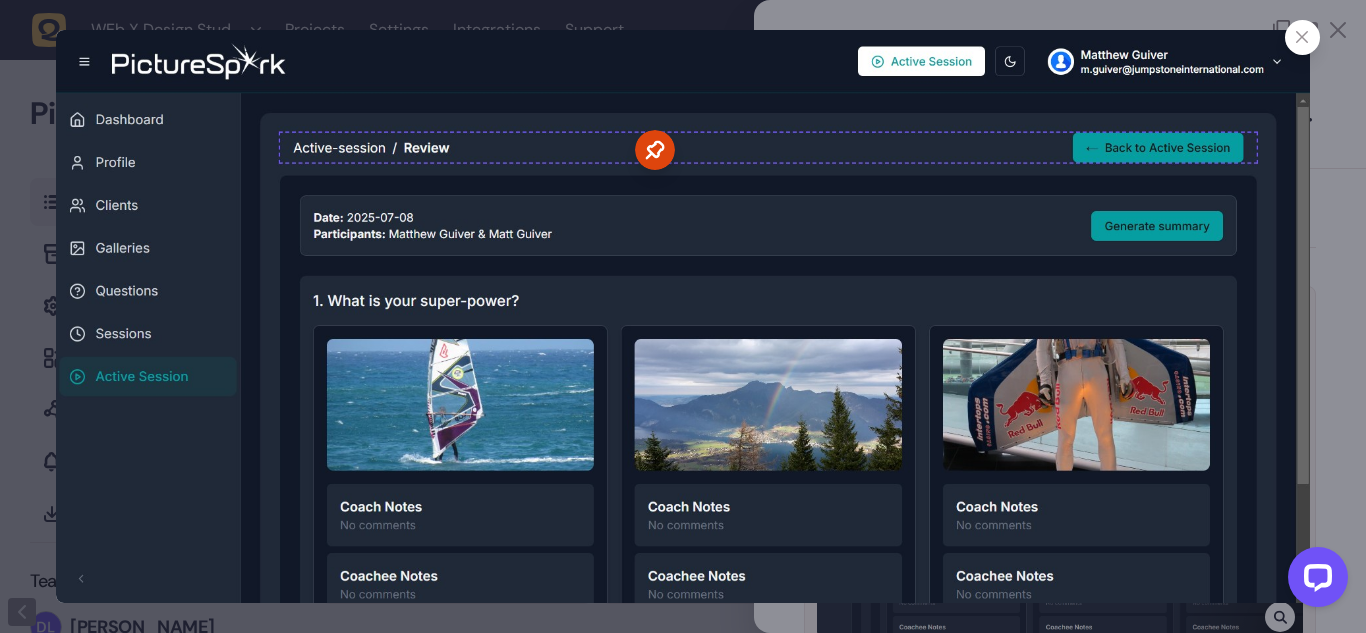 click 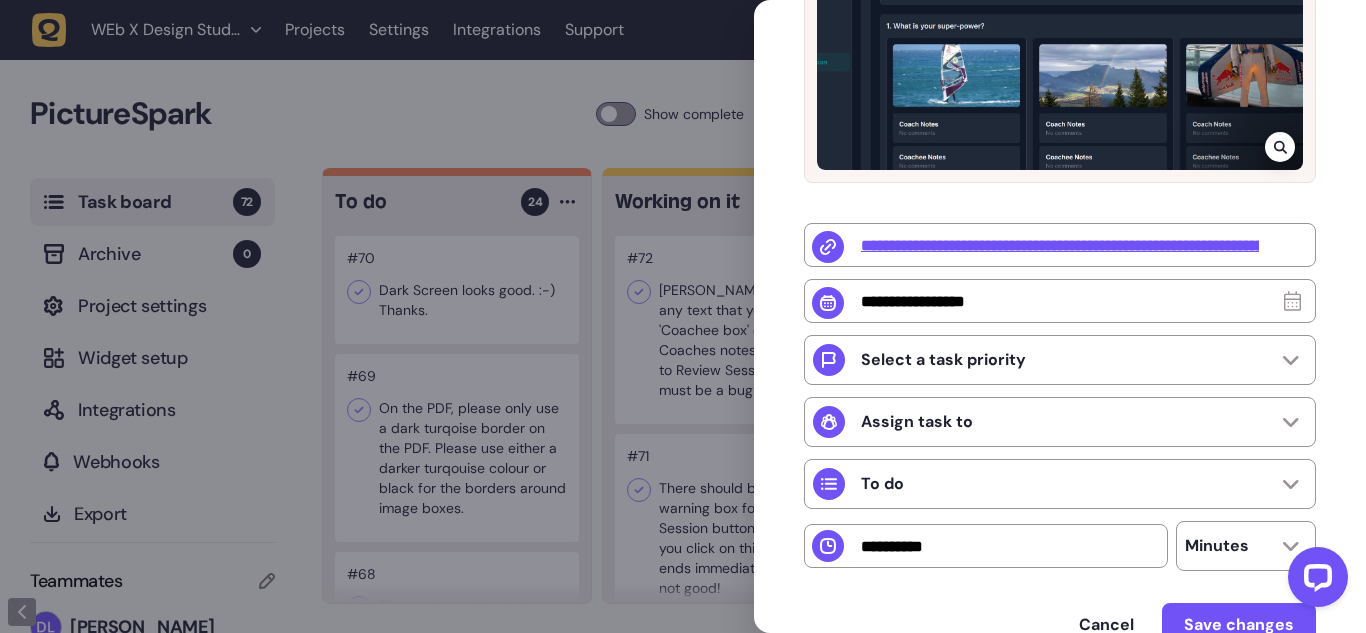 click 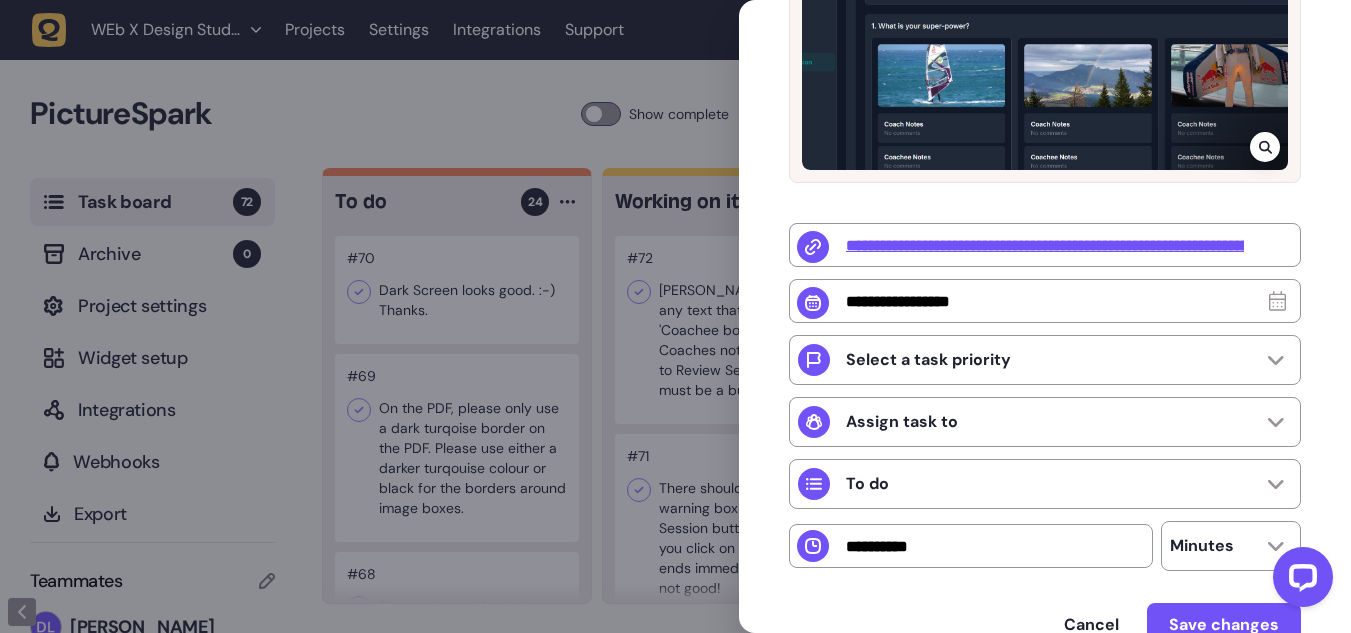 scroll, scrollTop: 122, scrollLeft: 0, axis: vertical 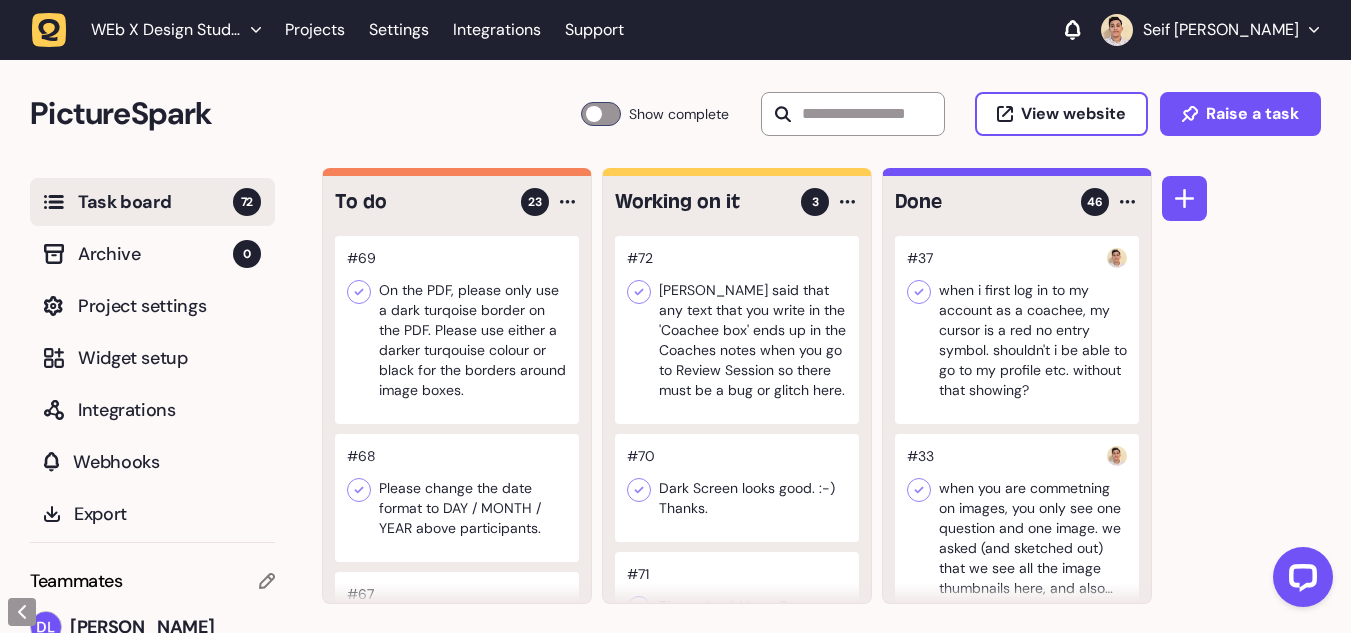 click 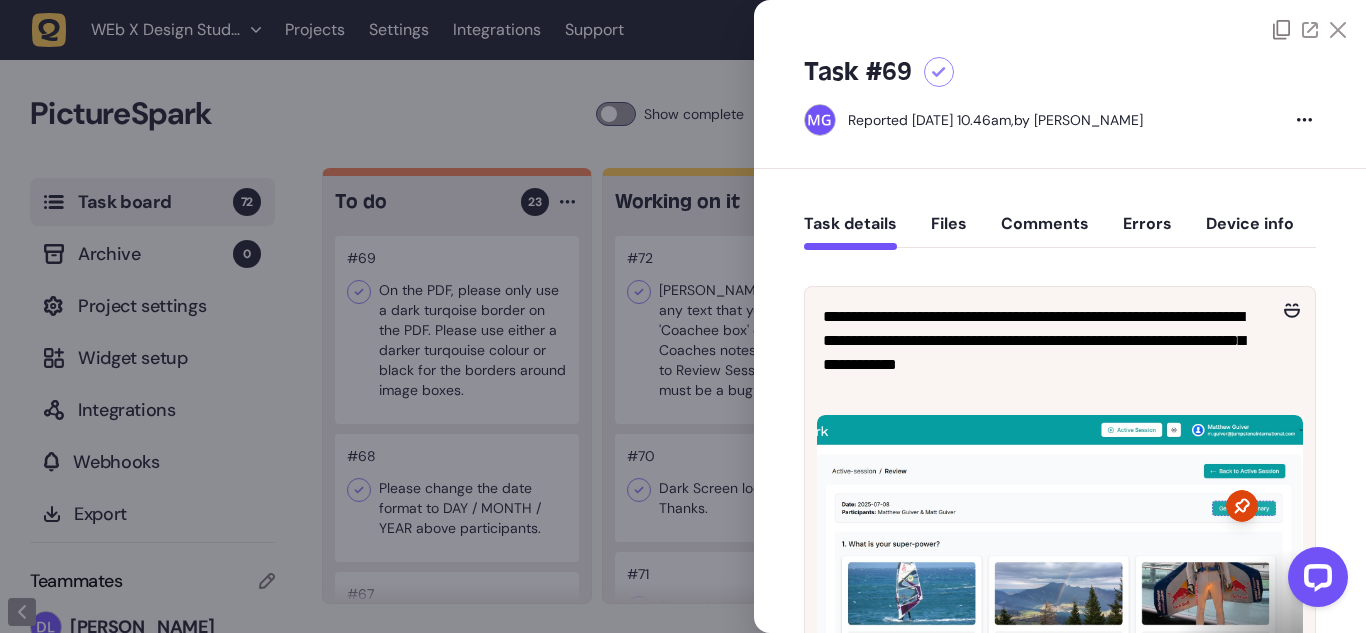 scroll, scrollTop: 70, scrollLeft: 0, axis: vertical 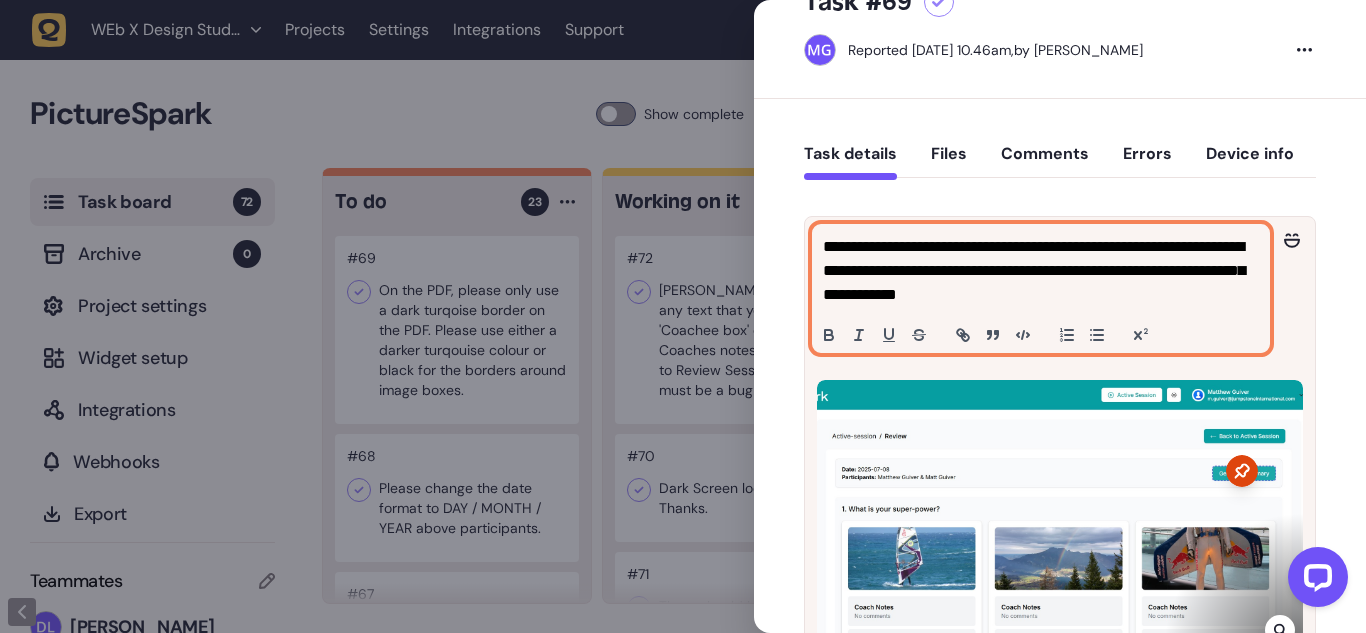 click on "**********" 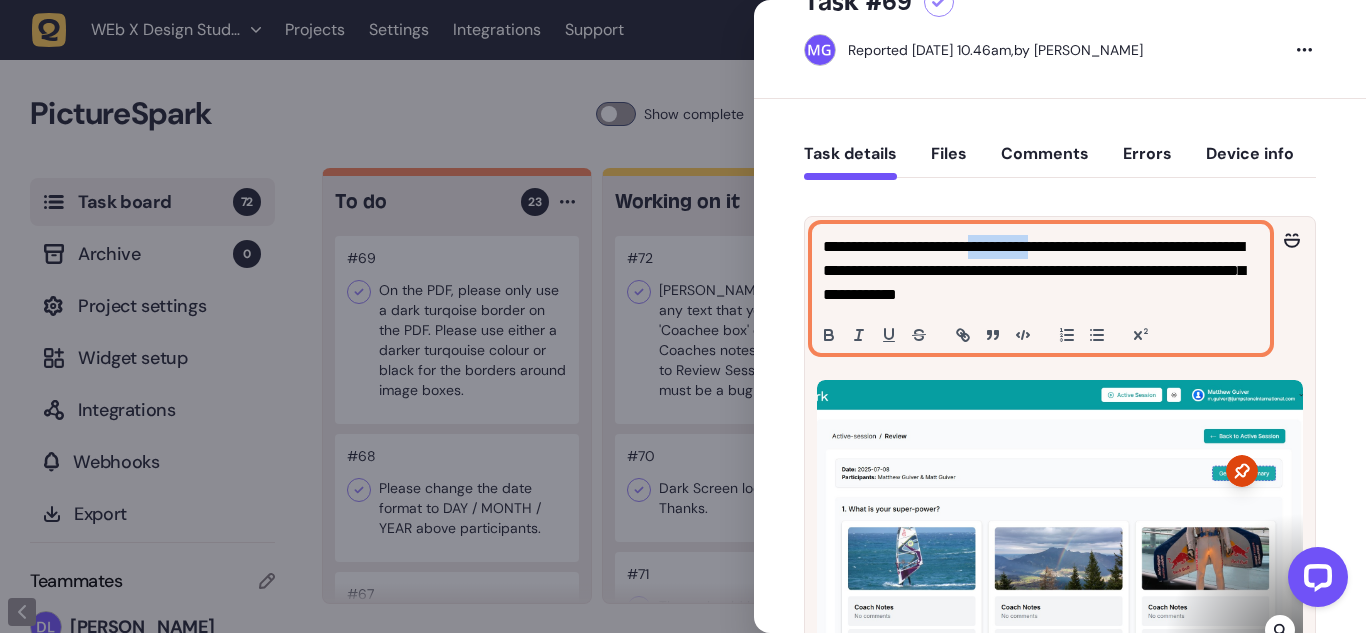drag, startPoint x: 1002, startPoint y: 248, endPoint x: 1071, endPoint y: 249, distance: 69.00725 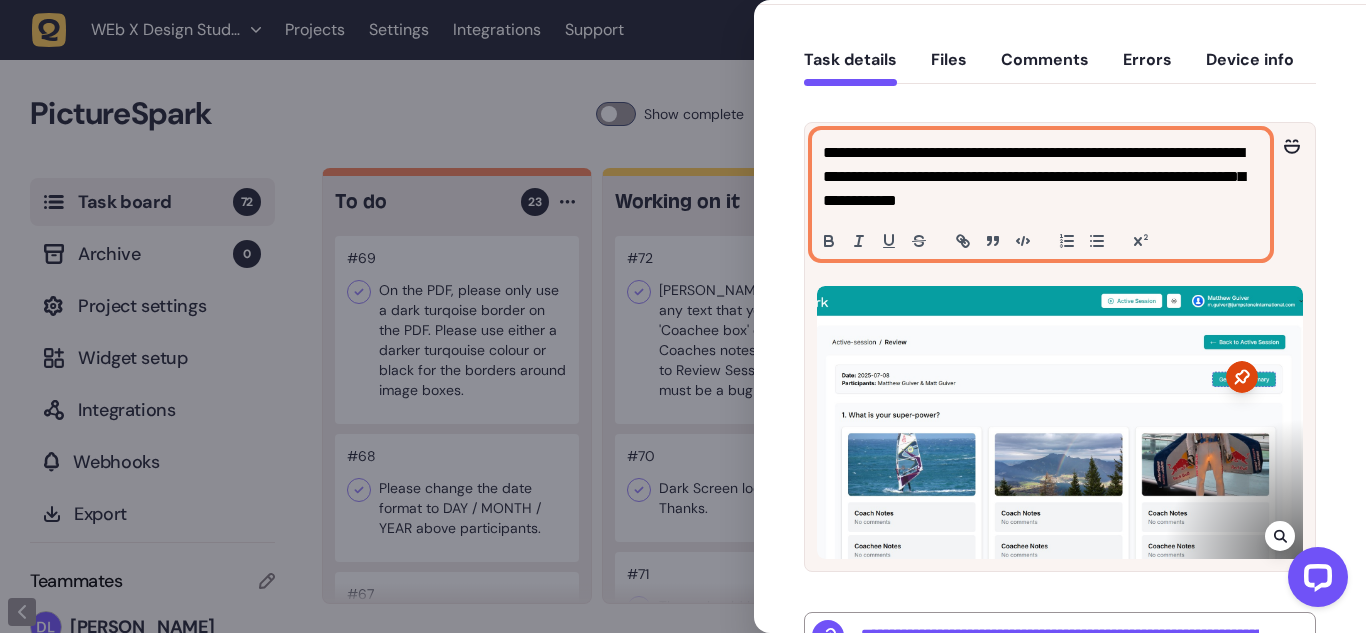 scroll, scrollTop: 166, scrollLeft: 0, axis: vertical 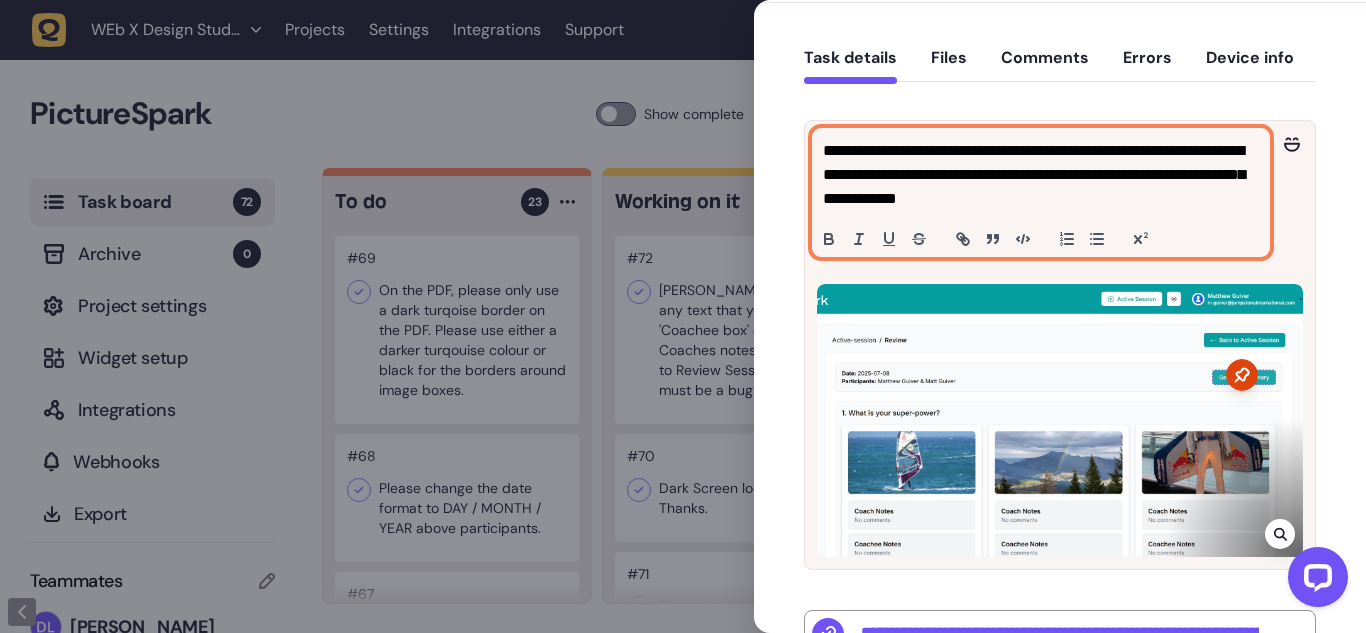 click on "**********" 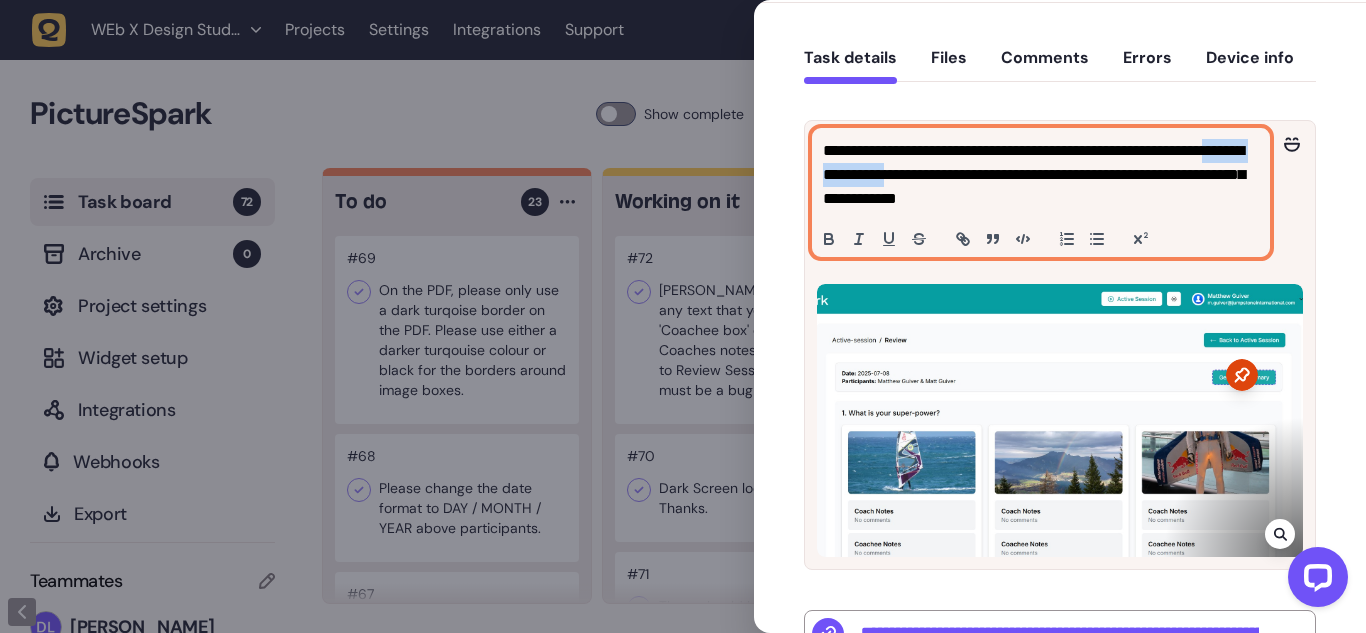 drag, startPoint x: 890, startPoint y: 185, endPoint x: 954, endPoint y: 183, distance: 64.03124 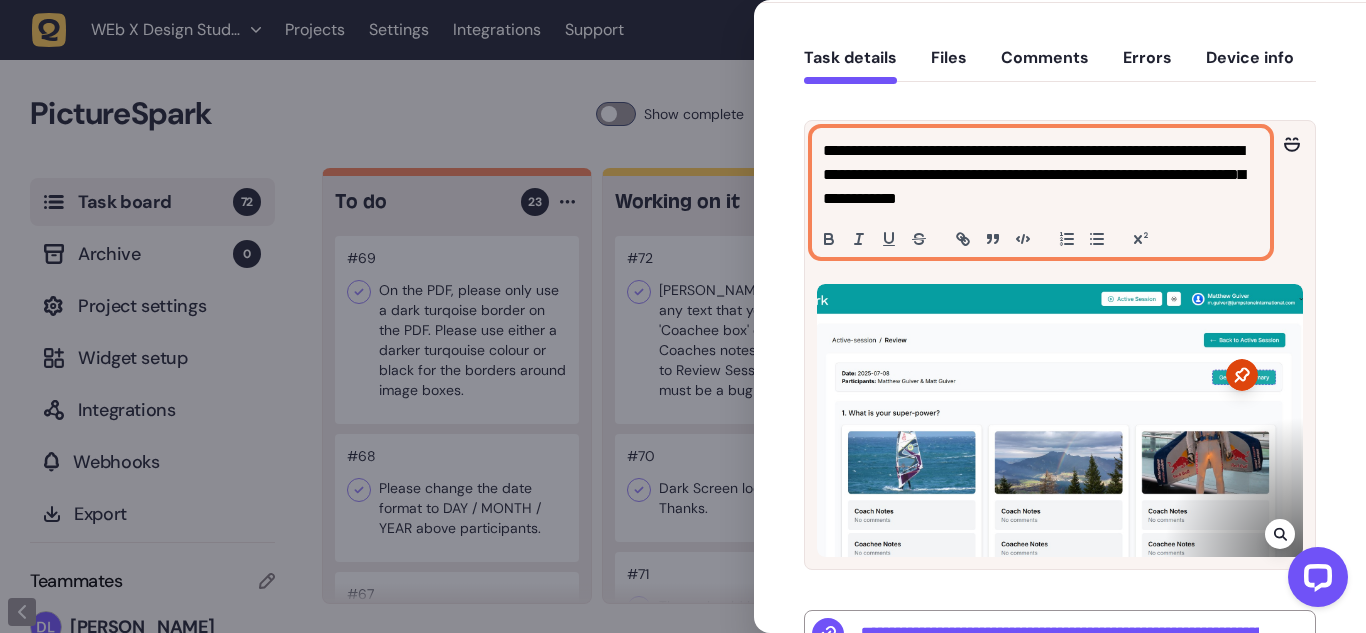 click on "**********" 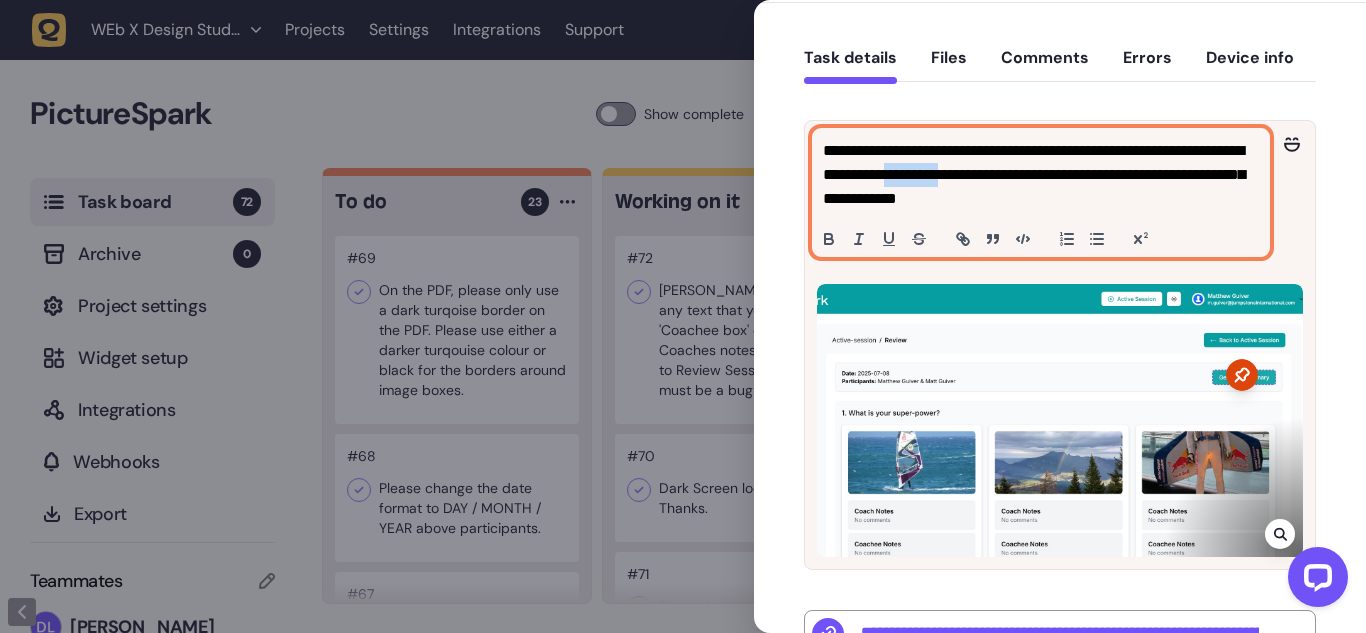 drag, startPoint x: 982, startPoint y: 179, endPoint x: 1033, endPoint y: 177, distance: 51.0392 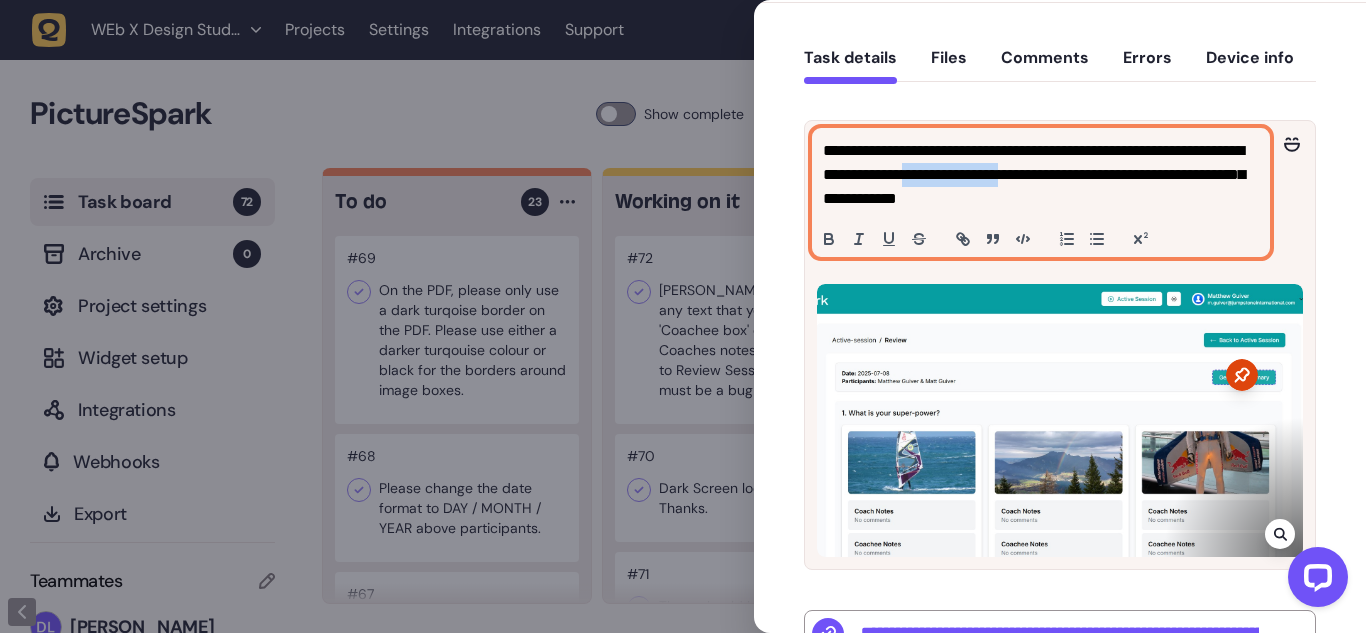 drag, startPoint x: 1033, startPoint y: 177, endPoint x: 1114, endPoint y: 177, distance: 81 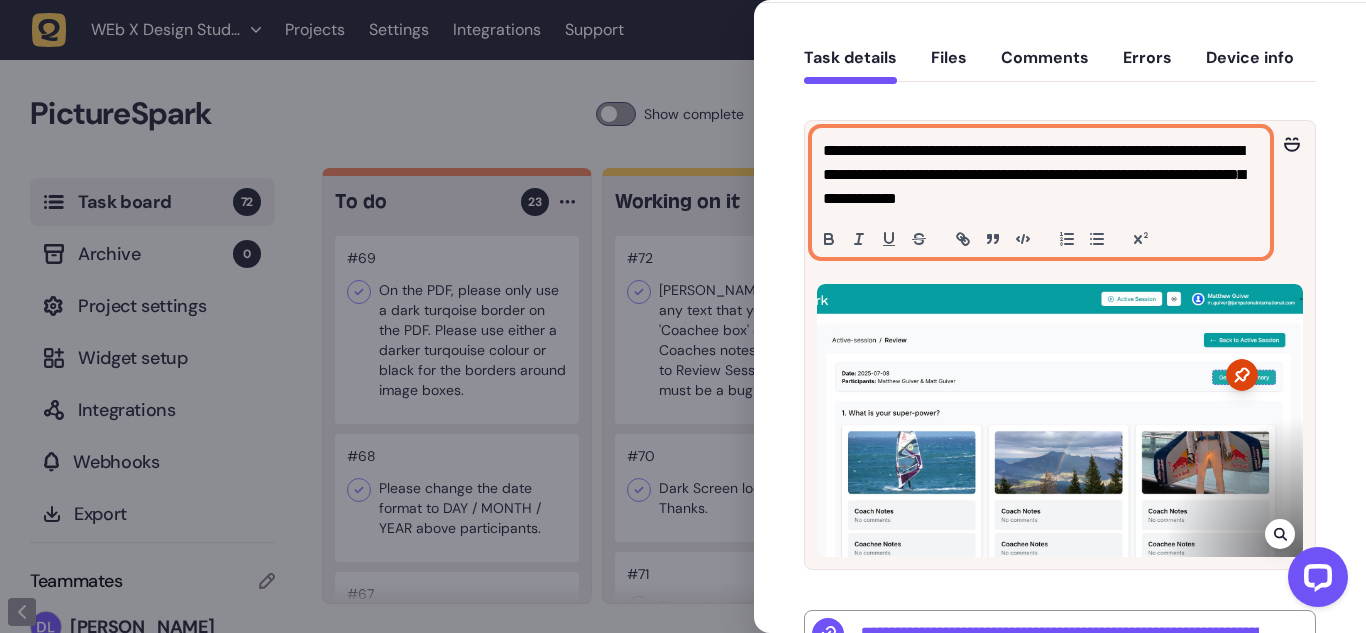 click on "**********" 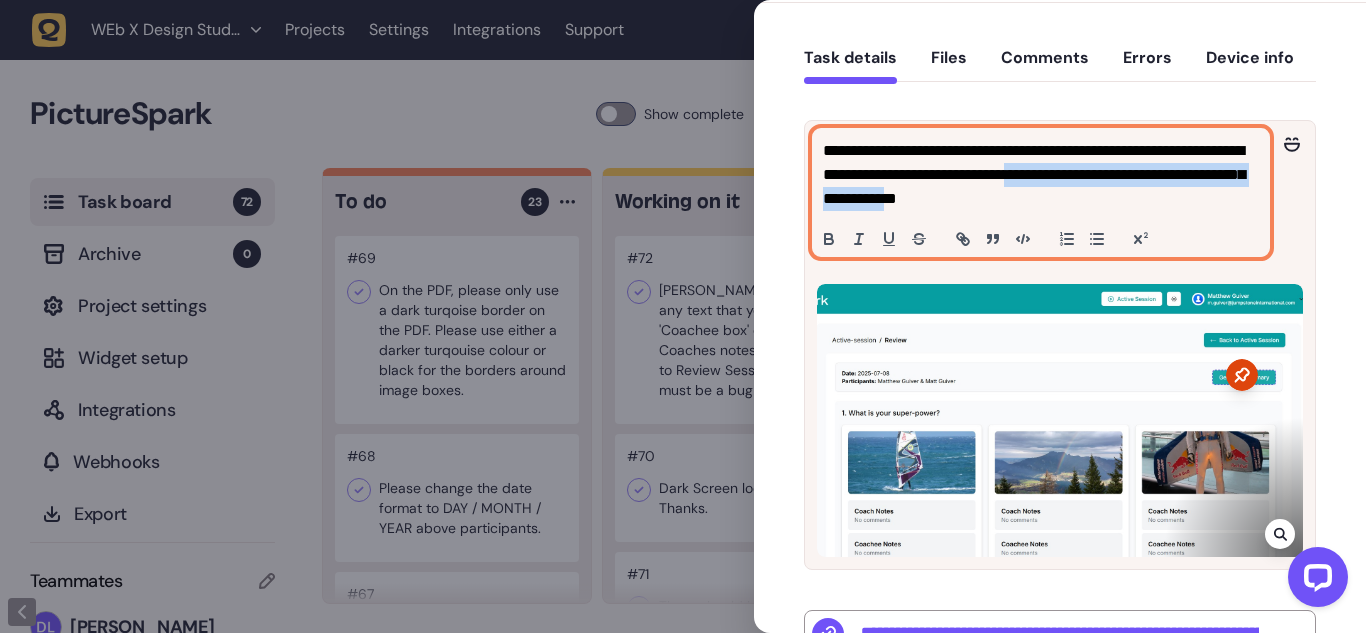drag, startPoint x: 1145, startPoint y: 175, endPoint x: 1050, endPoint y: 188, distance: 95.885345 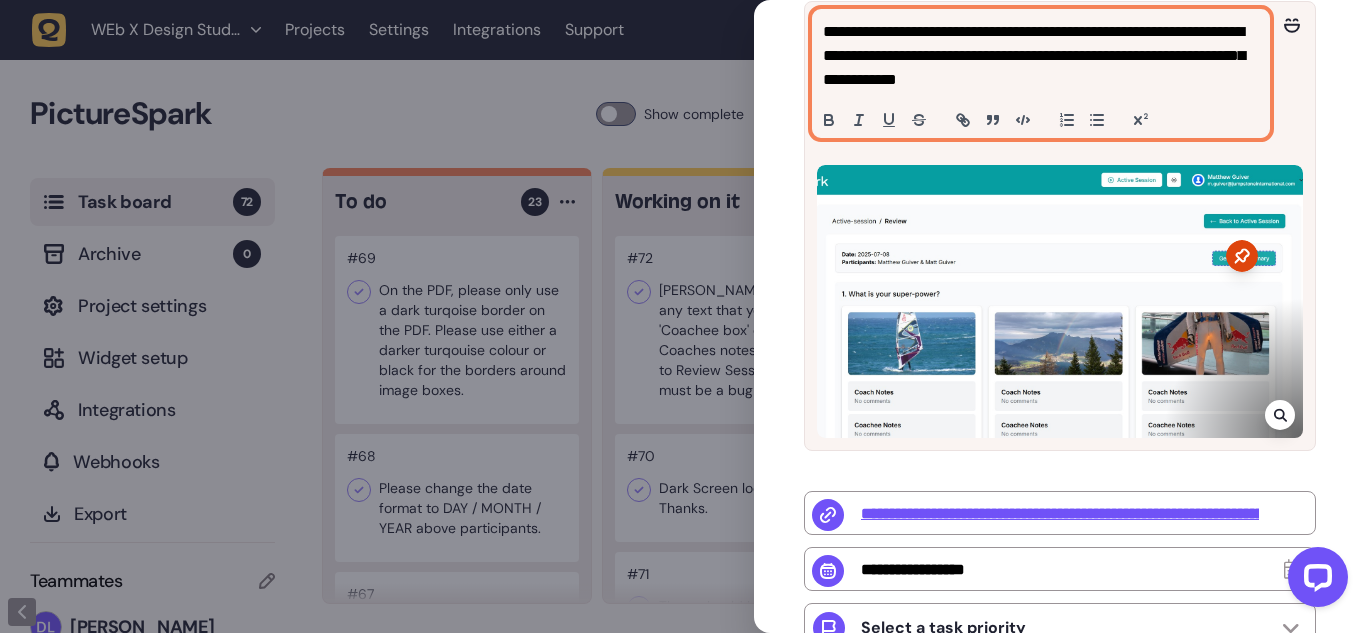 scroll, scrollTop: 305, scrollLeft: 0, axis: vertical 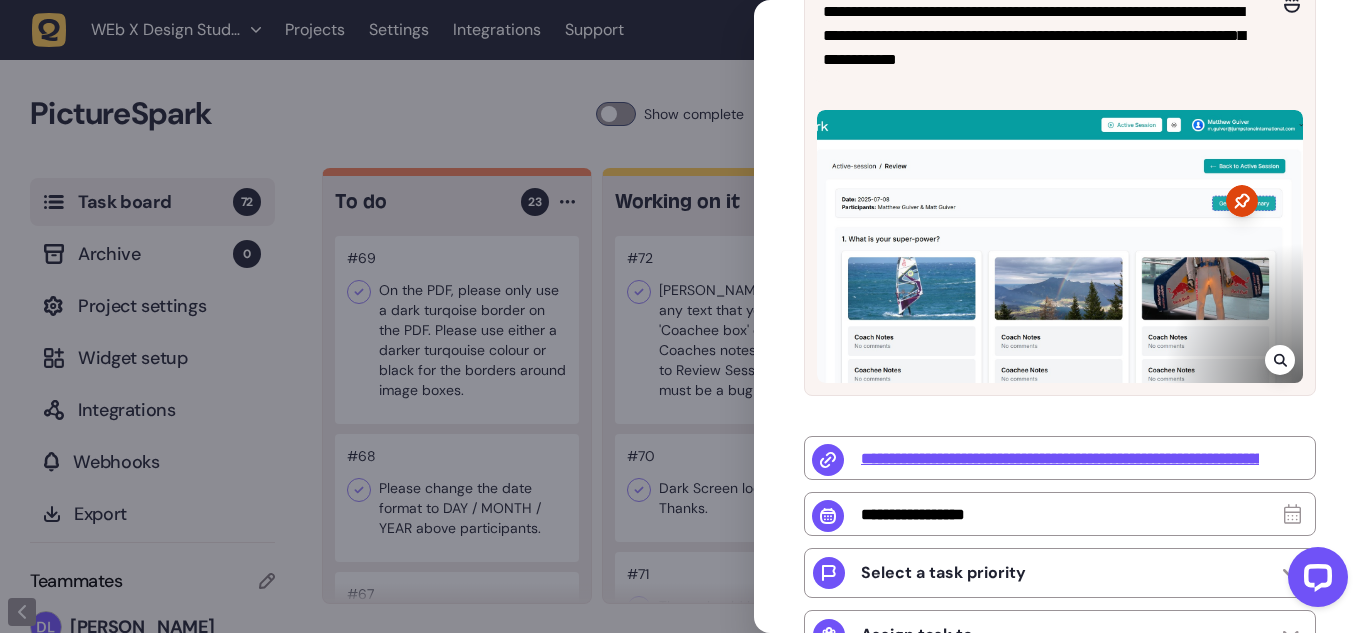 click 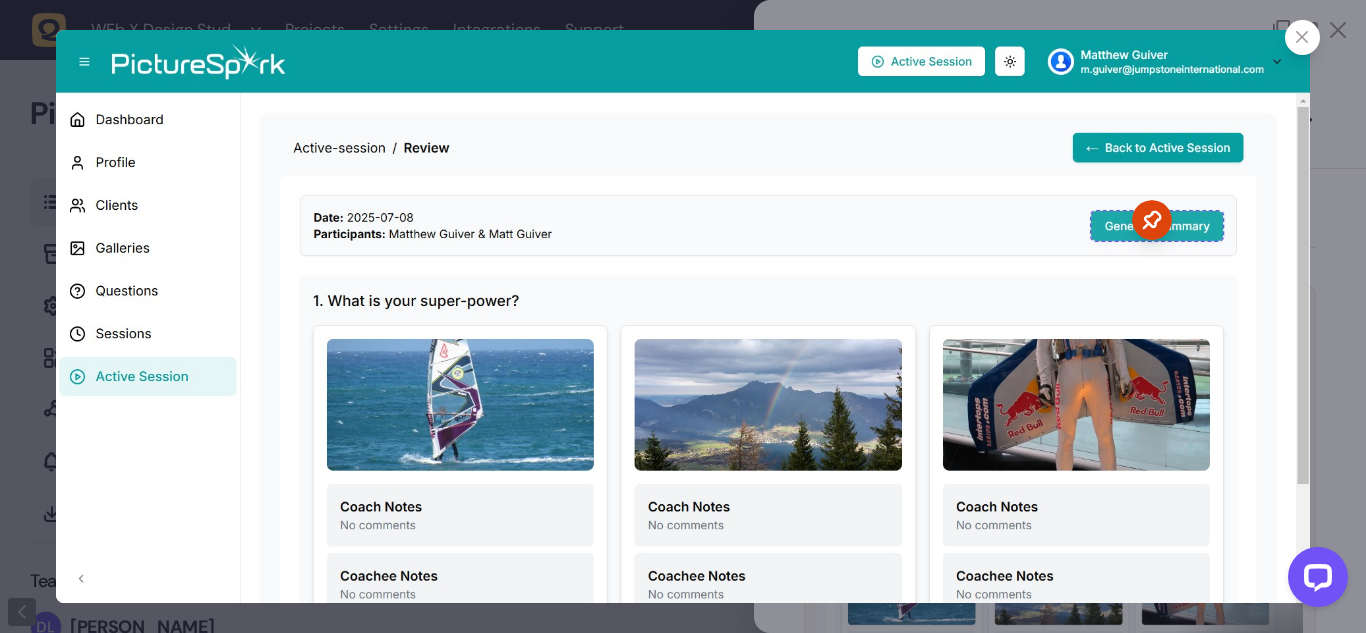 click 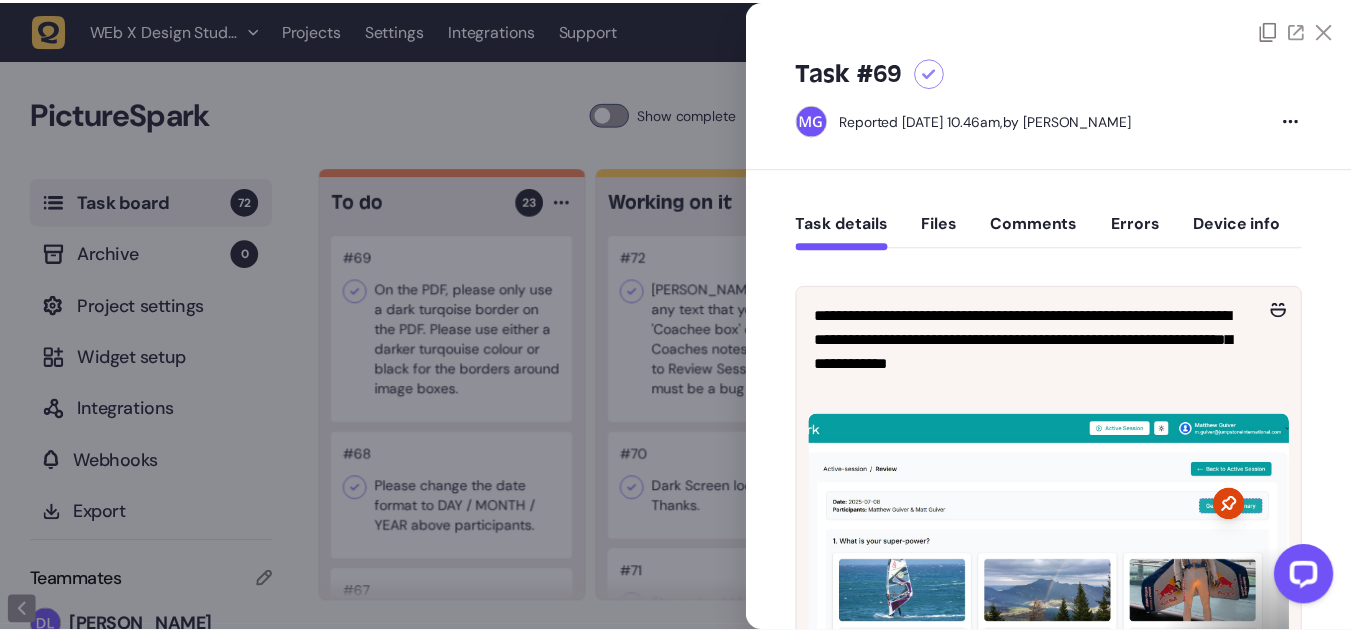scroll, scrollTop: 162, scrollLeft: 0, axis: vertical 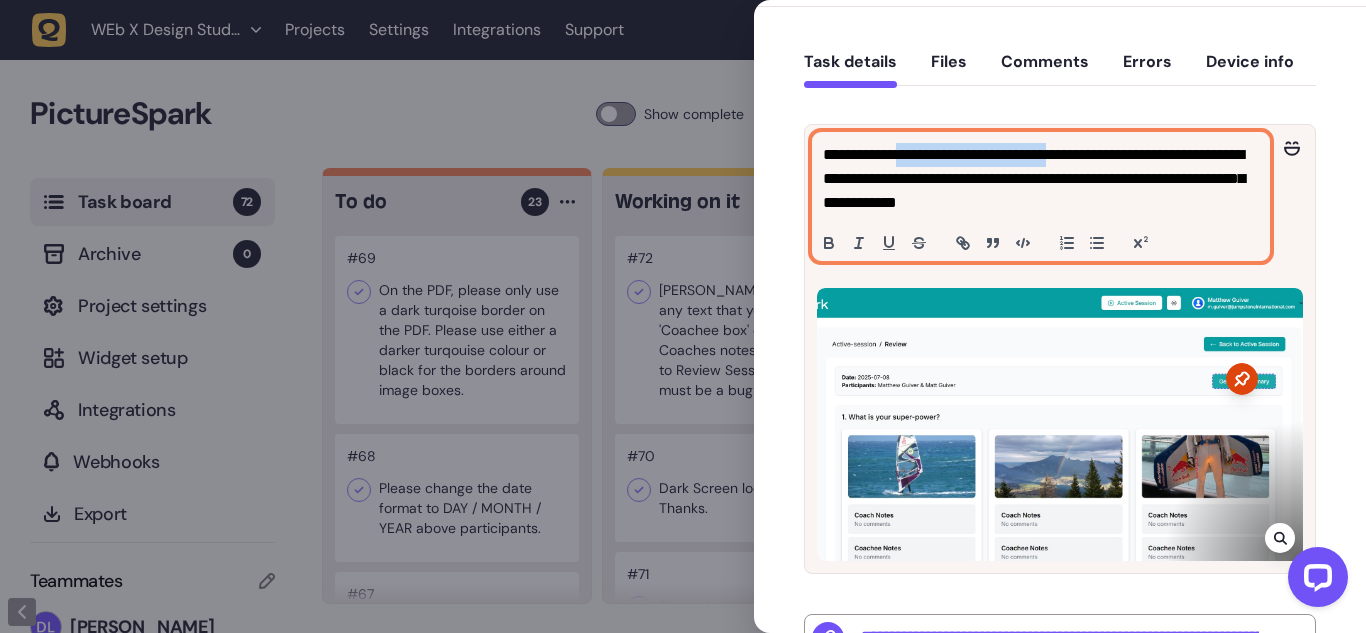 drag, startPoint x: 914, startPoint y: 160, endPoint x: 1096, endPoint y: 159, distance: 182.00275 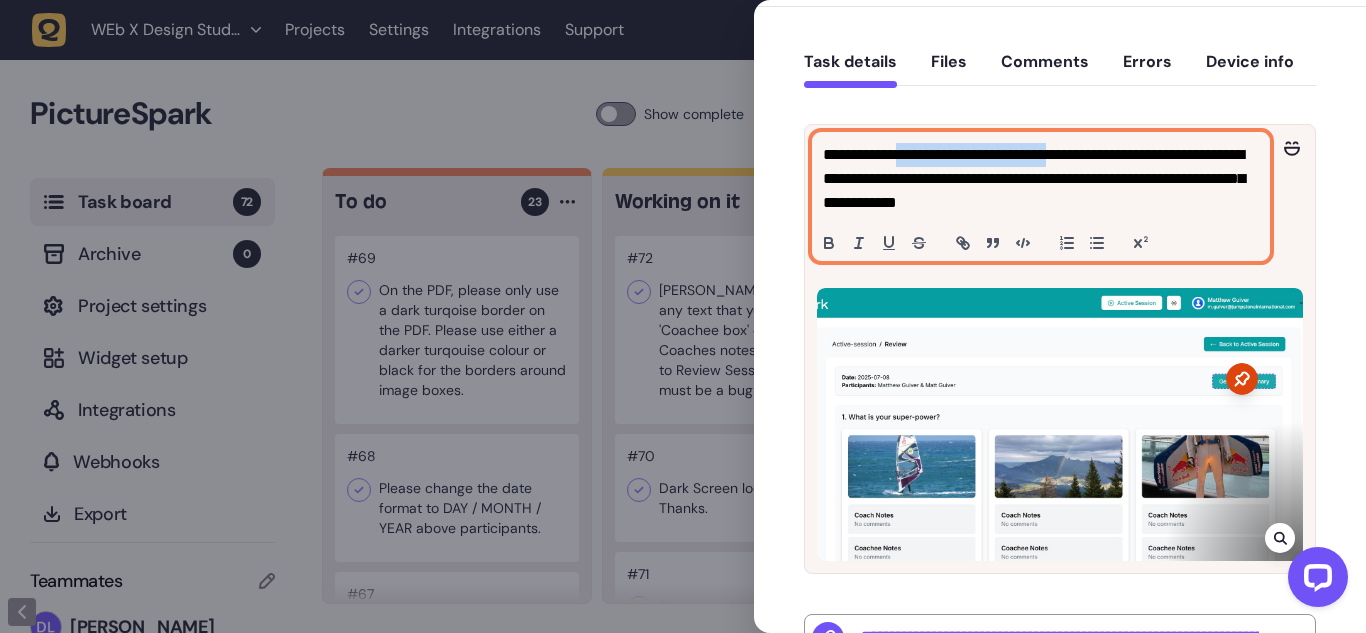 click on "**********" 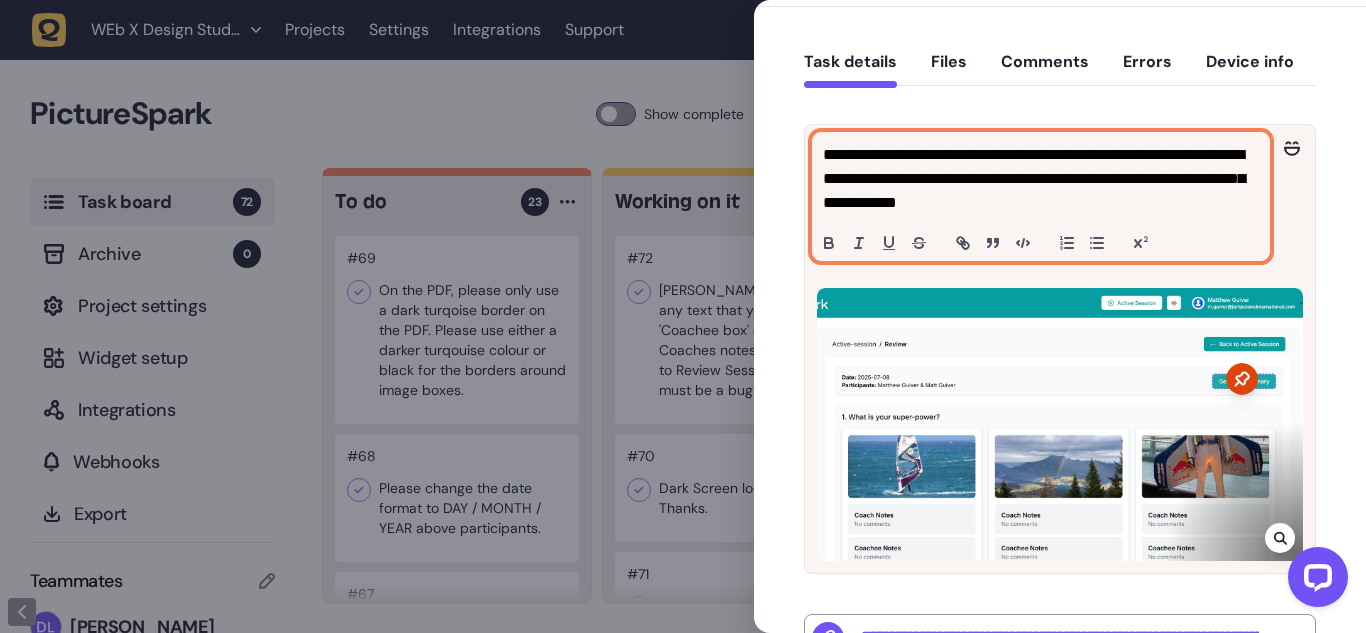 click on "**********" 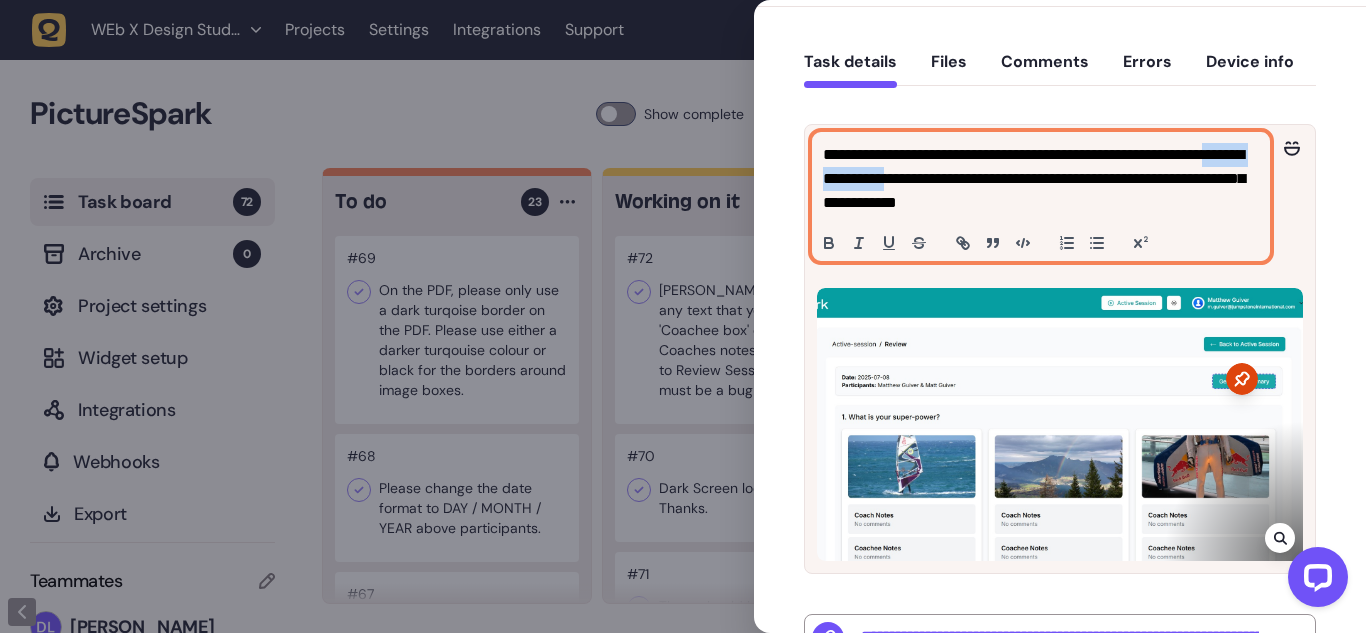 drag, startPoint x: 890, startPoint y: 180, endPoint x: 949, endPoint y: 183, distance: 59.07622 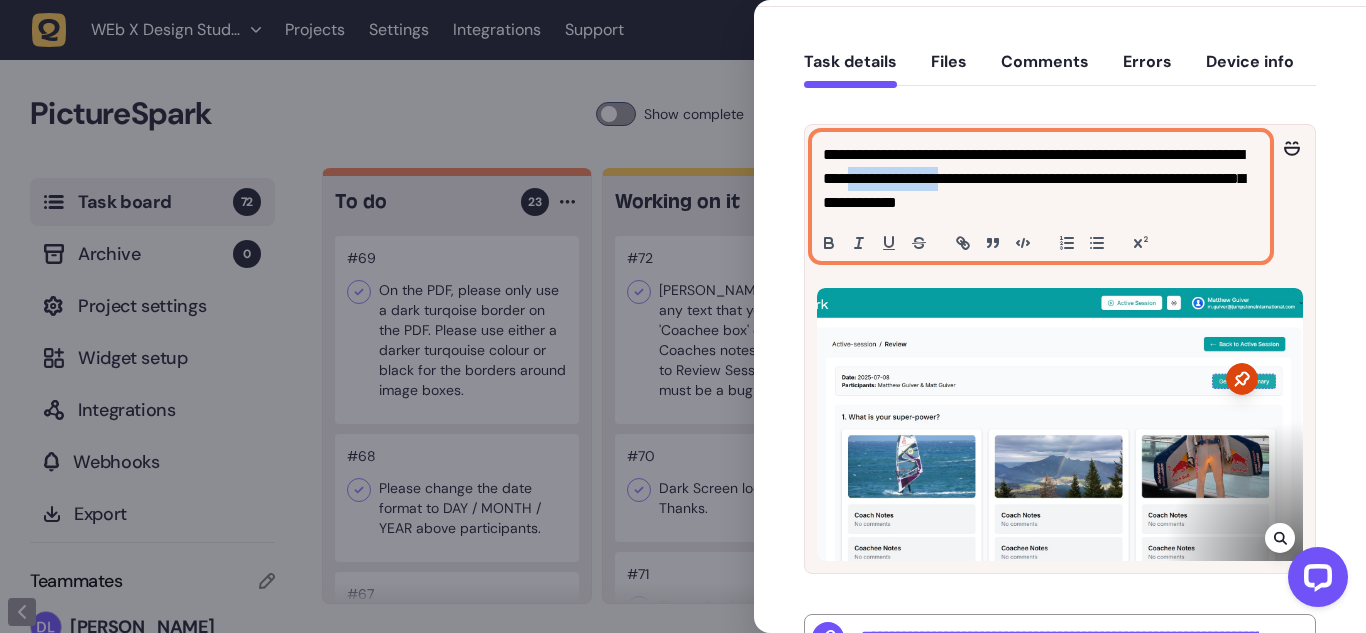 drag, startPoint x: 949, startPoint y: 183, endPoint x: 1011, endPoint y: 183, distance: 62 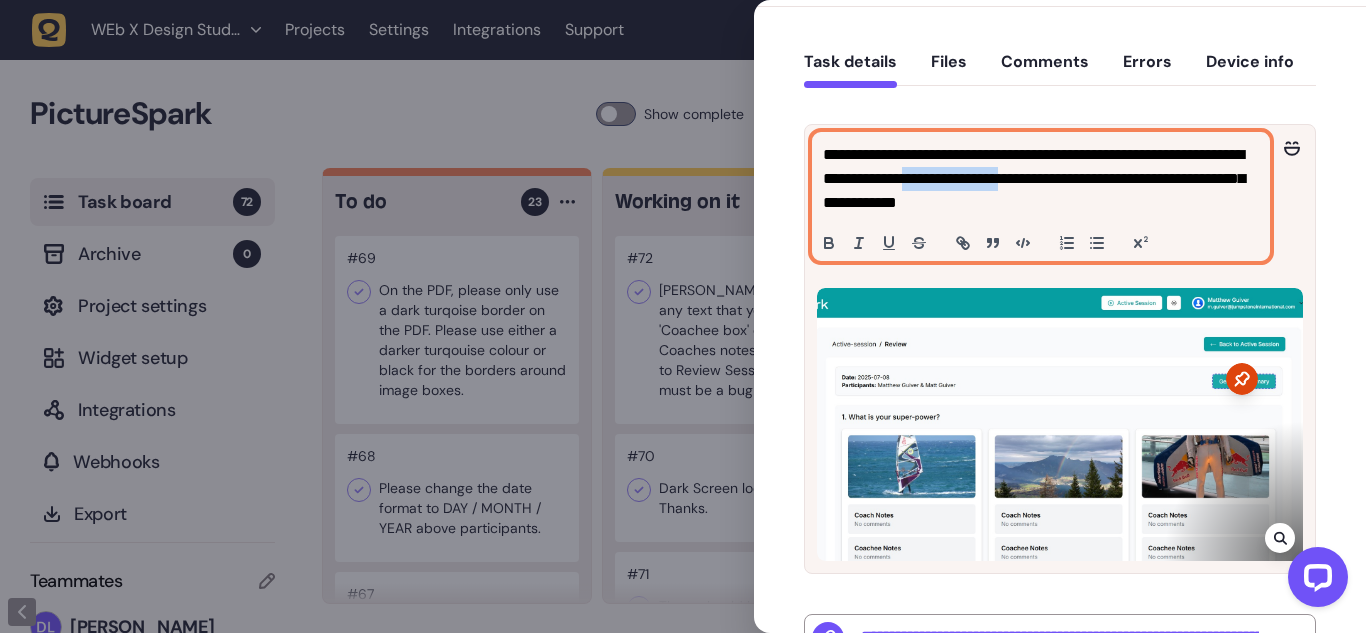 drag, startPoint x: 1011, startPoint y: 183, endPoint x: 1055, endPoint y: 181, distance: 44.04543 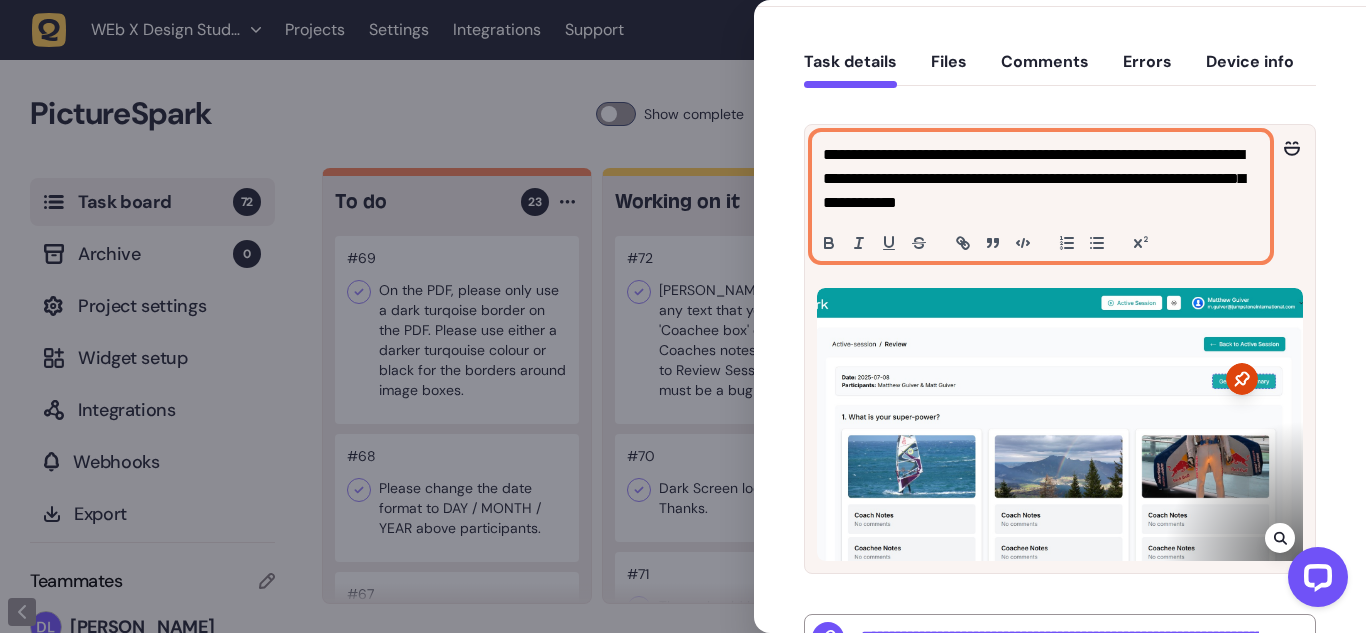 click on "**********" 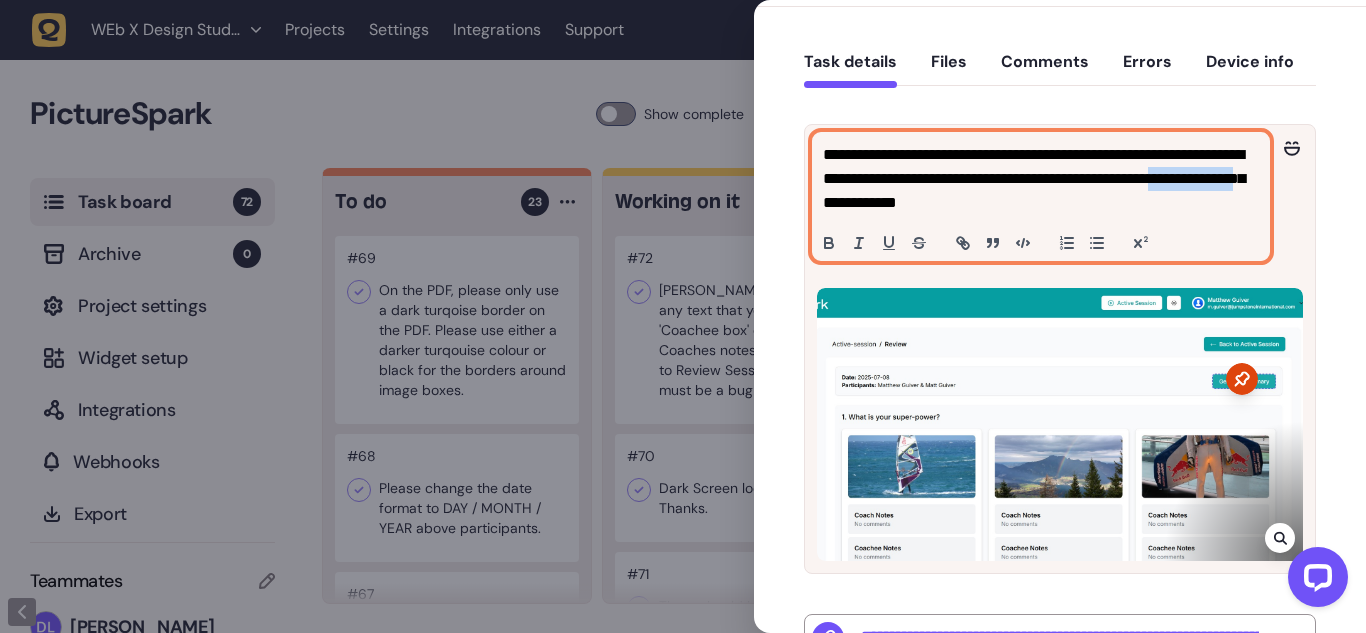 drag, startPoint x: 908, startPoint y: 206, endPoint x: 953, endPoint y: 205, distance: 45.01111 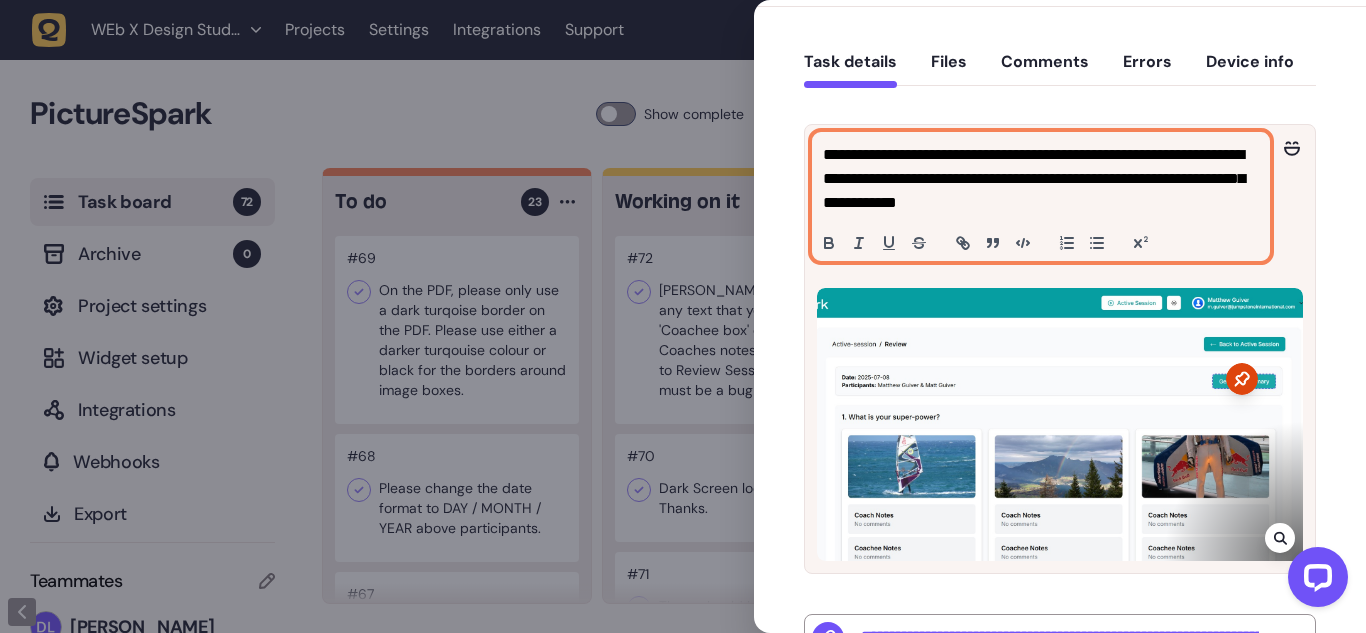 click on "**********" 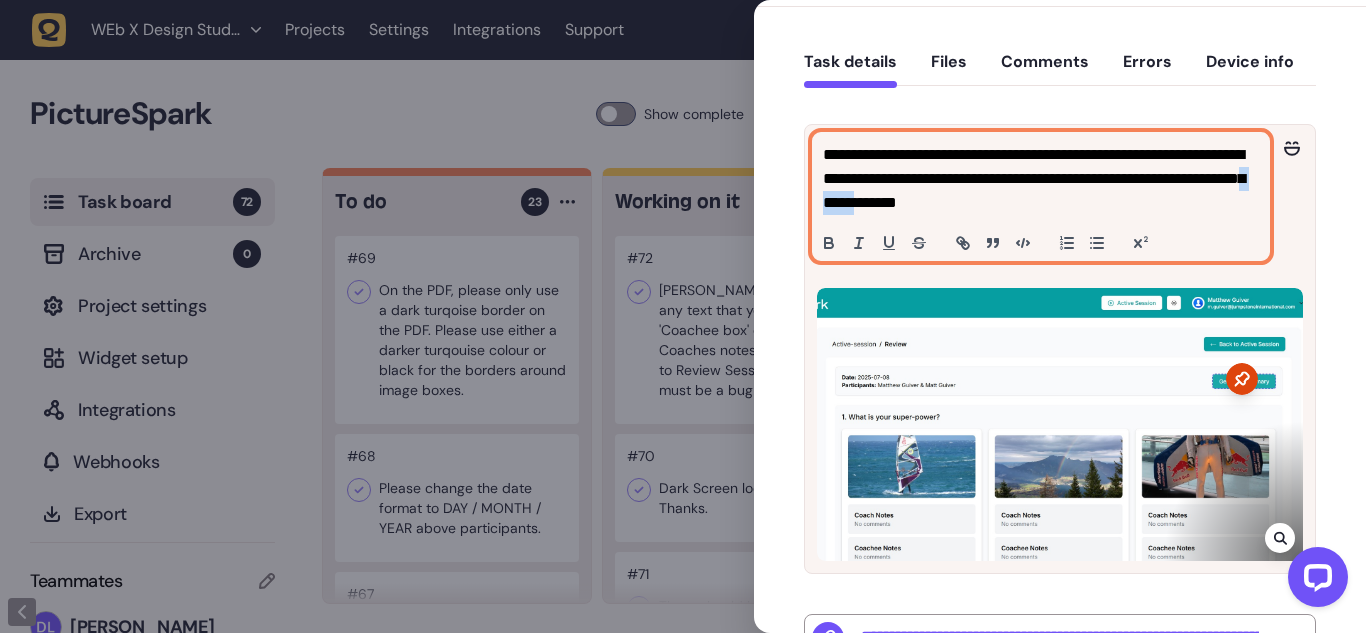 click on "**********" 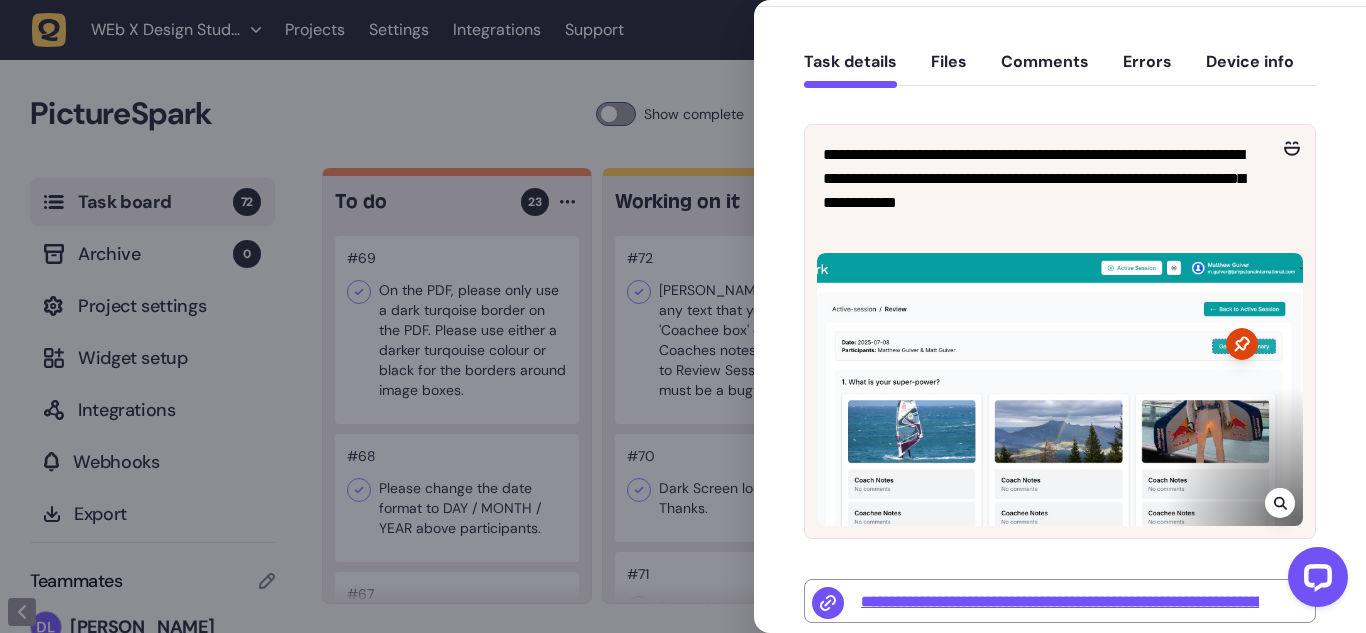 click 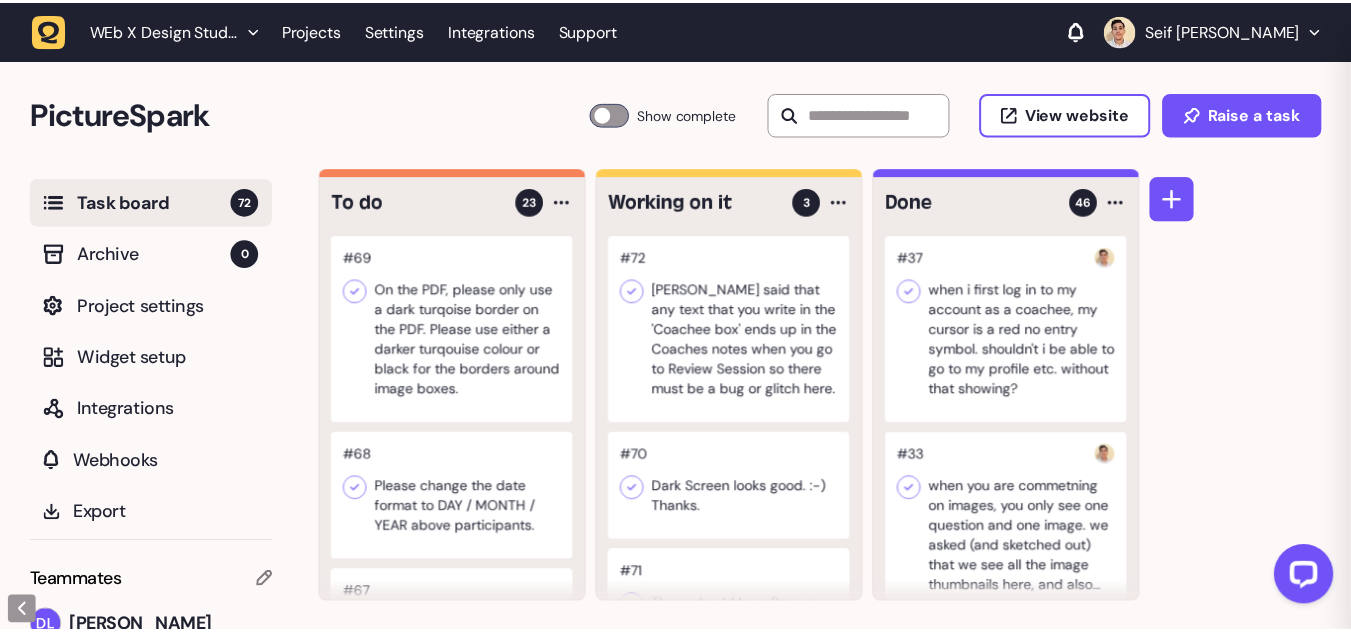 scroll, scrollTop: 122, scrollLeft: 0, axis: vertical 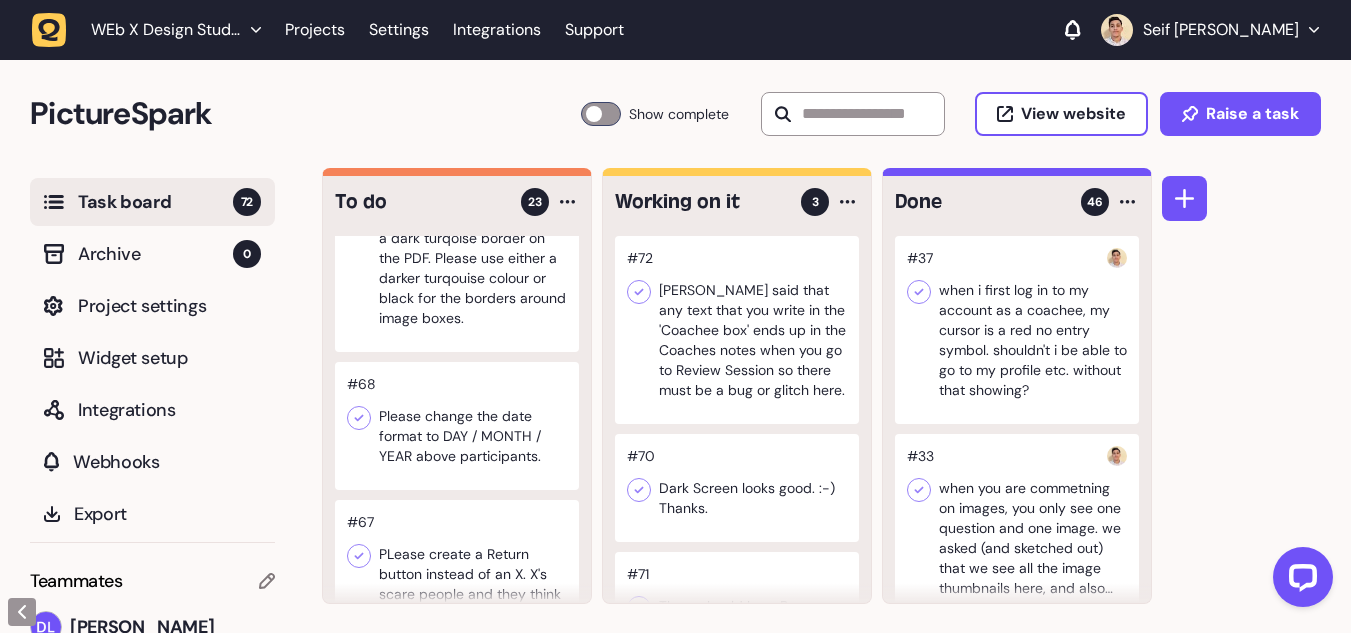 click 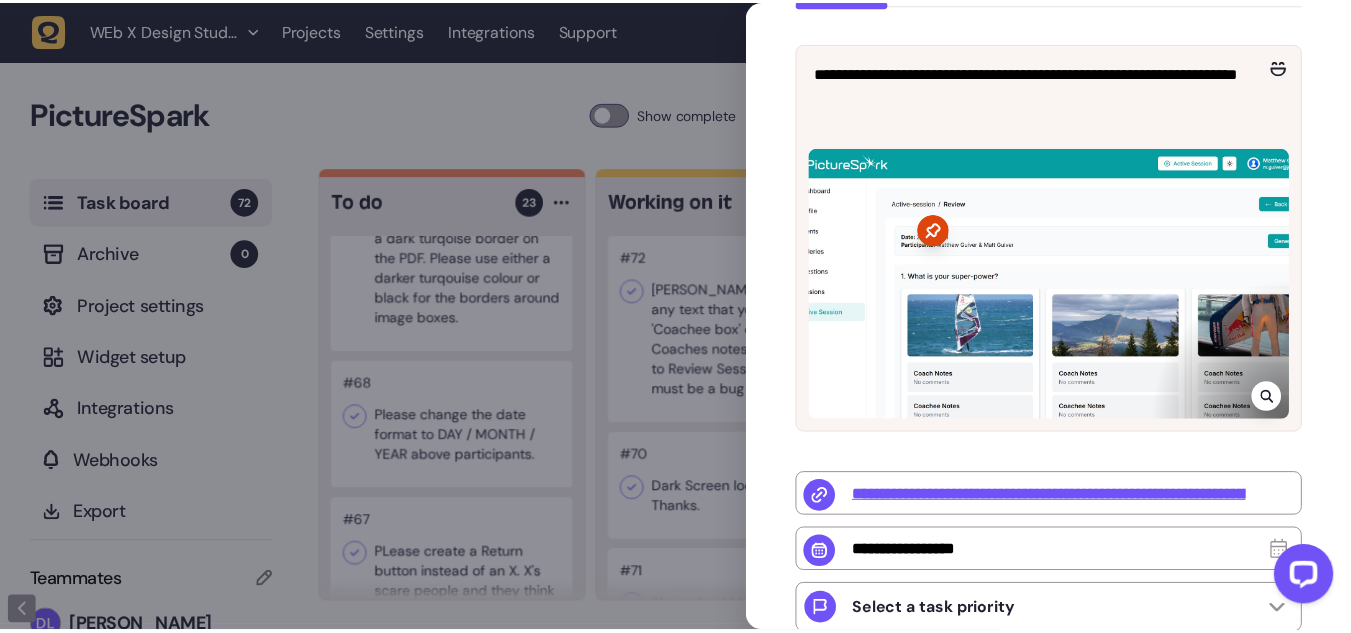 scroll, scrollTop: 247, scrollLeft: 0, axis: vertical 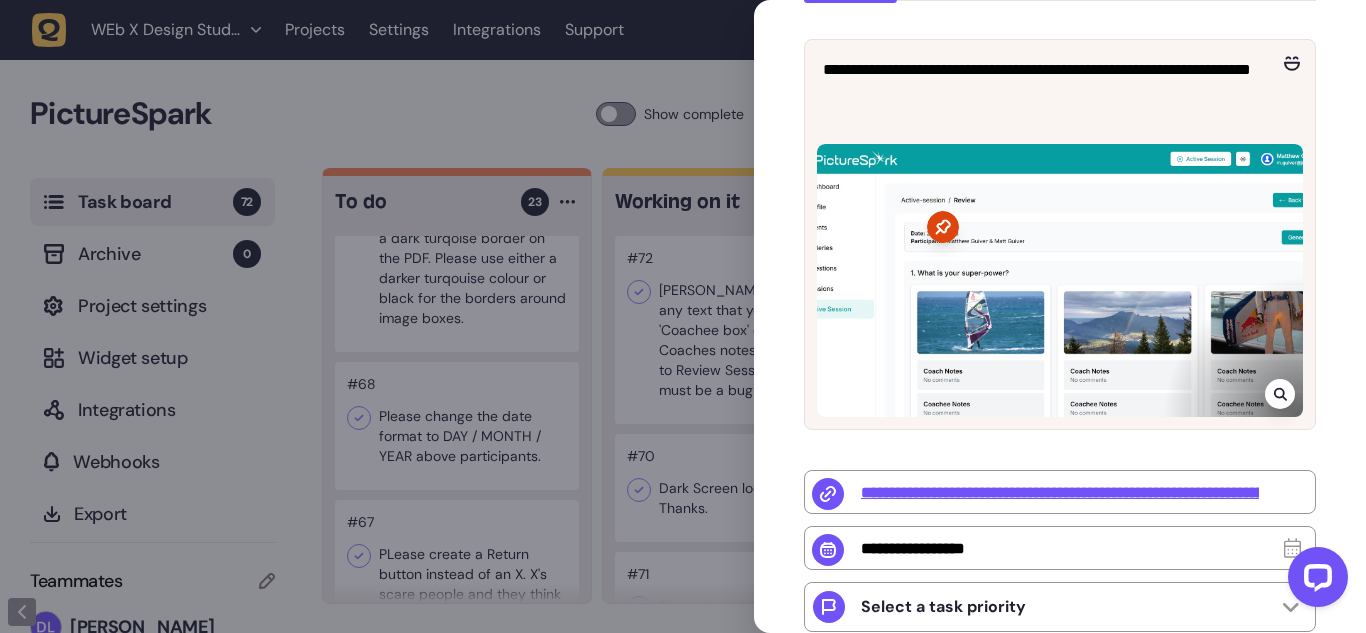 click 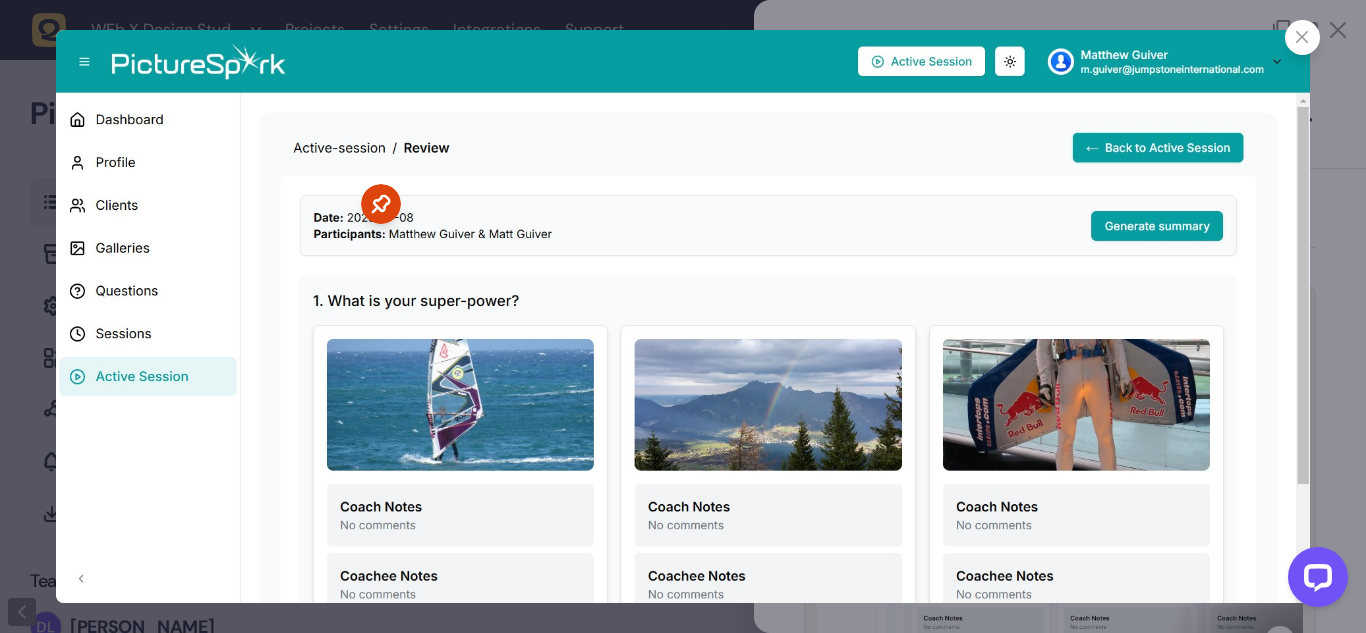 click 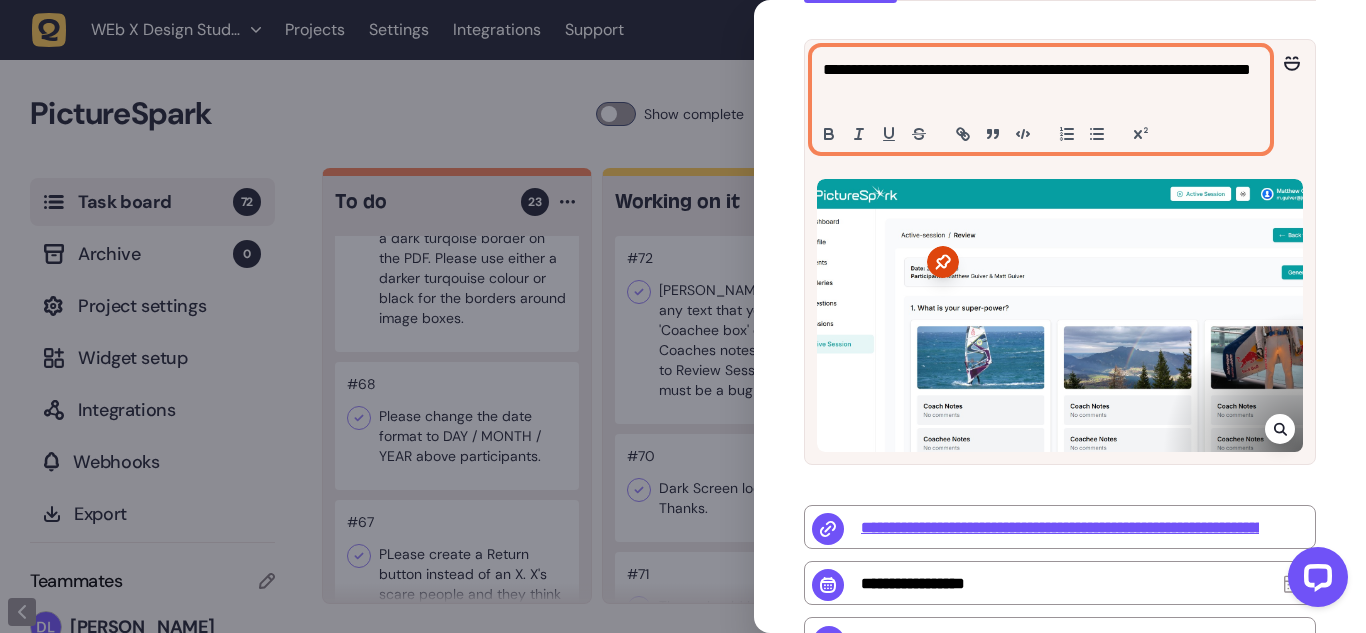 click on "**********" 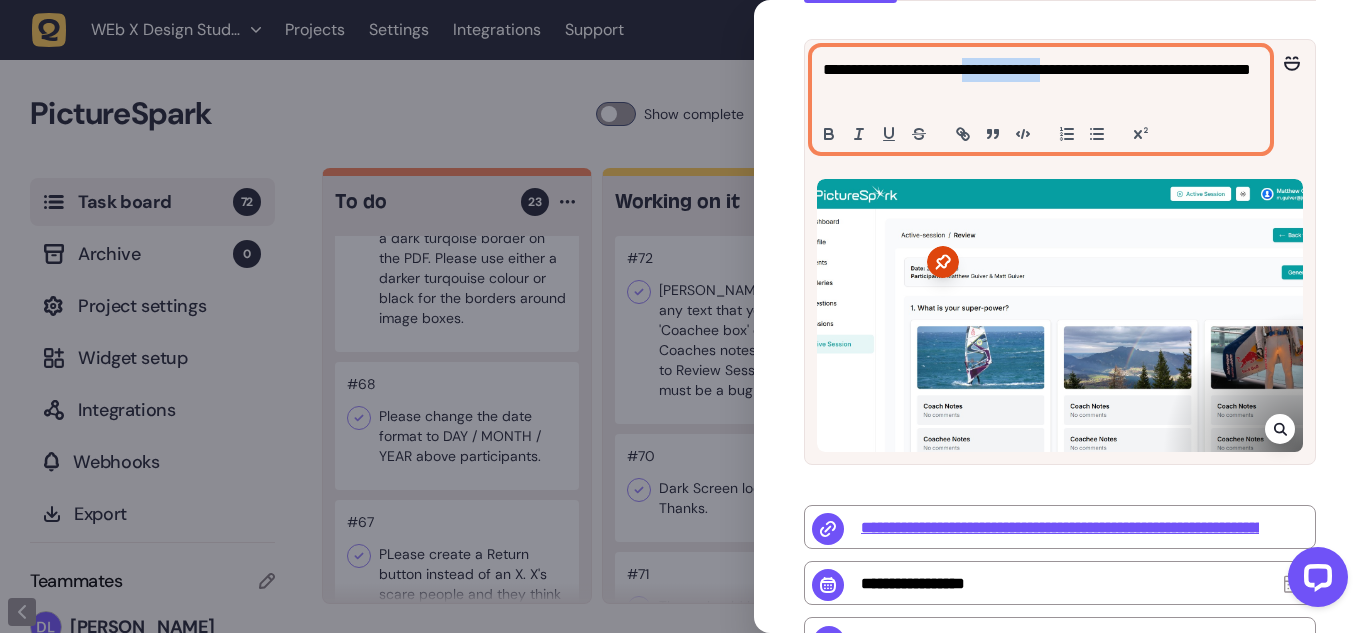 drag, startPoint x: 1027, startPoint y: 75, endPoint x: 1080, endPoint y: 69, distance: 53.338543 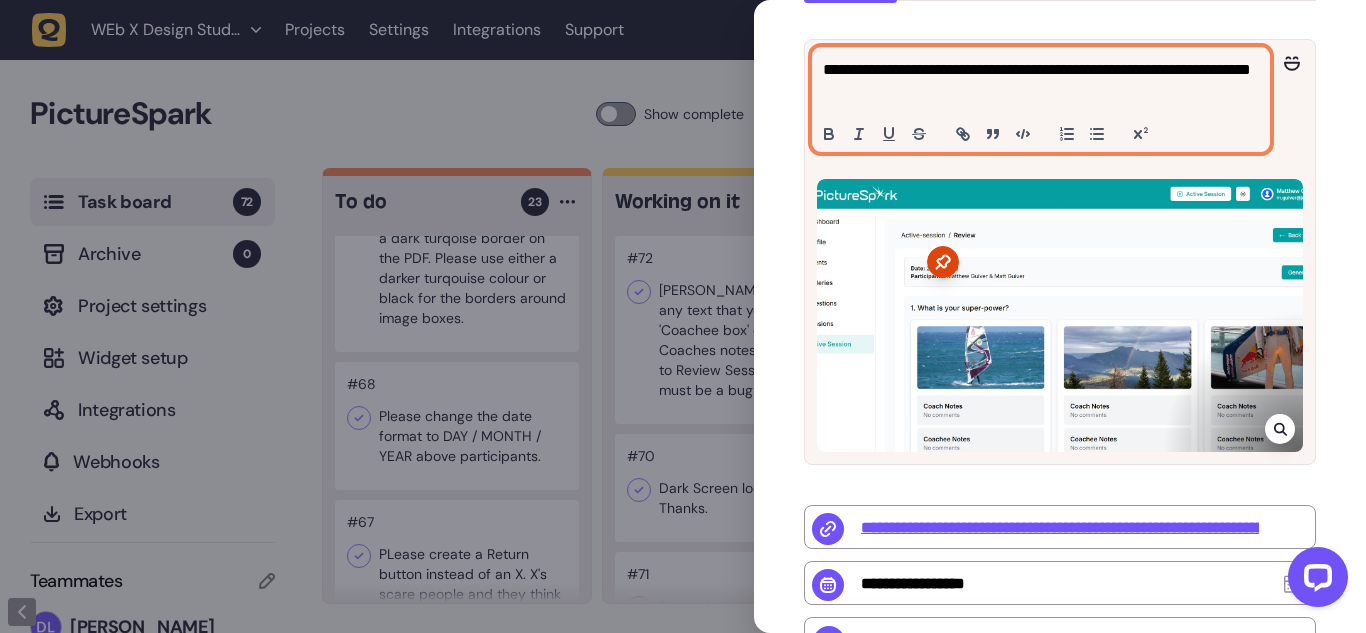 click on "**********" 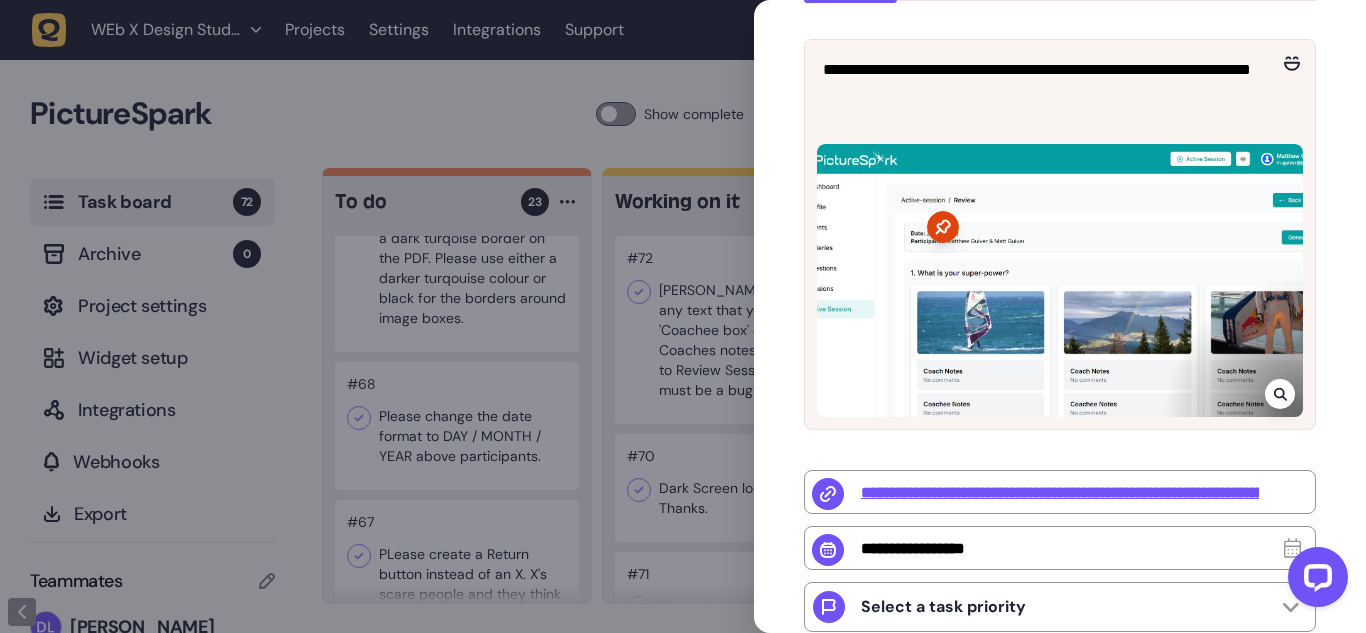 click on "**********" 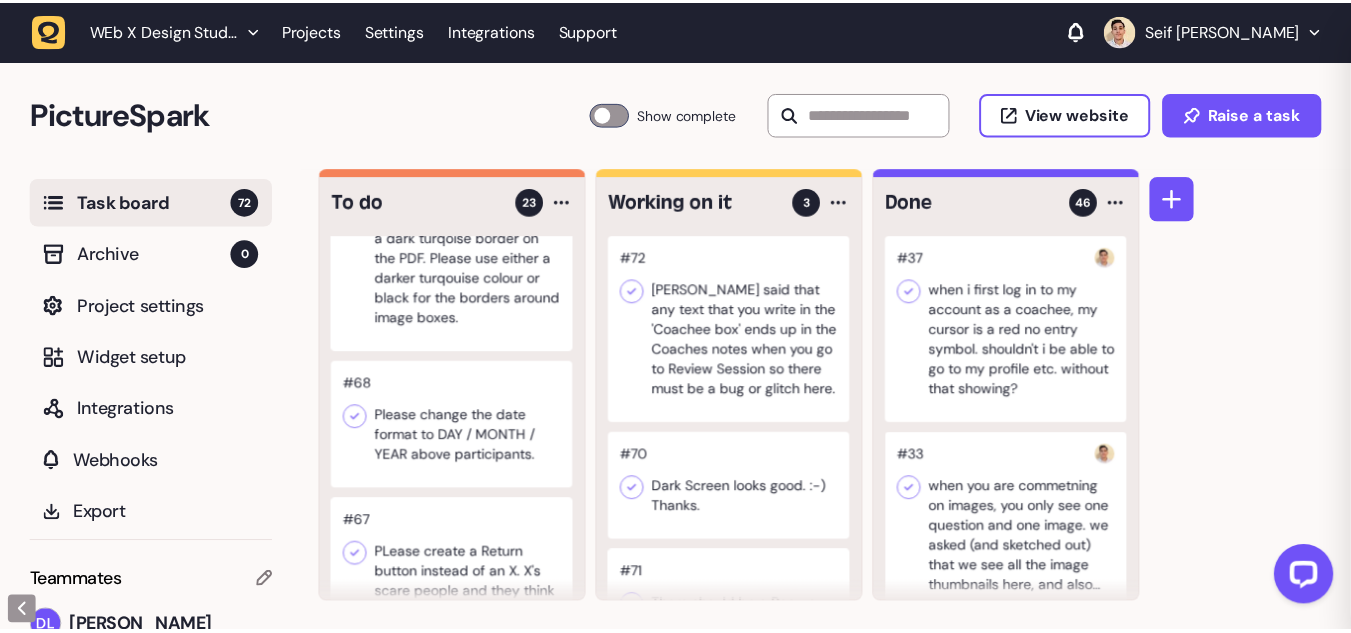 scroll, scrollTop: 122, scrollLeft: 0, axis: vertical 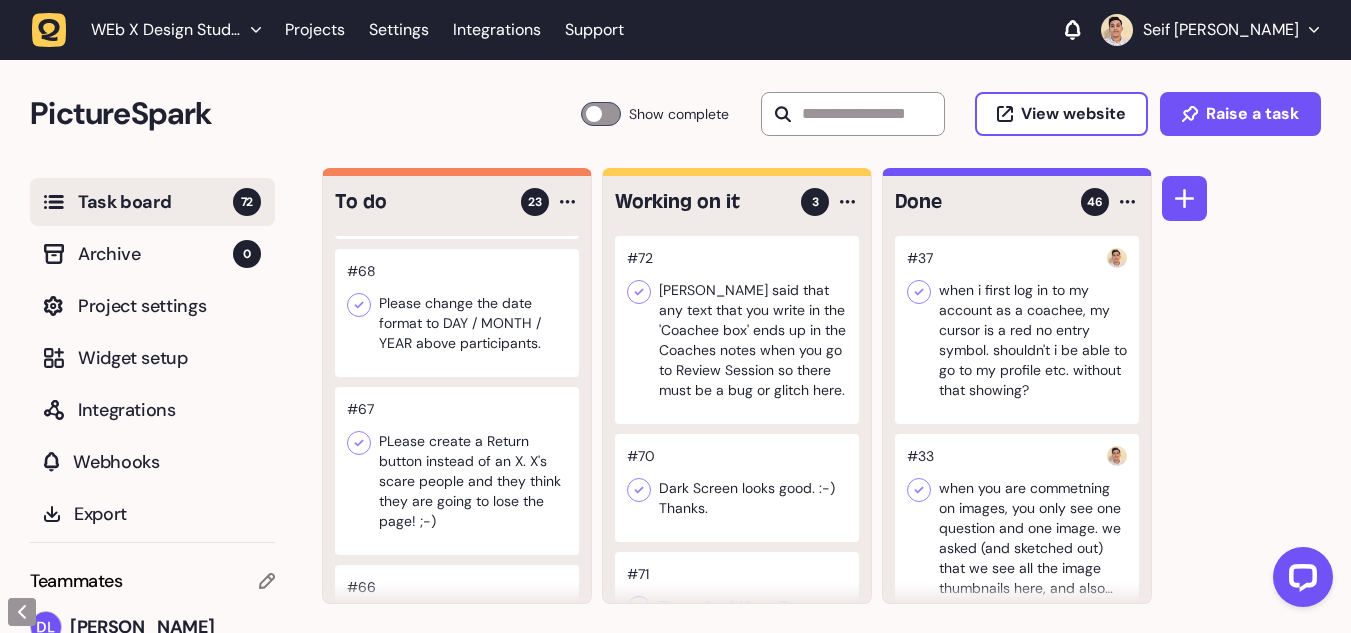 click 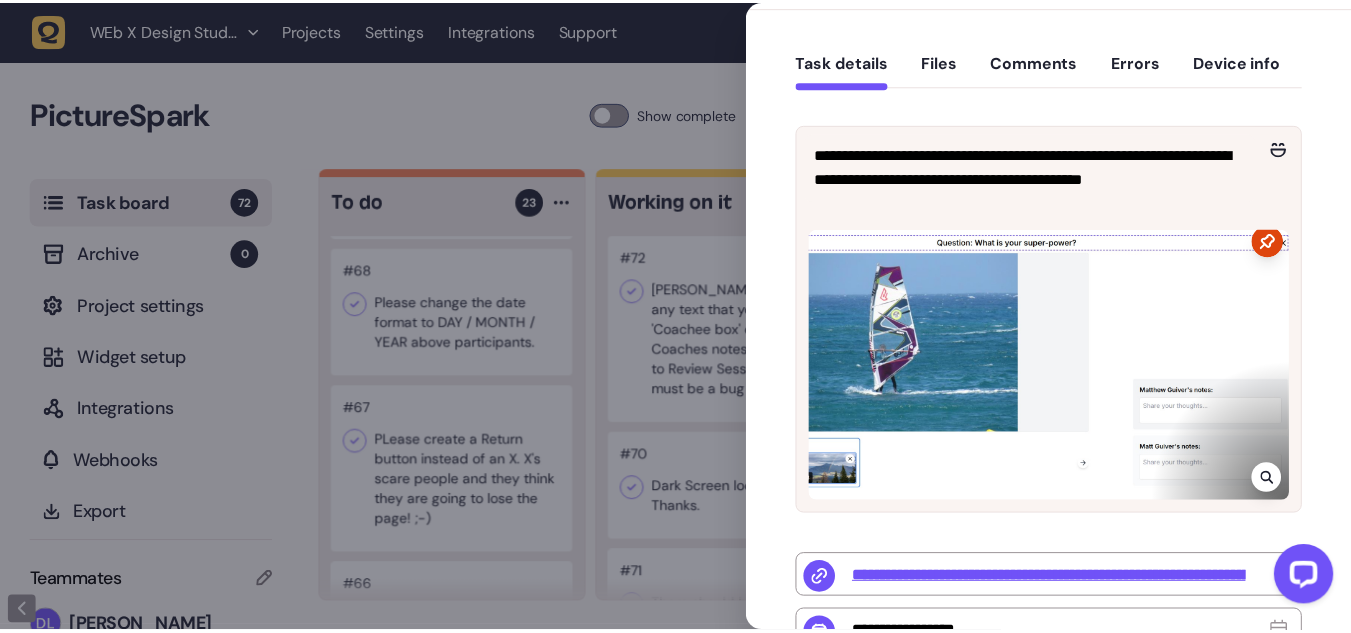 scroll, scrollTop: 167, scrollLeft: 0, axis: vertical 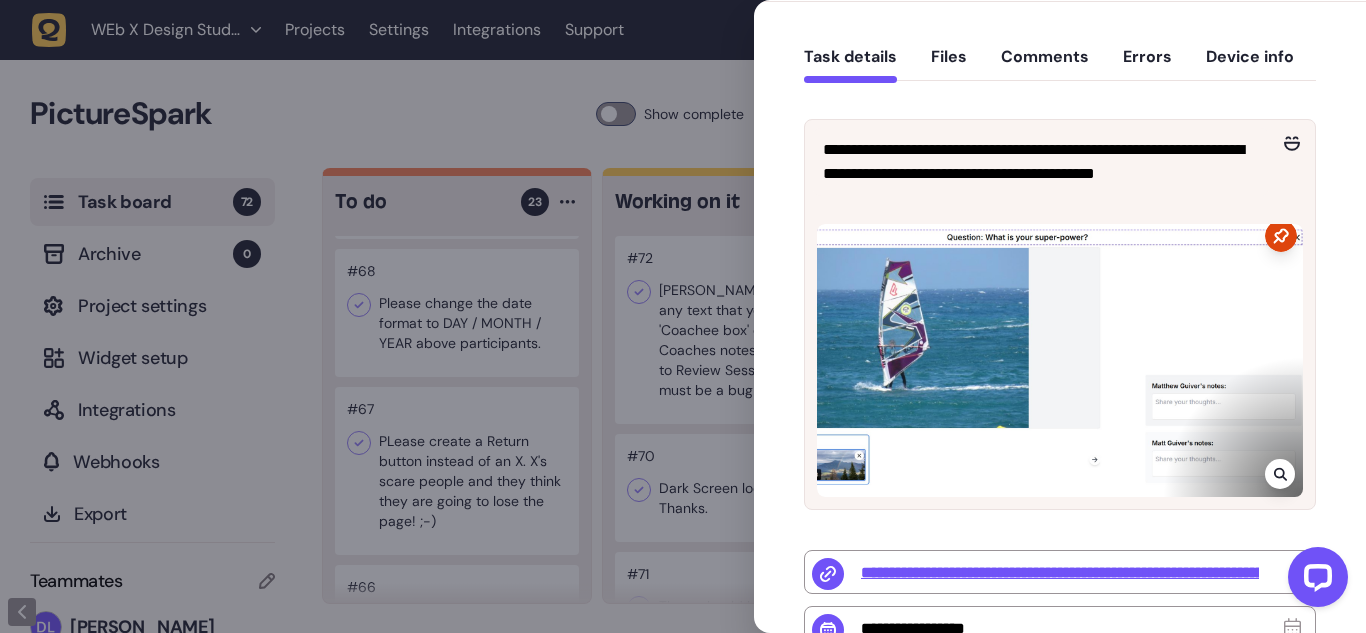 click 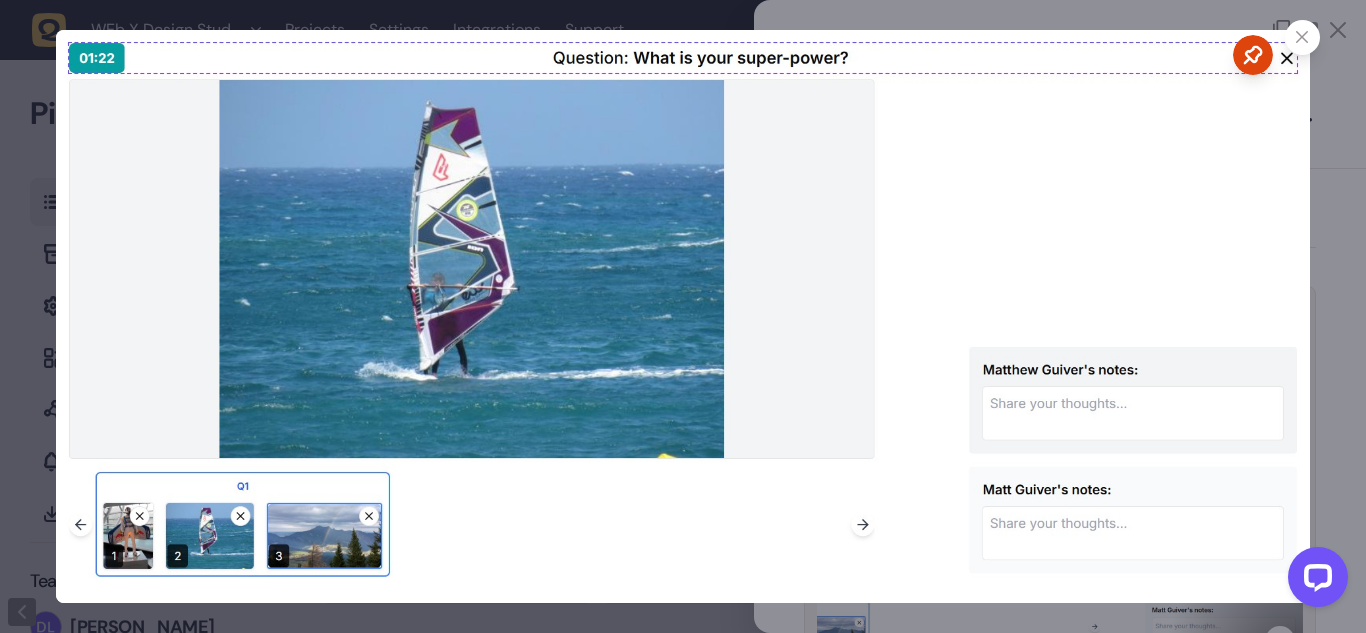 click 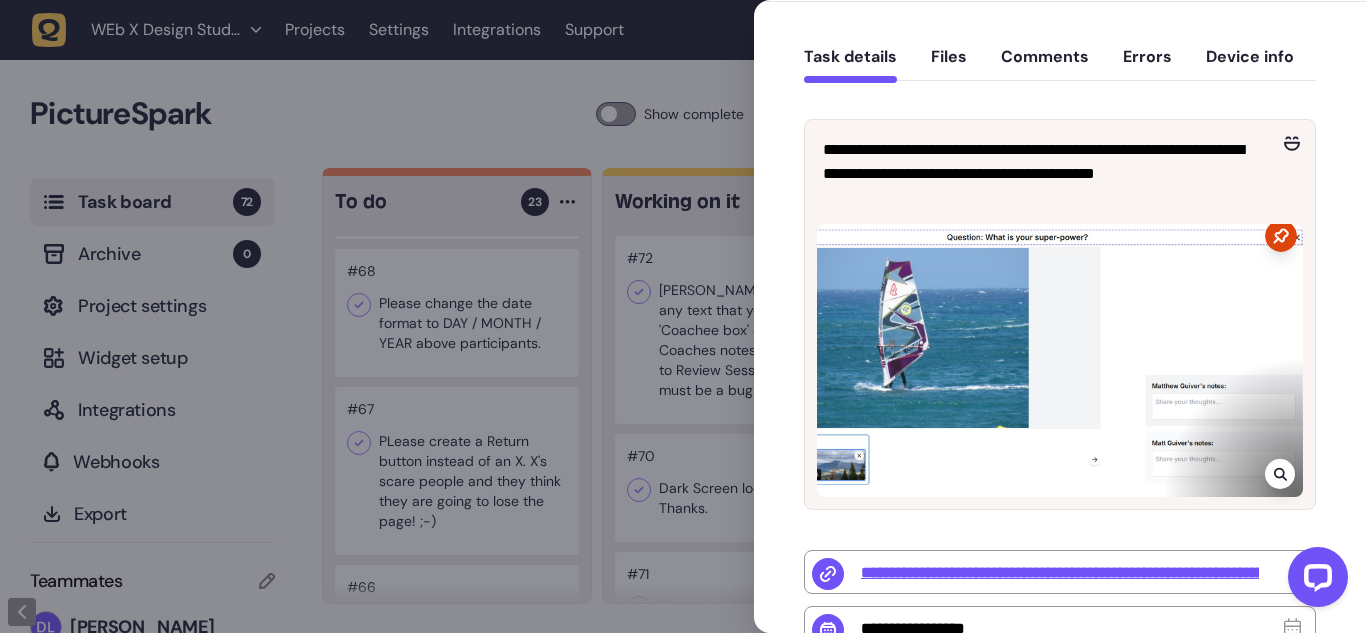 click 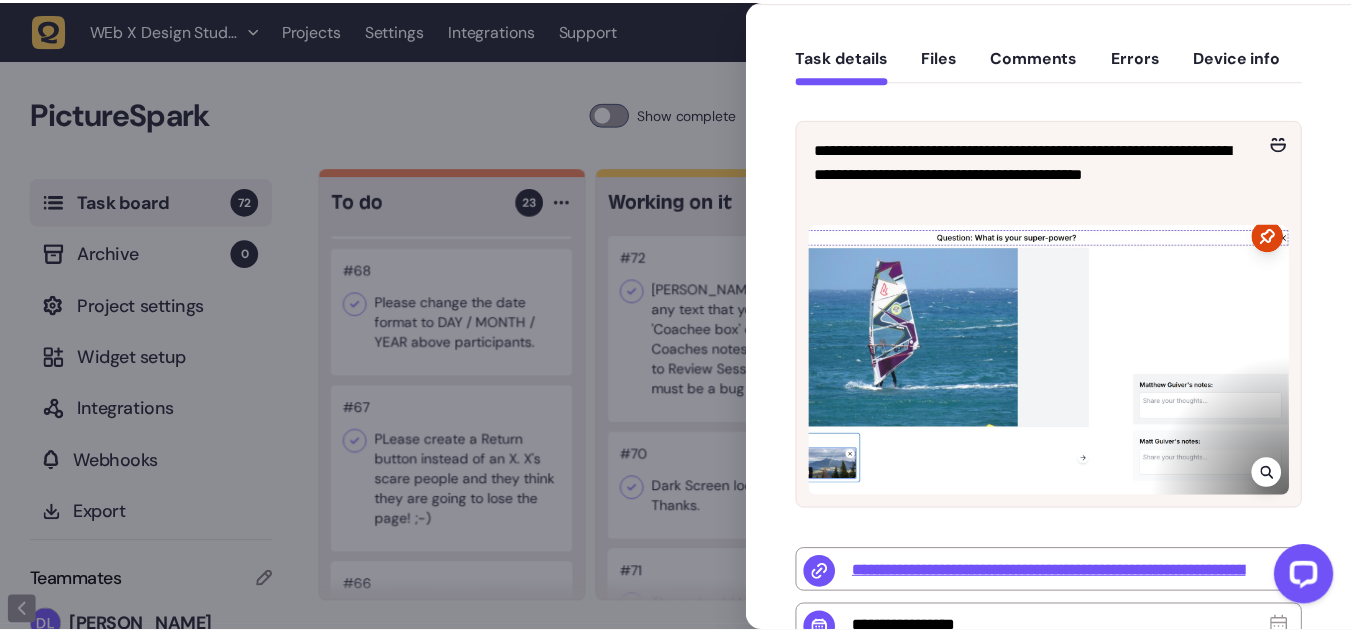 scroll, scrollTop: 122, scrollLeft: 0, axis: vertical 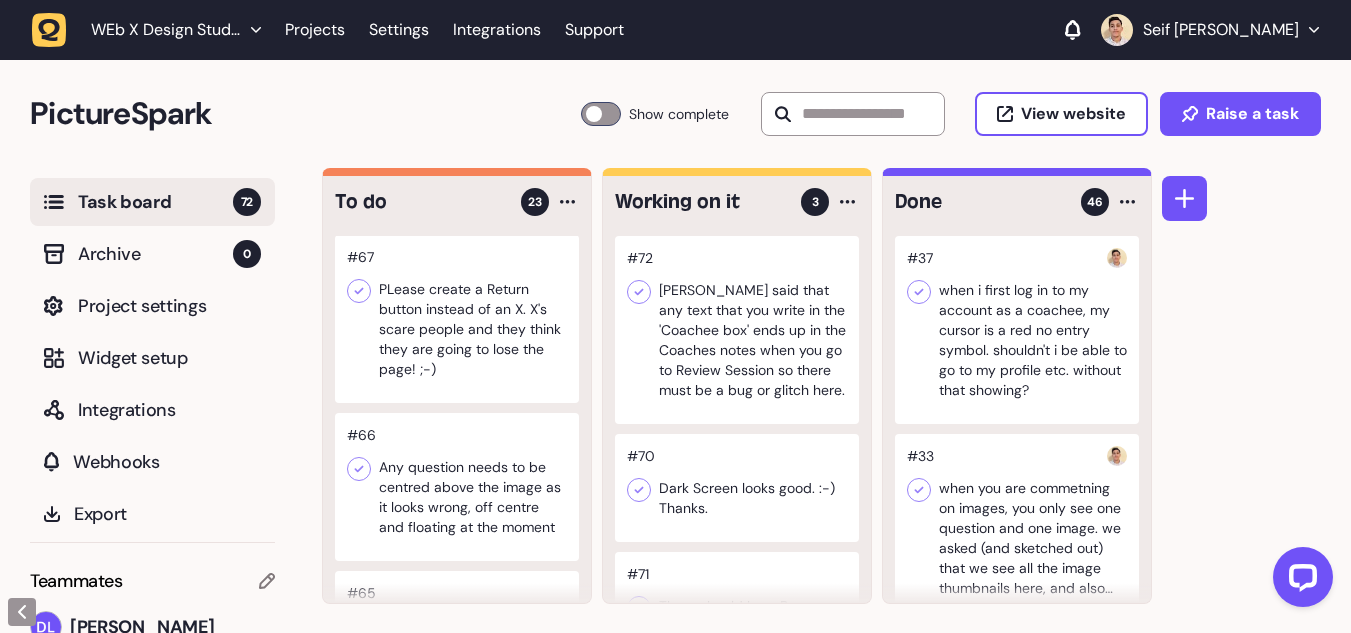 click 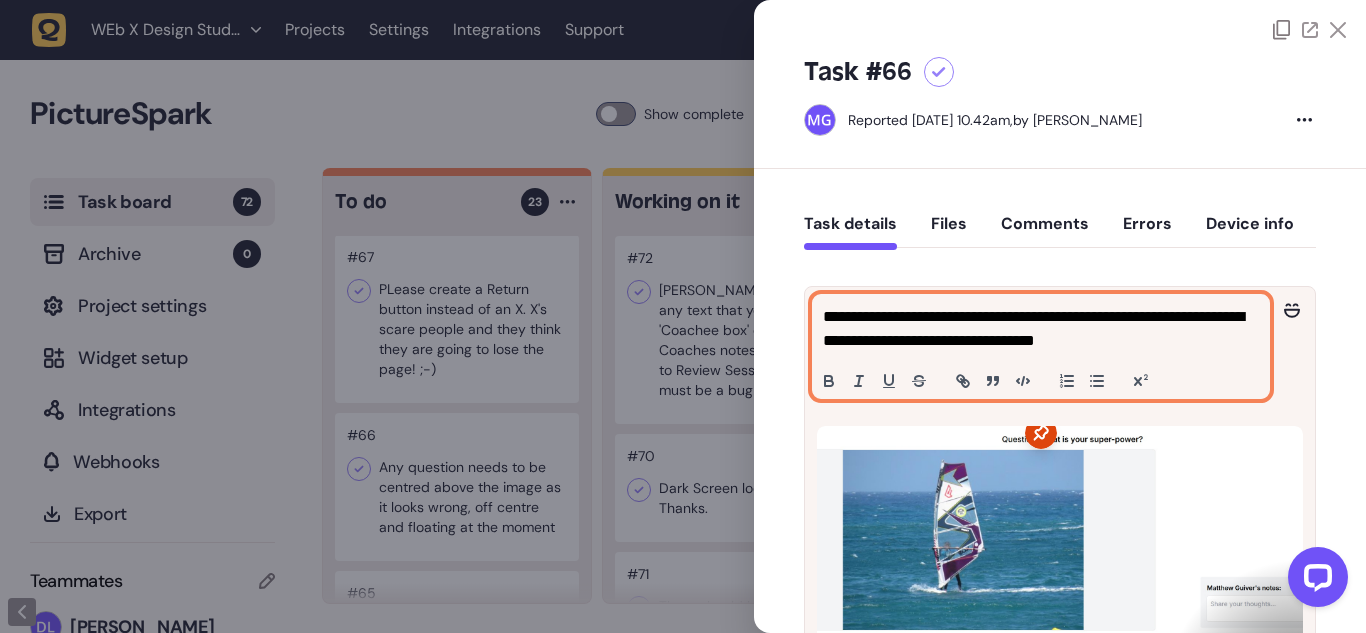 click on "**********" 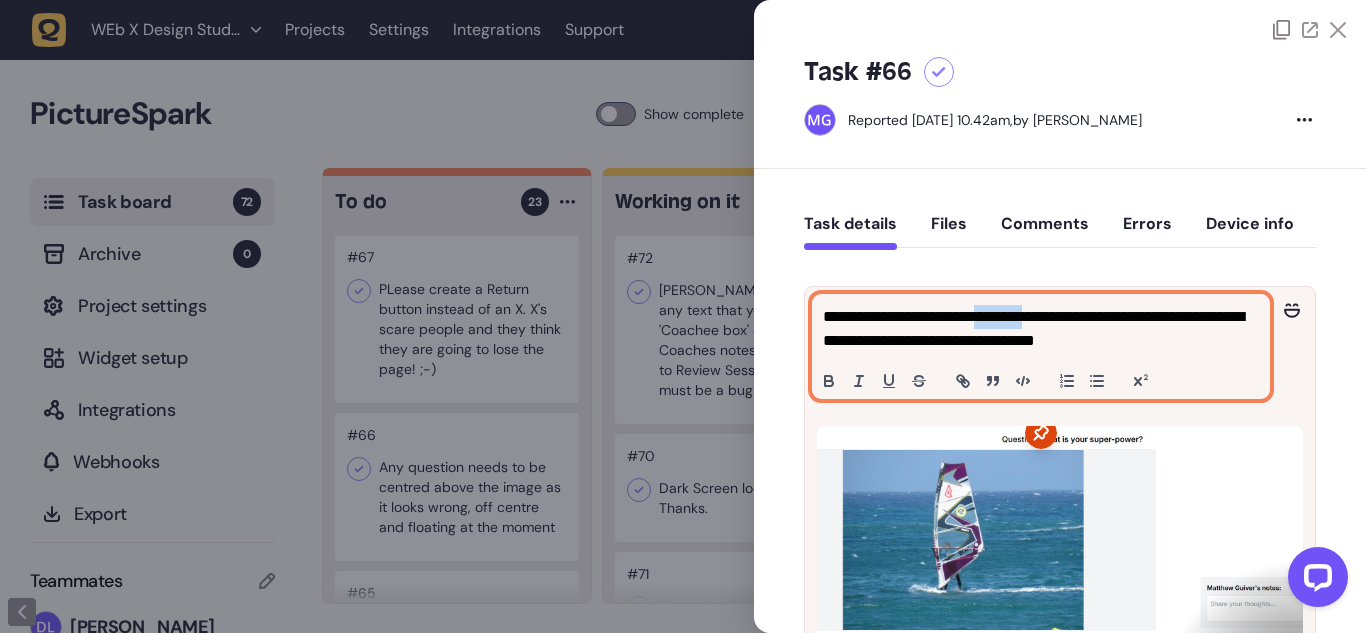 click on "**********" 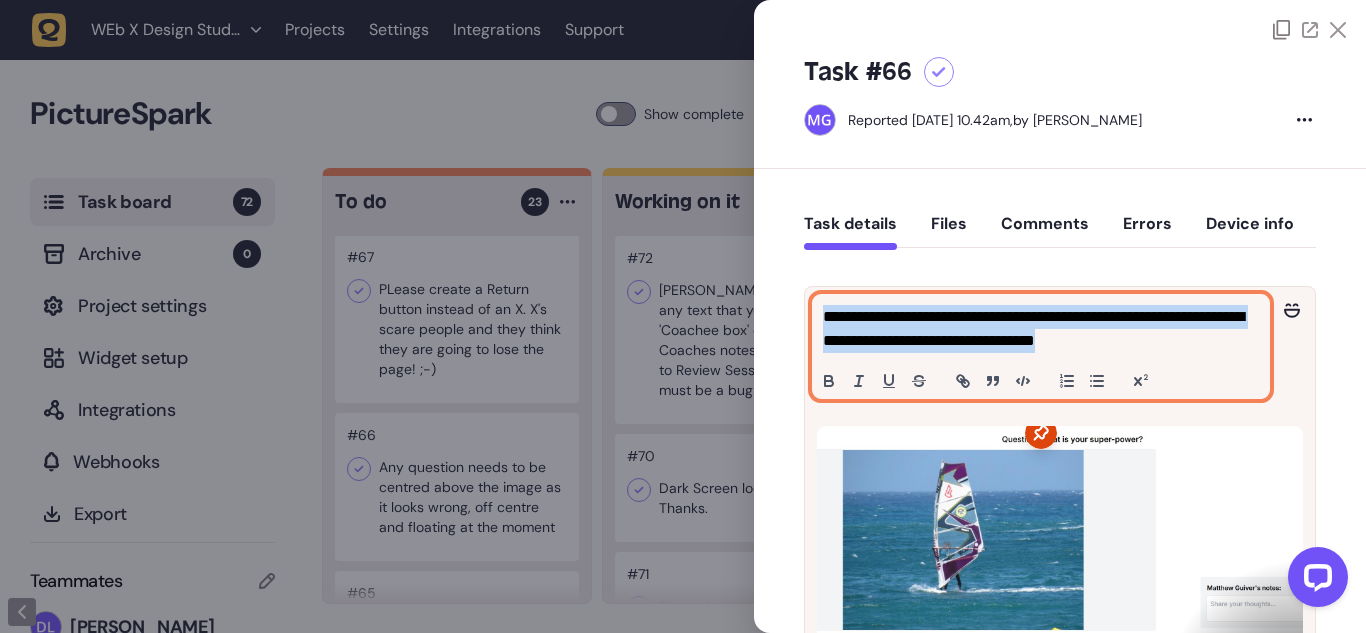 click on "**********" 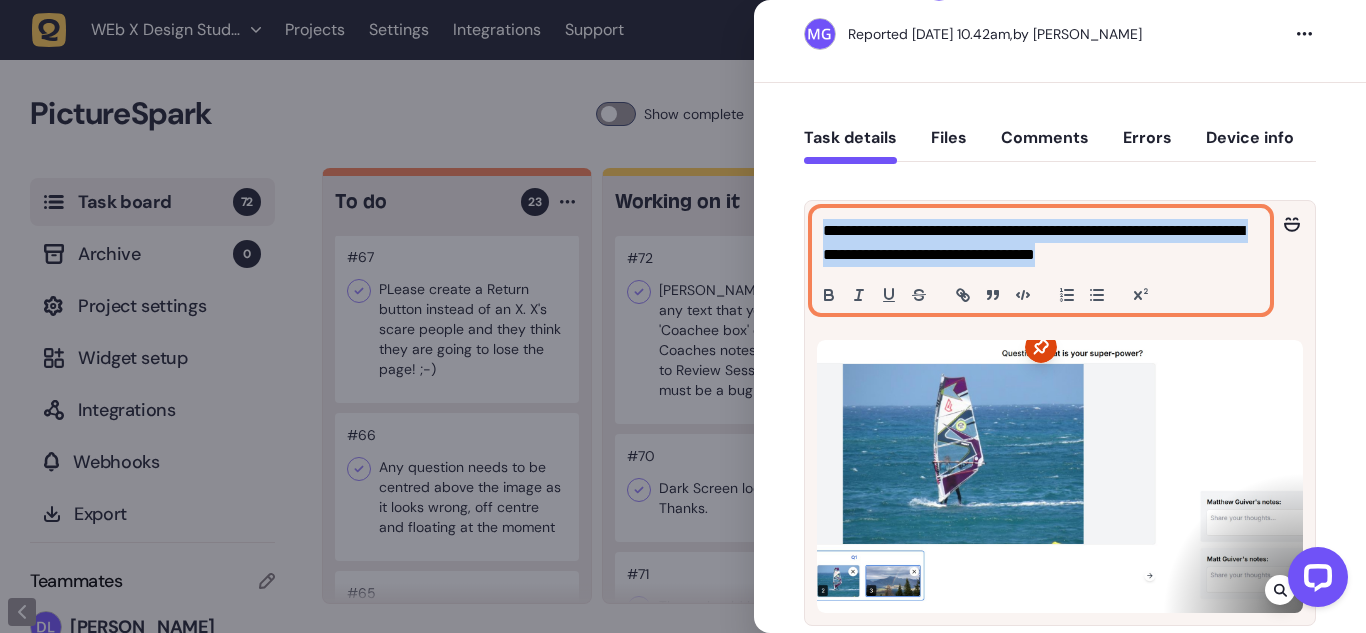 scroll, scrollTop: 92, scrollLeft: 0, axis: vertical 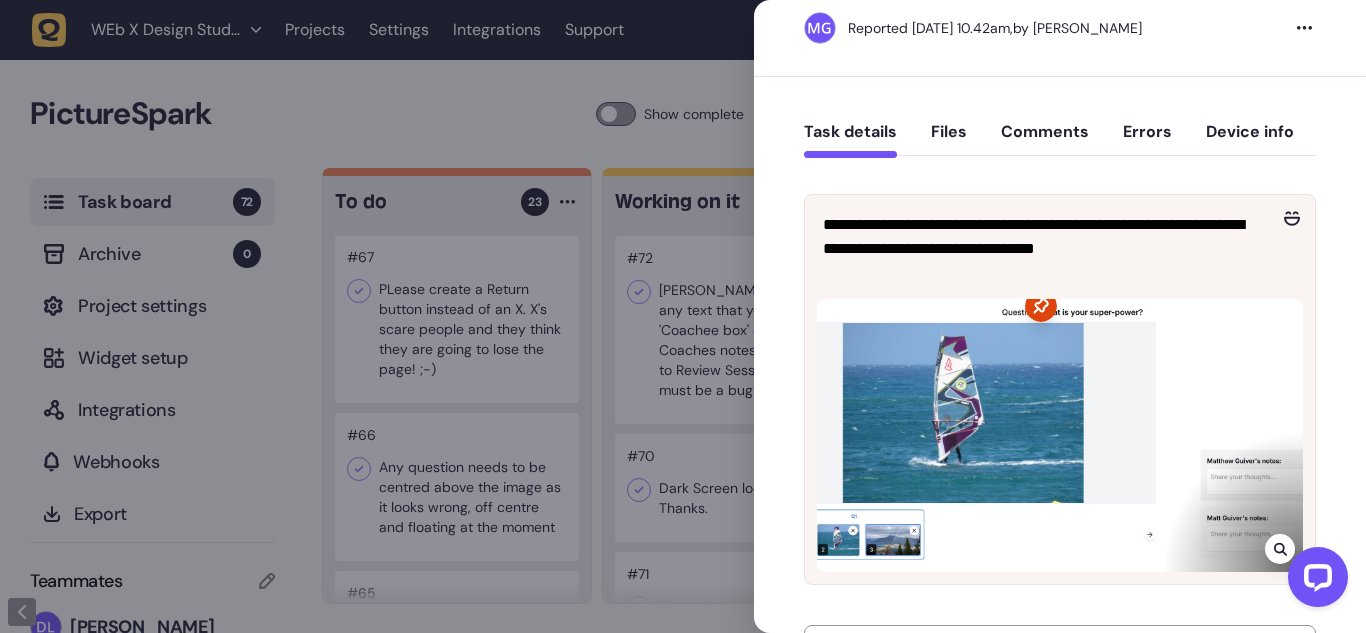 click on "Task #66 Reported [DATE] 10.42am,  by [PERSON_NAME]" 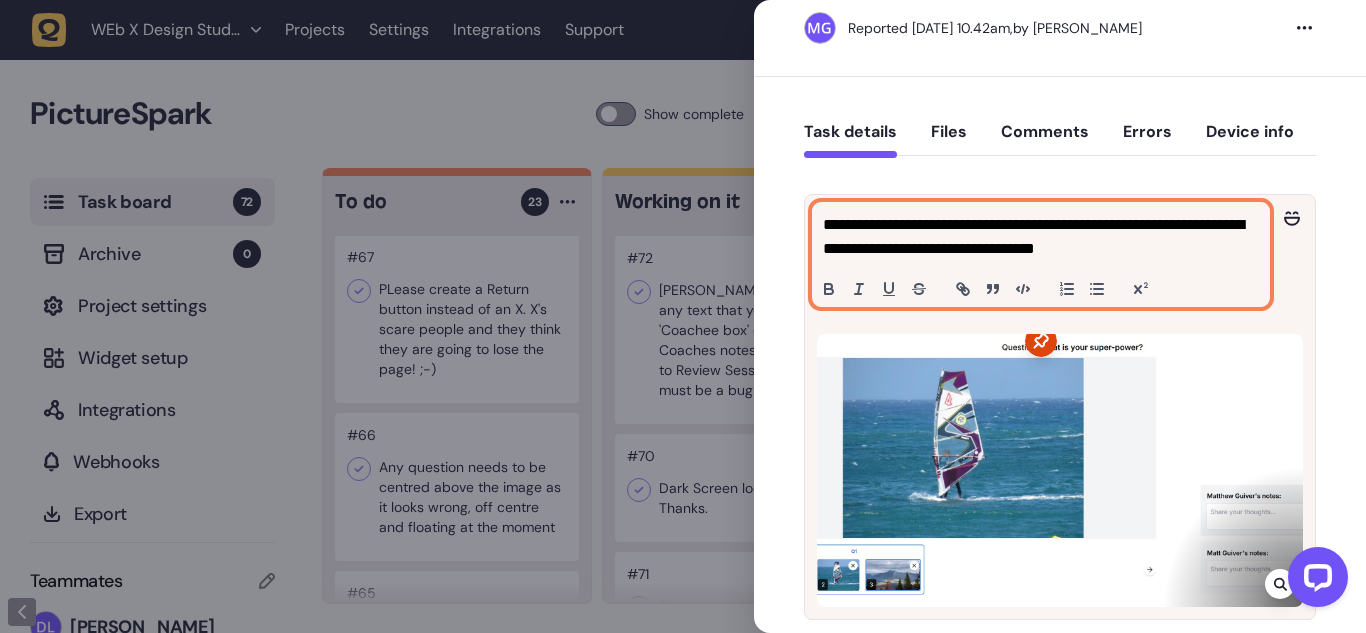 click on "**********" 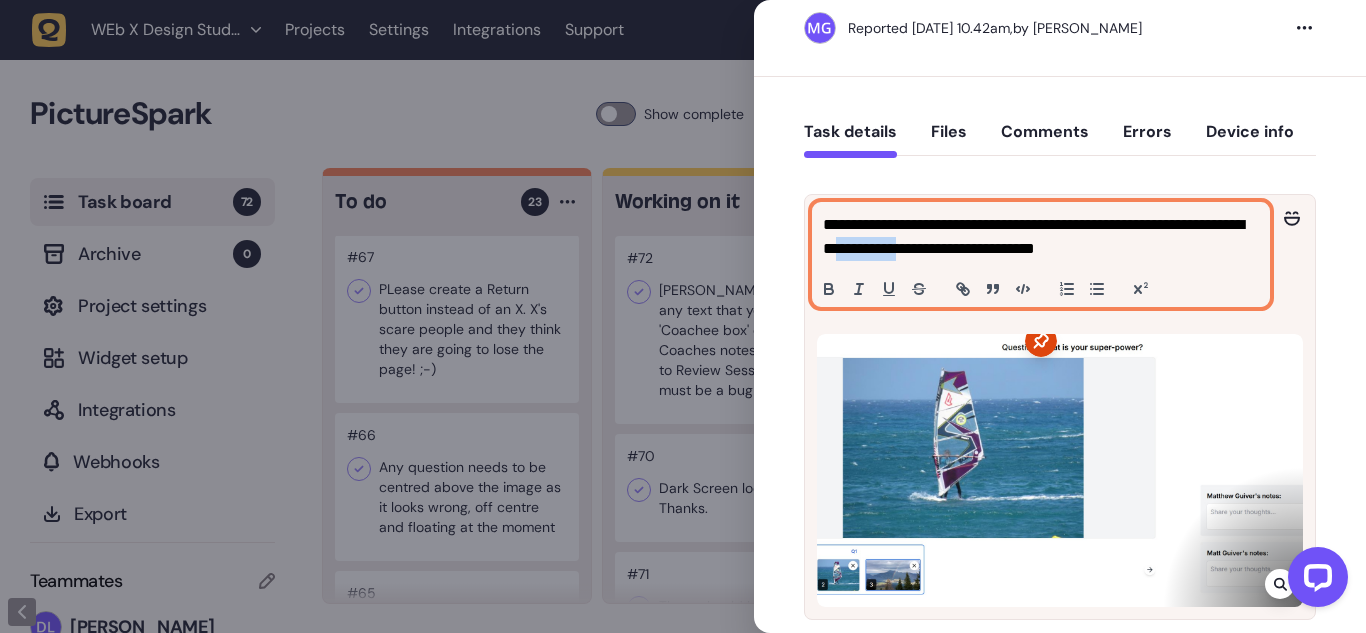 drag, startPoint x: 955, startPoint y: 254, endPoint x: 1019, endPoint y: 247, distance: 64.381676 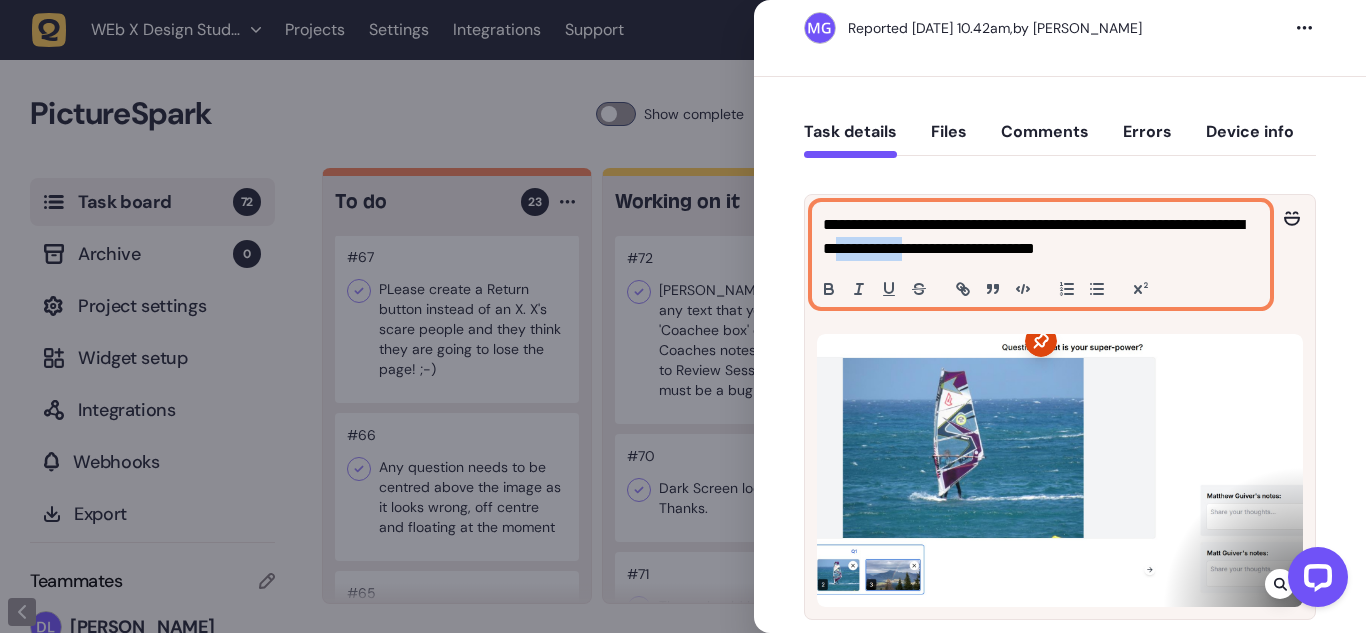 click on "**********" 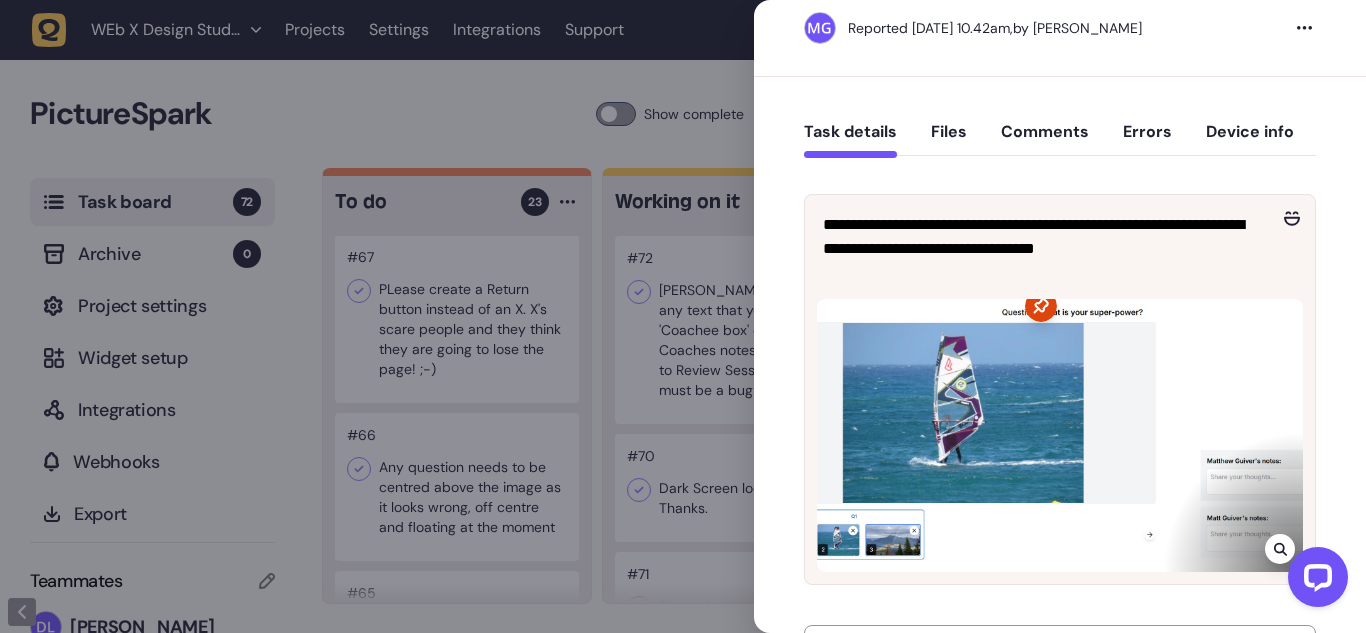 click on "Task #66 Reported [DATE] 10.42am,  by [PERSON_NAME]" 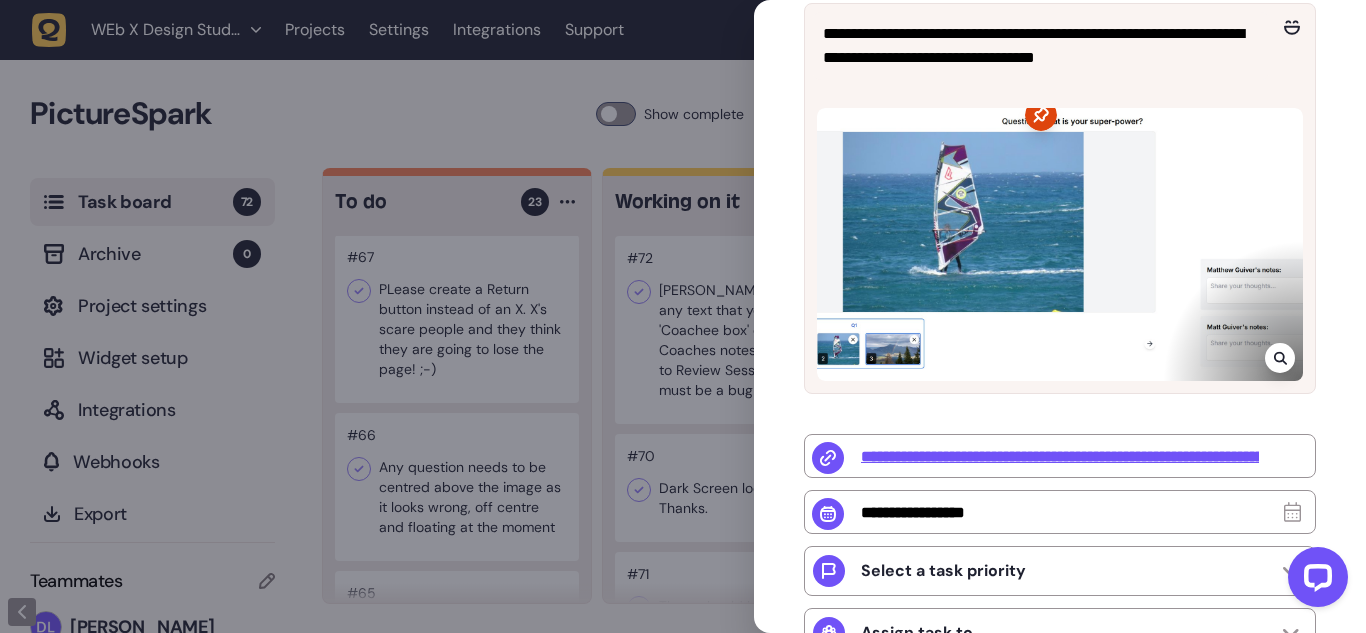 click 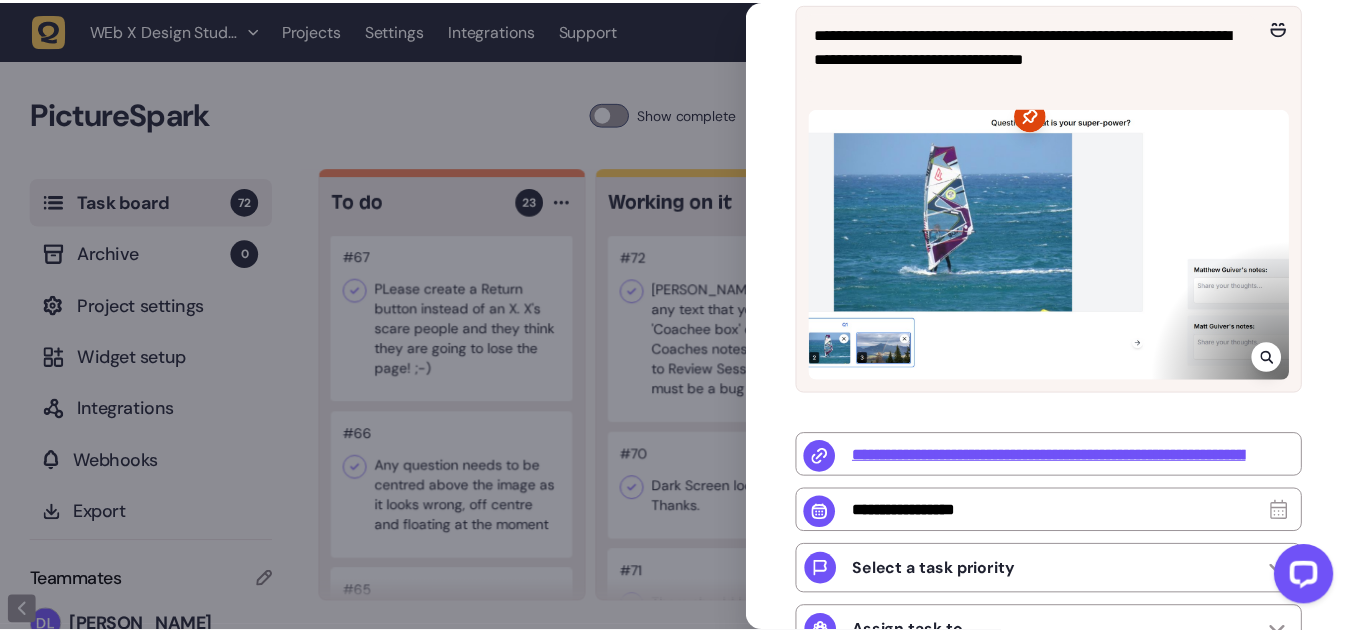 scroll, scrollTop: 122, scrollLeft: 0, axis: vertical 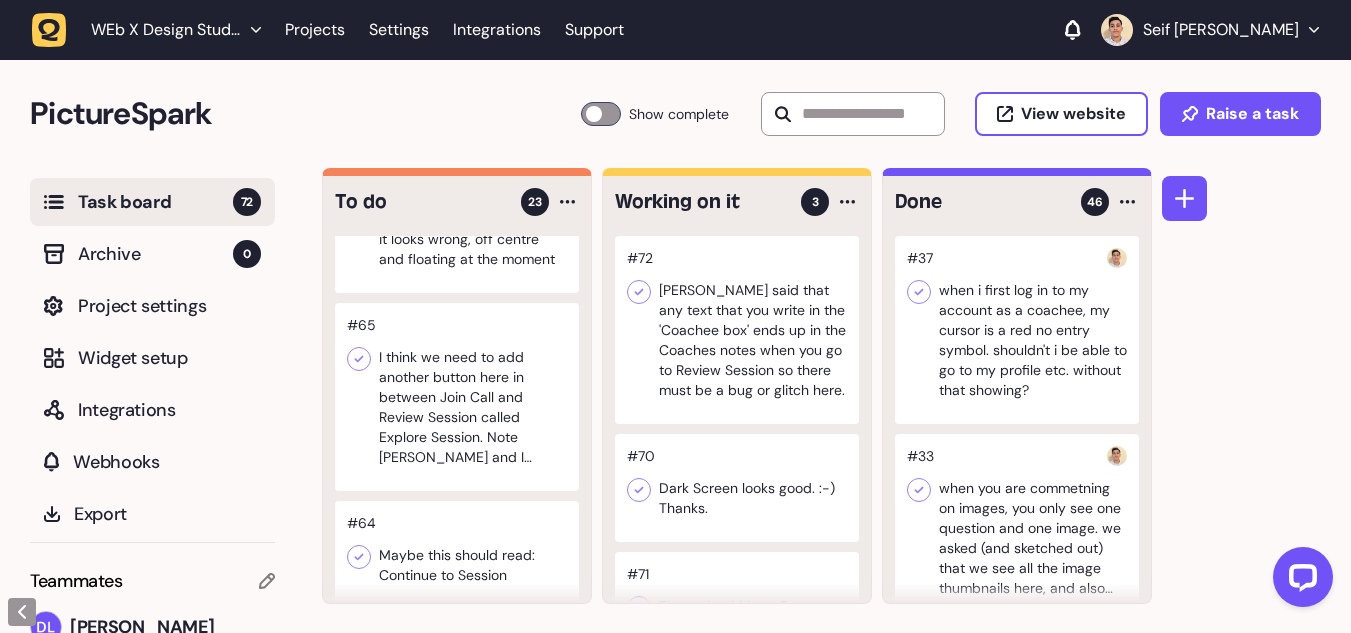 click 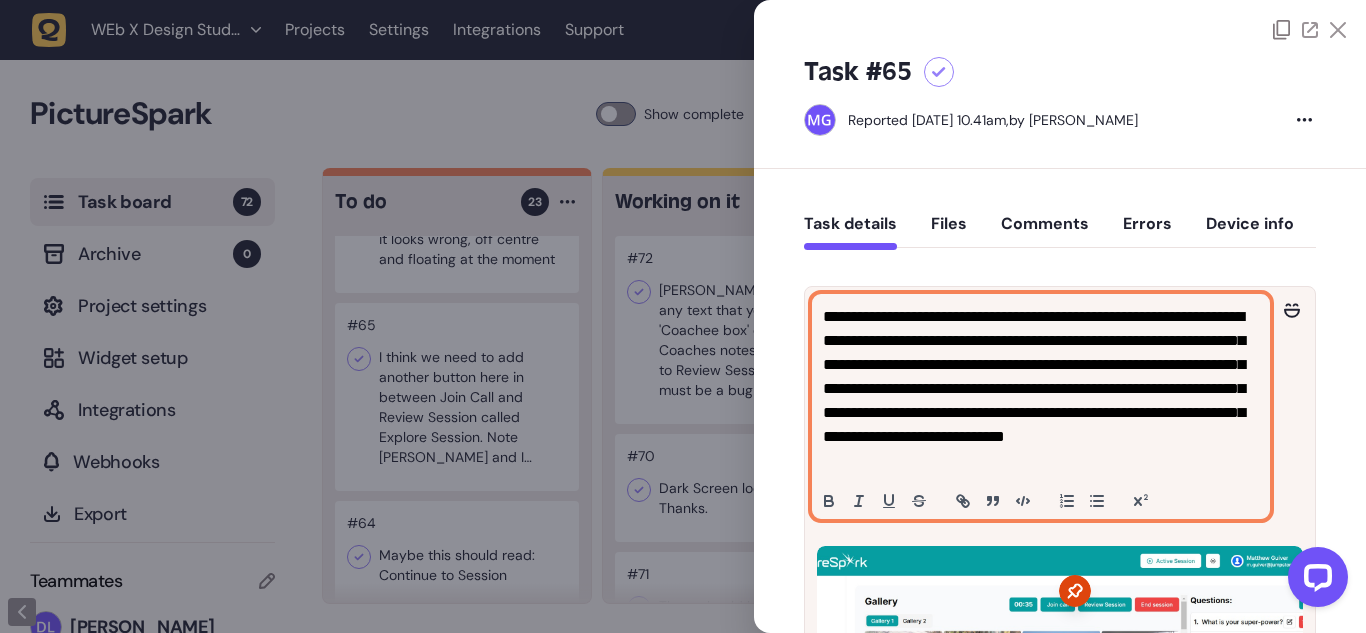 click on "**********" 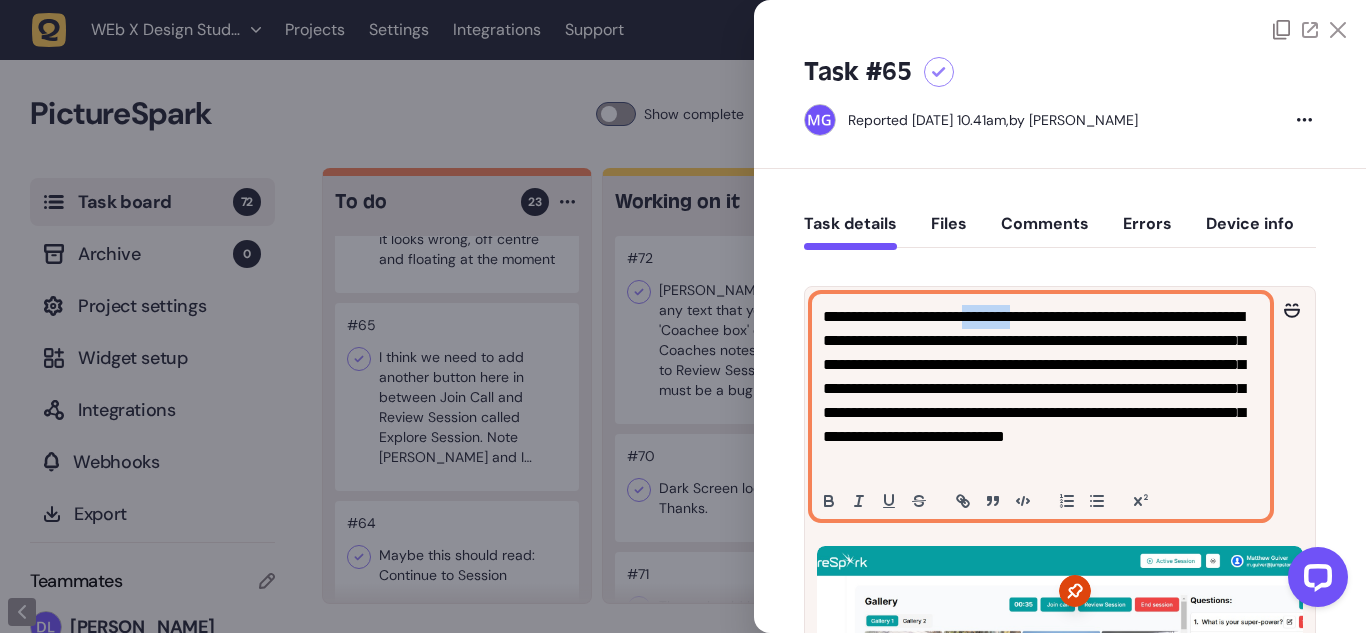click on "**********" 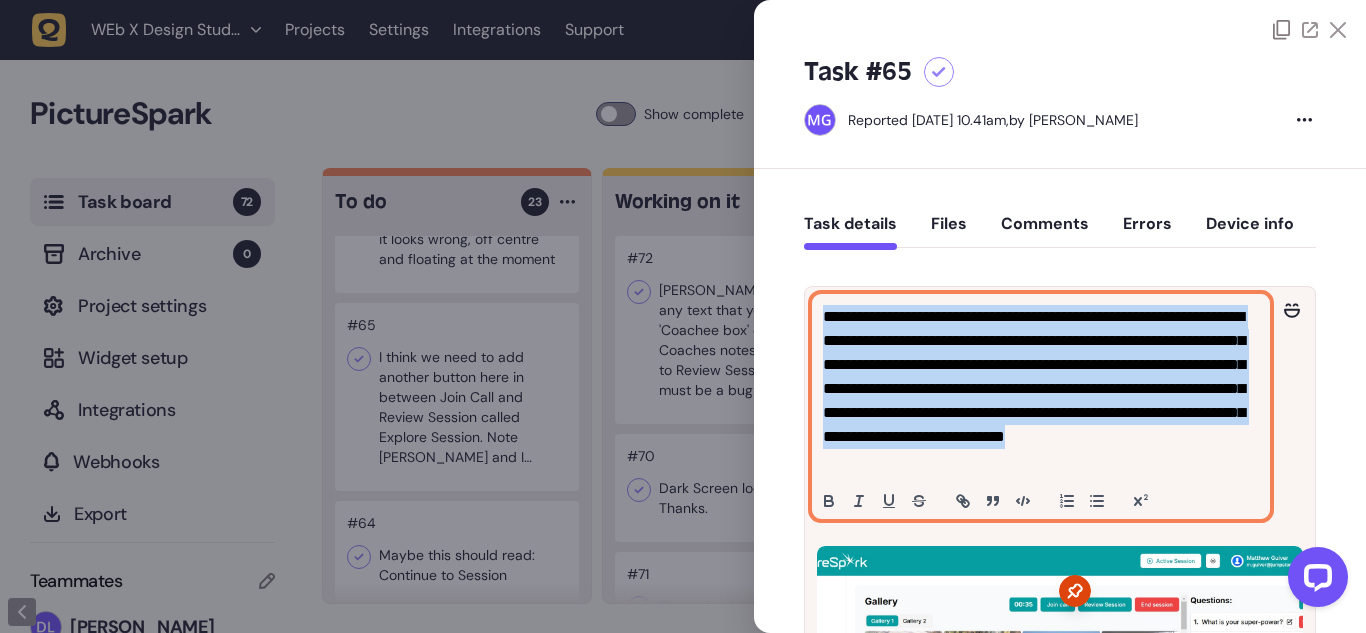 click on "**********" 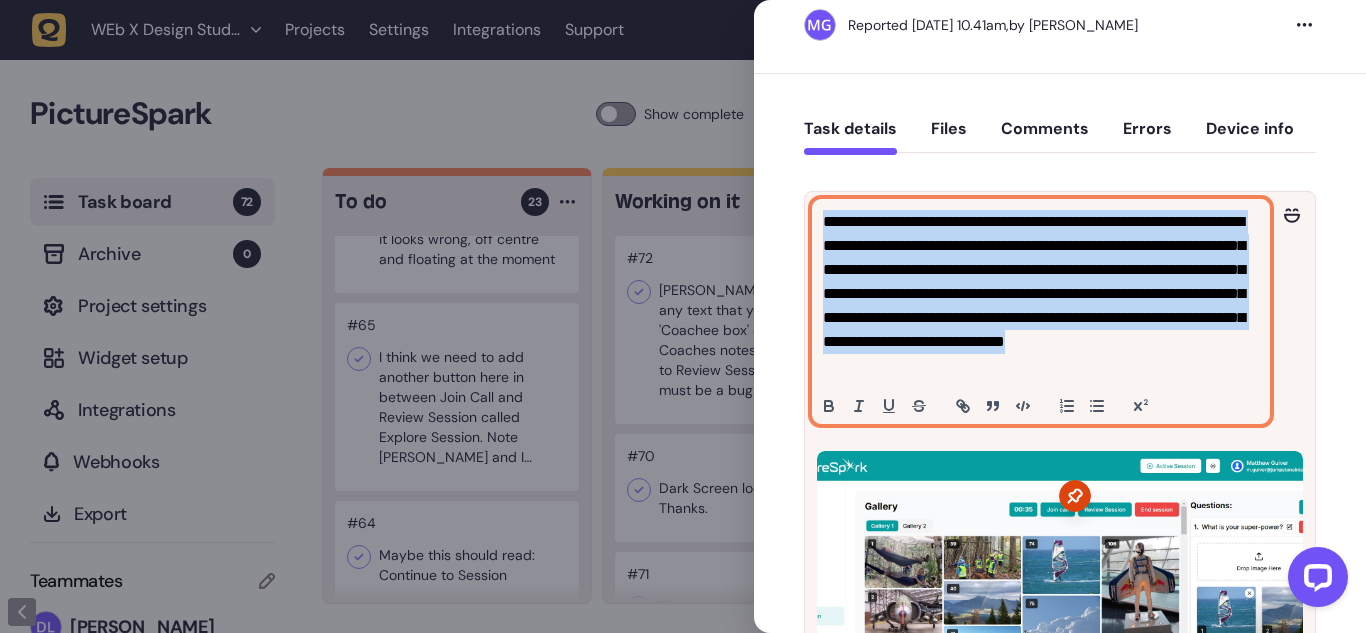scroll, scrollTop: 100, scrollLeft: 0, axis: vertical 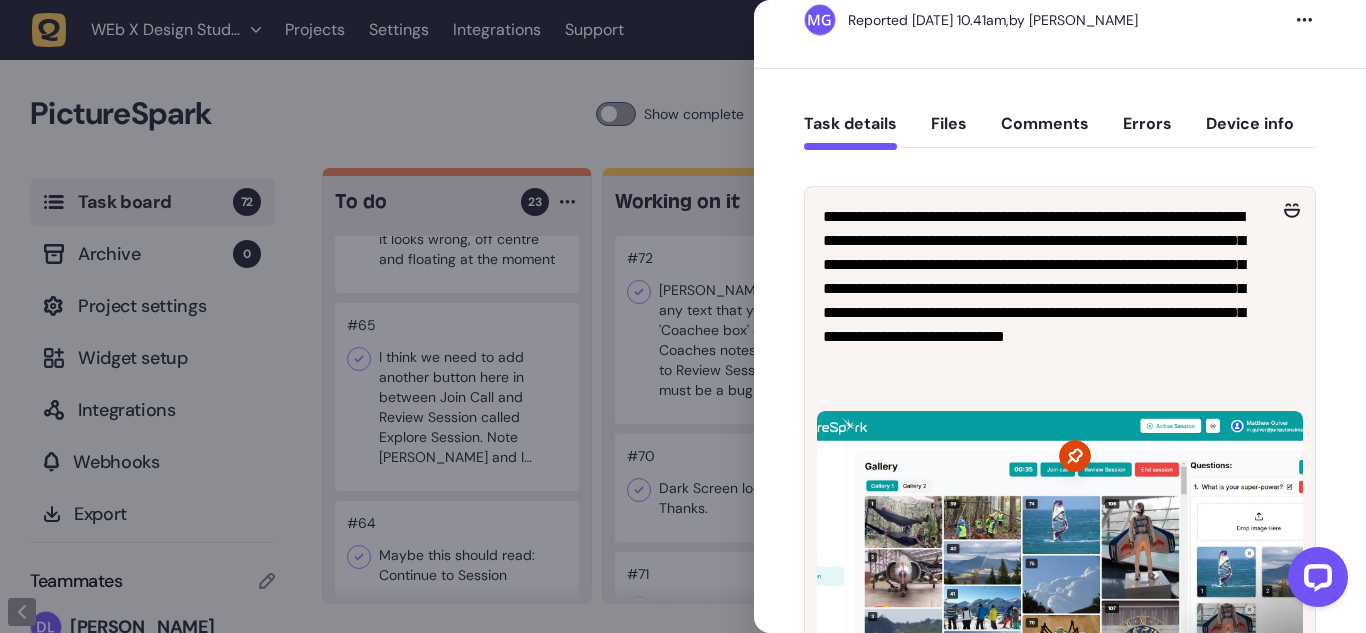click on "**********" 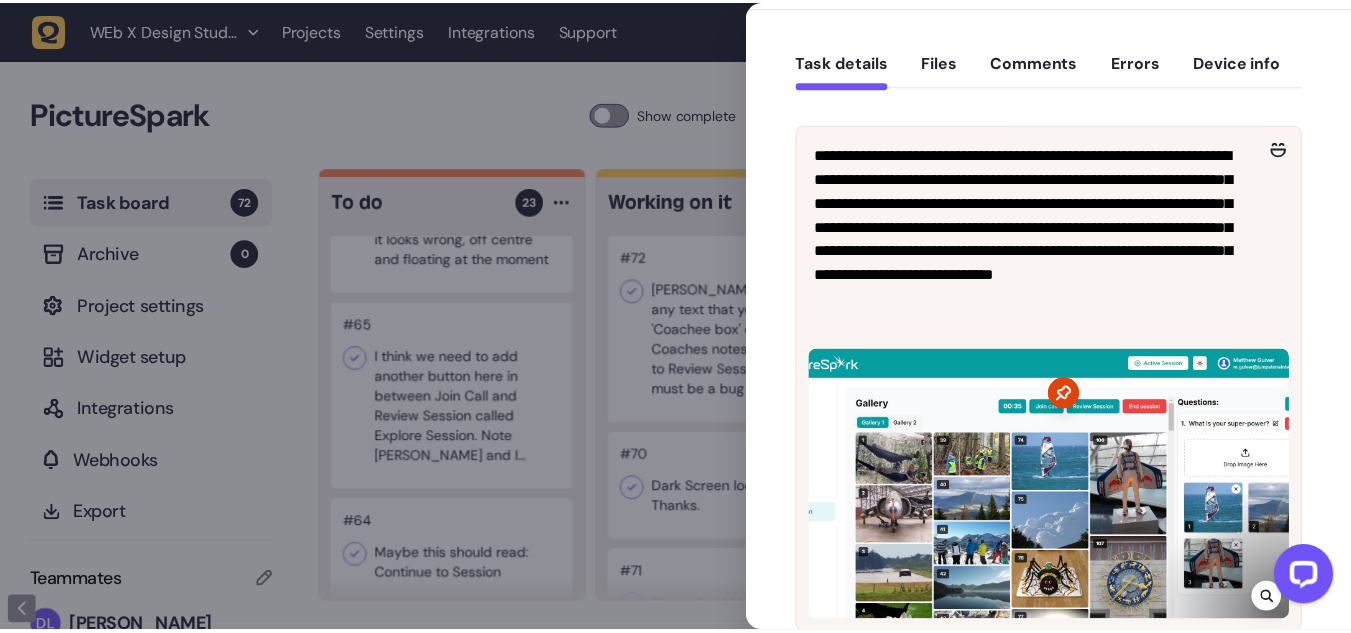 scroll, scrollTop: 163, scrollLeft: 0, axis: vertical 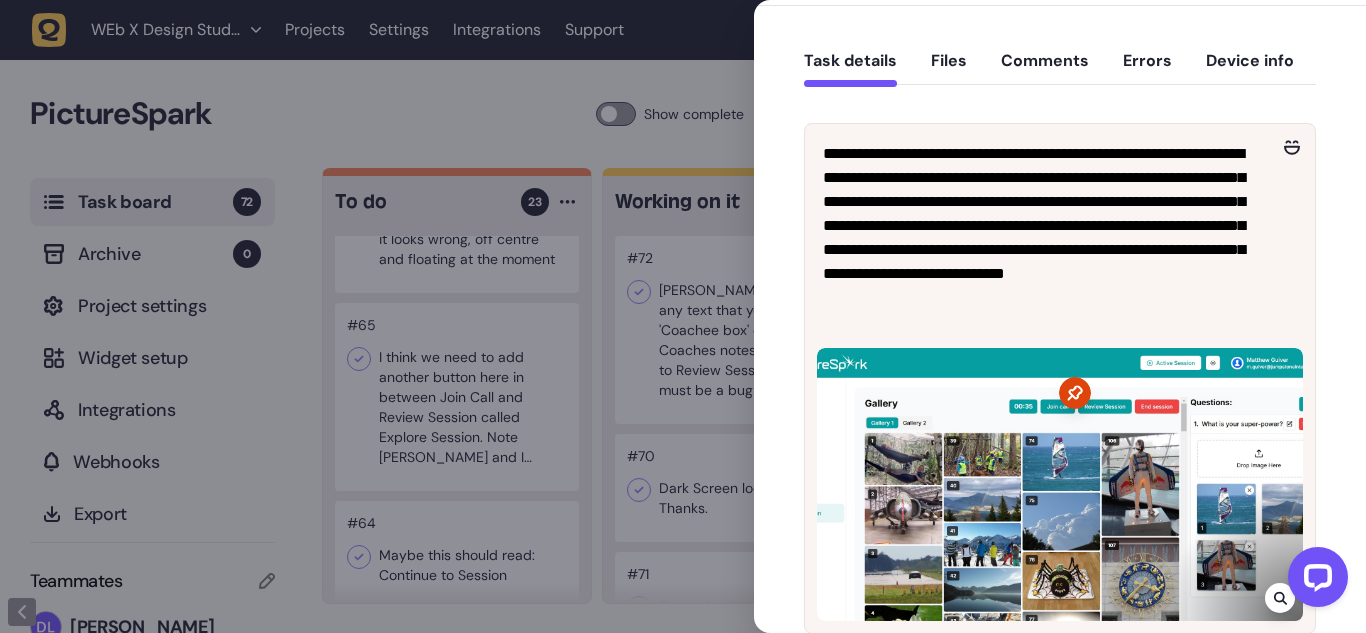 click 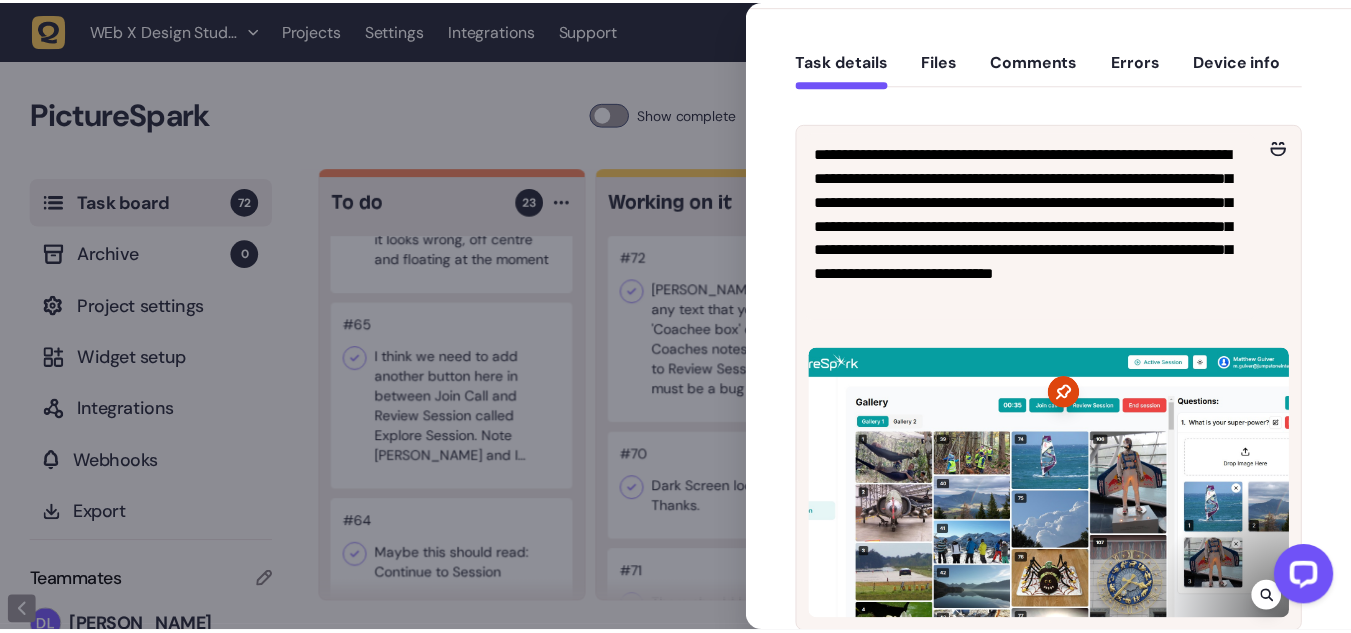 scroll, scrollTop: 122, scrollLeft: 0, axis: vertical 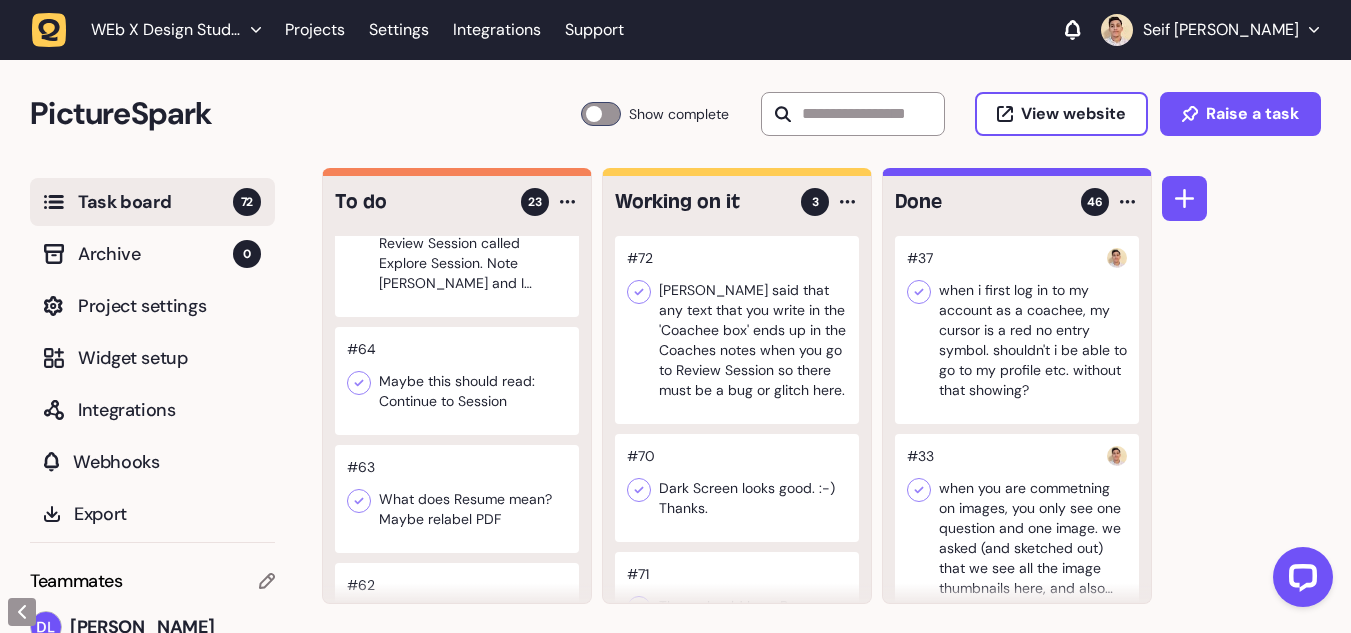 click 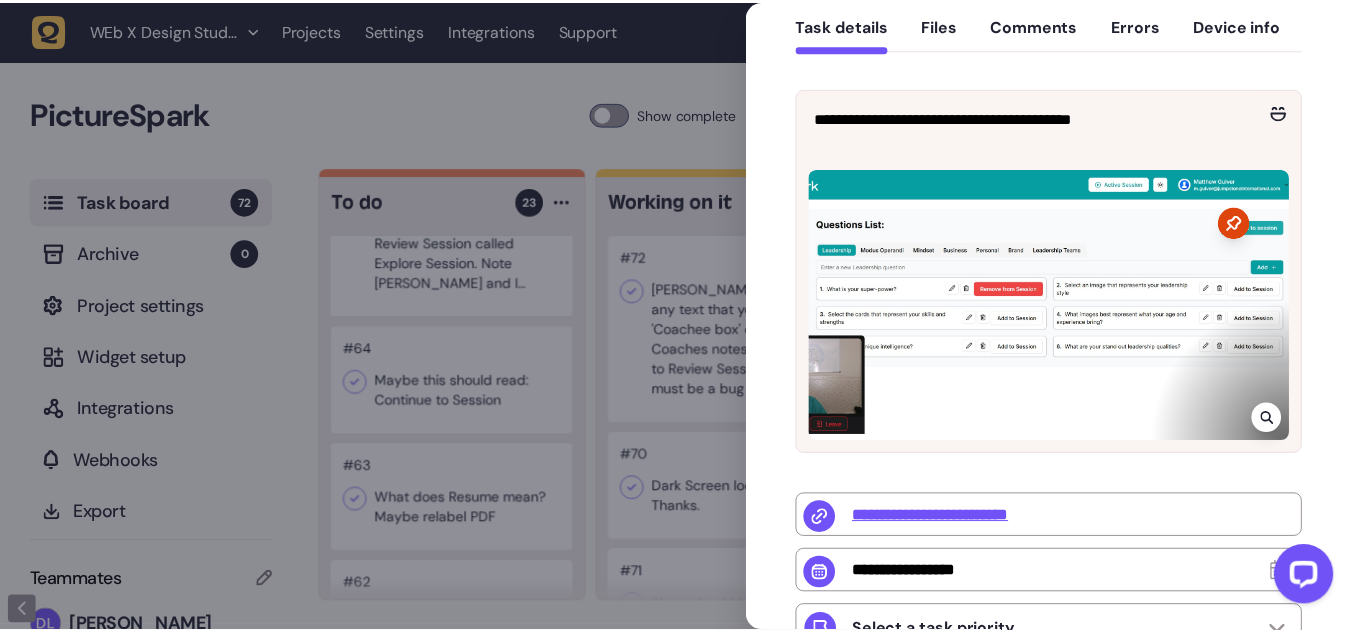 scroll, scrollTop: 199, scrollLeft: 0, axis: vertical 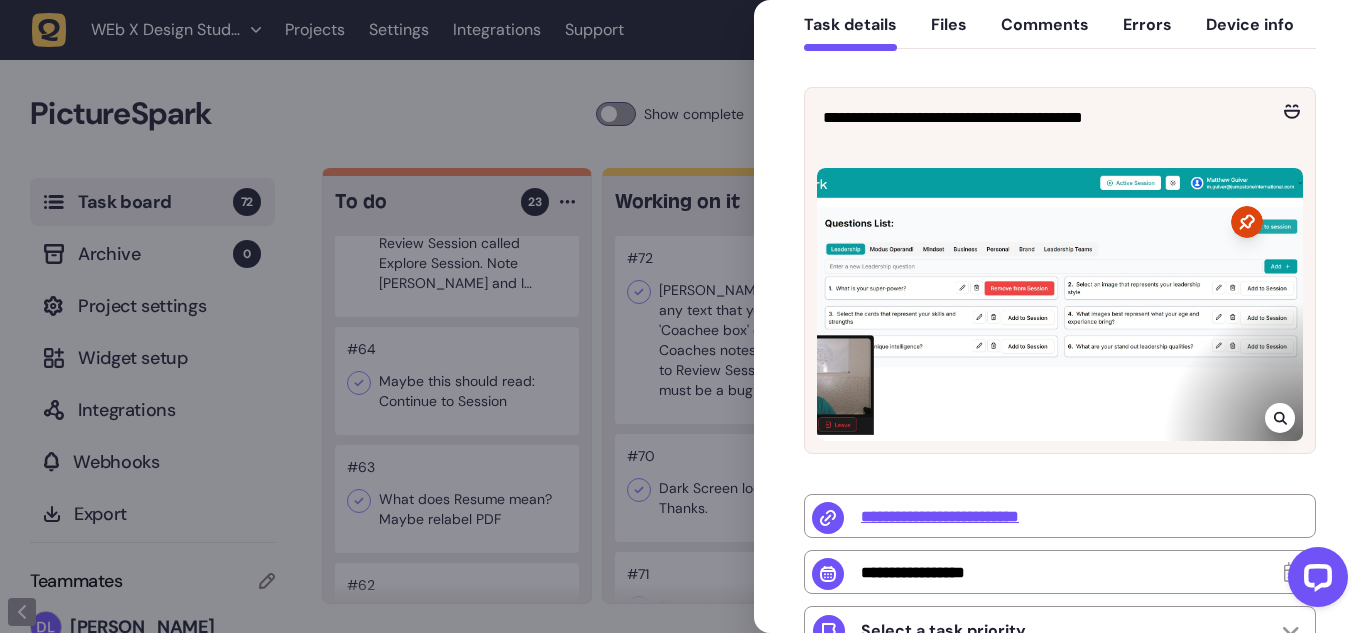 click 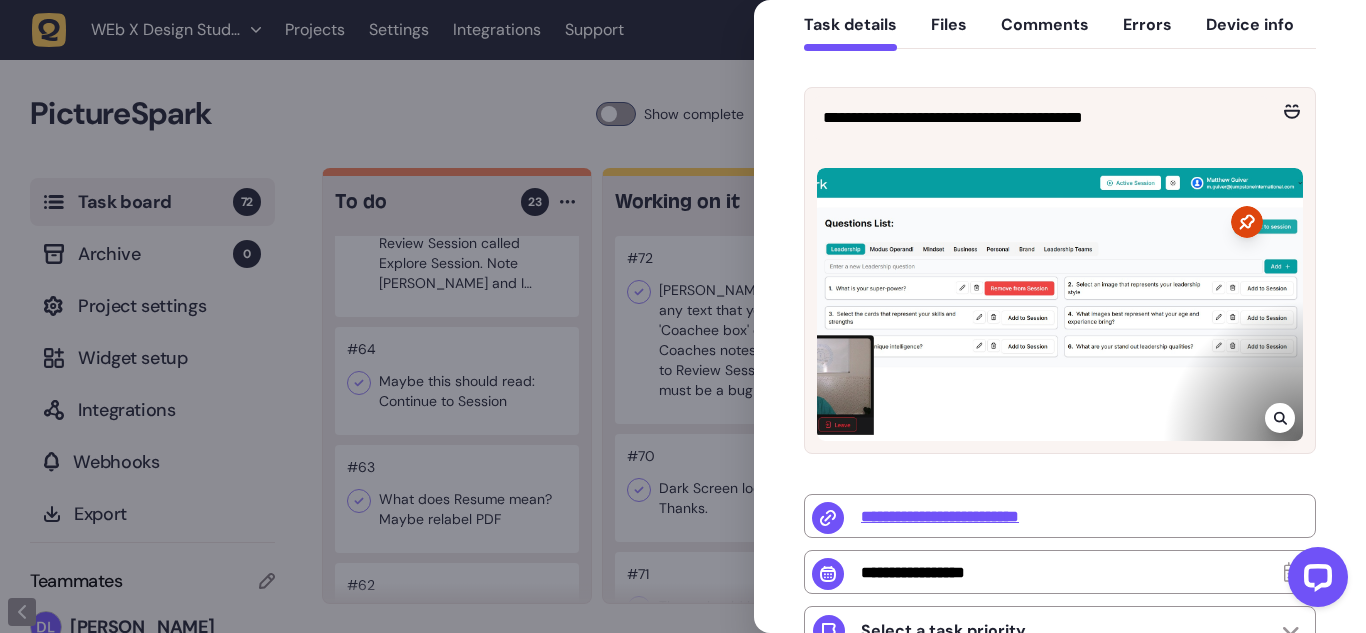 click 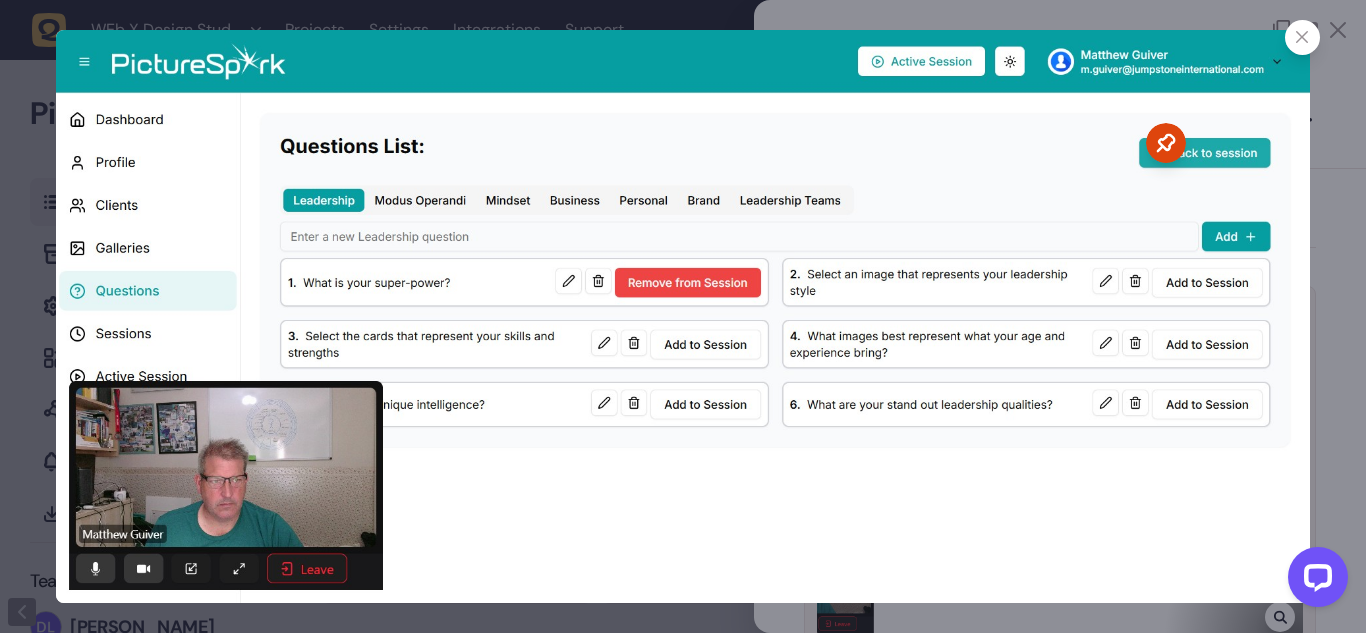 click 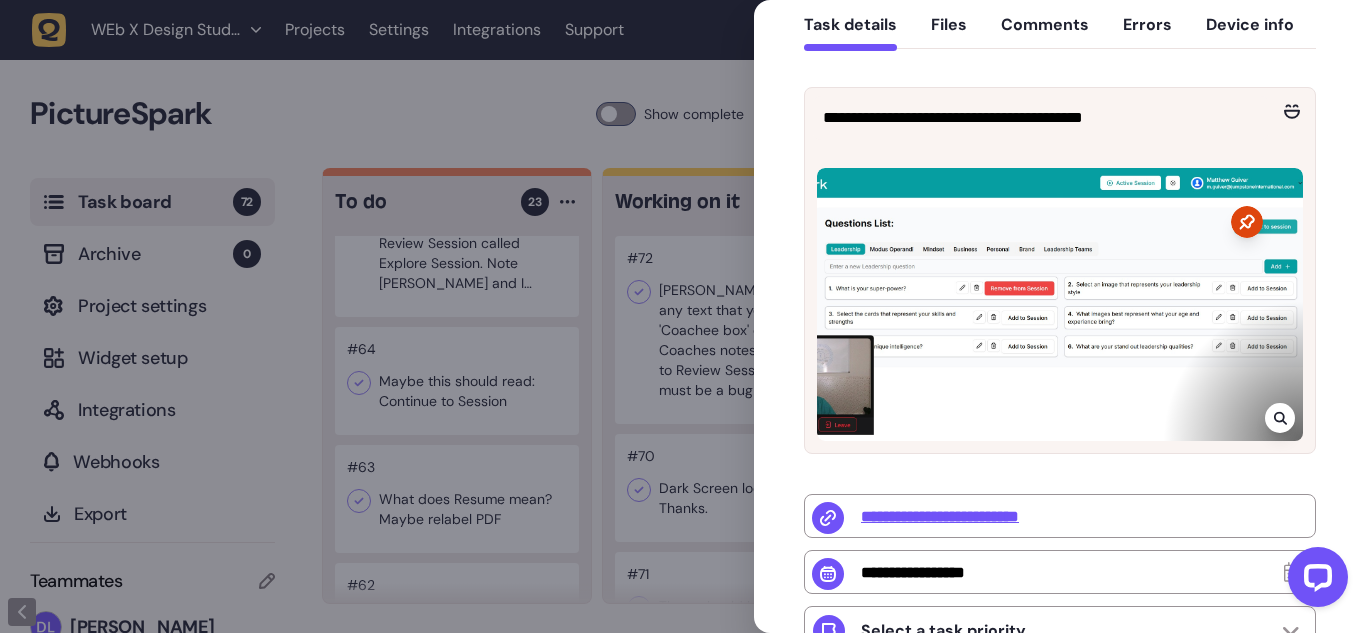 click 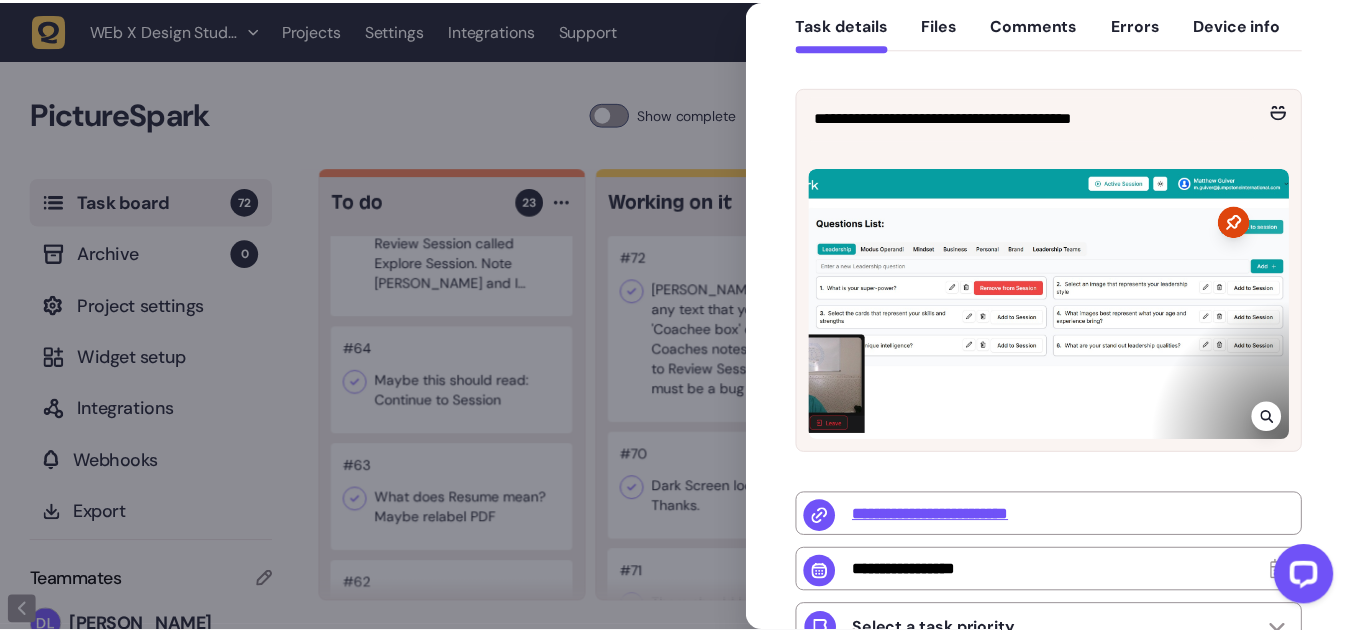 scroll, scrollTop: 122, scrollLeft: 0, axis: vertical 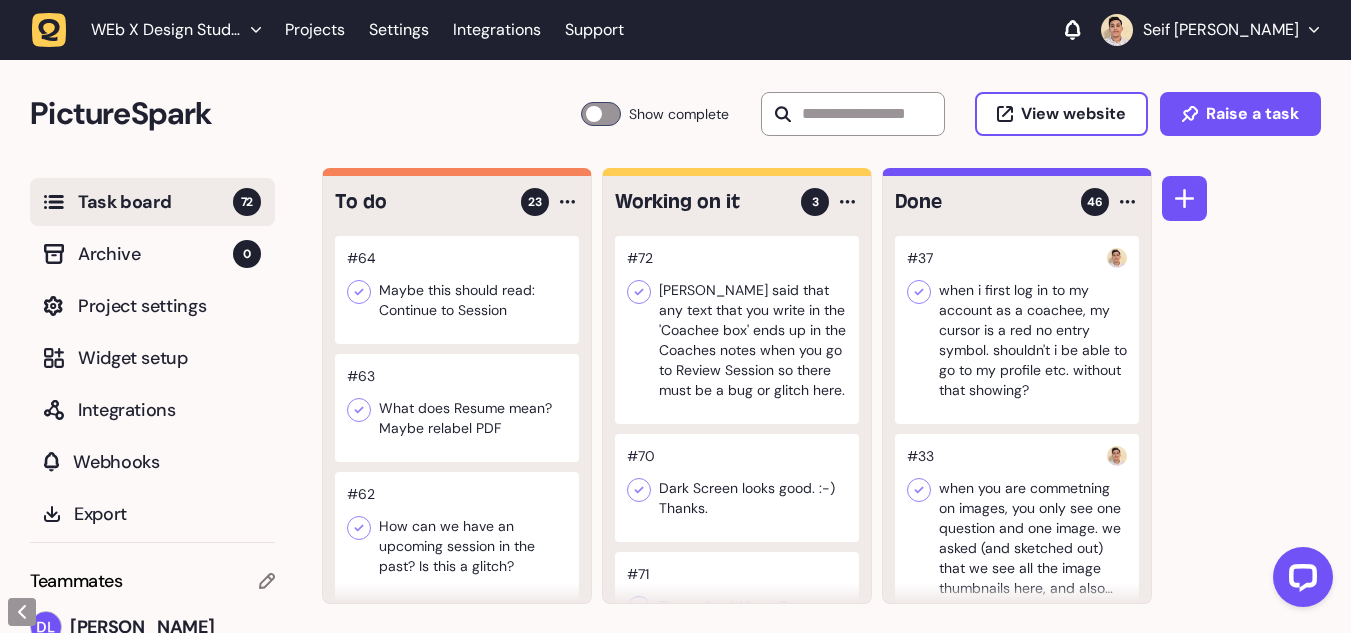 click 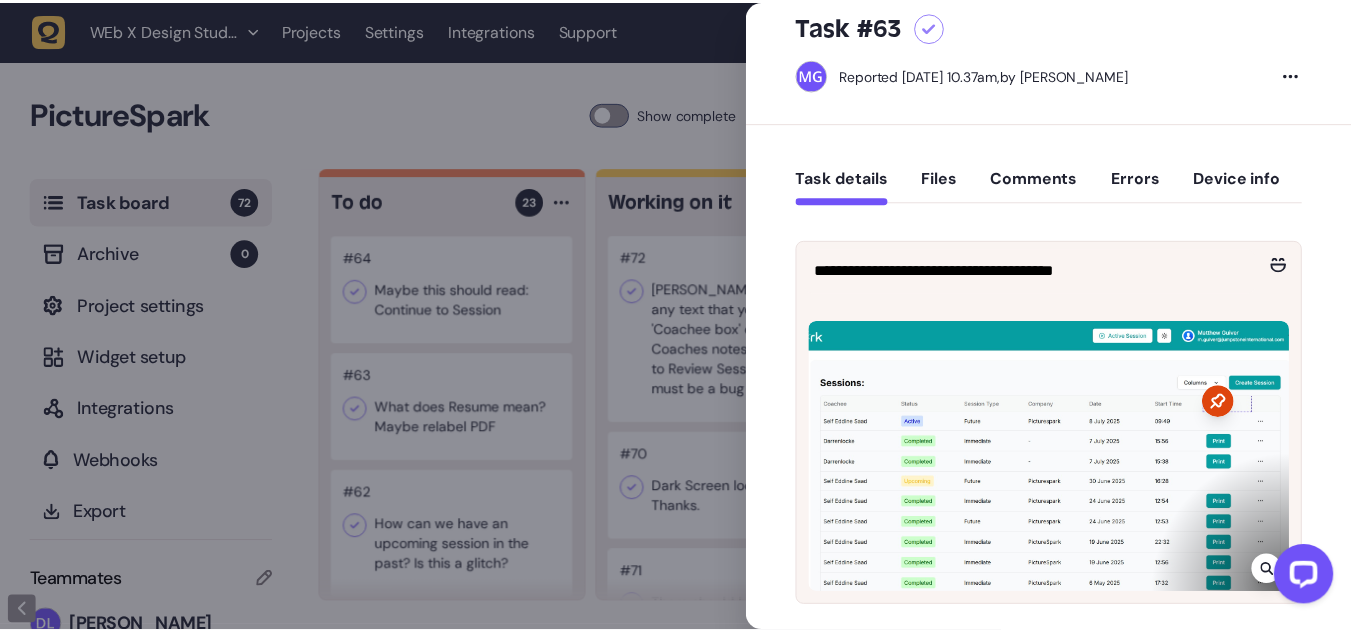 scroll, scrollTop: 48, scrollLeft: 0, axis: vertical 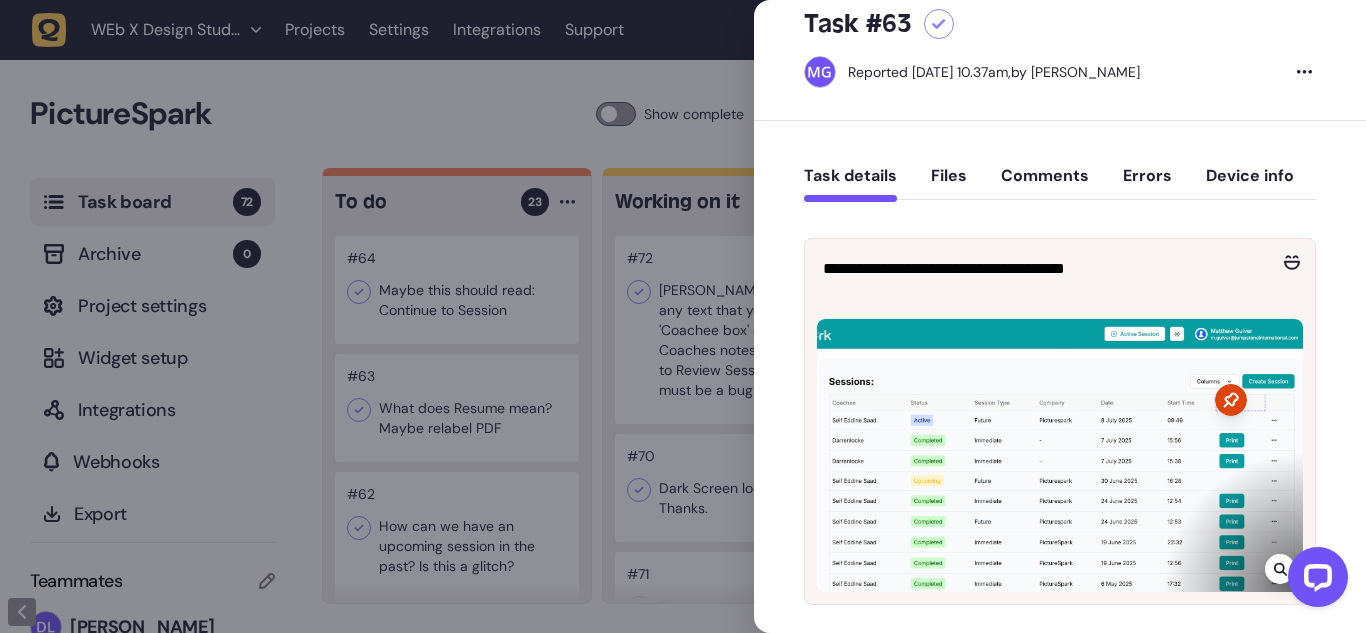 click 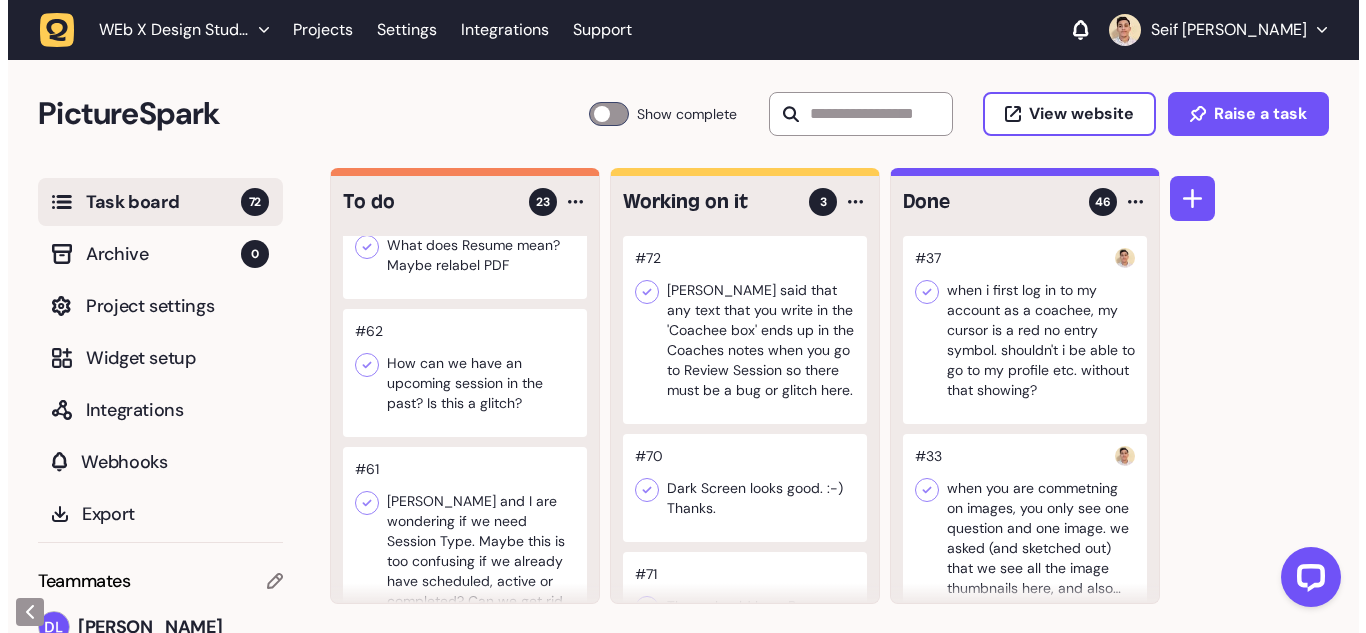 scroll, scrollTop: 1038, scrollLeft: 0, axis: vertical 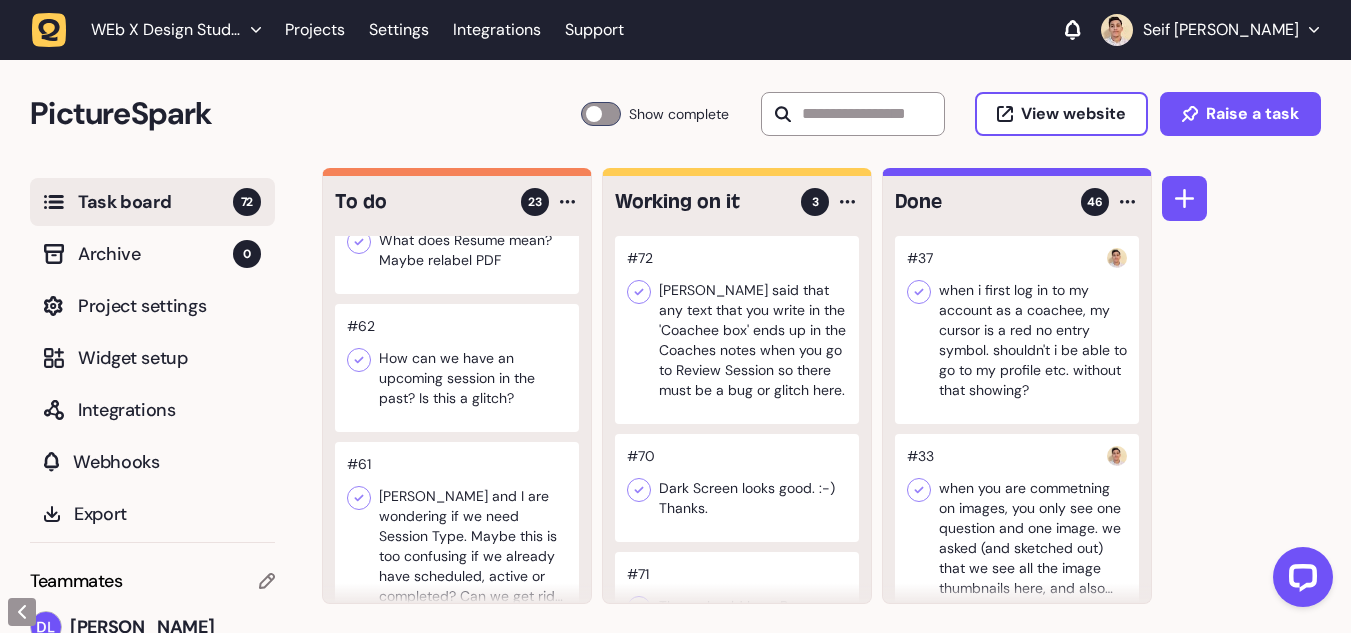 click 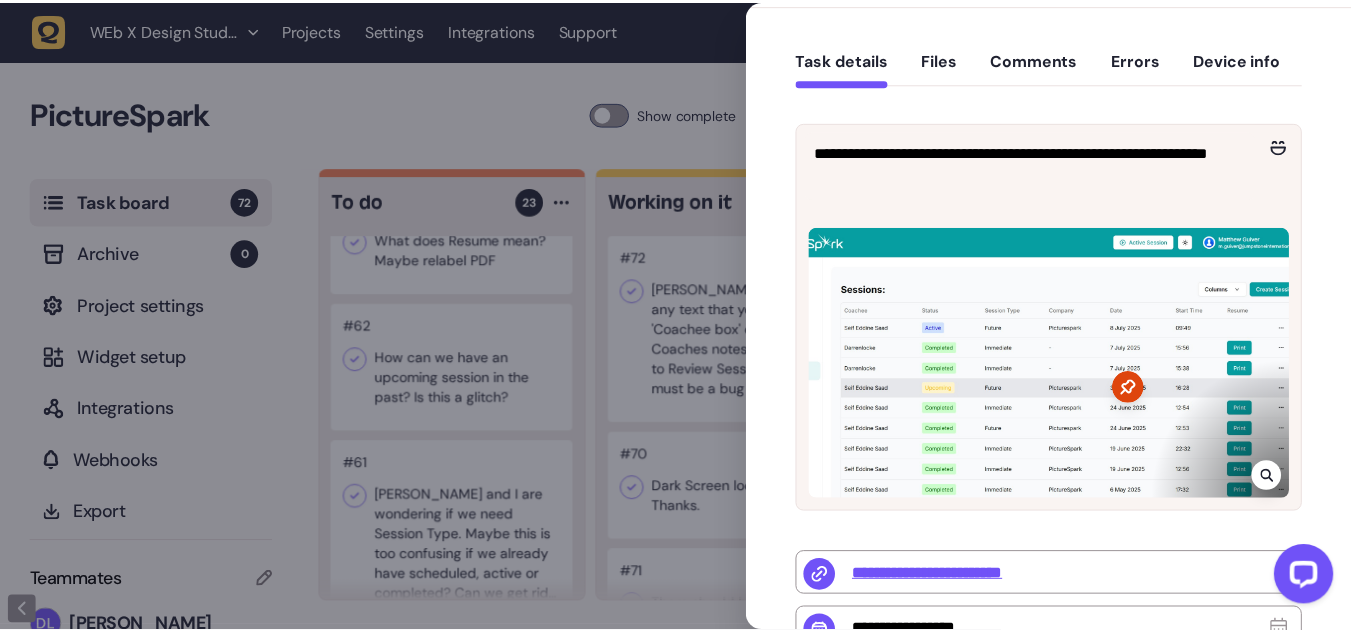 scroll, scrollTop: 165, scrollLeft: 0, axis: vertical 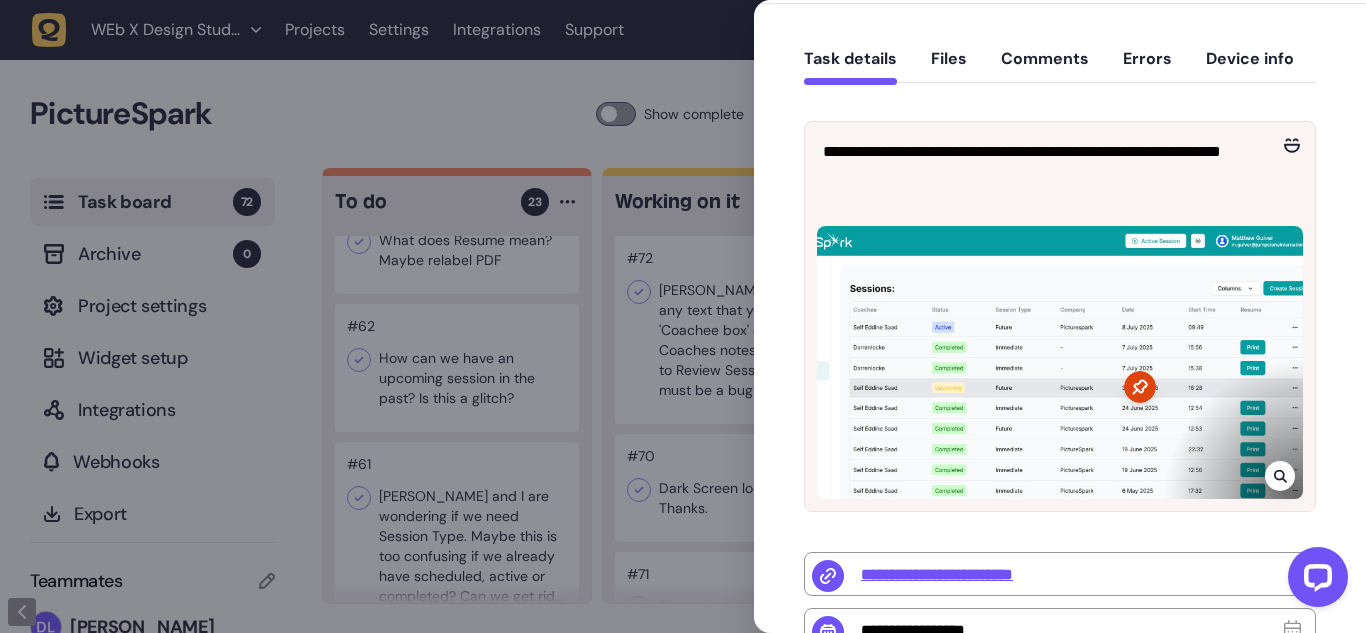 click 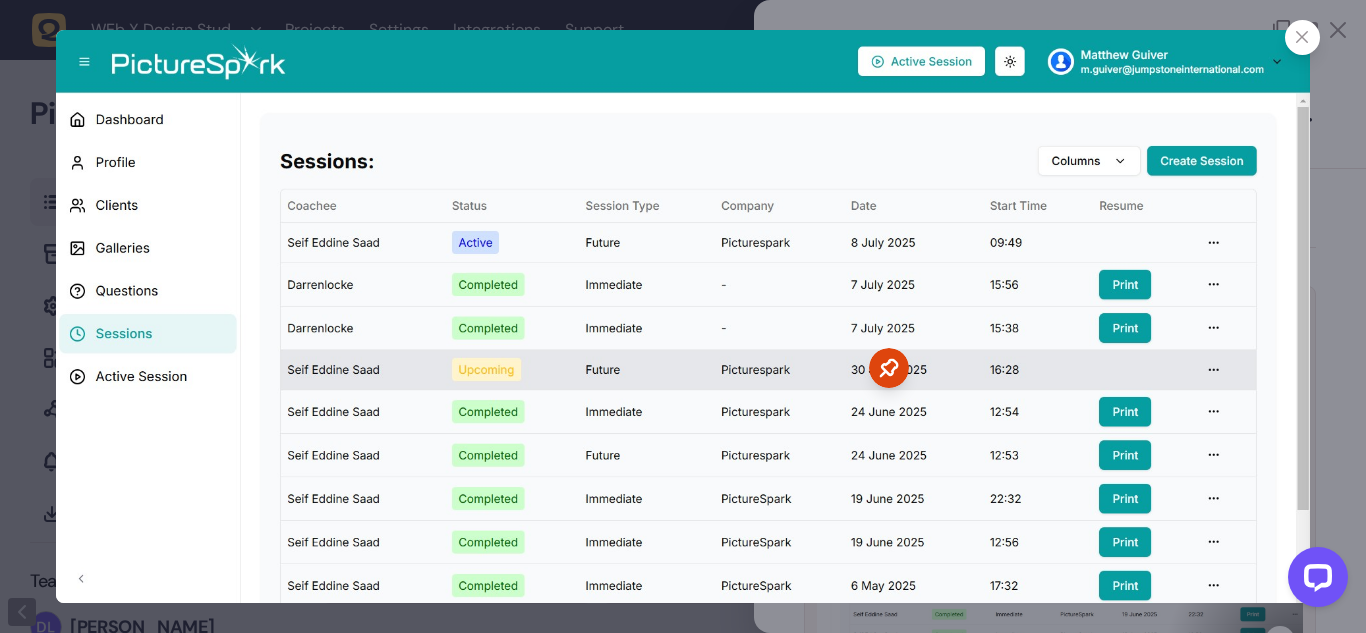 click 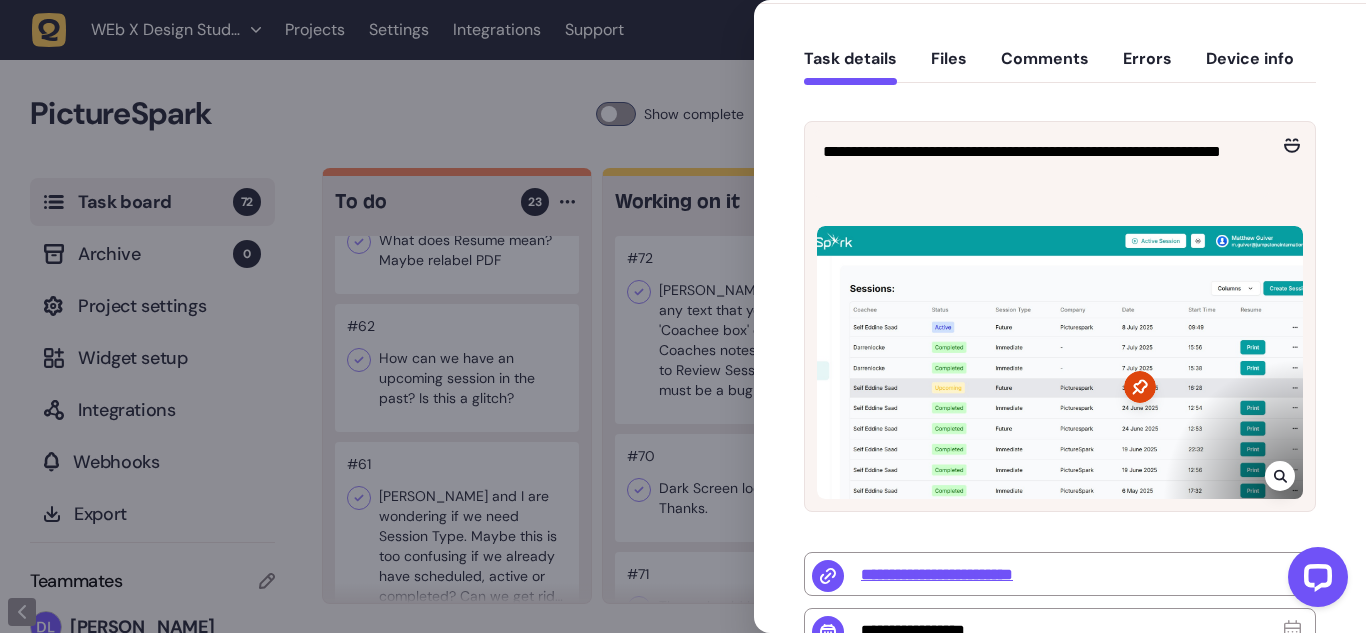 click 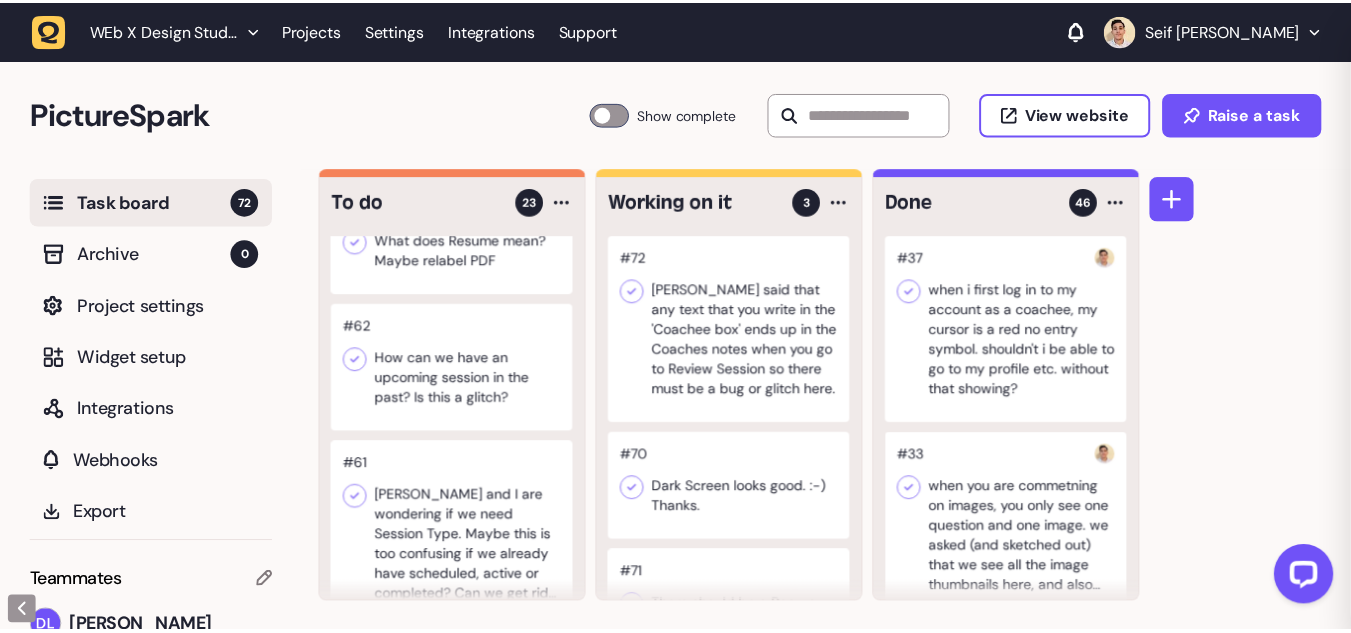 scroll, scrollTop: 122, scrollLeft: 0, axis: vertical 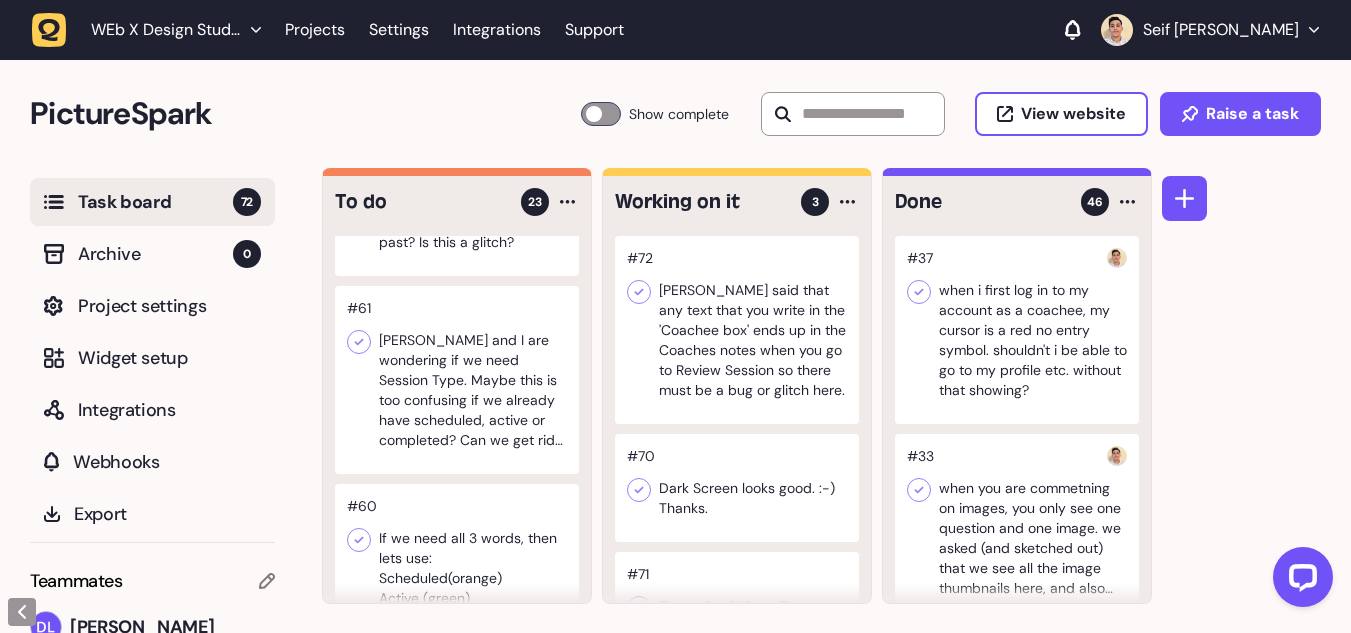click 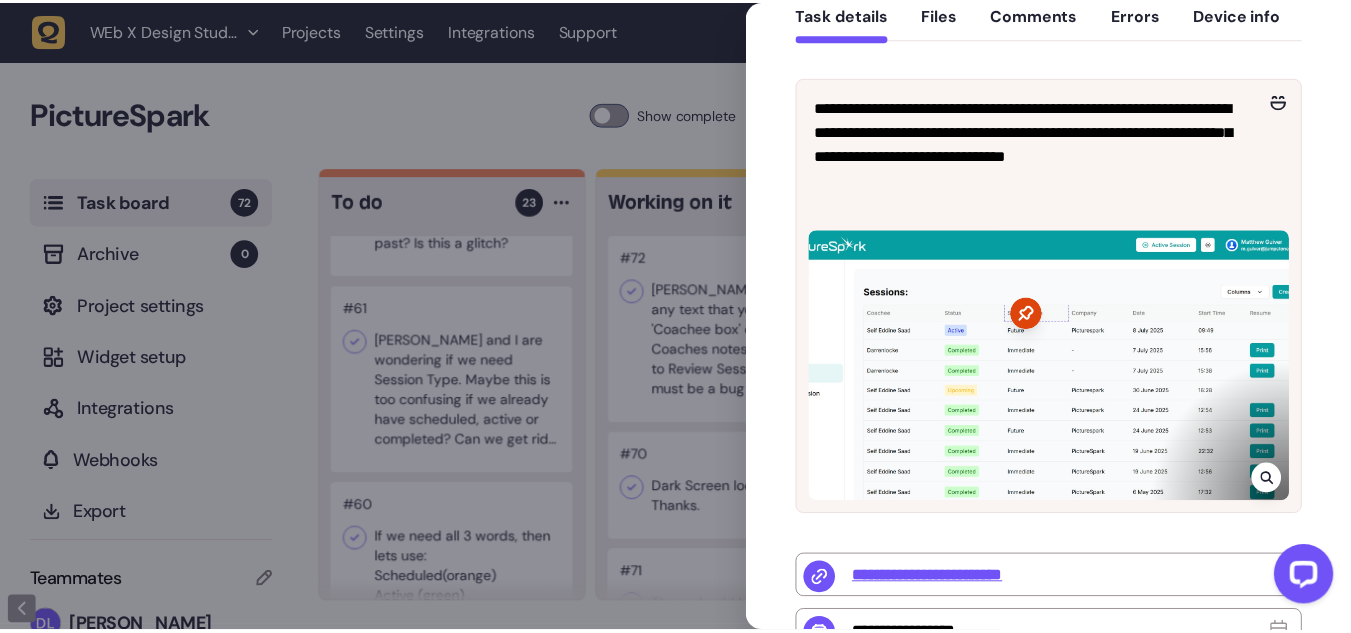 scroll, scrollTop: 216, scrollLeft: 0, axis: vertical 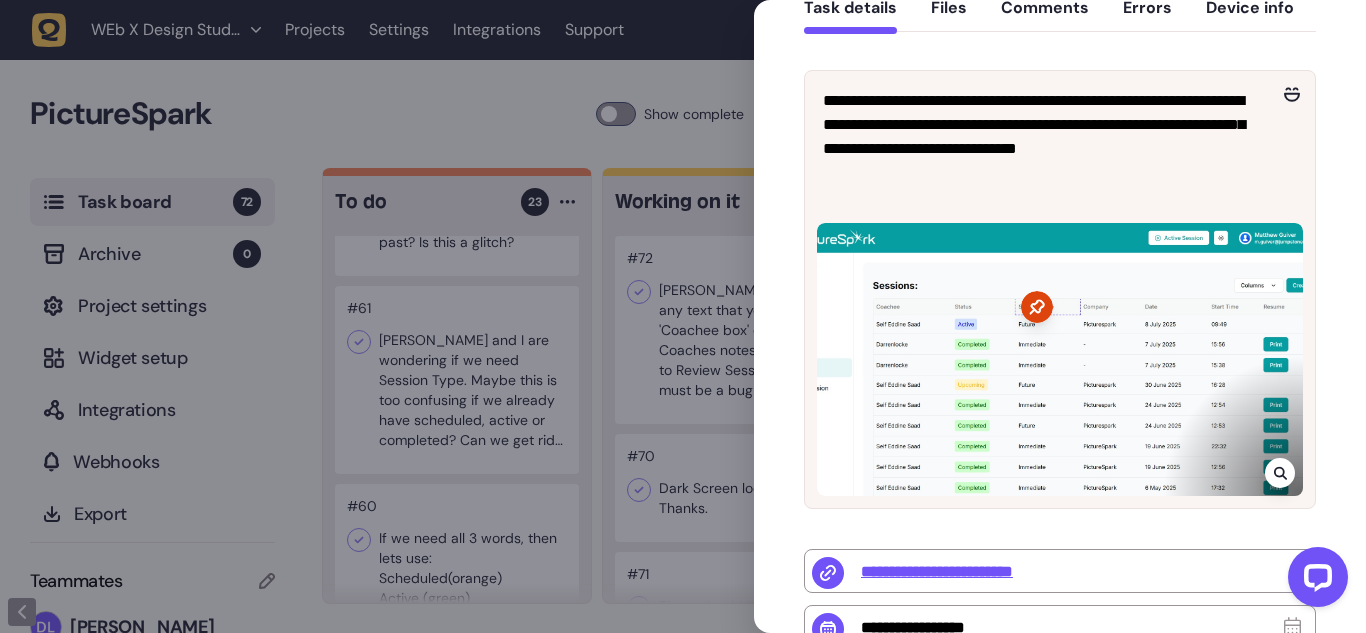 click 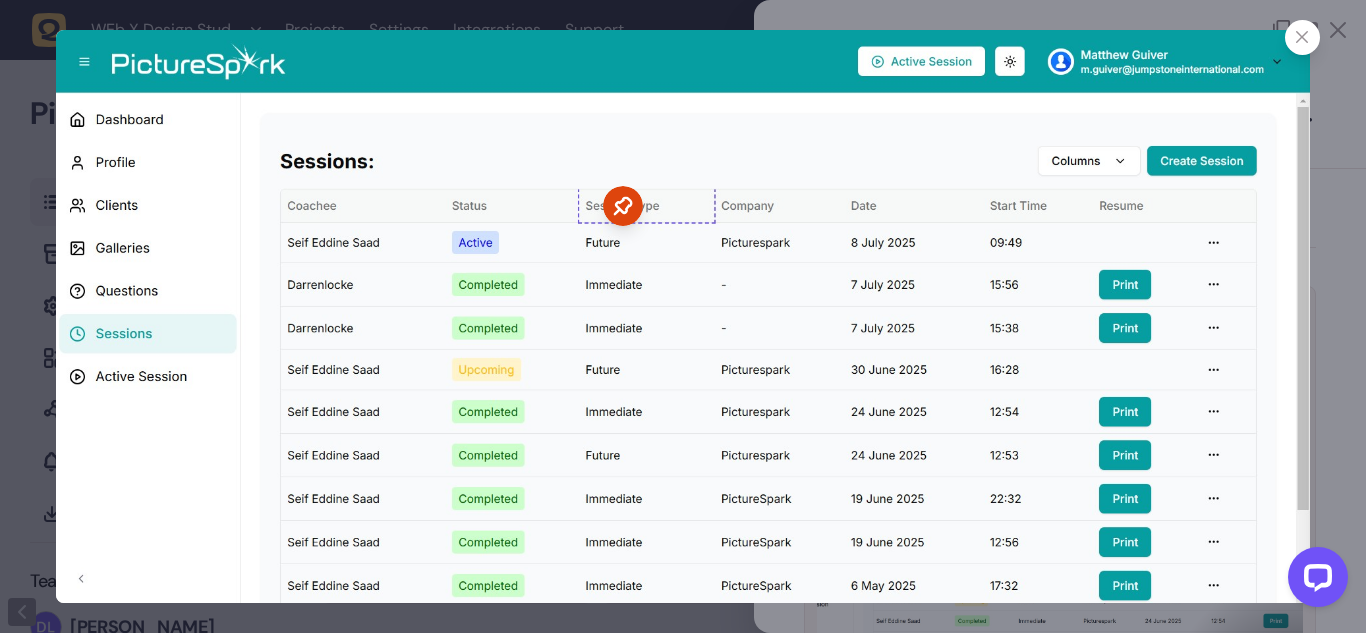 click 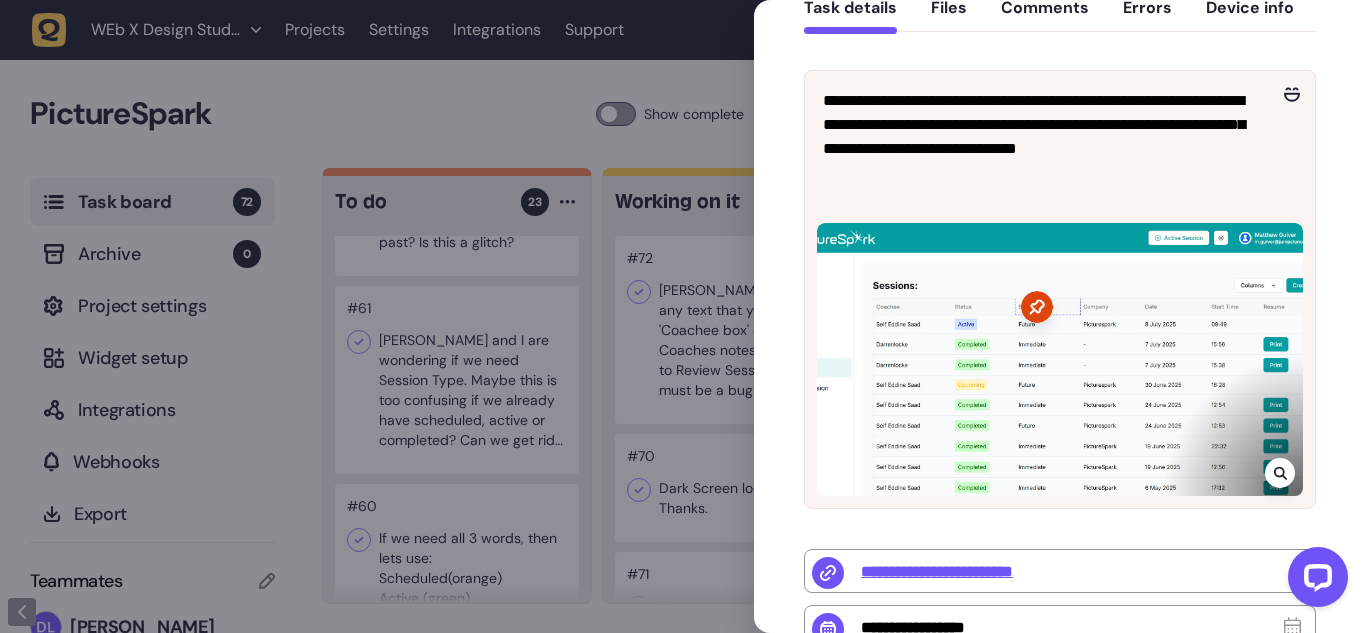 click 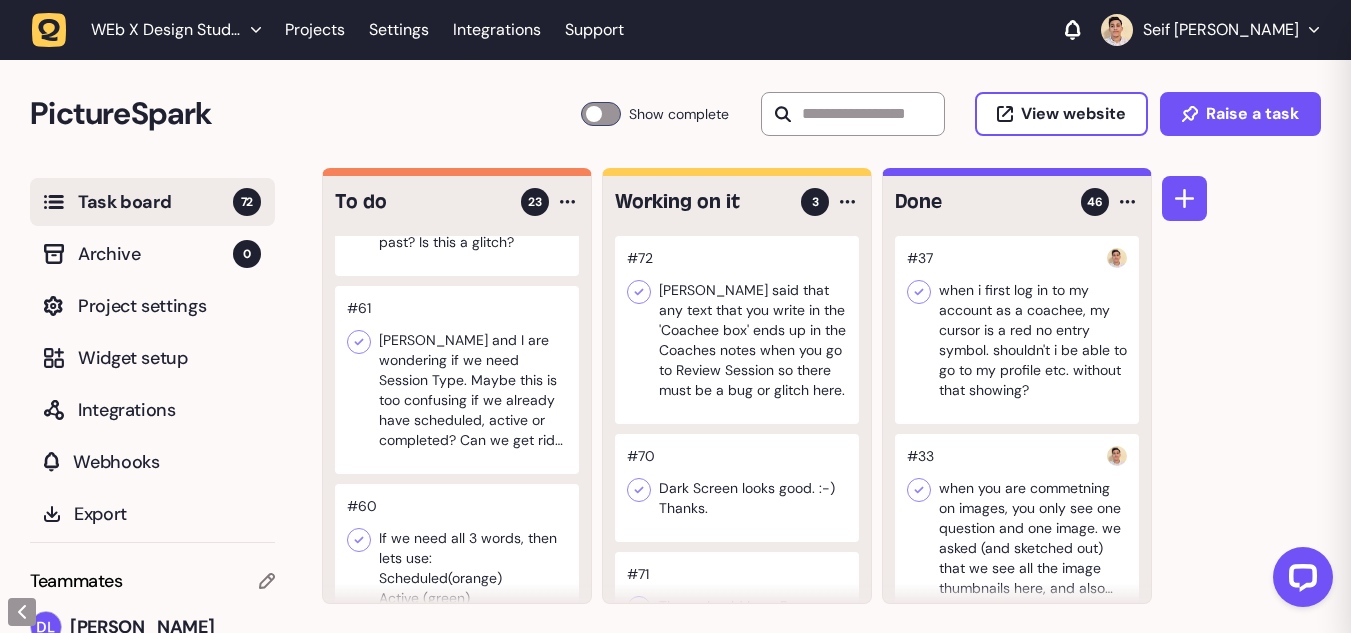 scroll, scrollTop: 122, scrollLeft: 0, axis: vertical 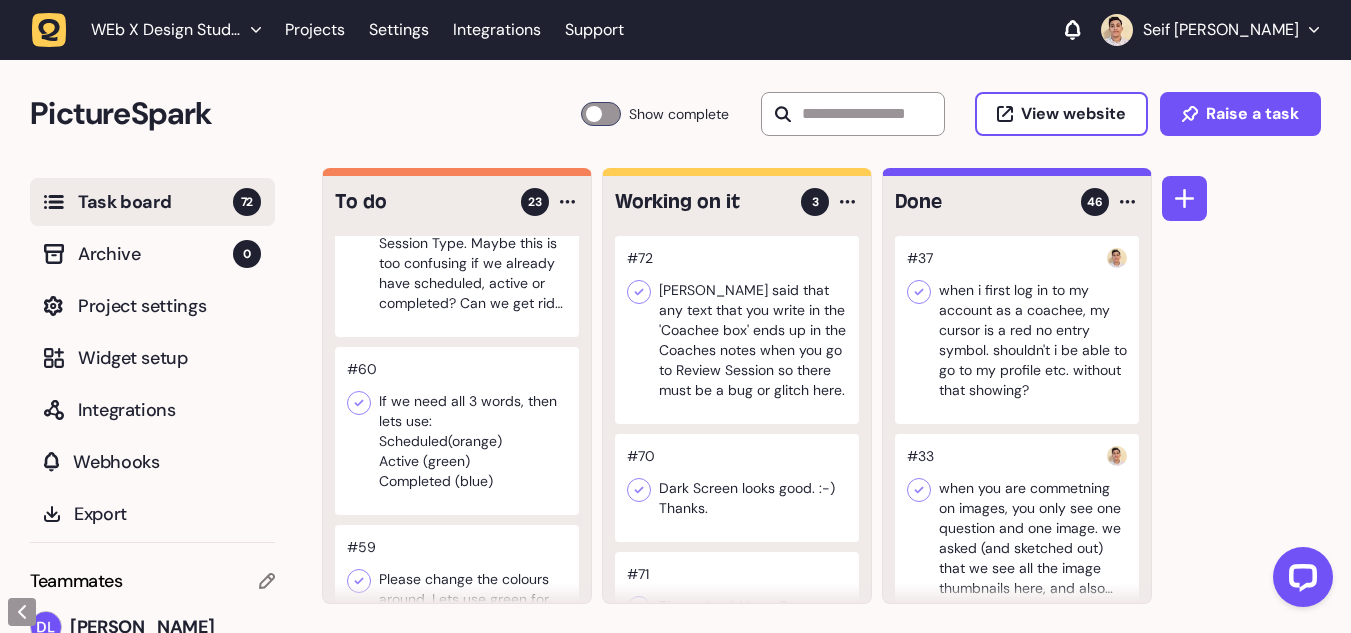click 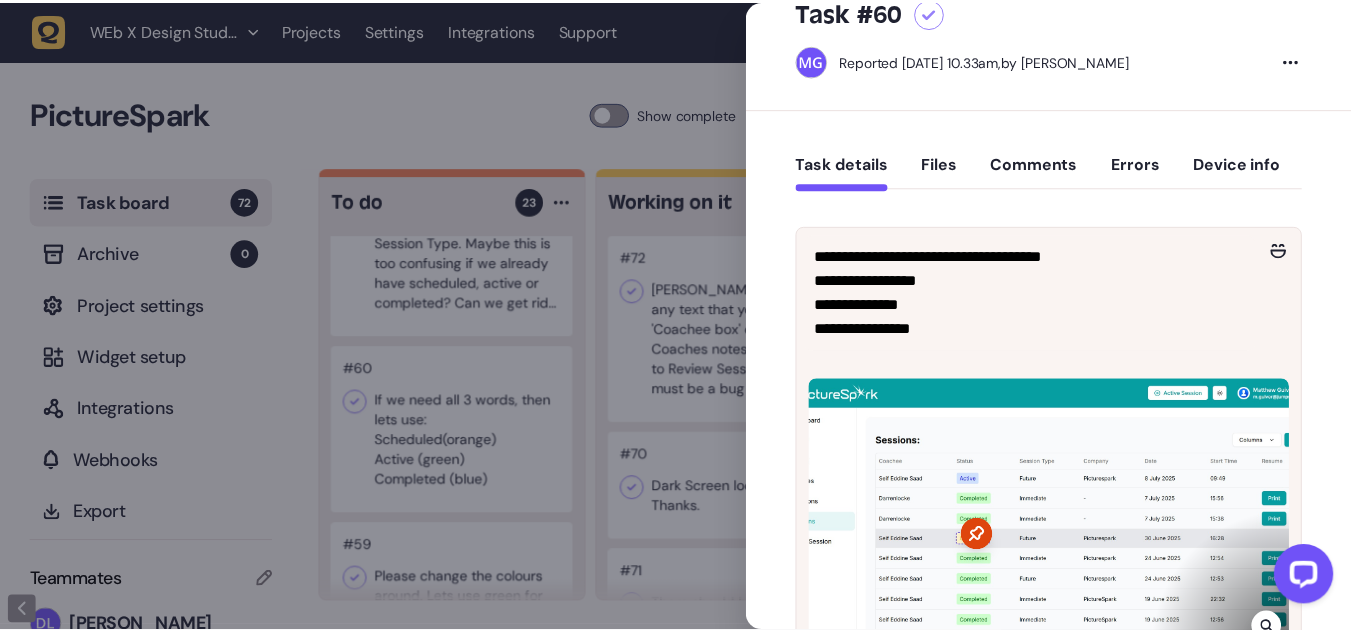 scroll, scrollTop: 61, scrollLeft: 0, axis: vertical 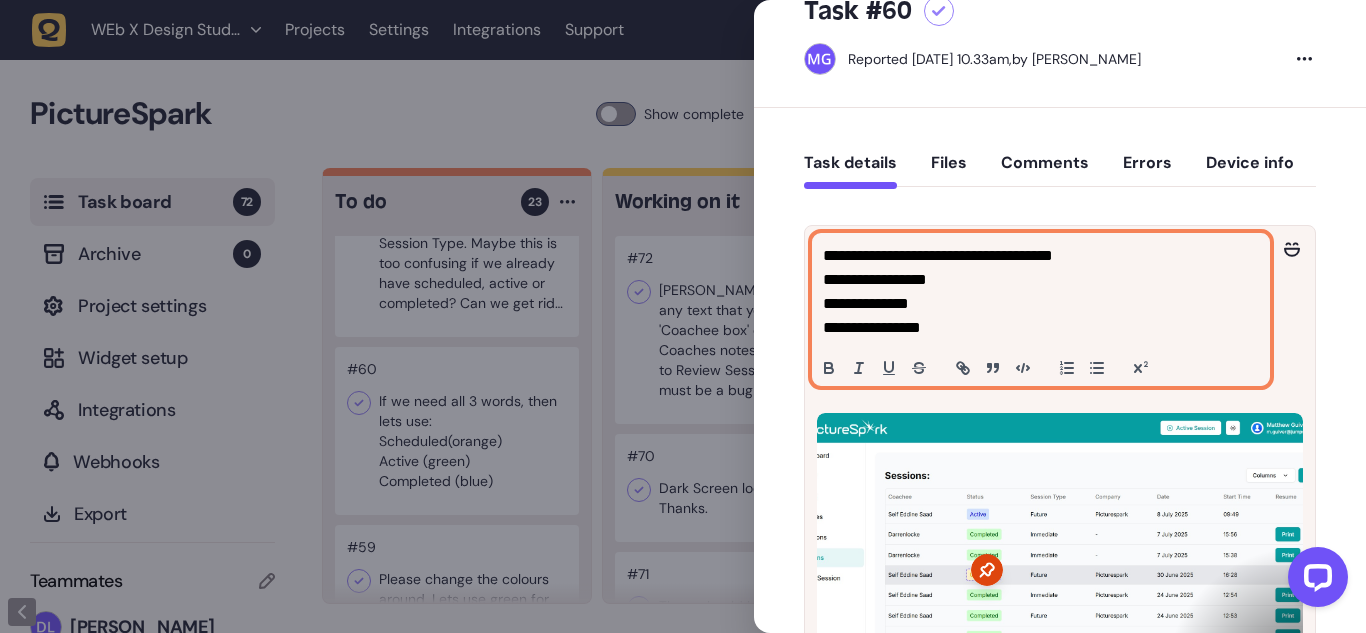 click on "**********" 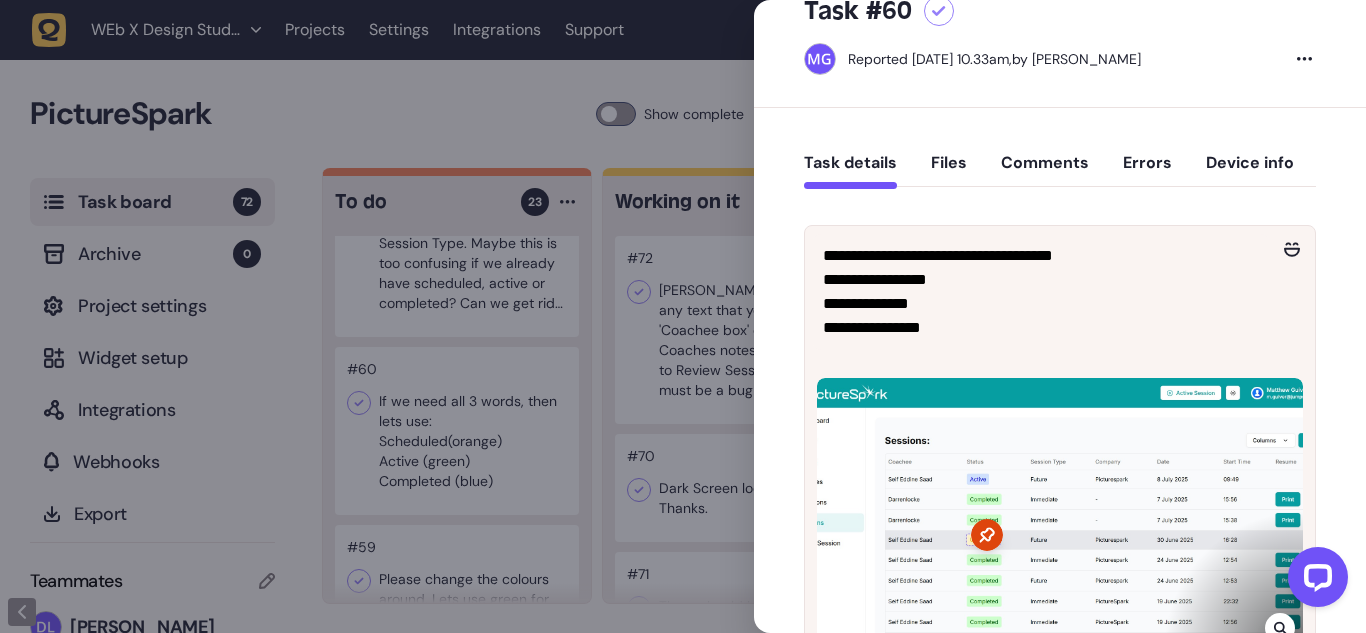 click 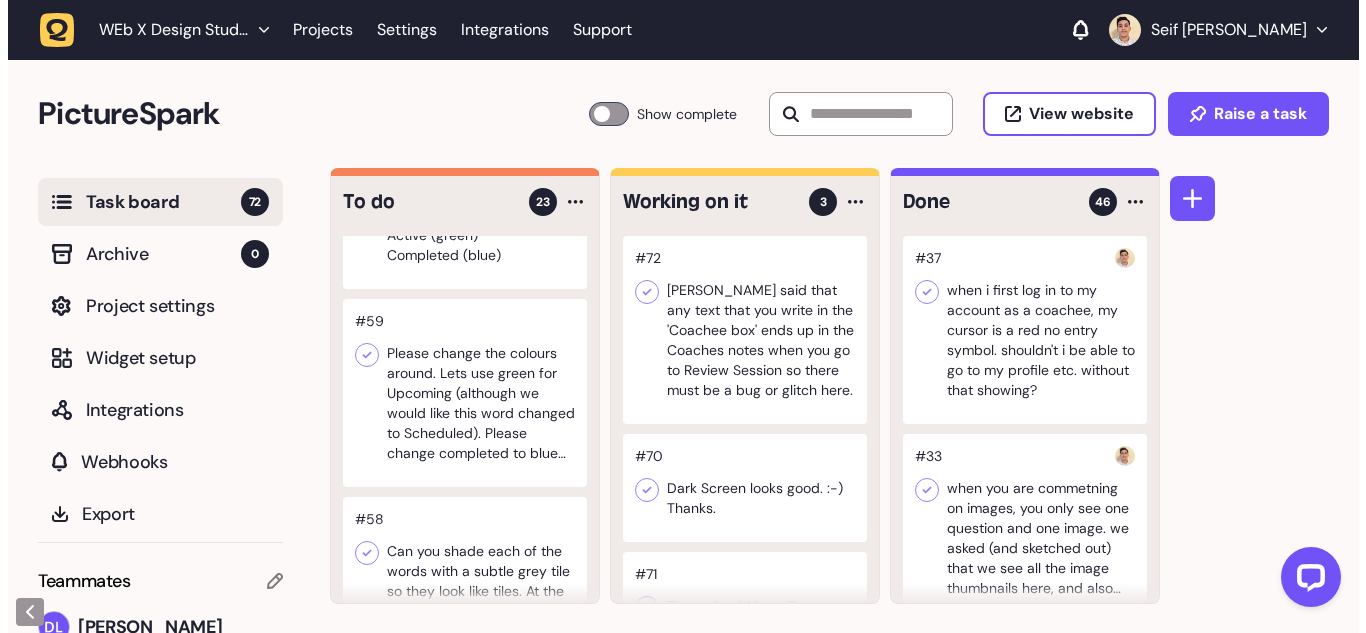 scroll, scrollTop: 1558, scrollLeft: 0, axis: vertical 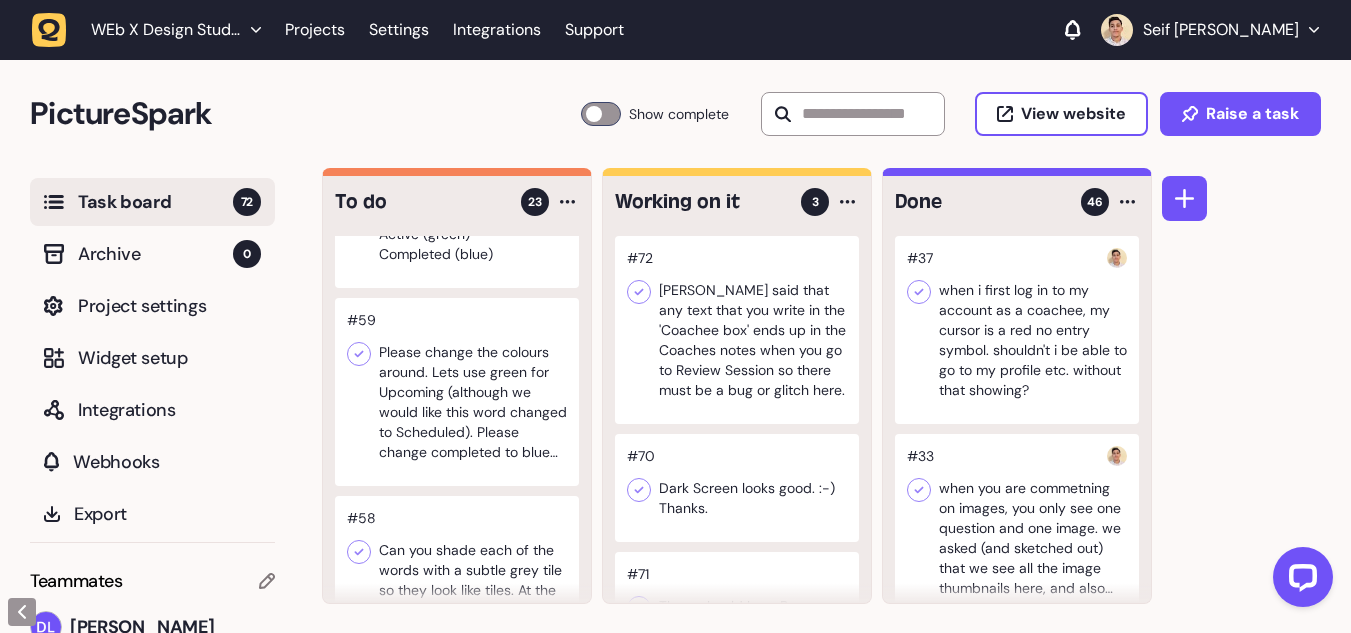 click 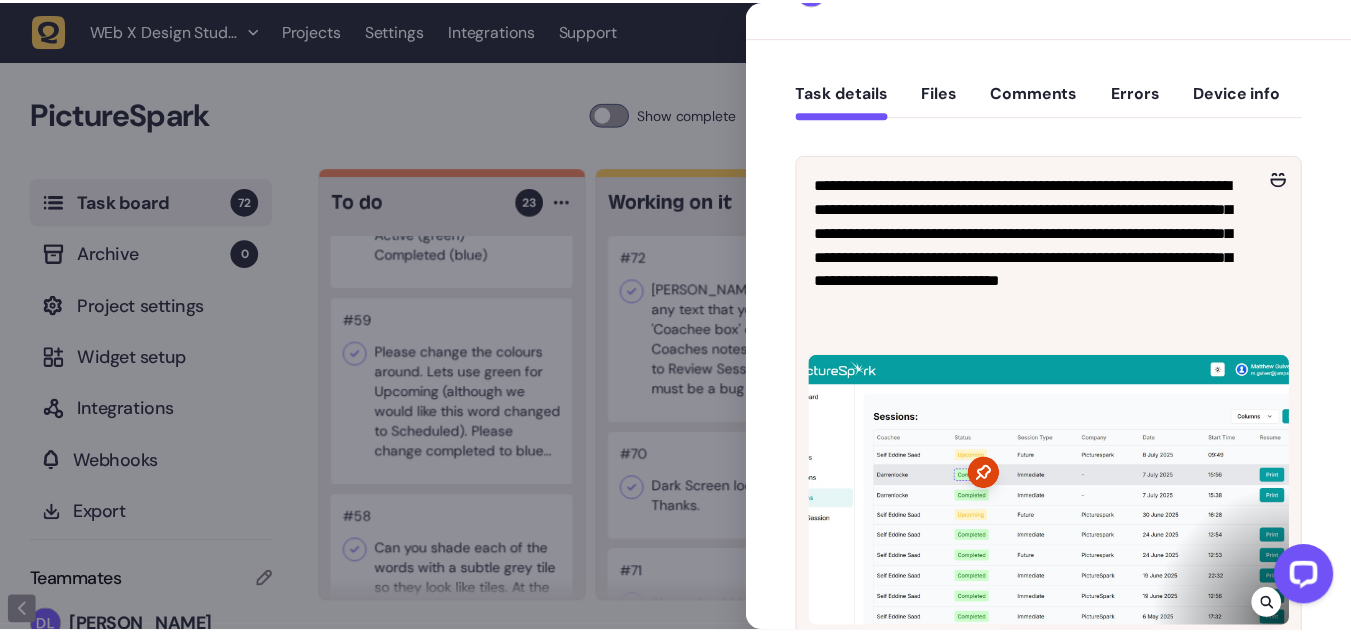 scroll, scrollTop: 132, scrollLeft: 0, axis: vertical 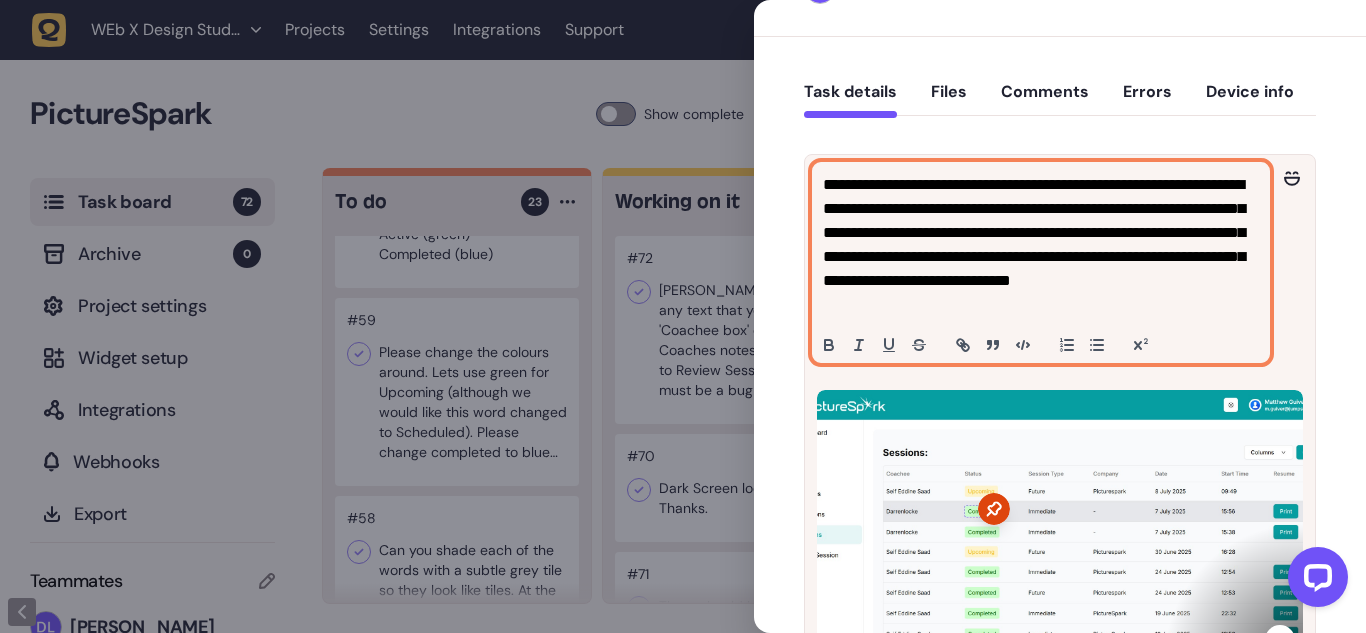 click on "**********" 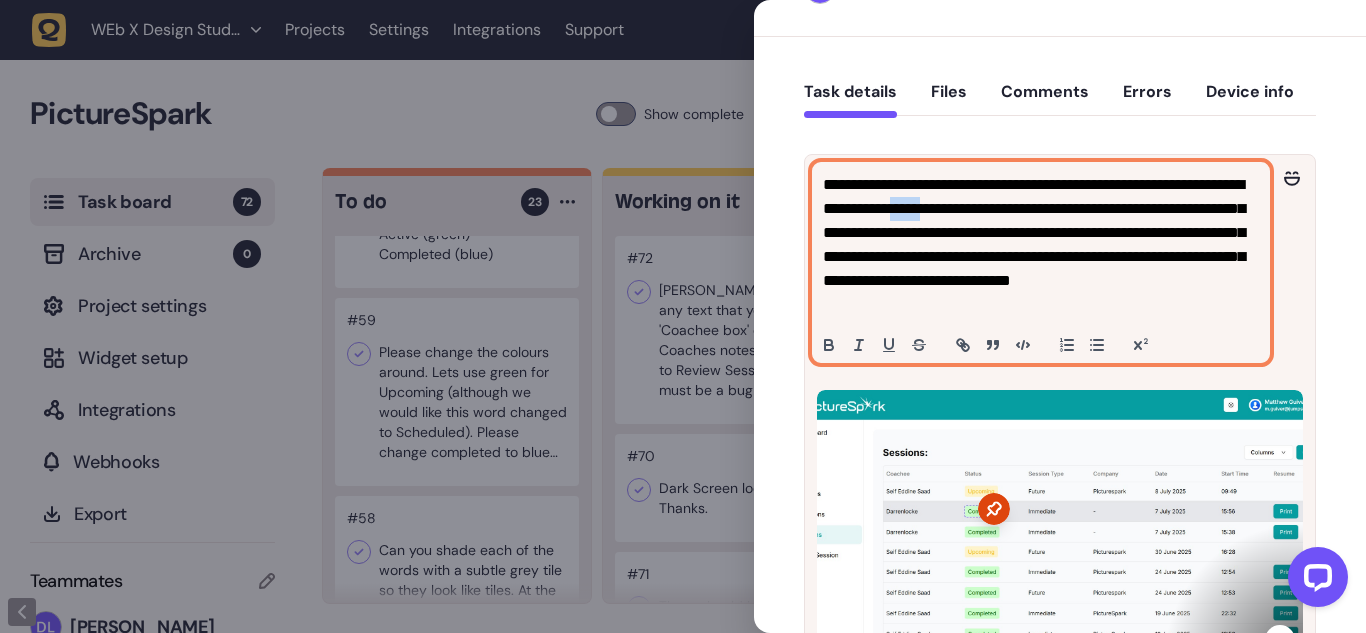 click on "**********" 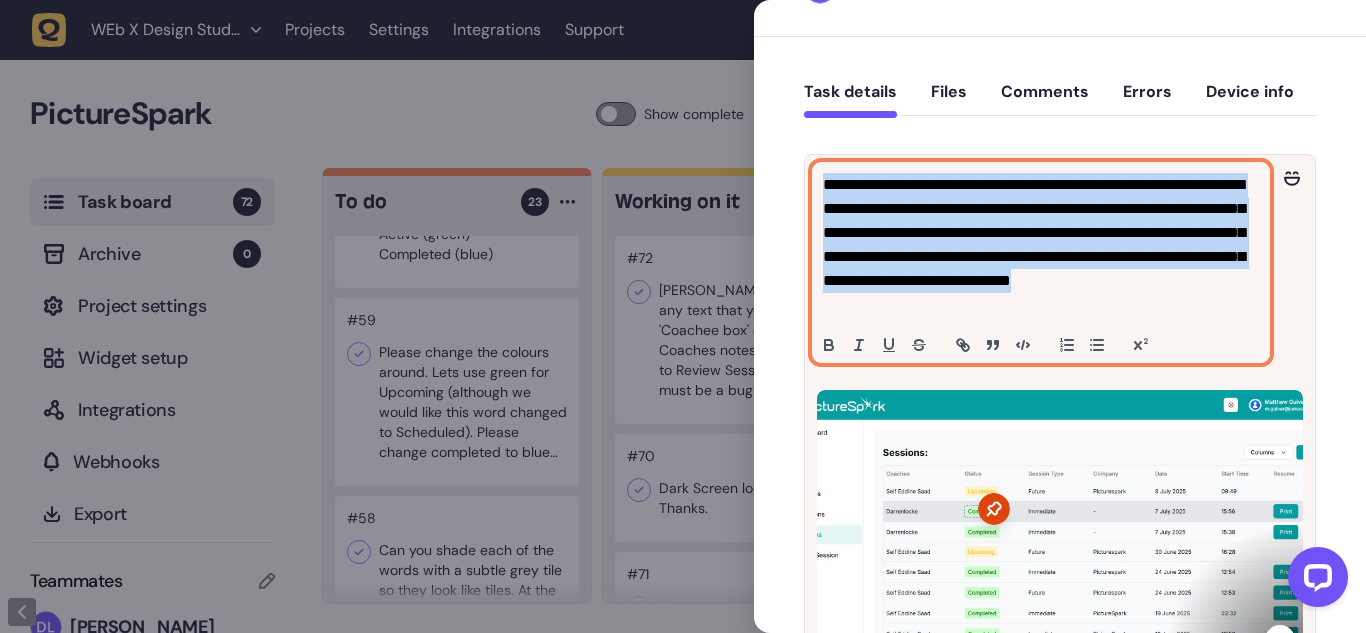 click on "**********" 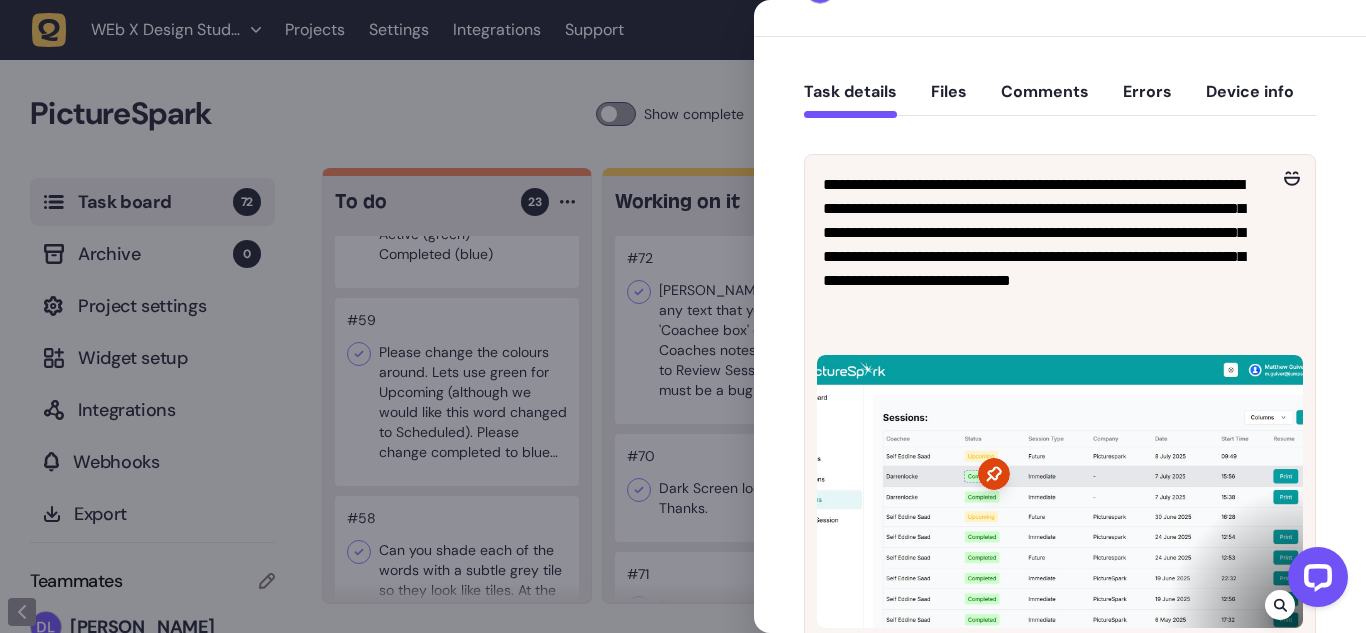 click 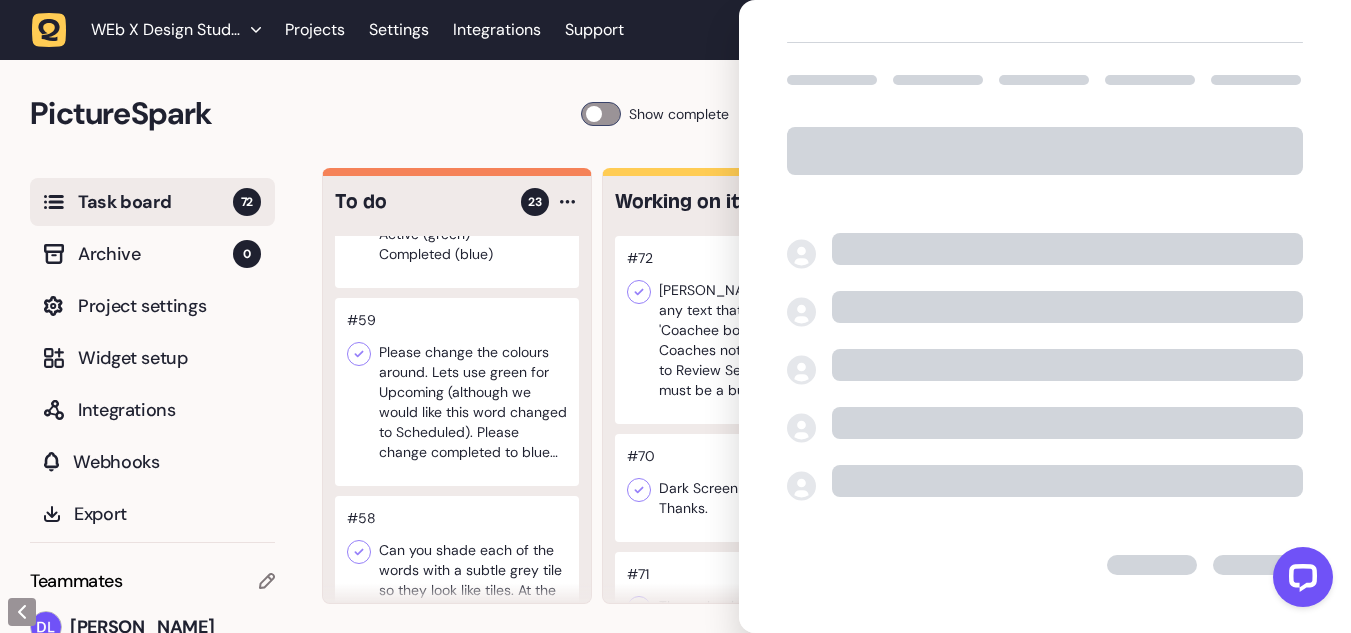 scroll, scrollTop: 122, scrollLeft: 0, axis: vertical 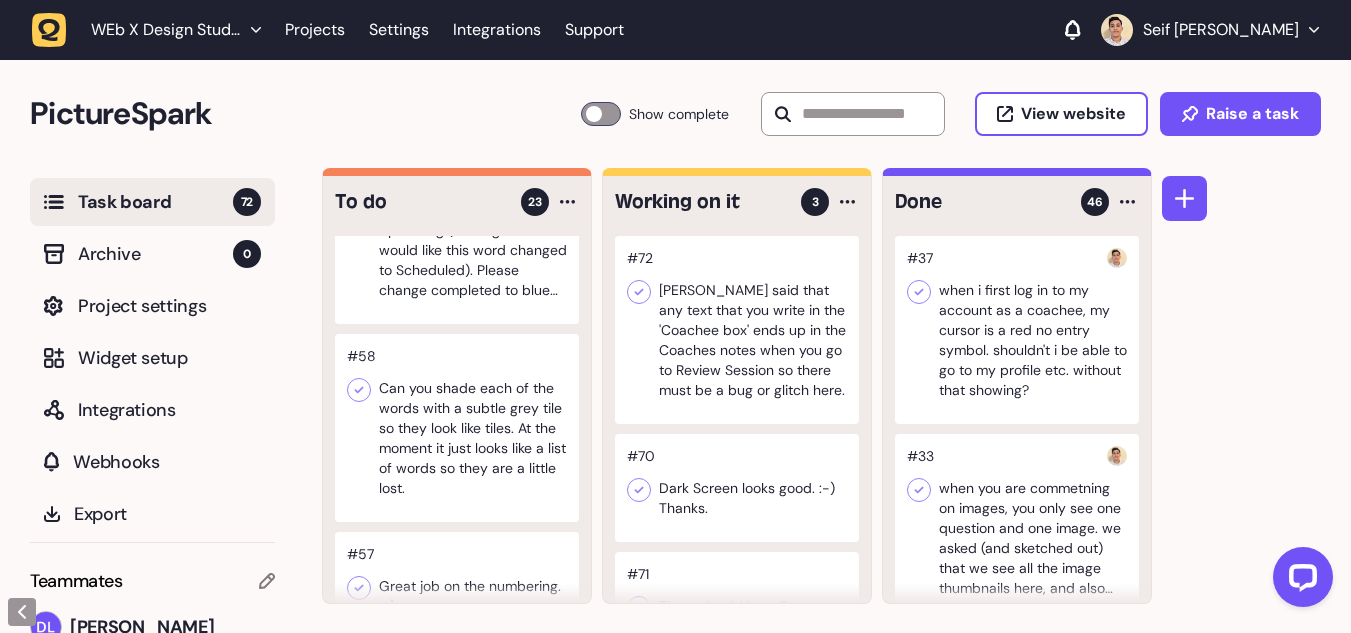 click 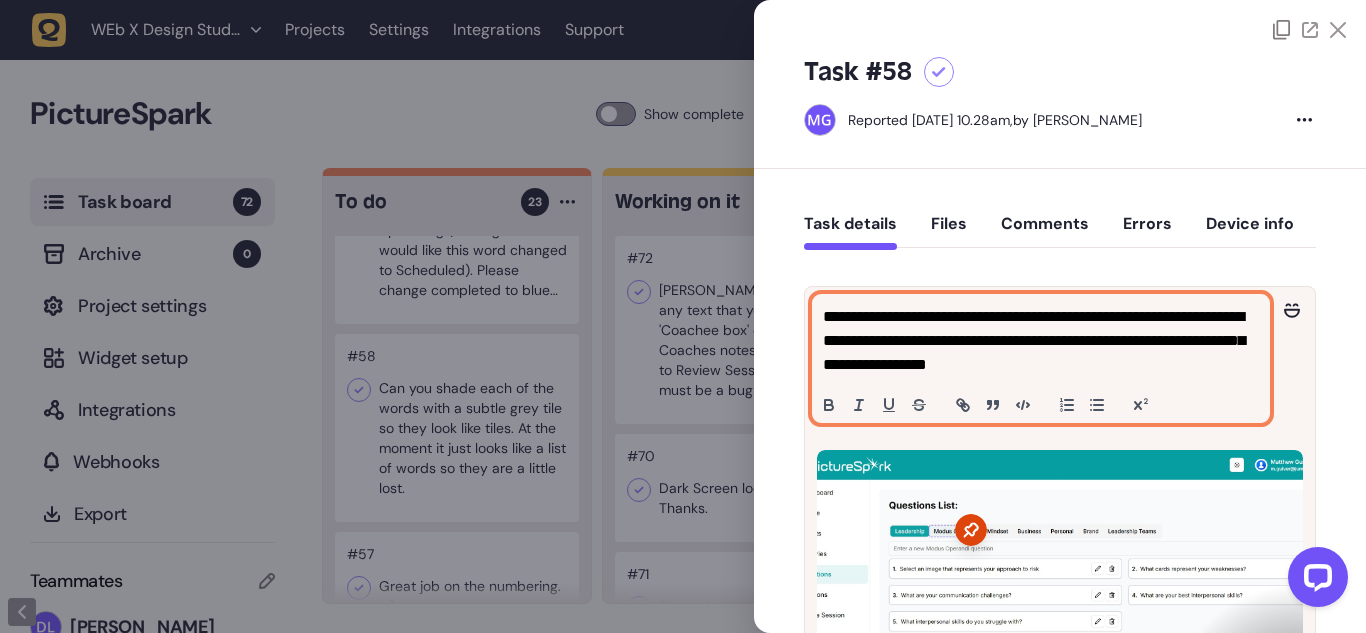click on "**********" 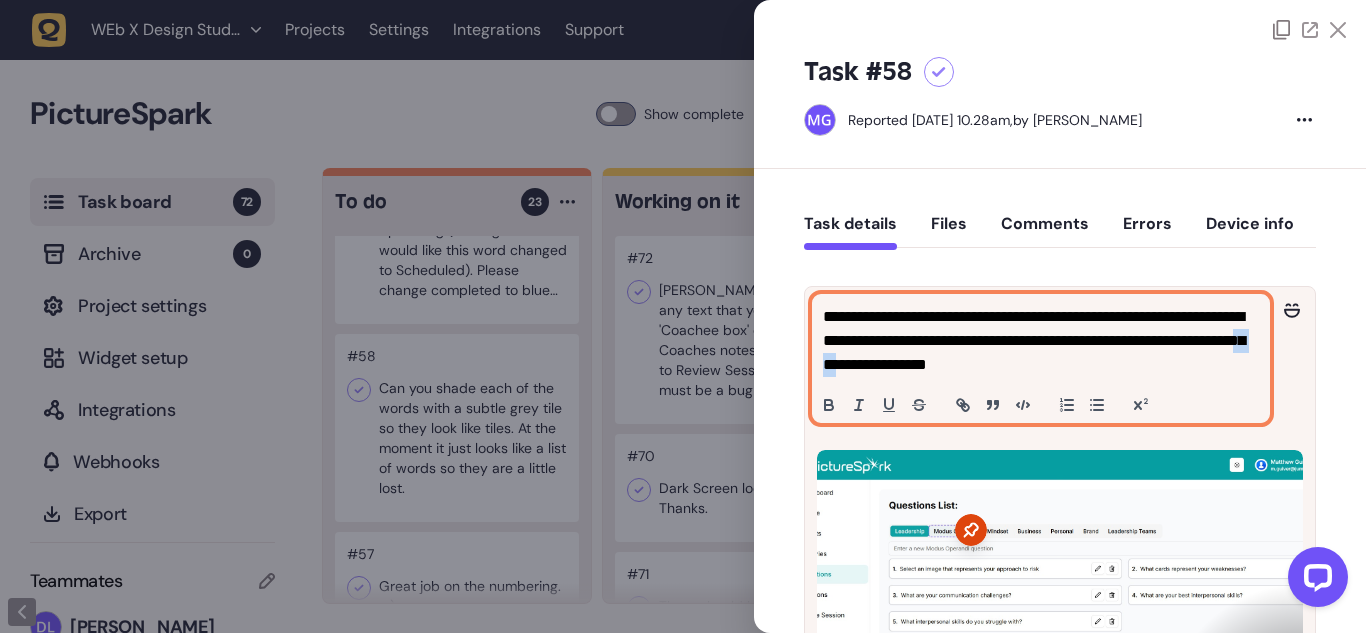 click on "**********" 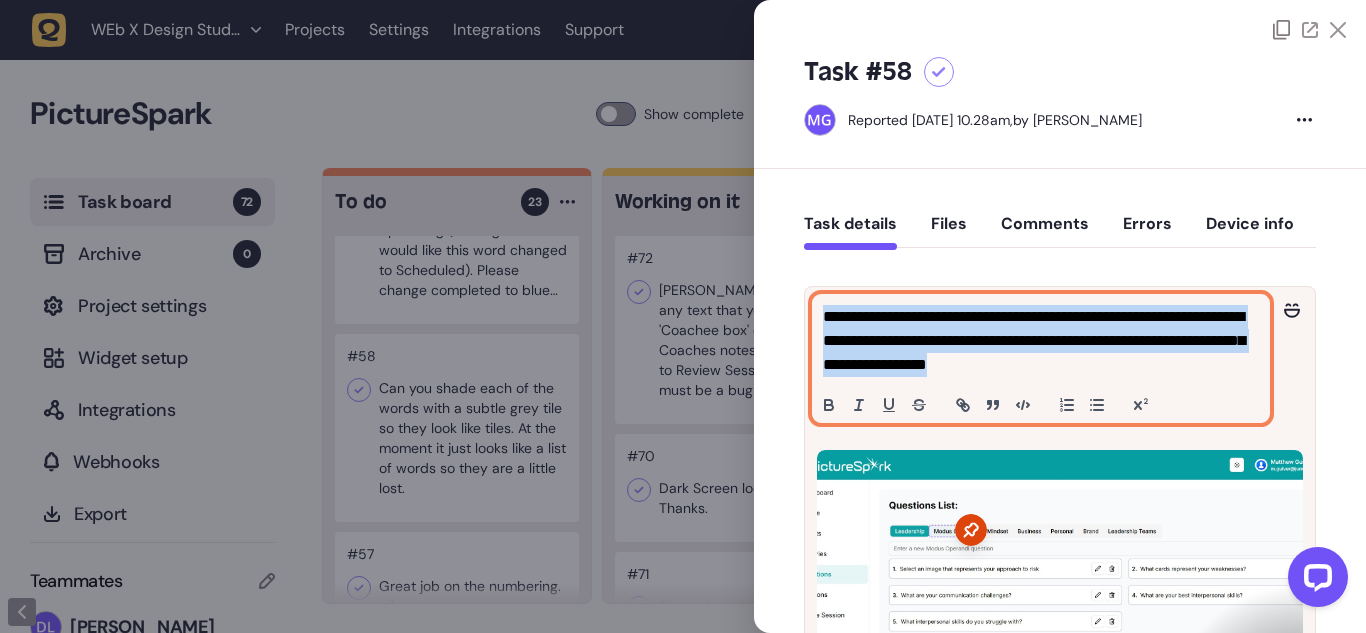 click on "**********" 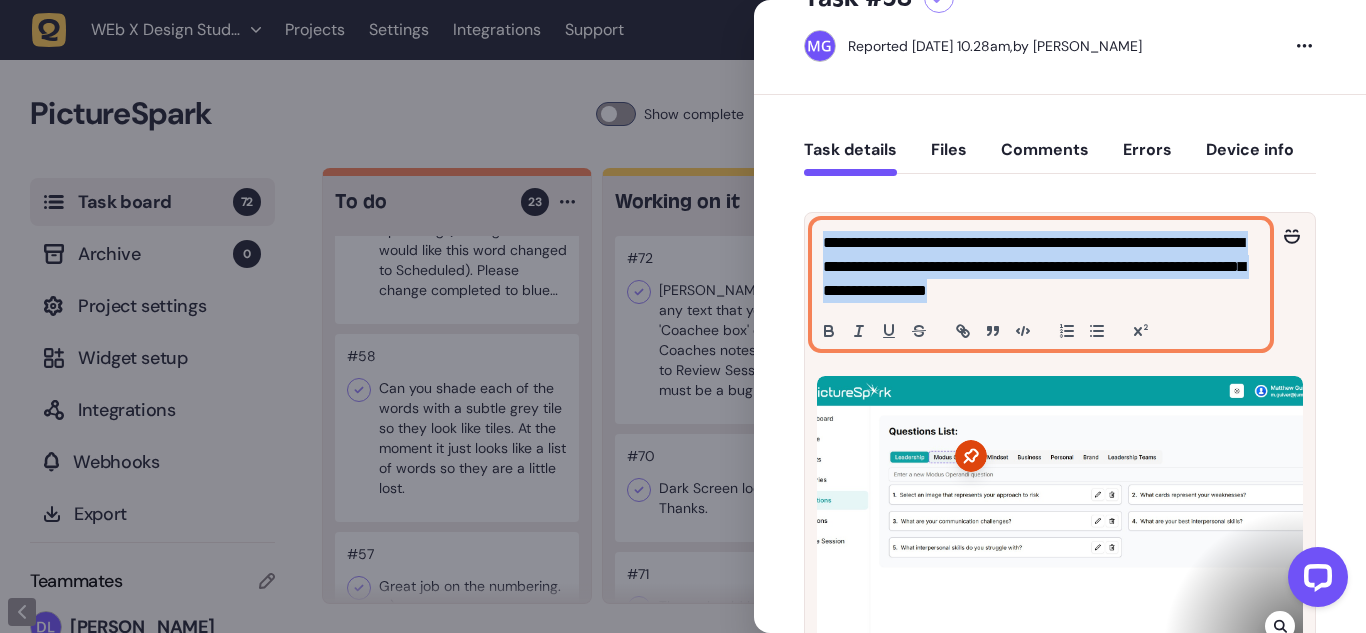 scroll, scrollTop: 80, scrollLeft: 0, axis: vertical 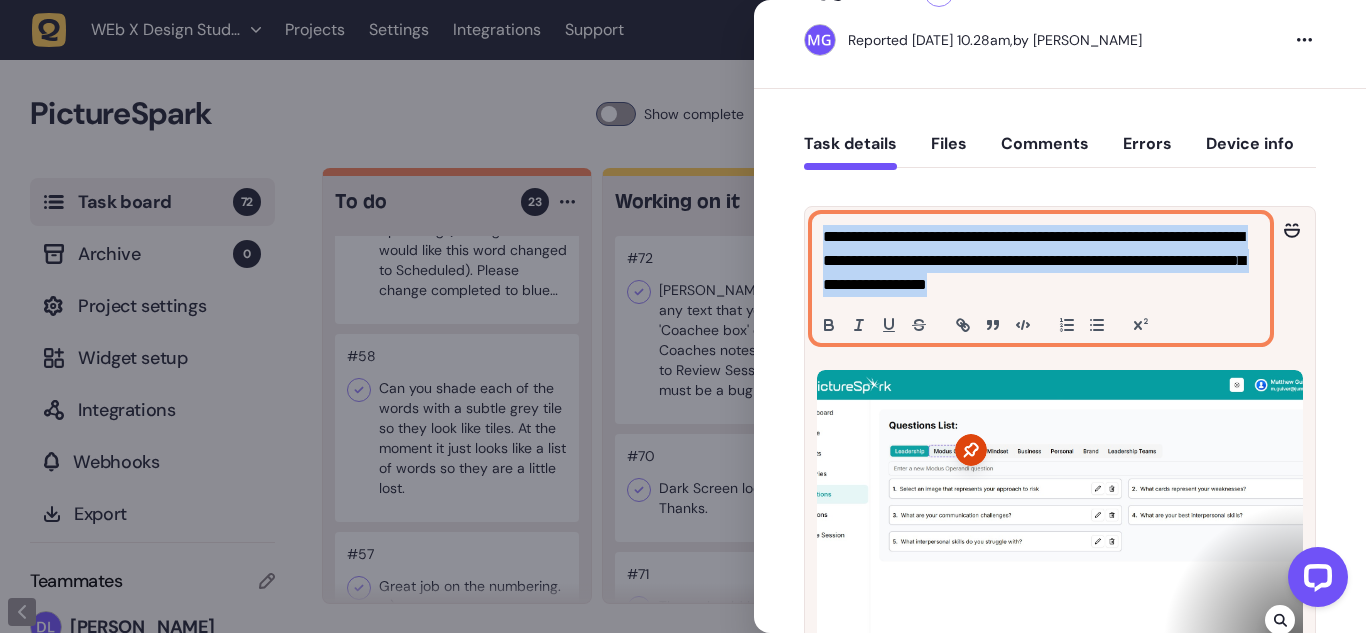 click on "**********" 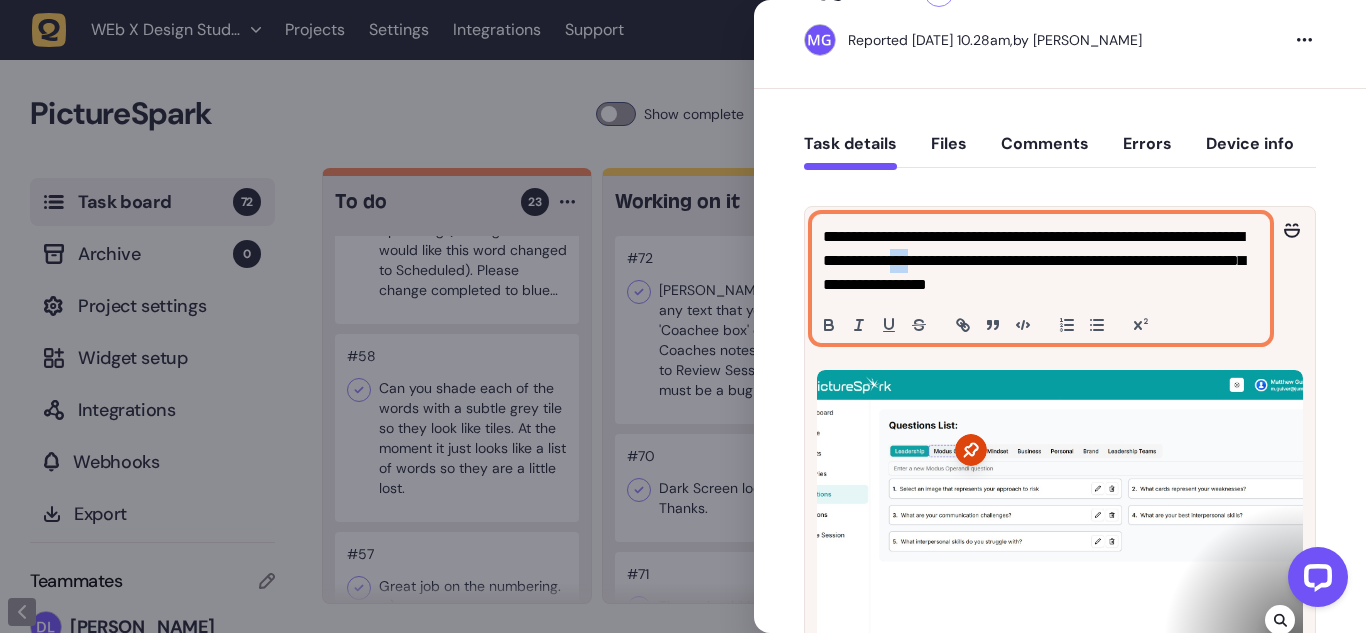 click on "**********" 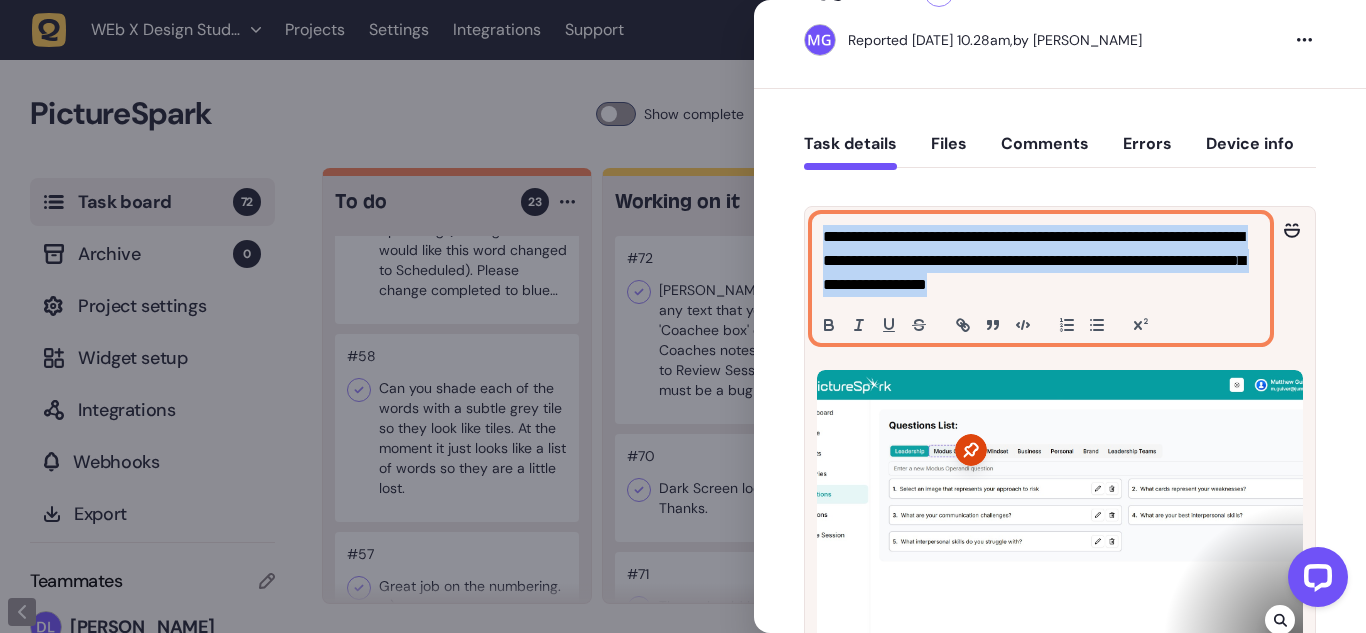 click on "**********" 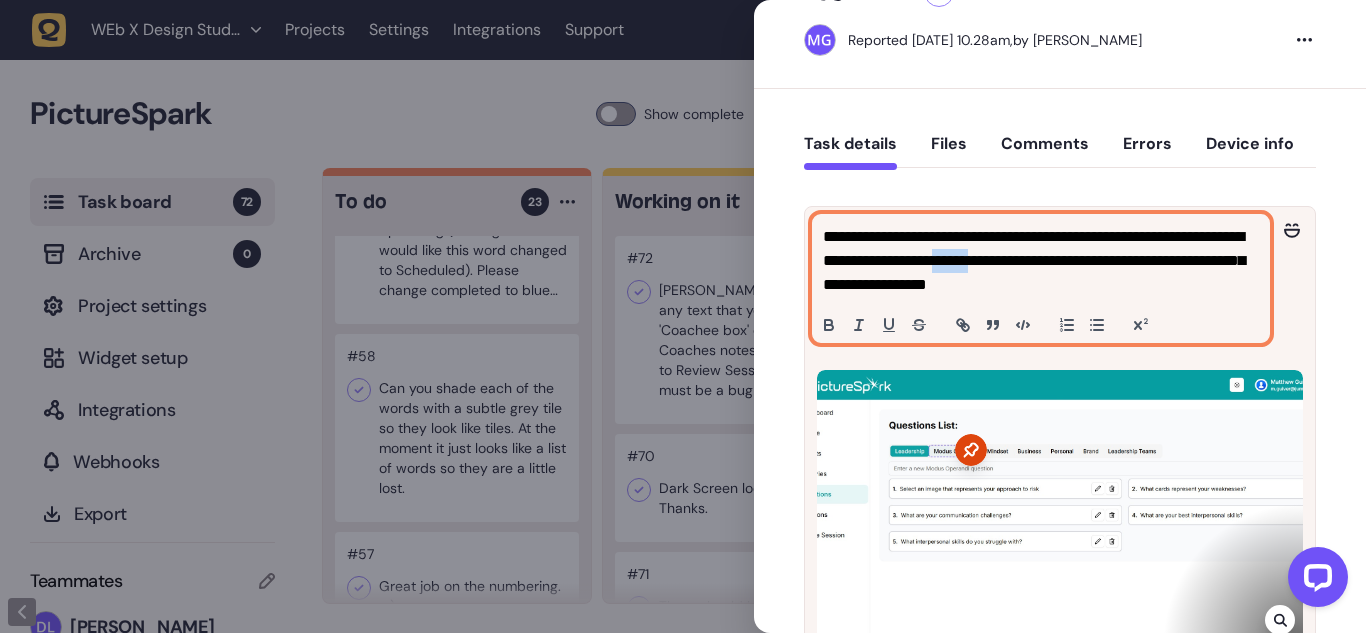 drag, startPoint x: 1033, startPoint y: 258, endPoint x: 1088, endPoint y: 269, distance: 56.089214 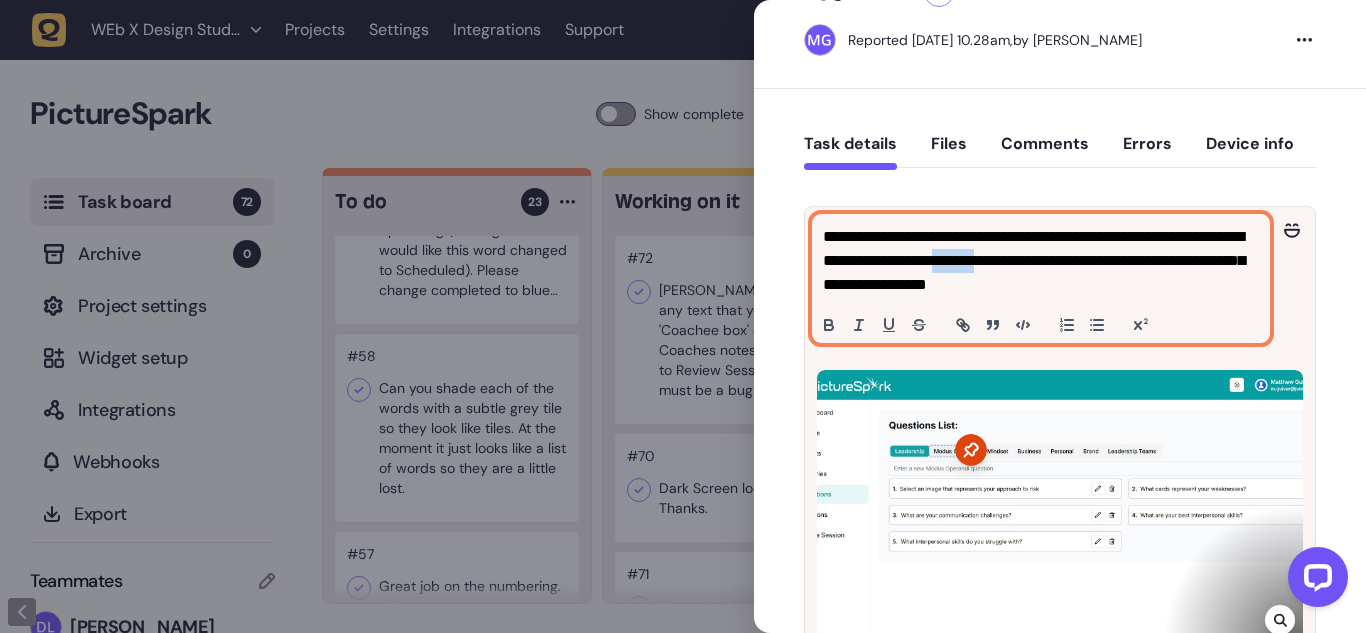 click on "**********" 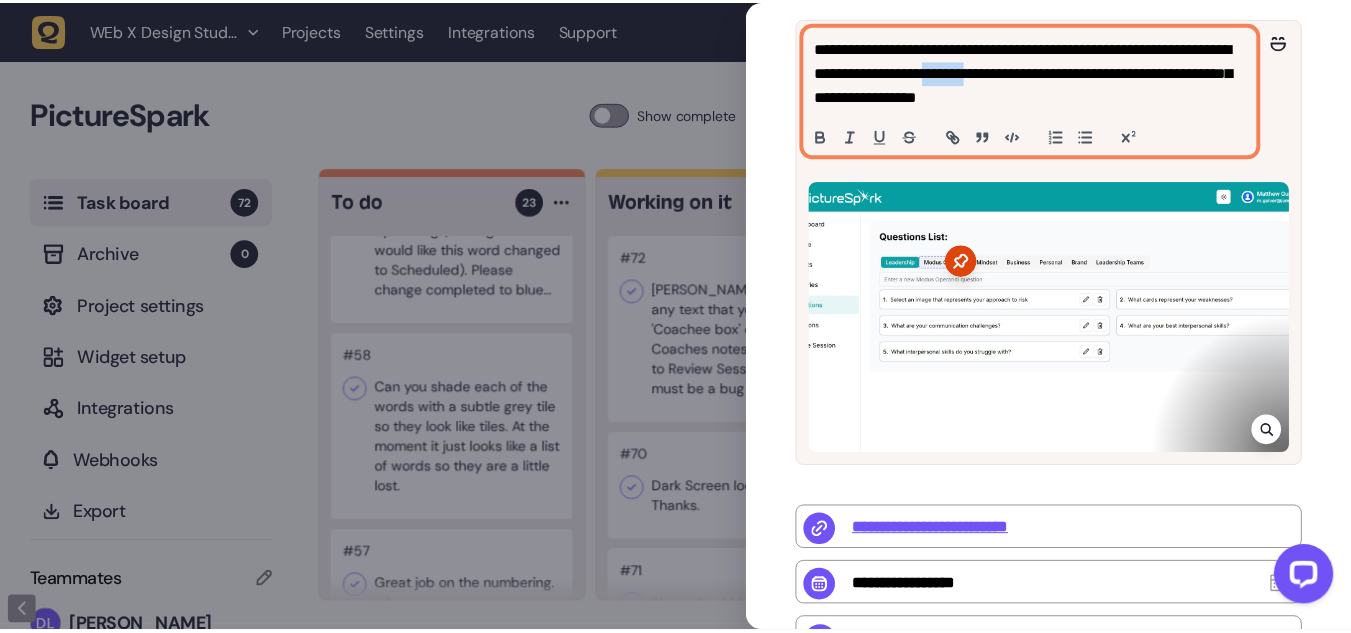 scroll, scrollTop: 283, scrollLeft: 0, axis: vertical 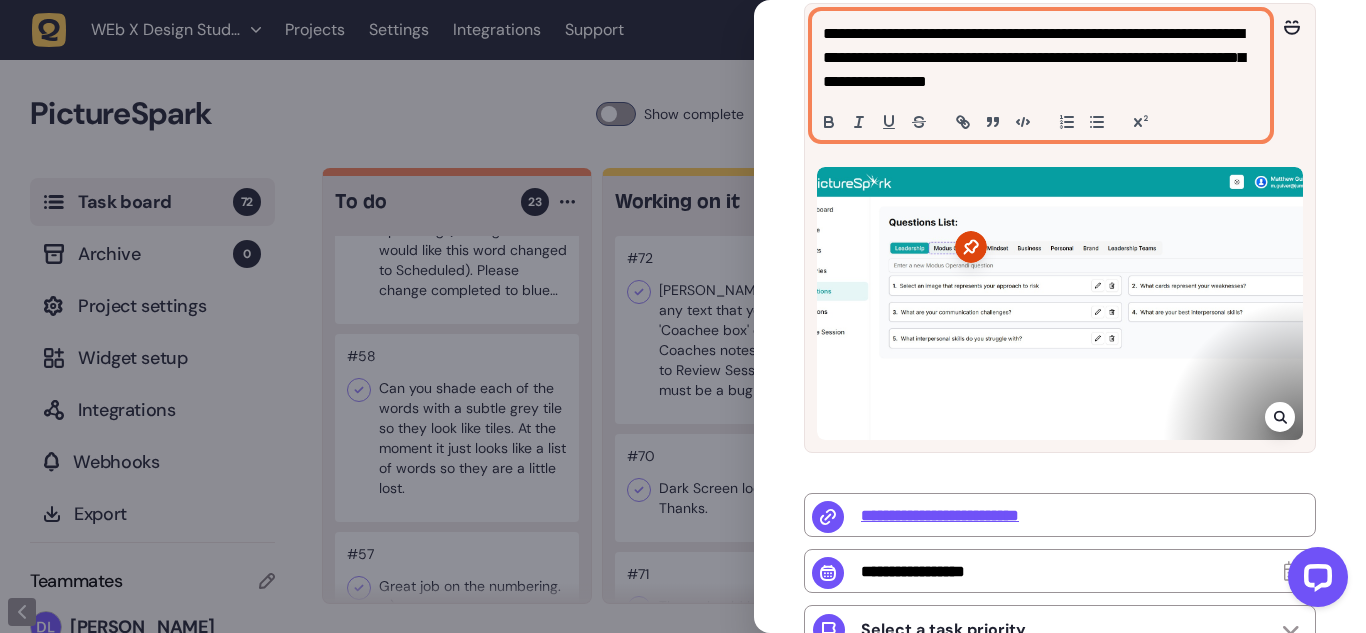 click on "**********" 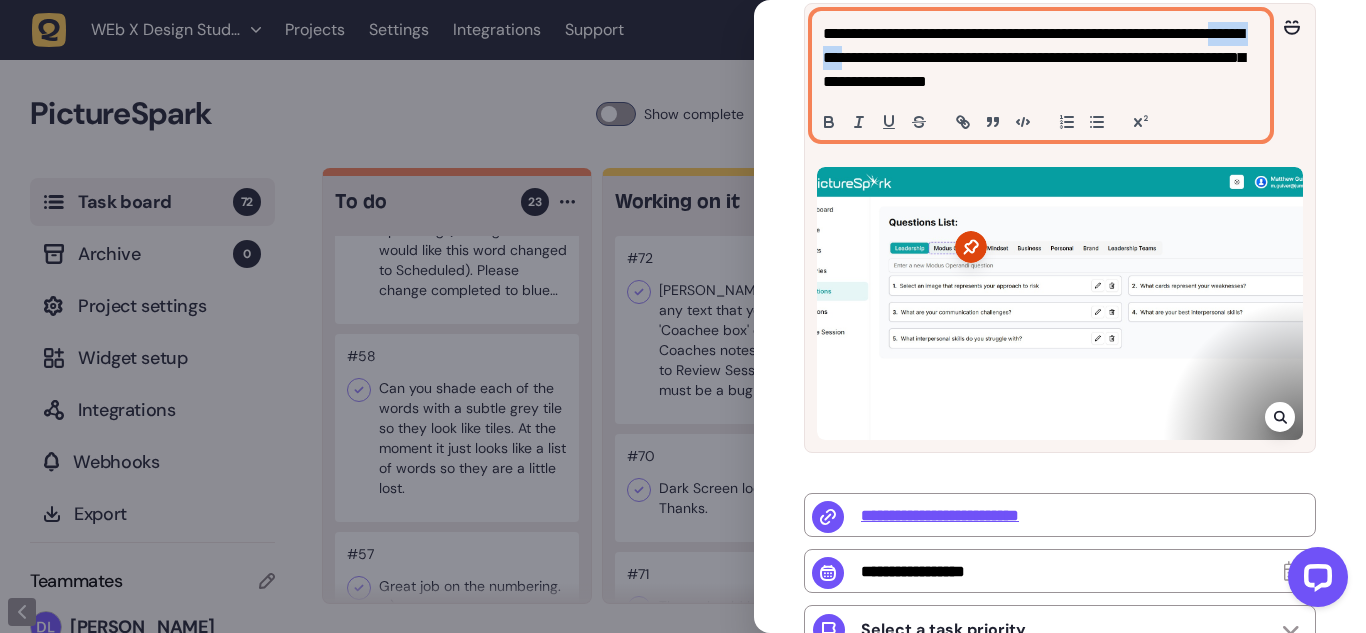 drag, startPoint x: 887, startPoint y: 62, endPoint x: 925, endPoint y: 61, distance: 38.013157 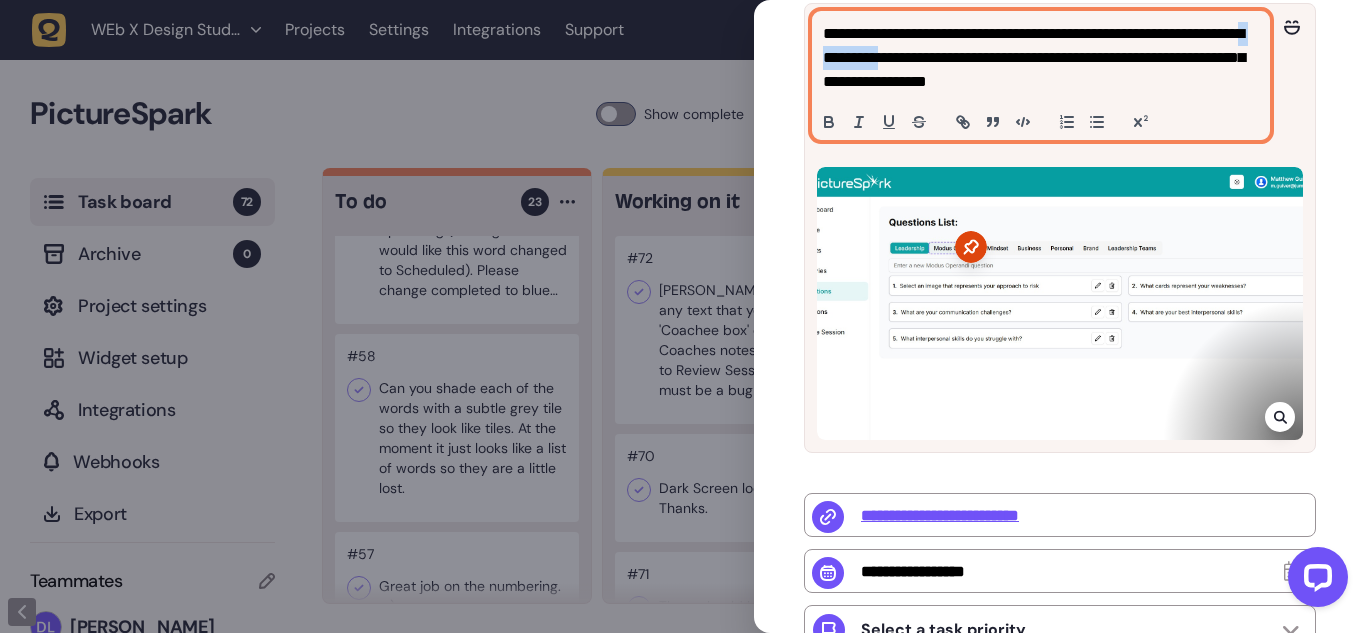 drag, startPoint x: 925, startPoint y: 61, endPoint x: 963, endPoint y: 55, distance: 38.470768 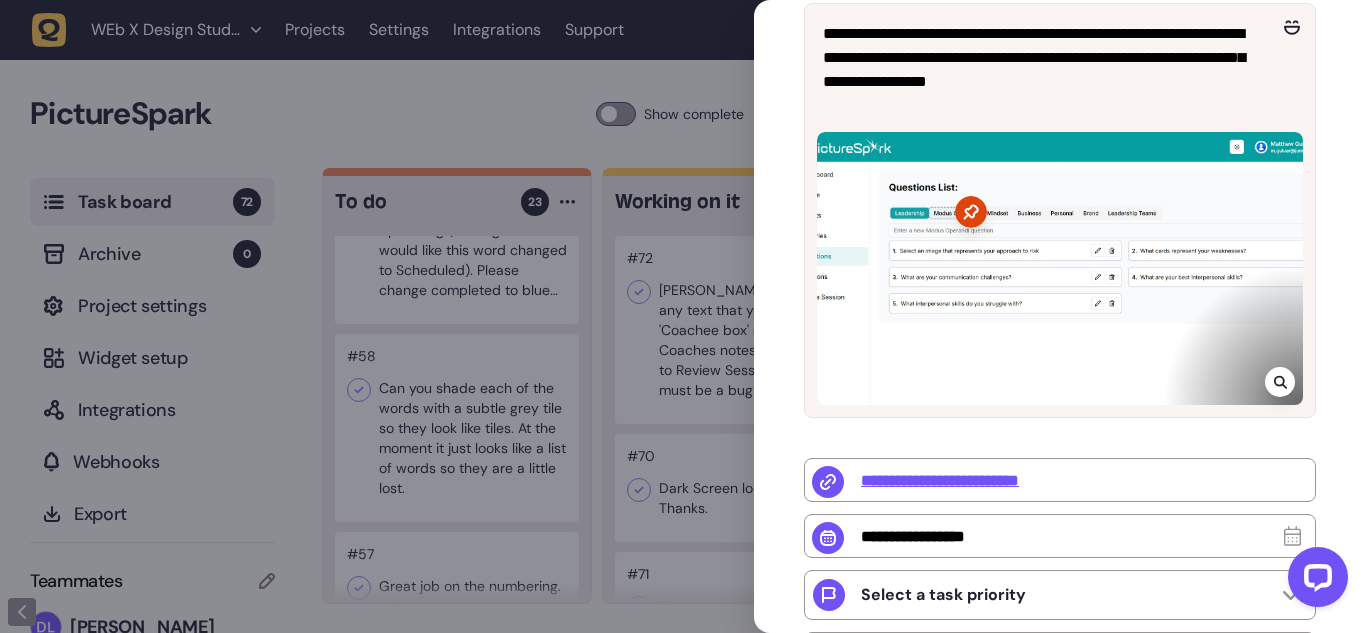 click 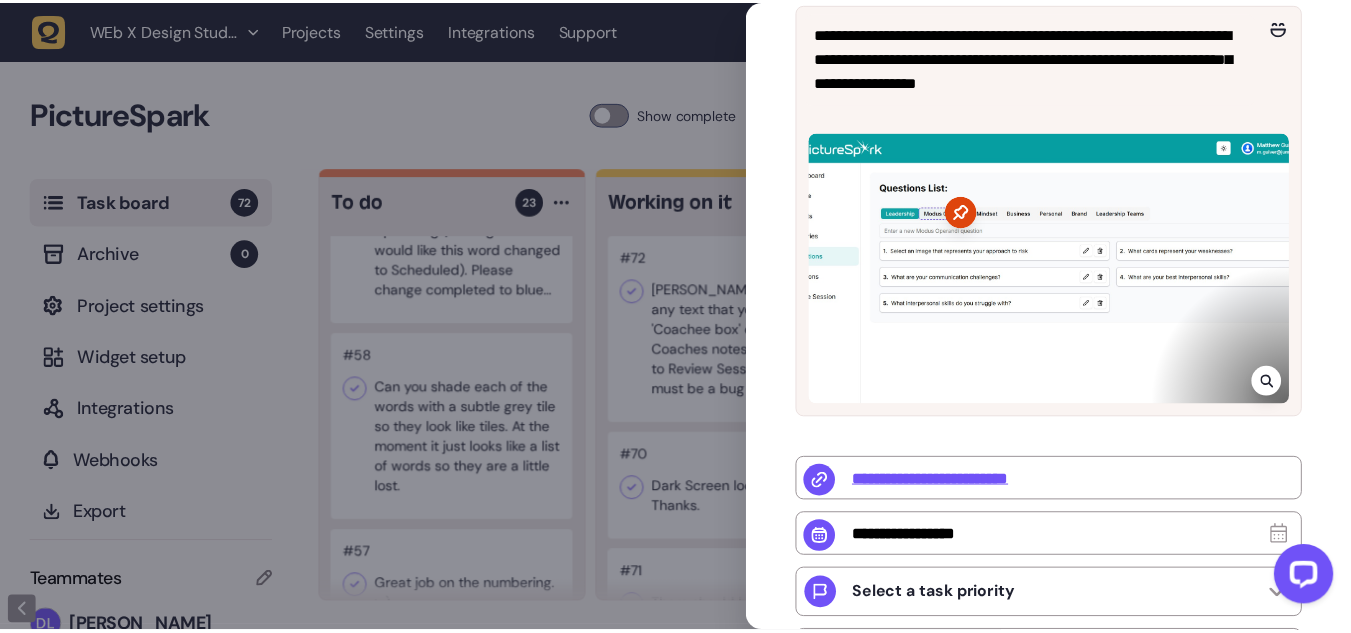 scroll, scrollTop: 122, scrollLeft: 0, axis: vertical 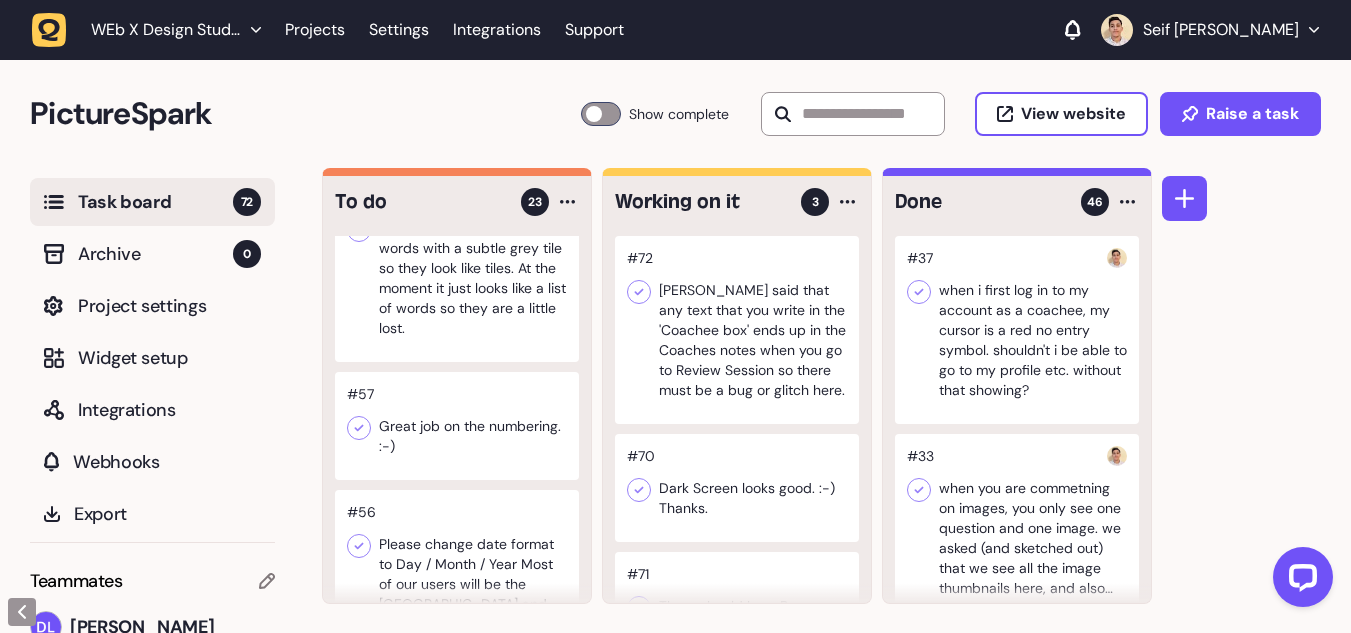 click 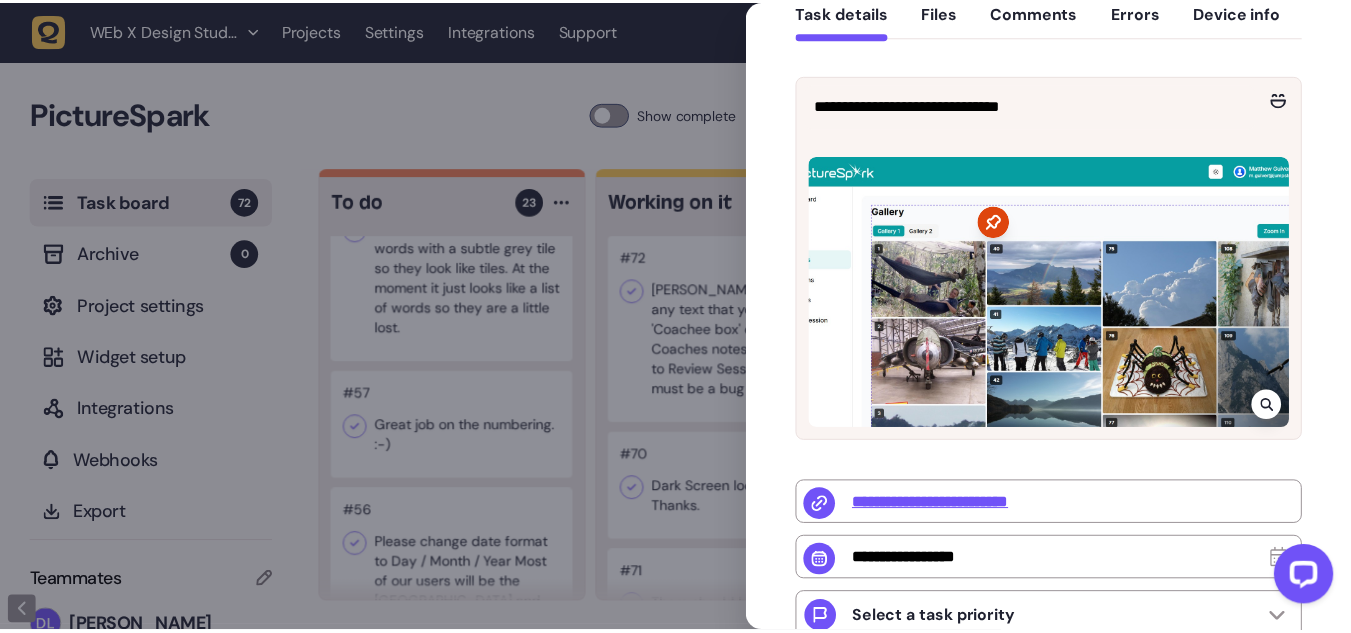 scroll, scrollTop: 213, scrollLeft: 0, axis: vertical 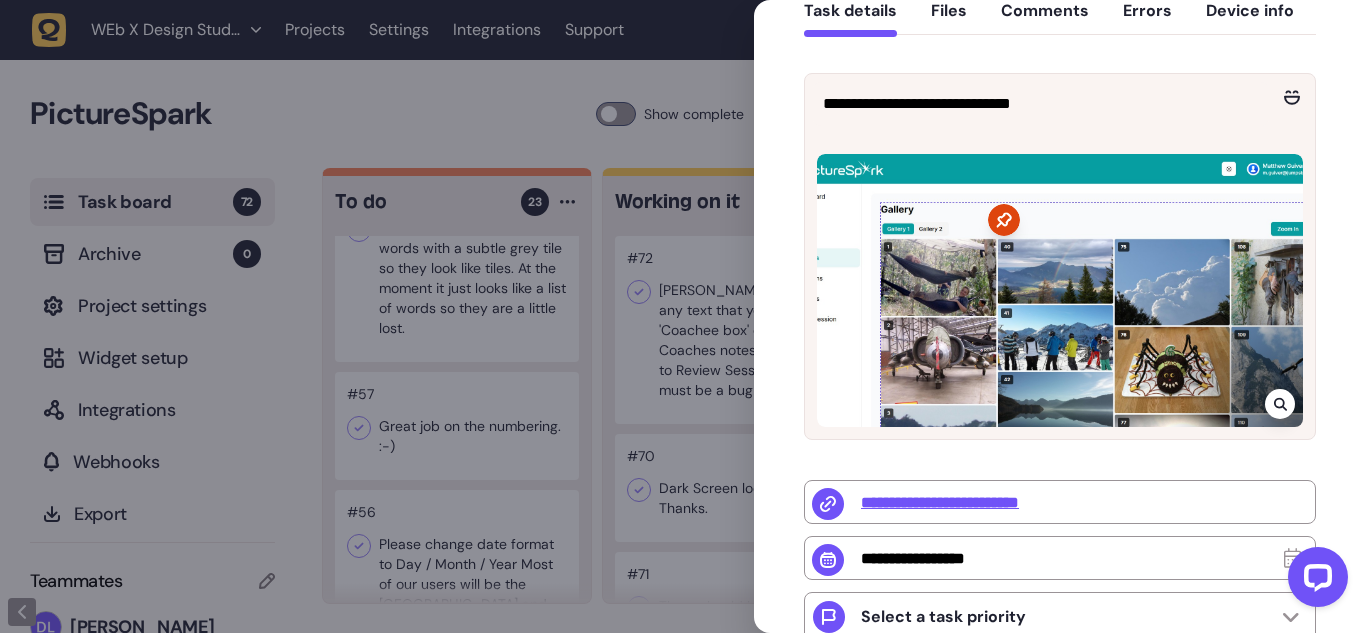 click 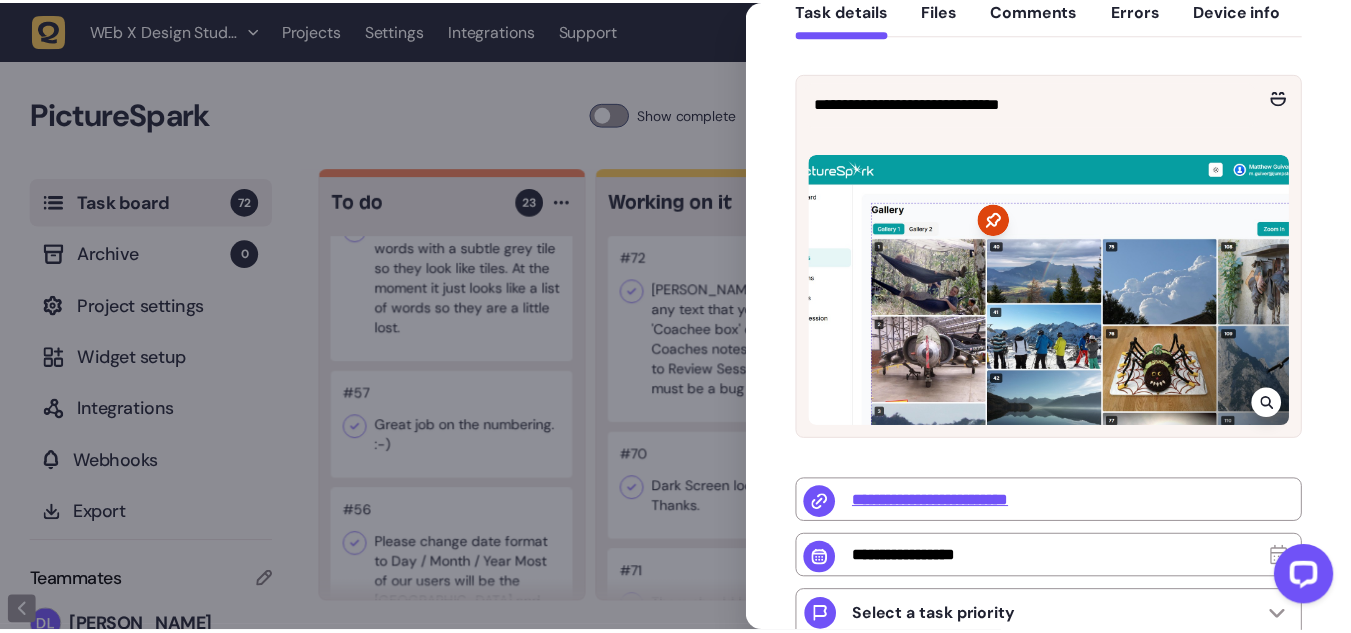 scroll, scrollTop: 122, scrollLeft: 0, axis: vertical 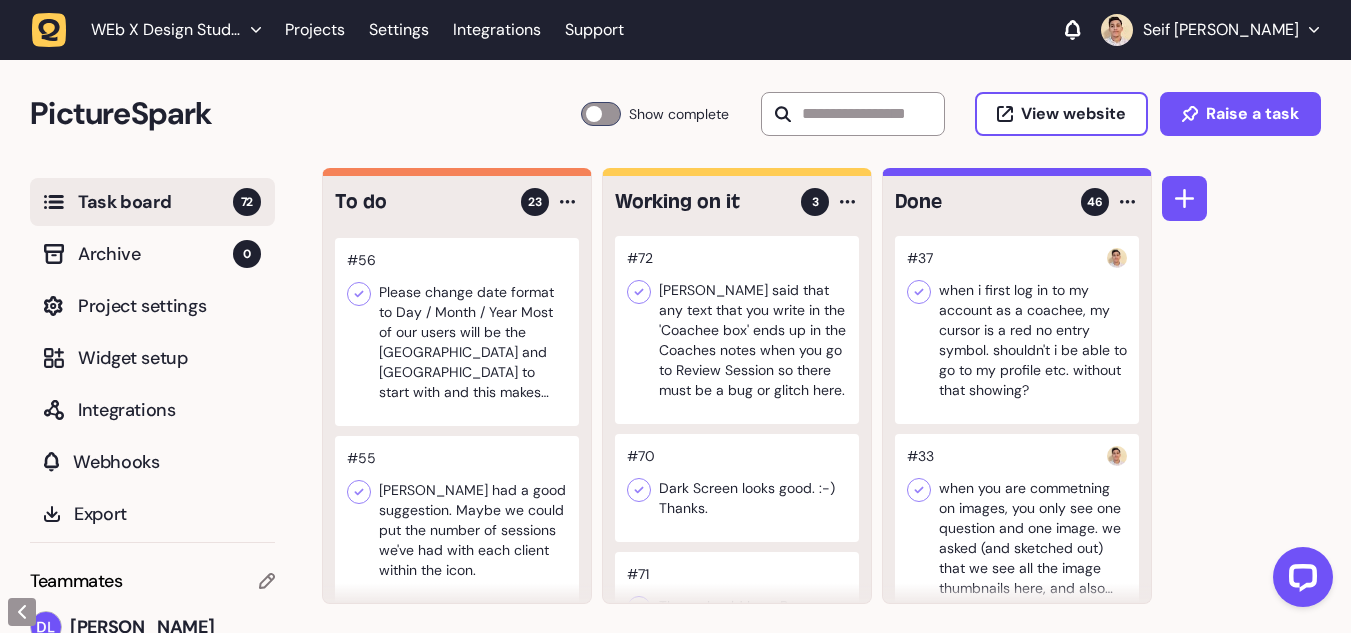 click 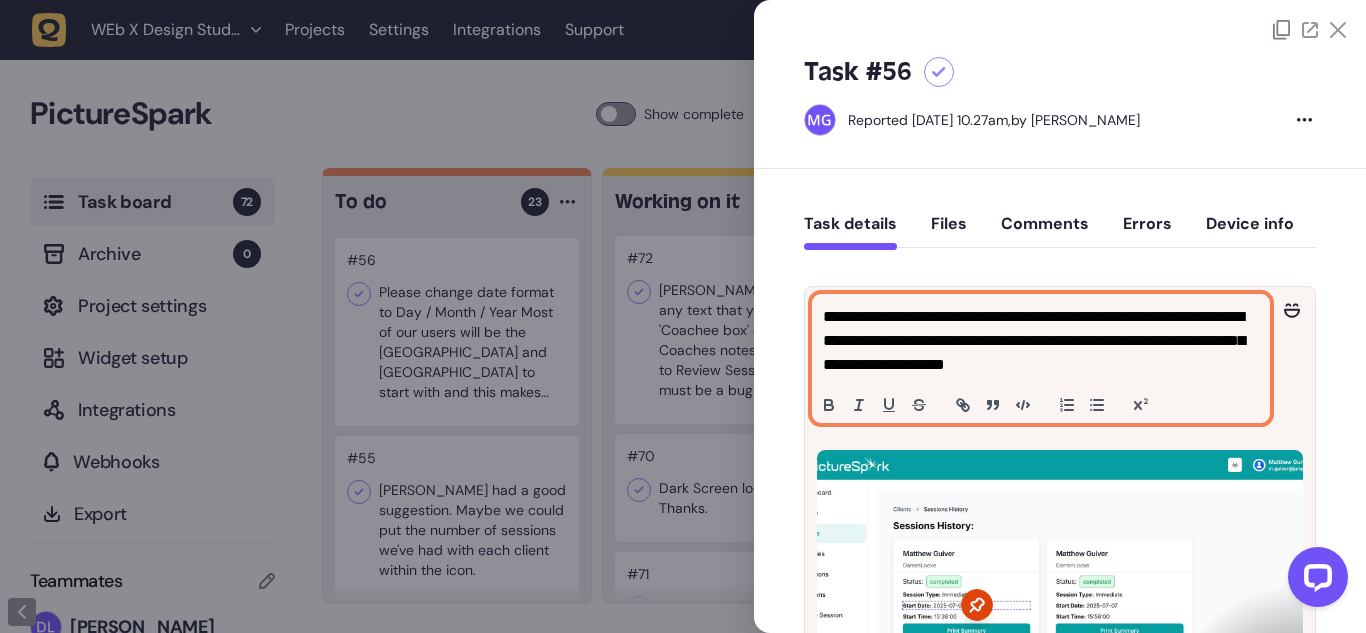 click on "**********" 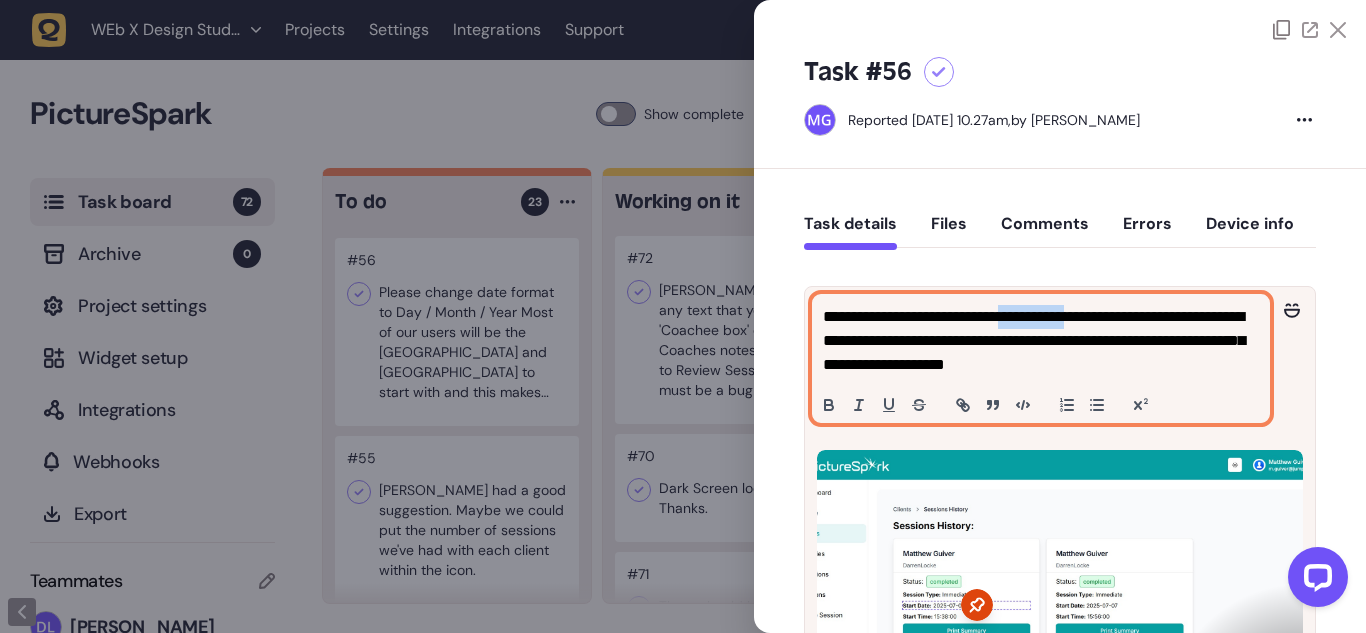 drag, startPoint x: 1064, startPoint y: 313, endPoint x: 1111, endPoint y: 310, distance: 47.095646 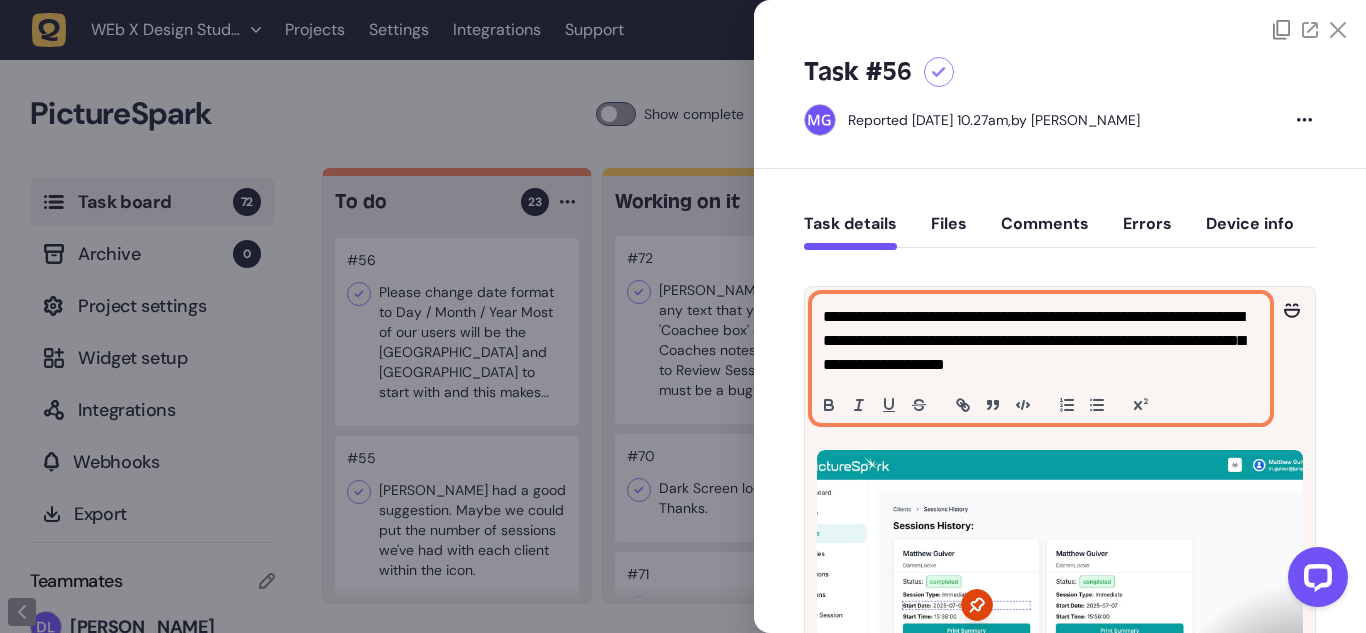 click on "**********" 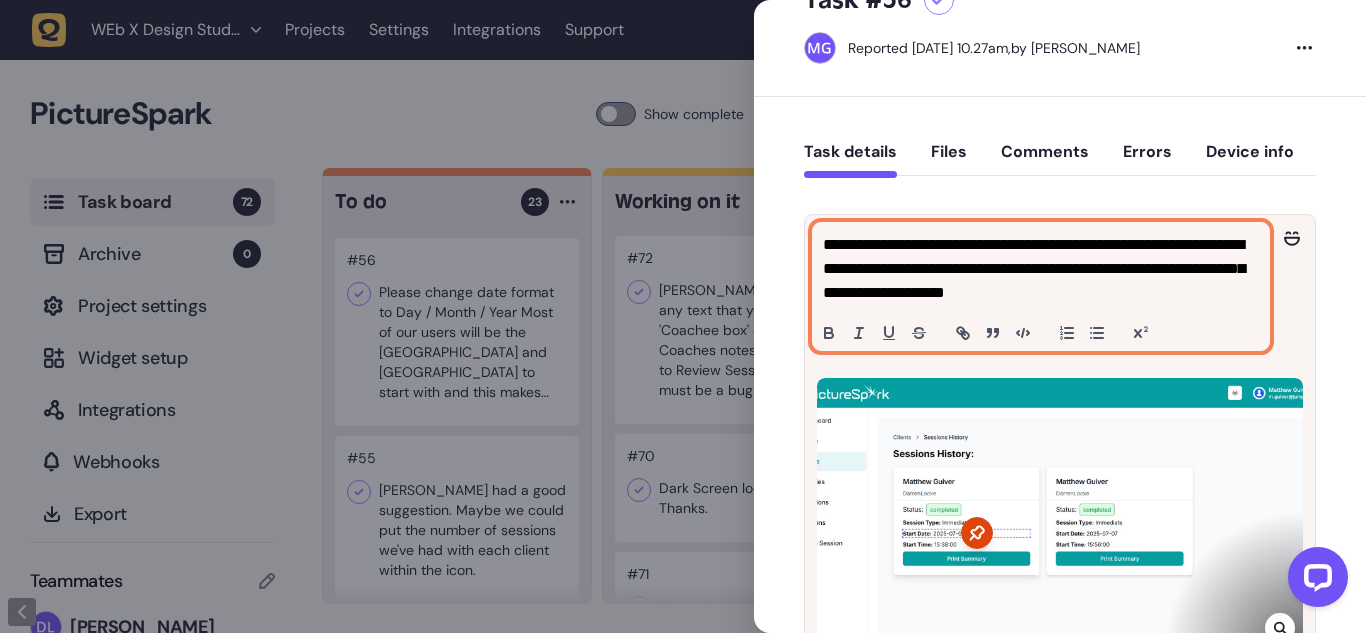 scroll, scrollTop: 78, scrollLeft: 0, axis: vertical 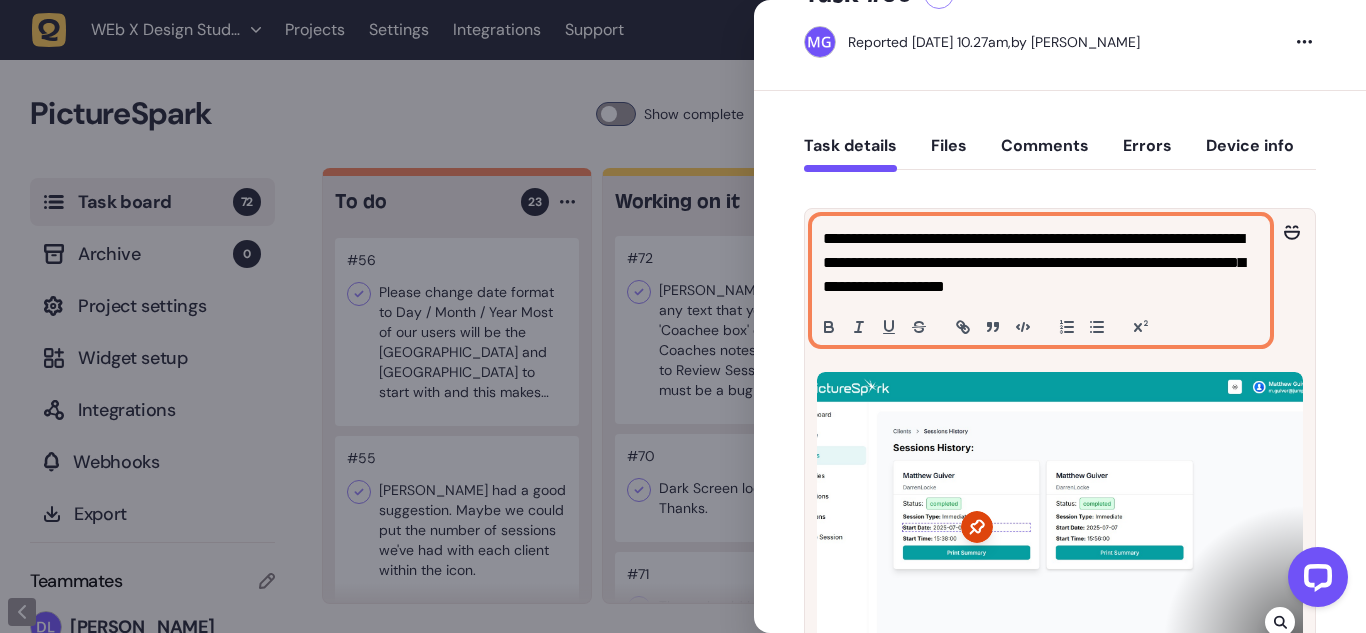 click on "**********" 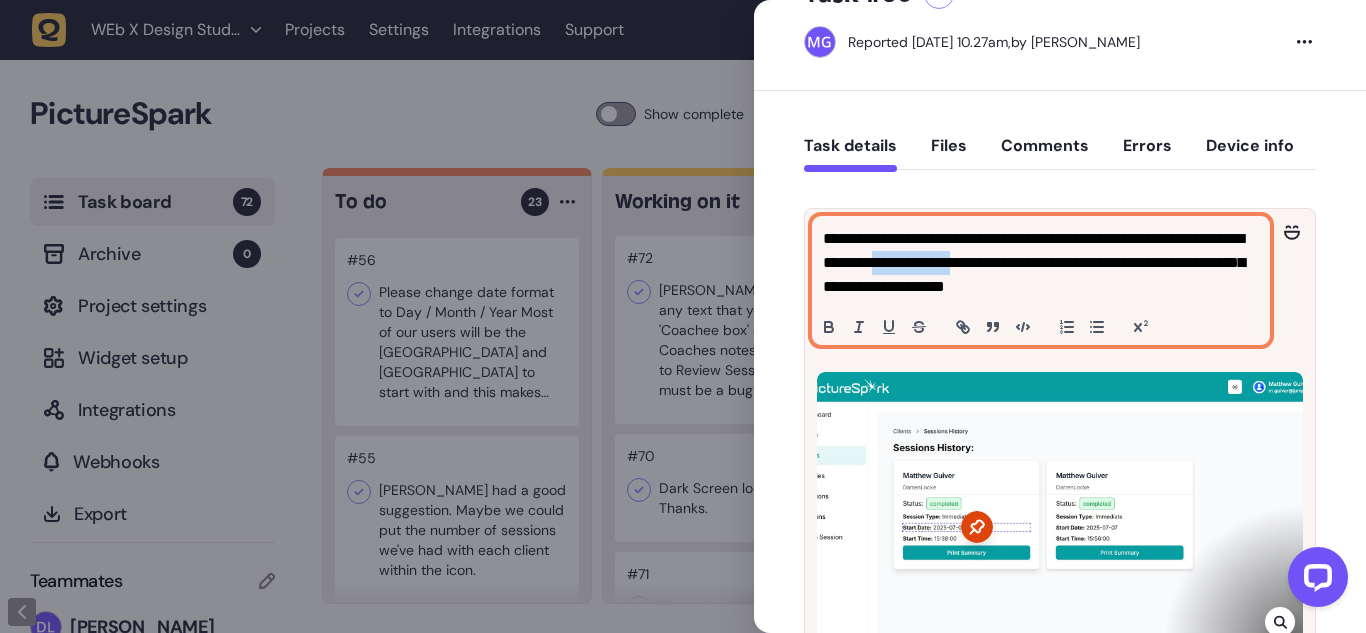 drag, startPoint x: 988, startPoint y: 261, endPoint x: 1048, endPoint y: 261, distance: 60 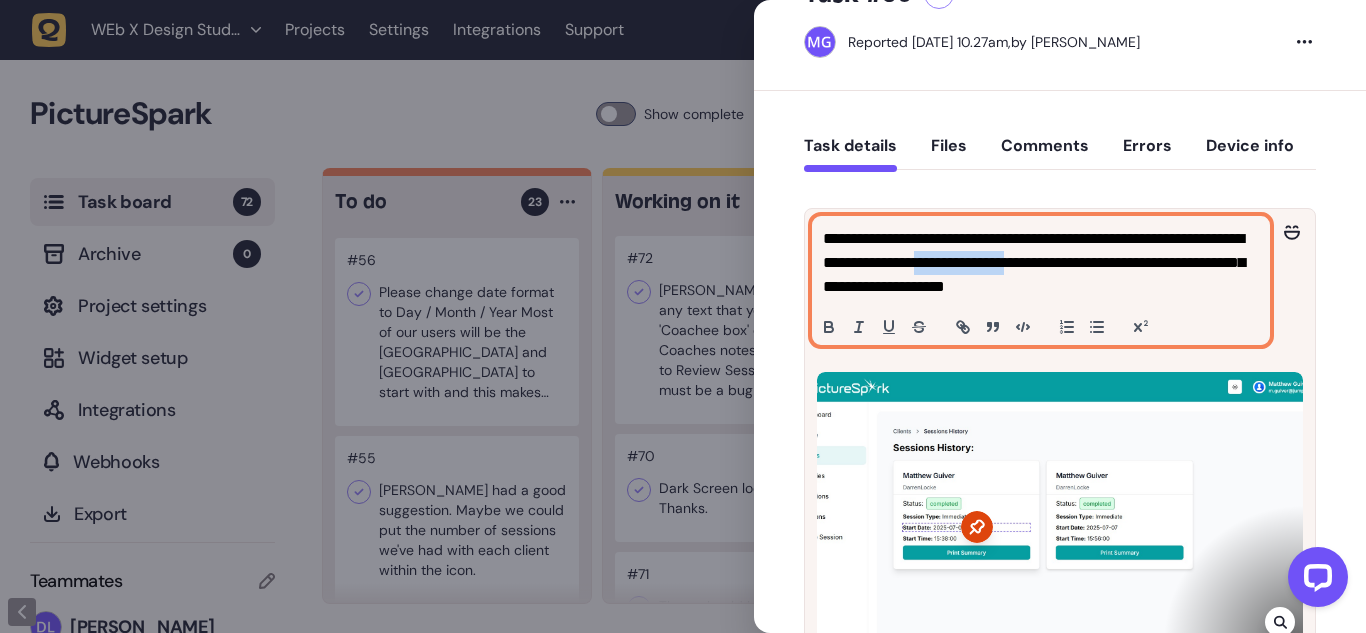 drag, startPoint x: 1048, startPoint y: 261, endPoint x: 1136, endPoint y: 259, distance: 88.02273 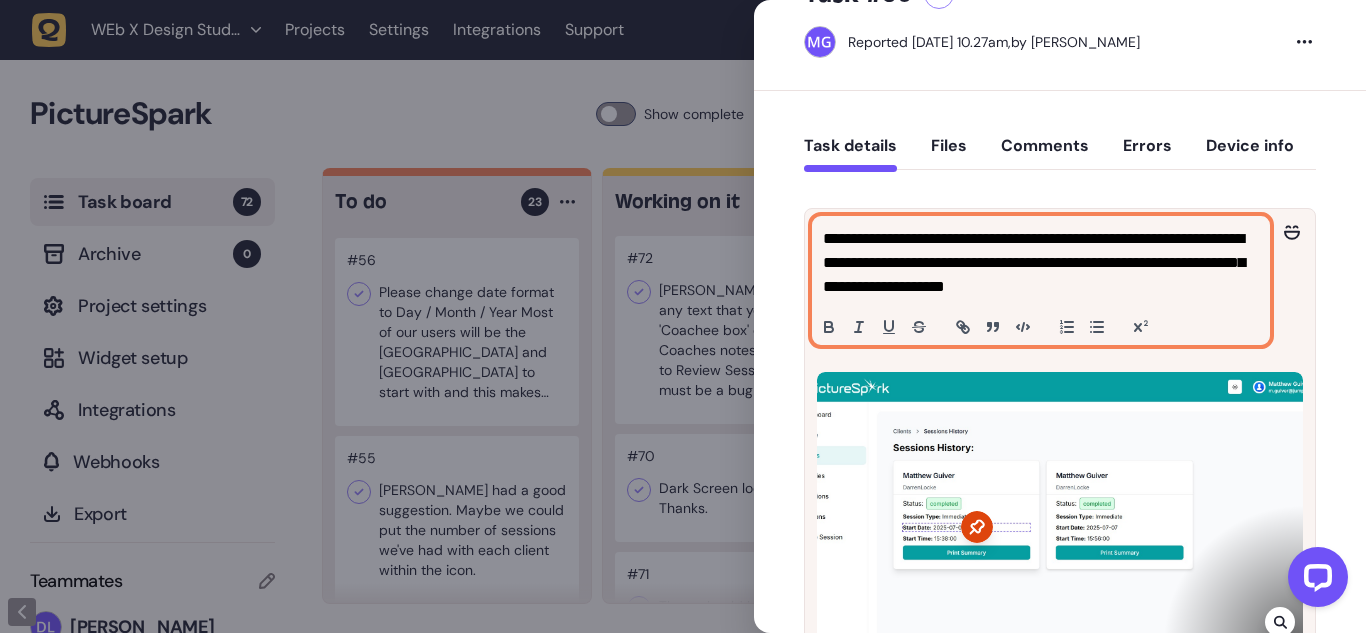 click on "**********" 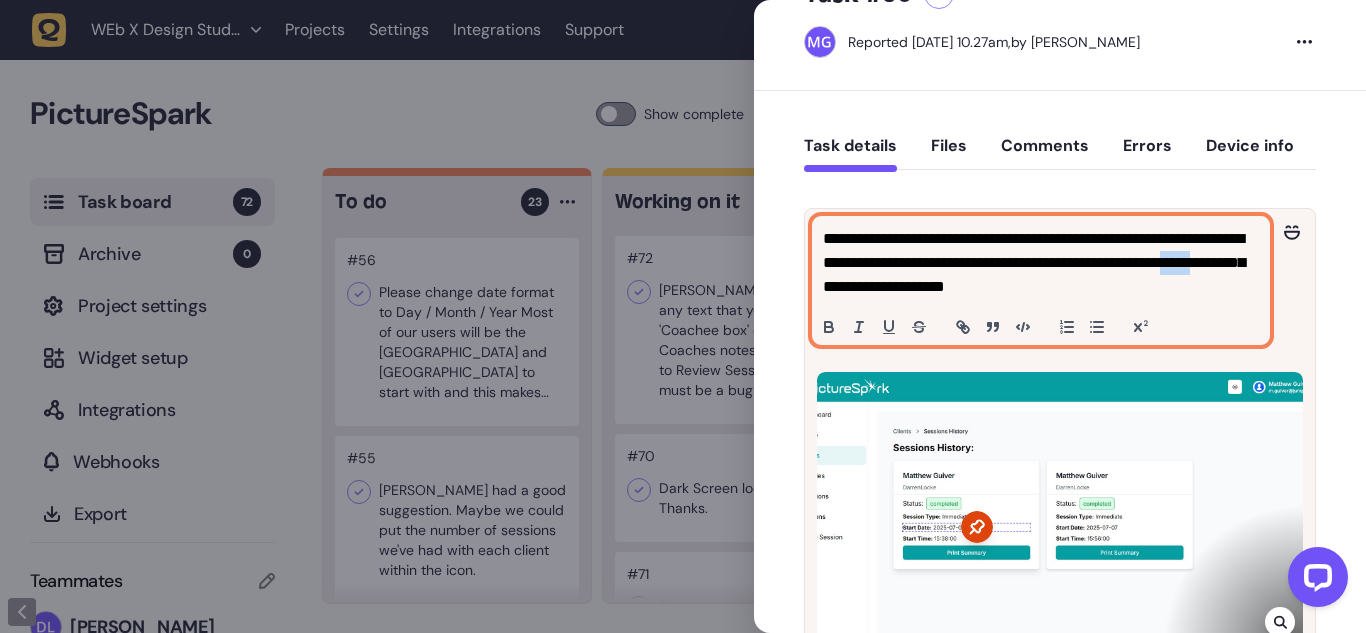 click on "**********" 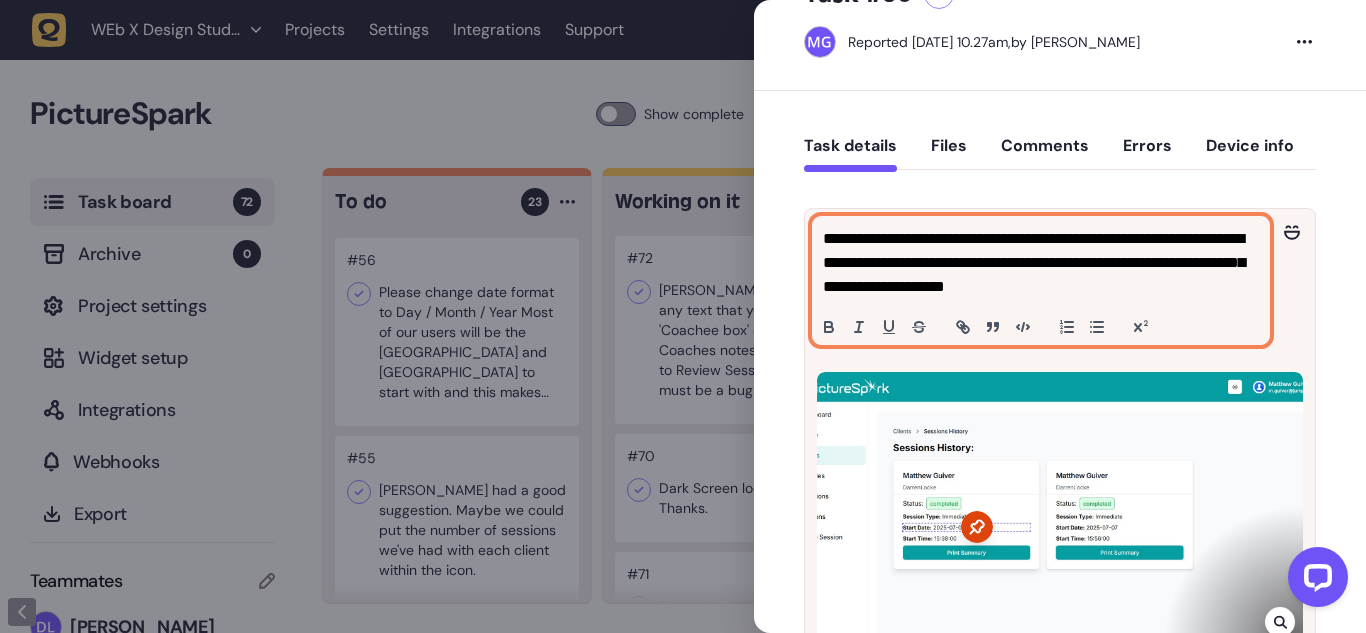 click on "**********" 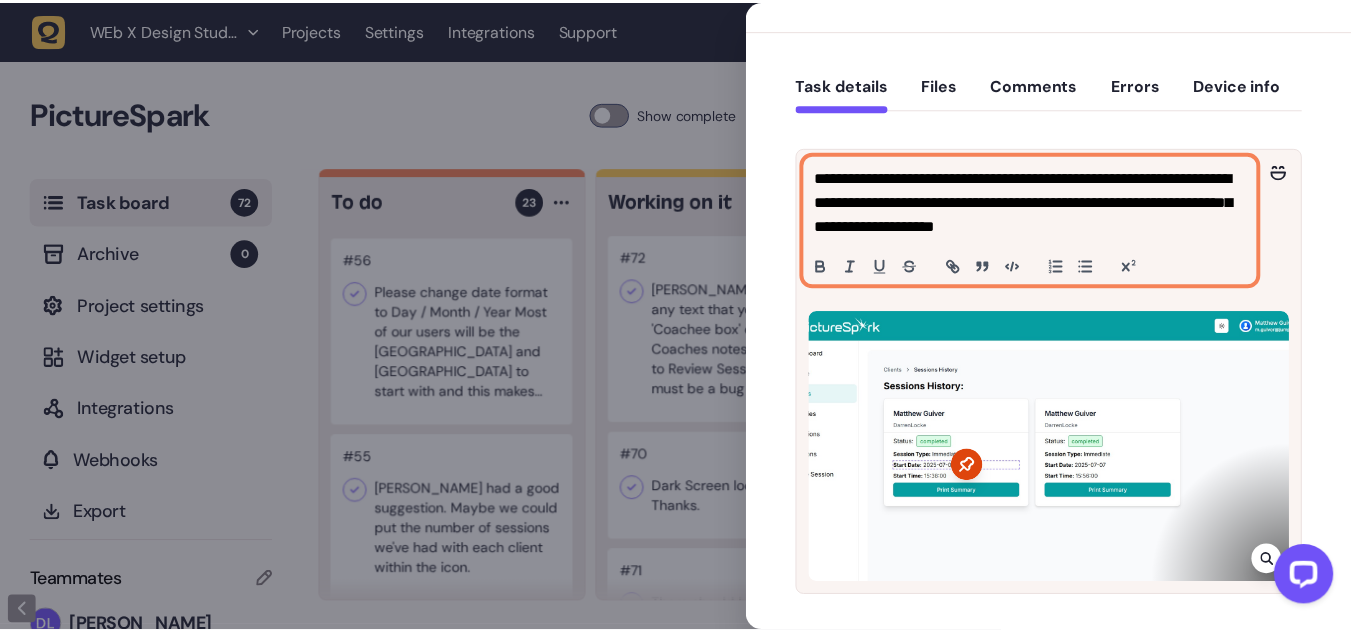 scroll, scrollTop: 142, scrollLeft: 0, axis: vertical 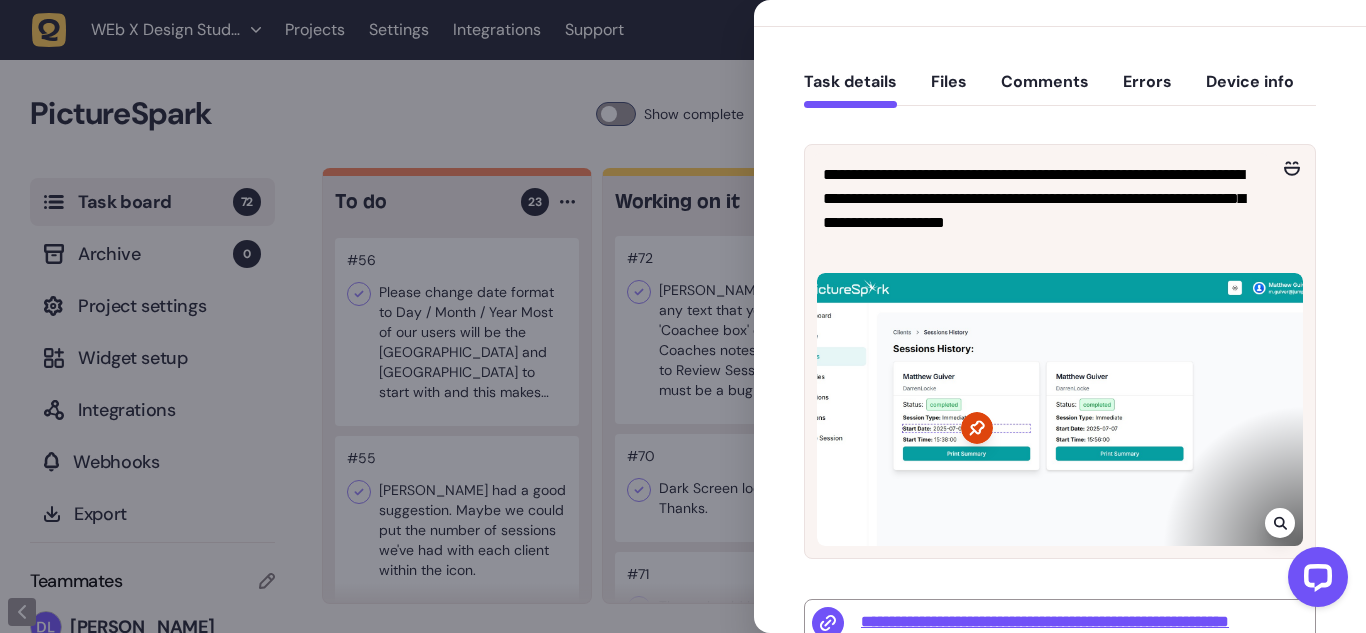 click 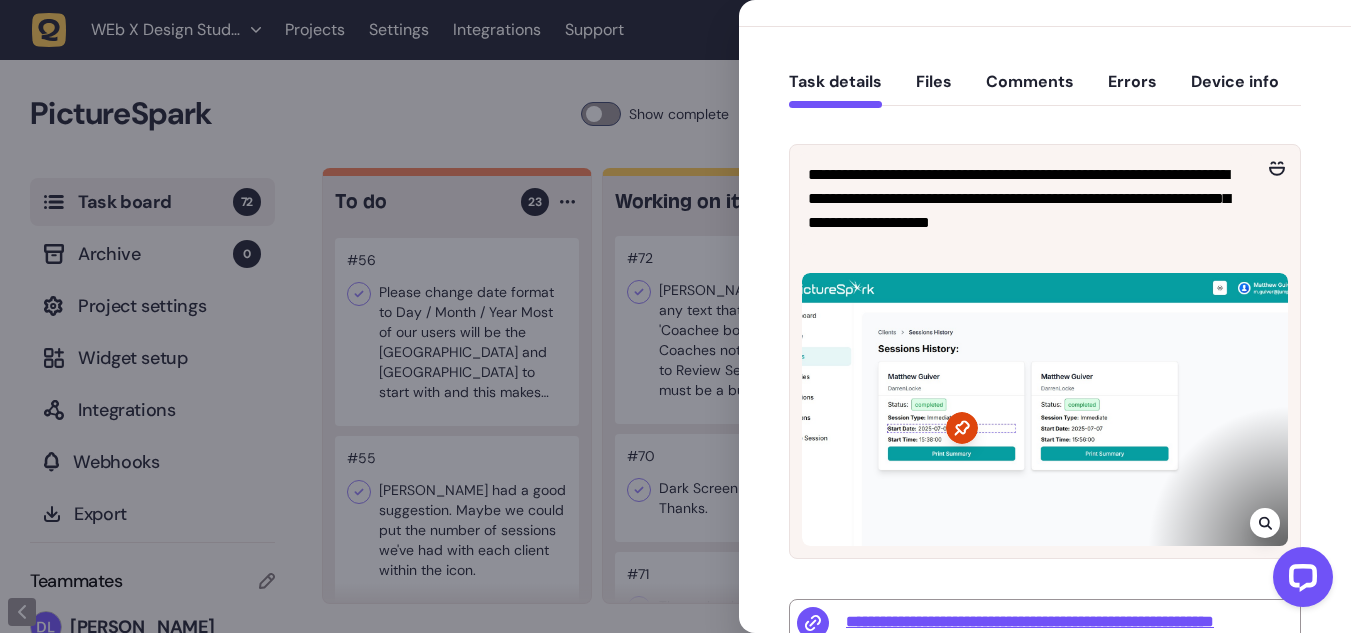 scroll, scrollTop: 122, scrollLeft: 0, axis: vertical 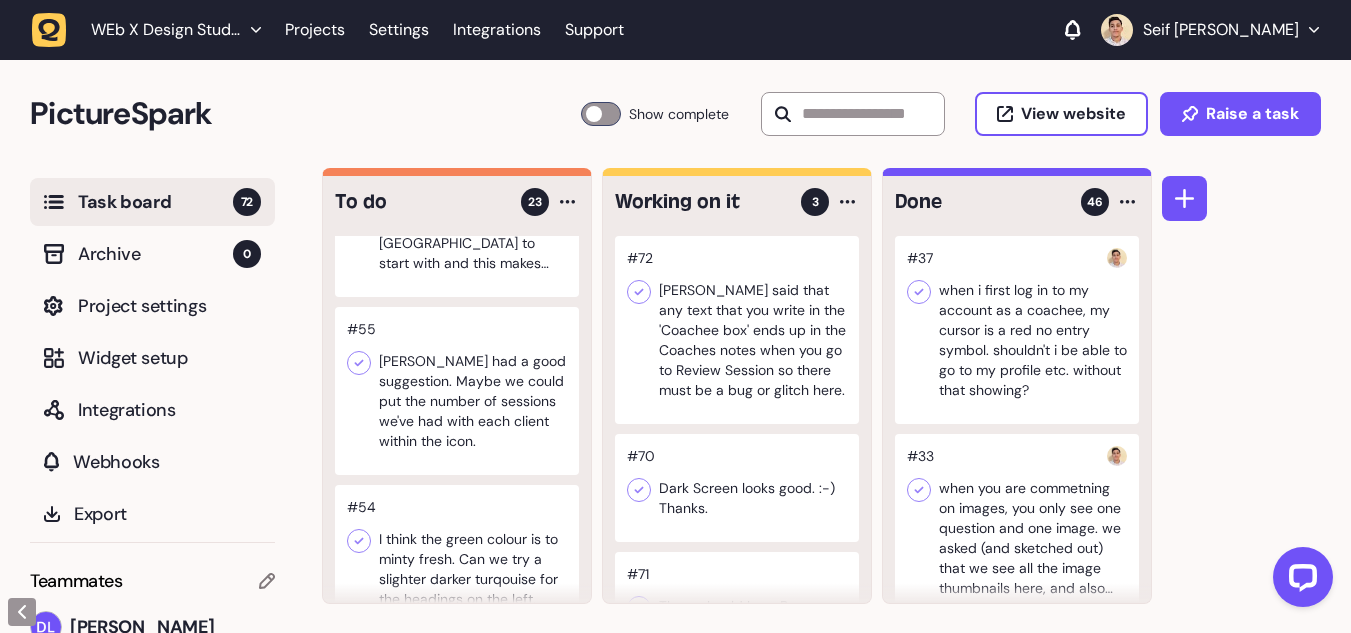 click 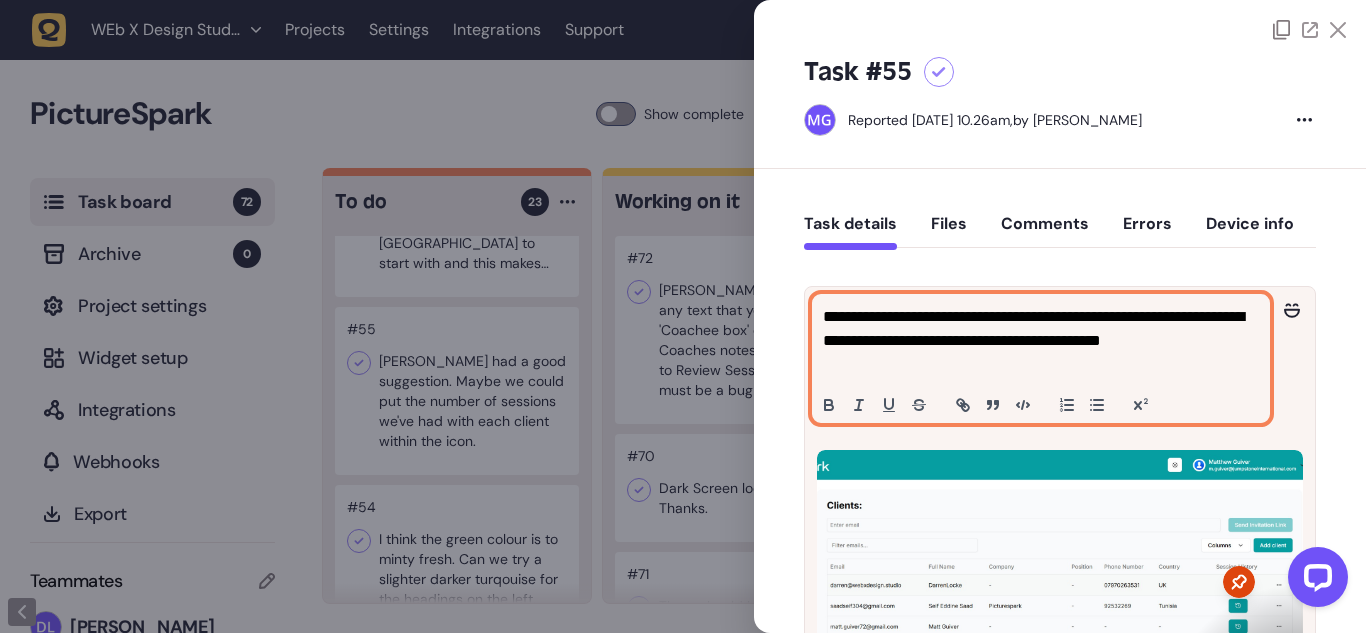 click on "**********" 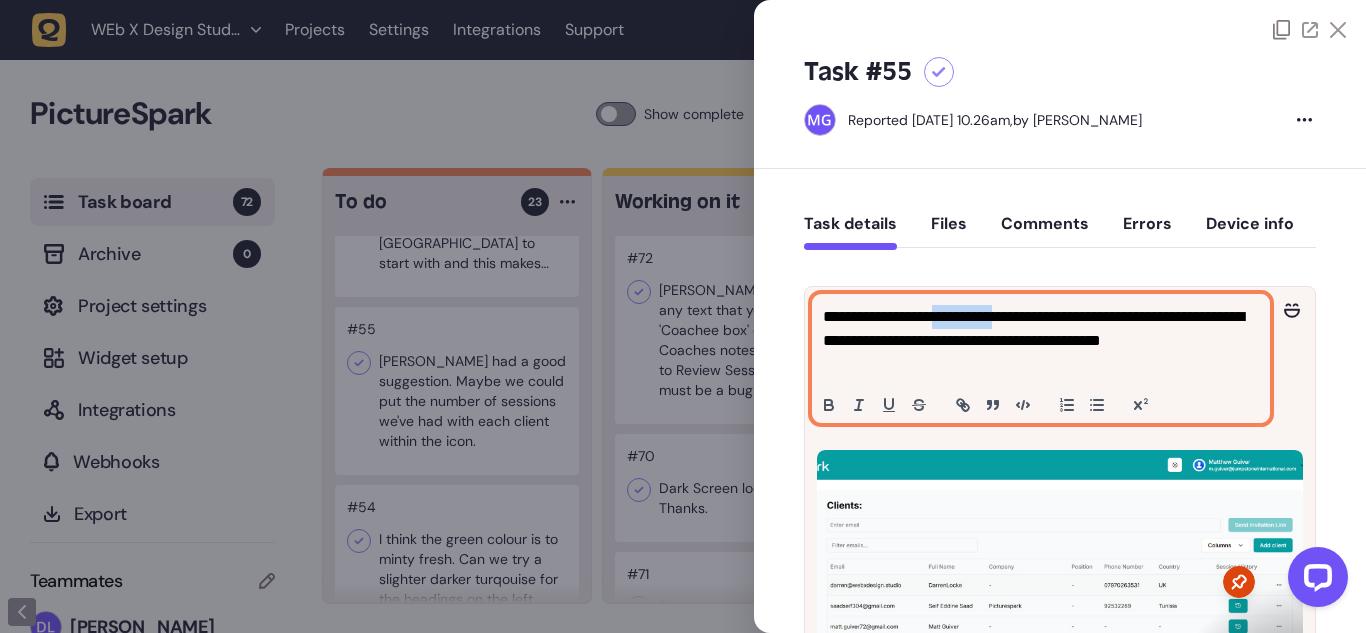 click on "**********" 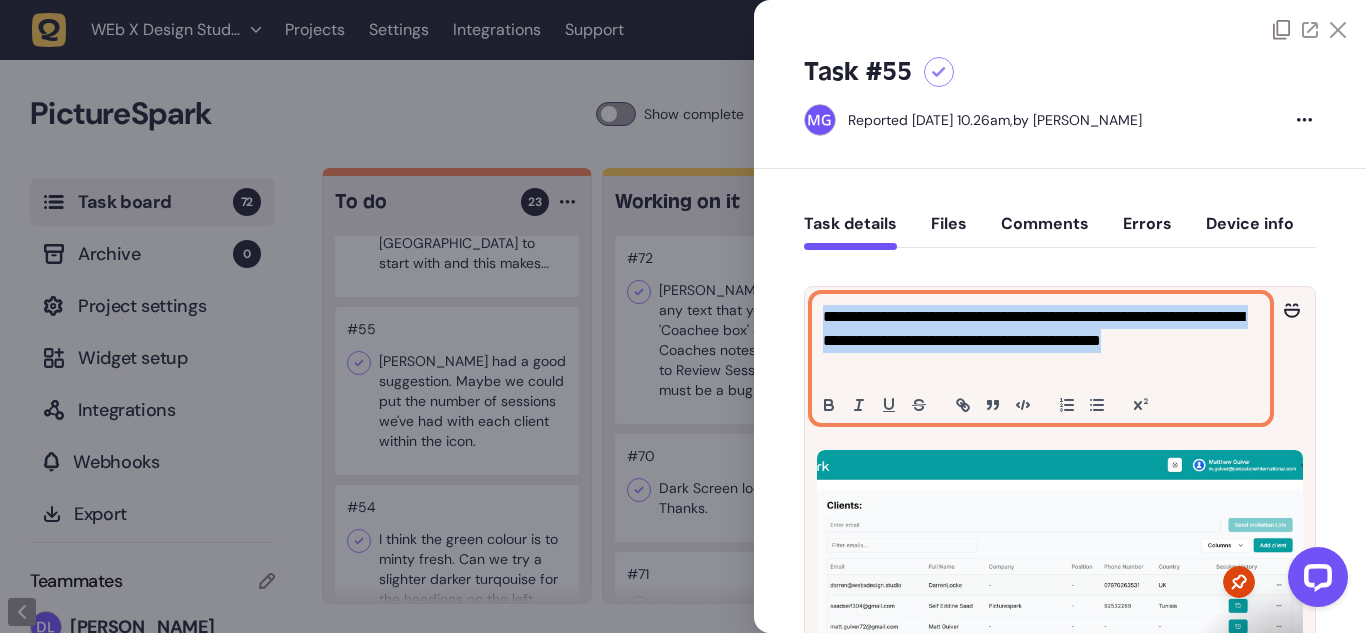 click on "**********" 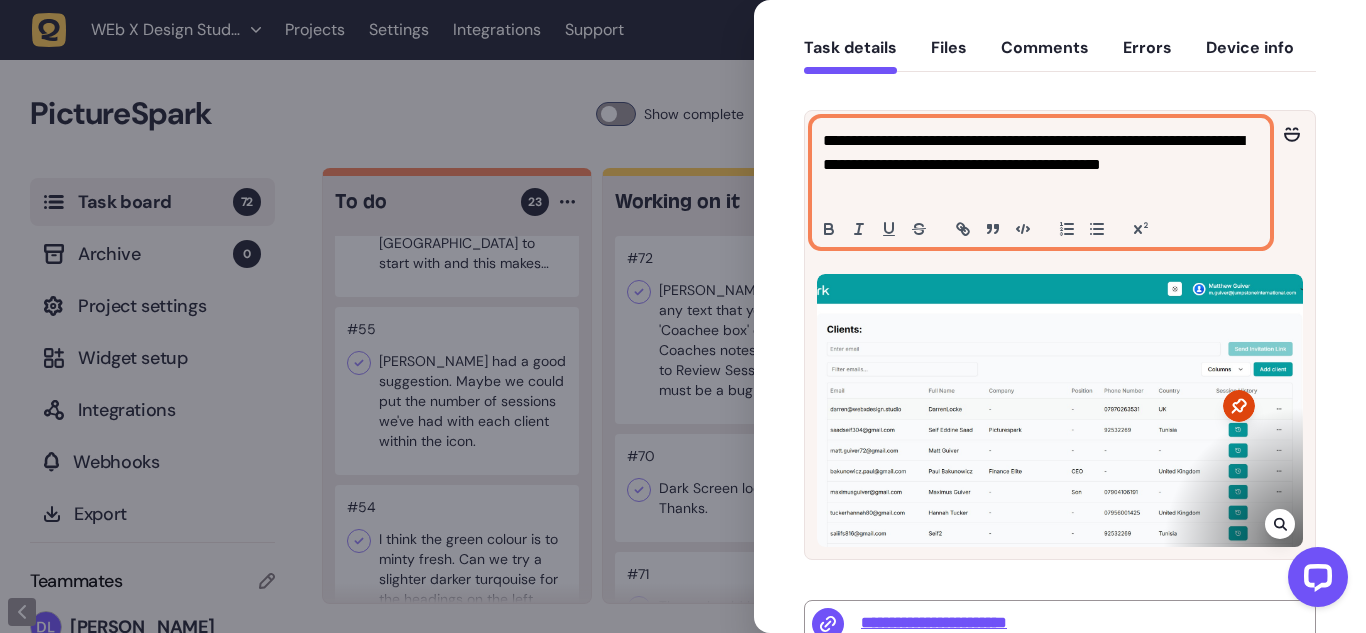 scroll, scrollTop: 177, scrollLeft: 0, axis: vertical 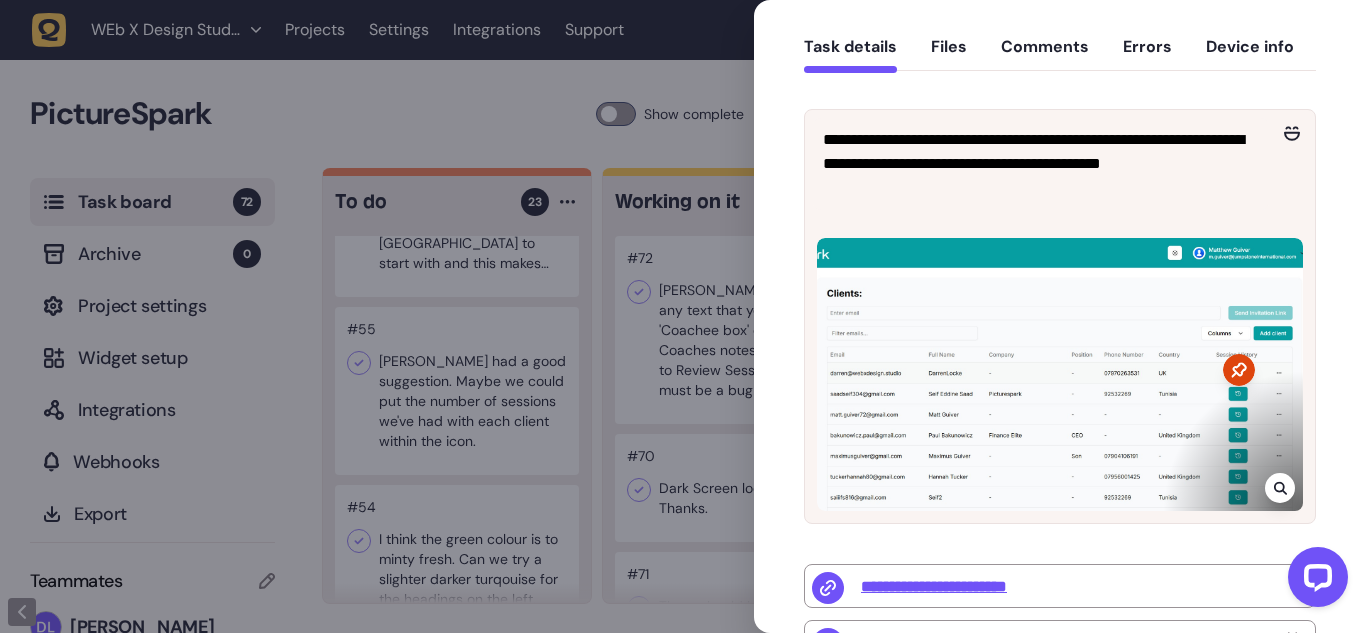 click 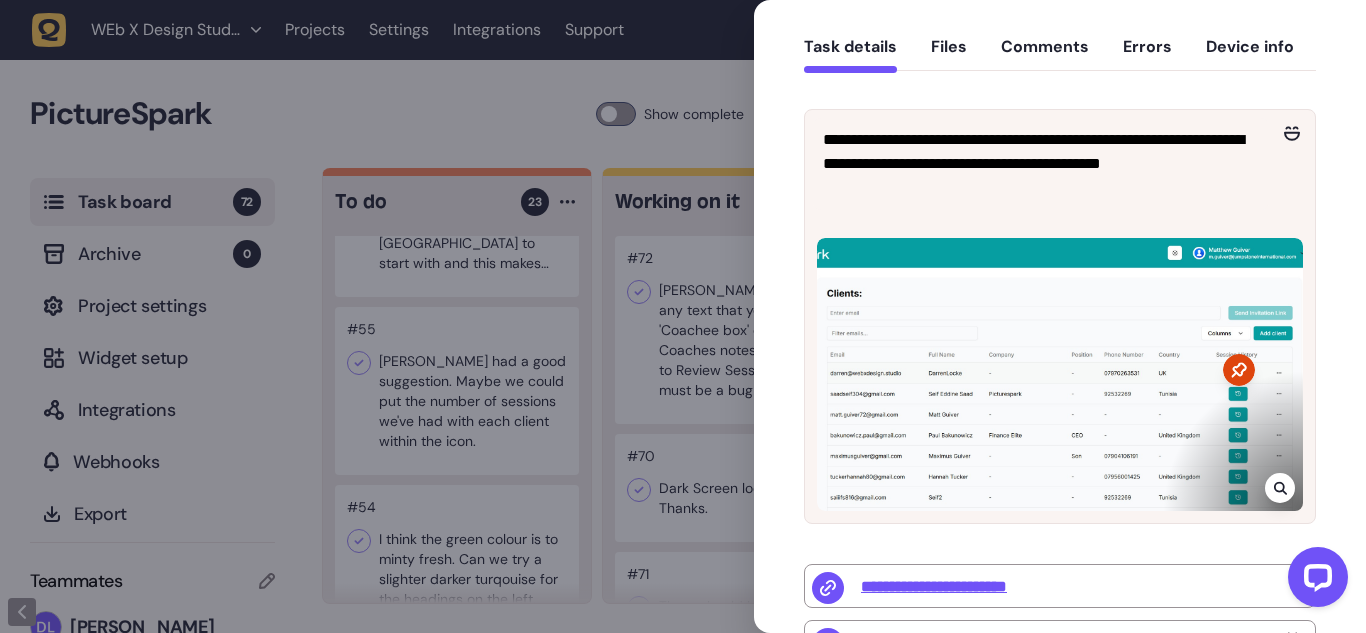 click 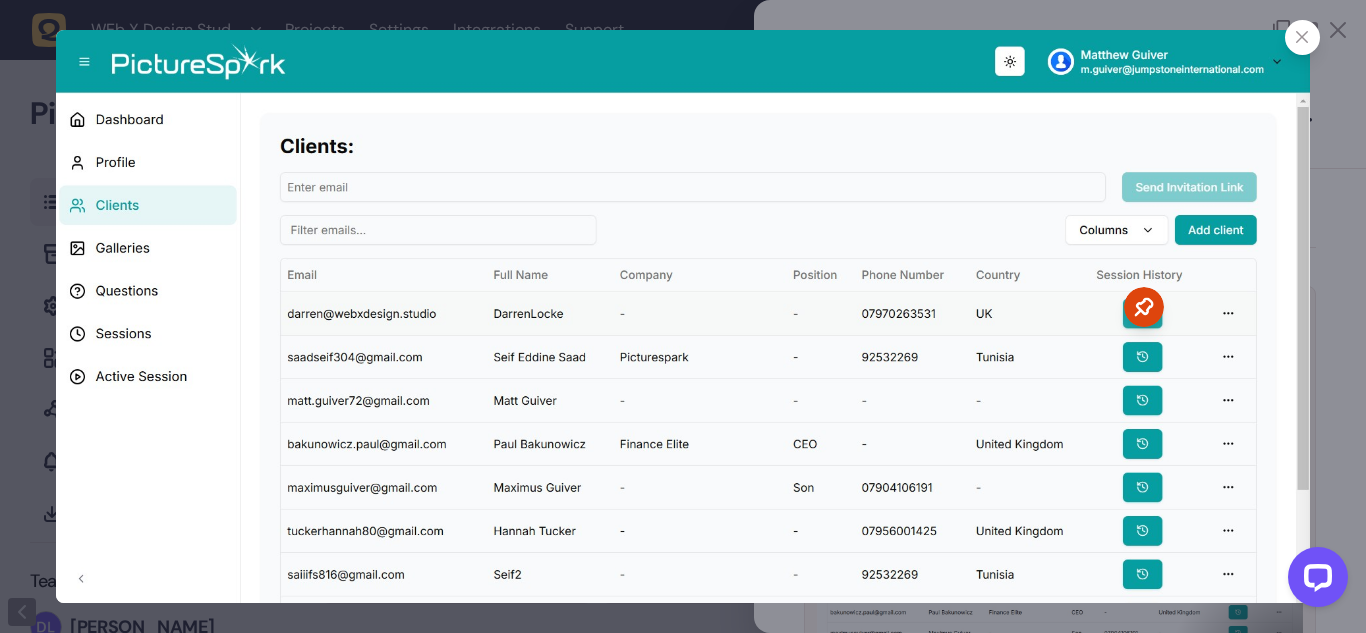 click 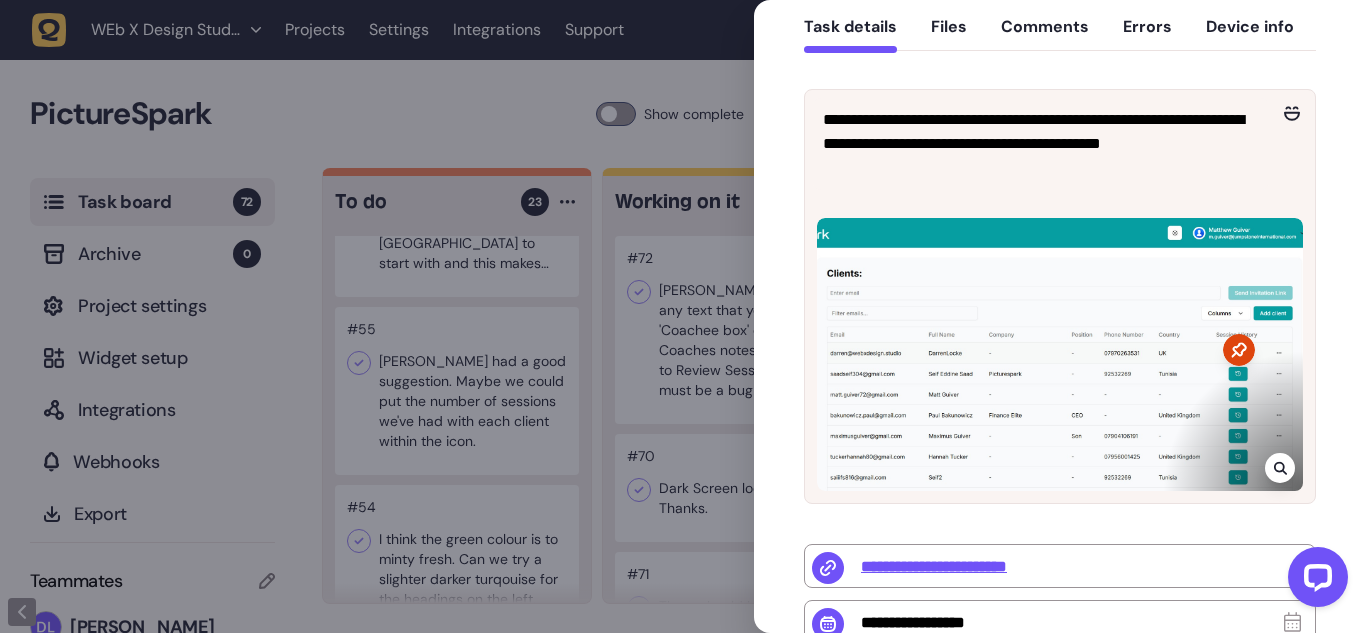 scroll, scrollTop: 199, scrollLeft: 0, axis: vertical 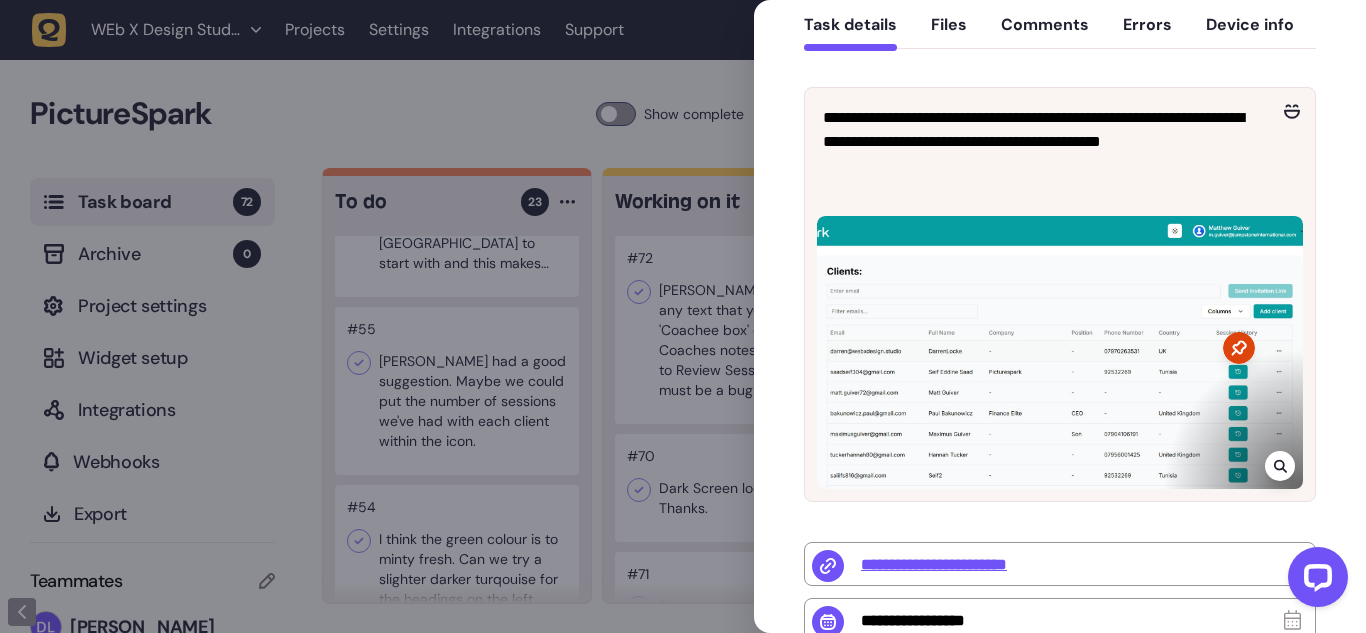 click 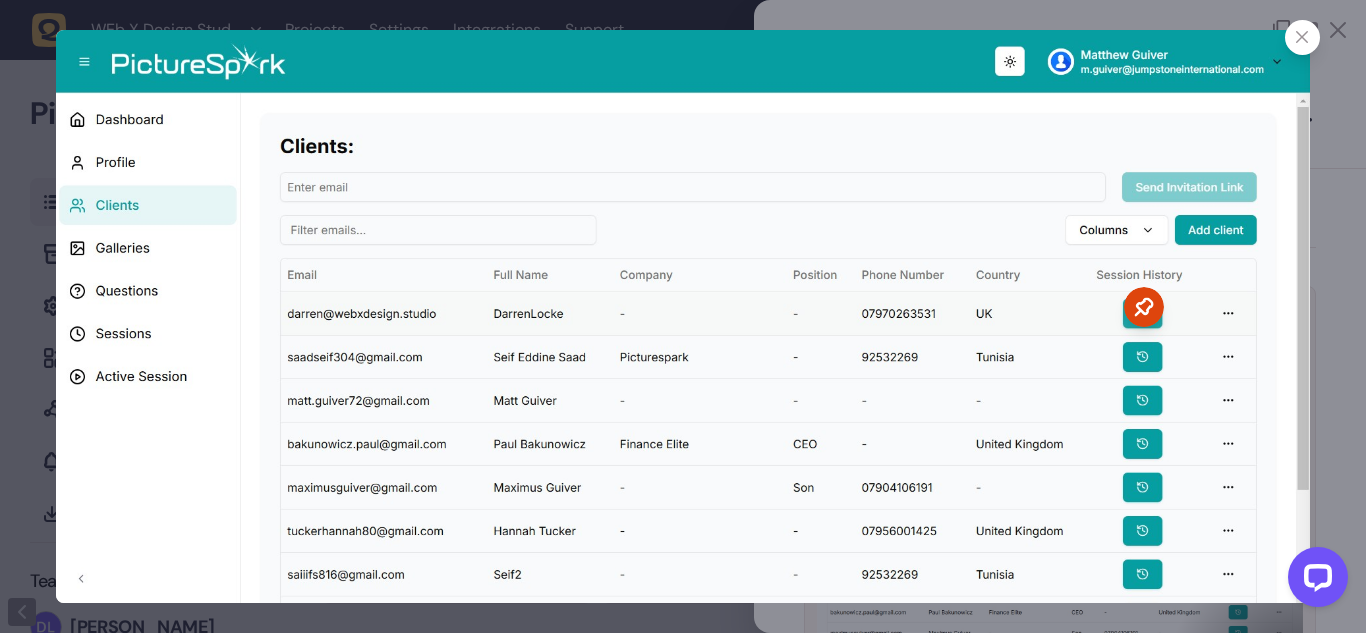click 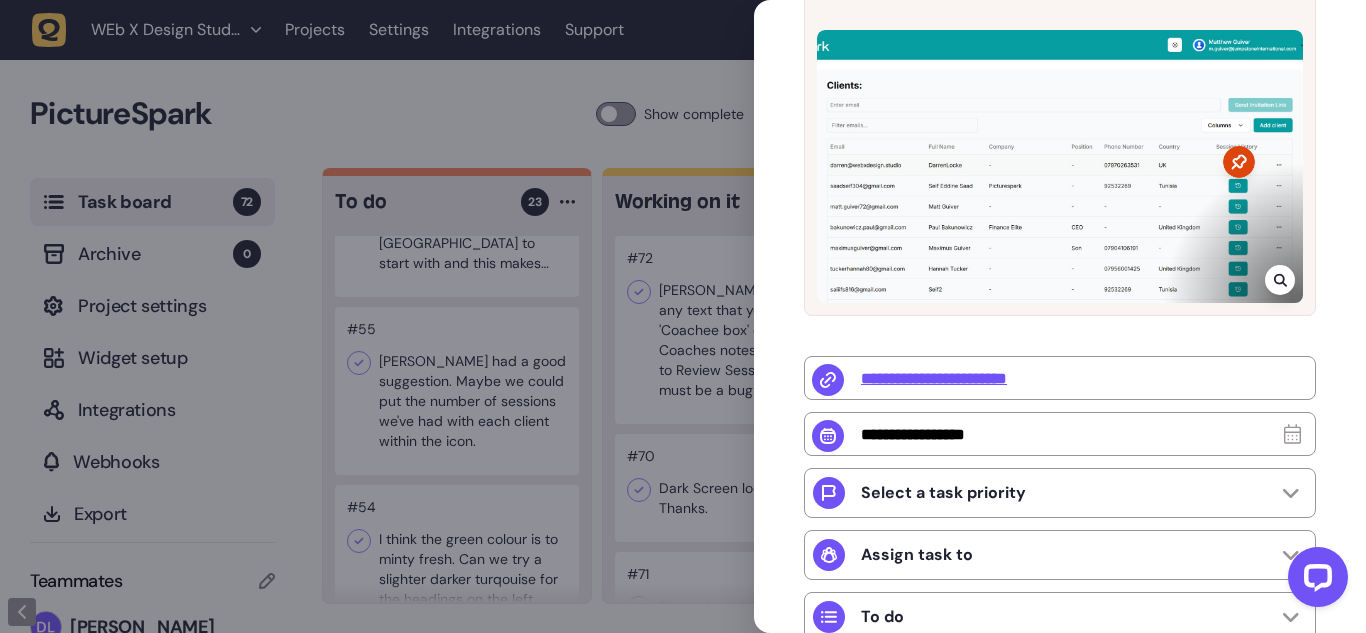 click 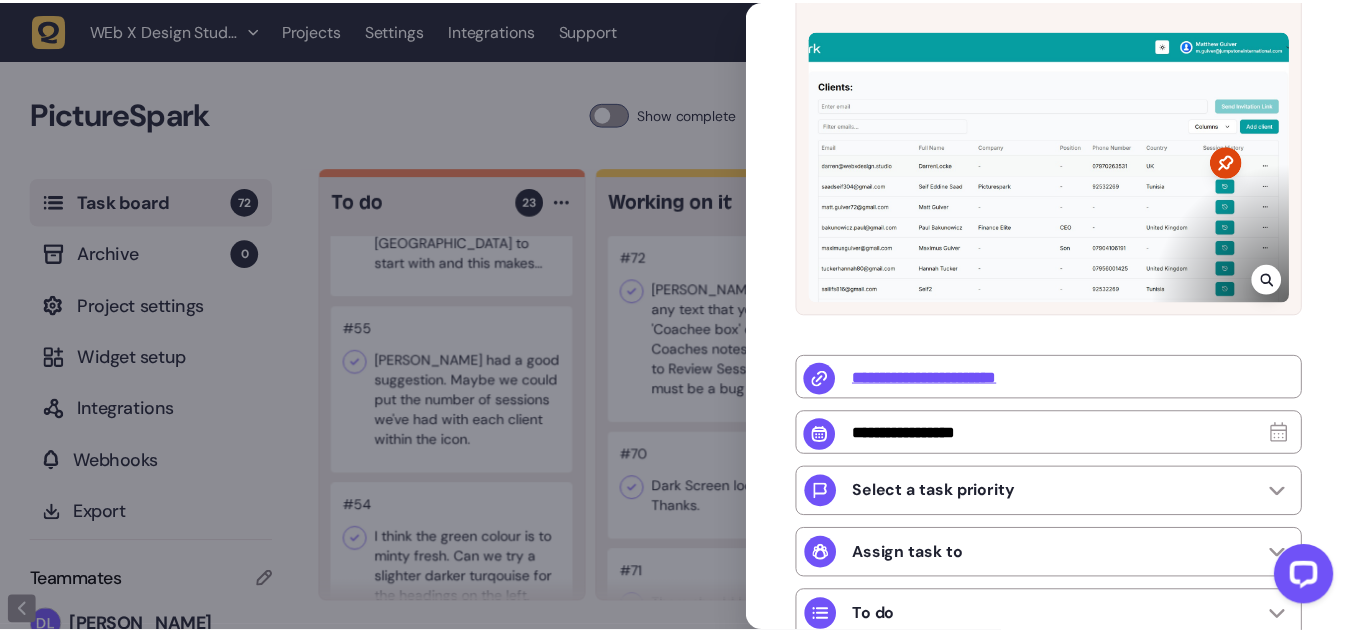 scroll, scrollTop: 122, scrollLeft: 0, axis: vertical 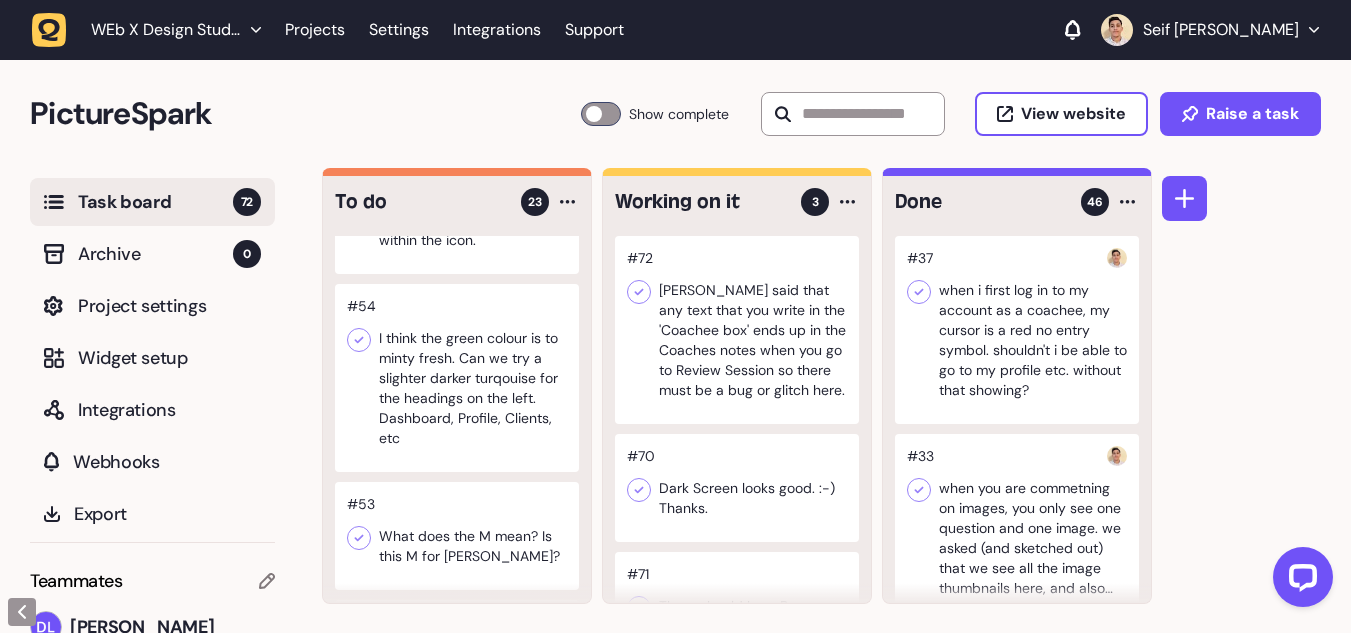 click 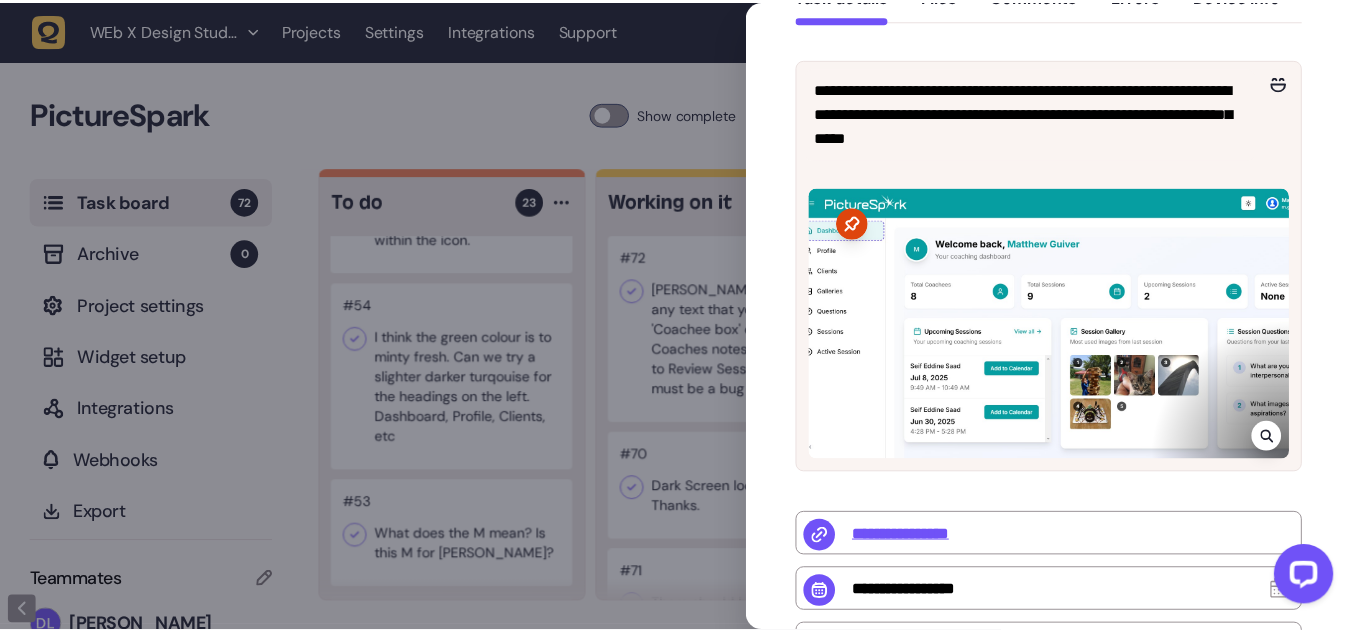 scroll, scrollTop: 229, scrollLeft: 0, axis: vertical 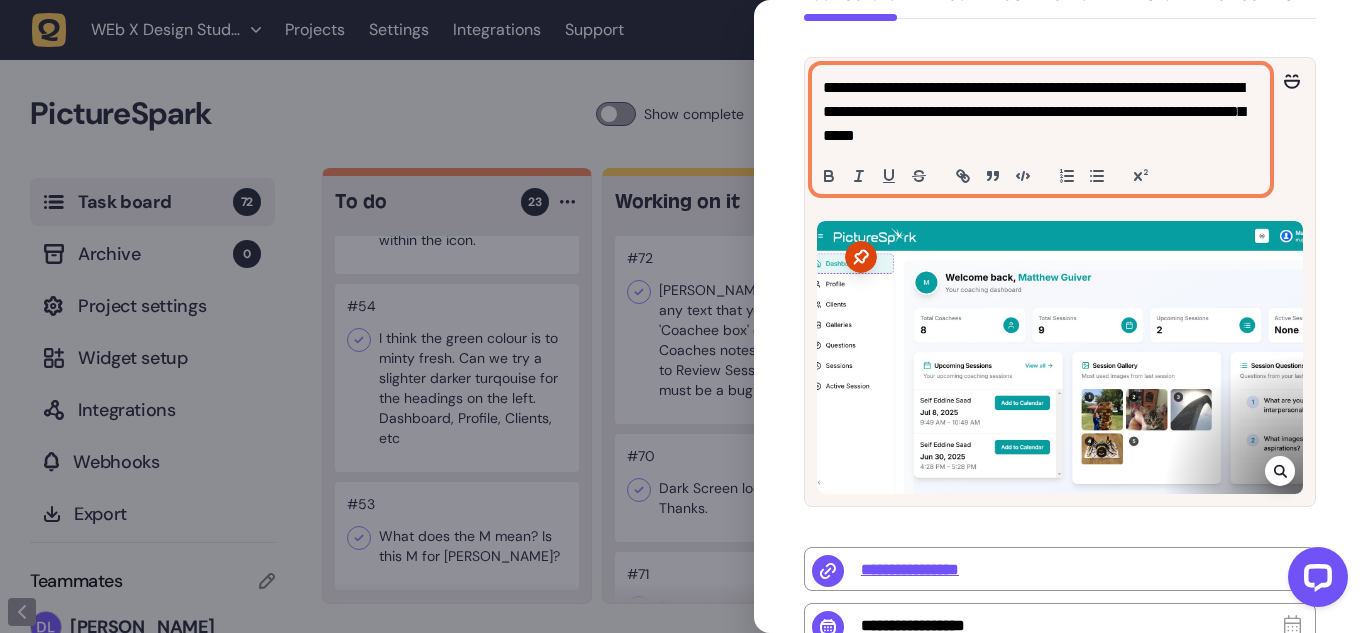click on "**********" 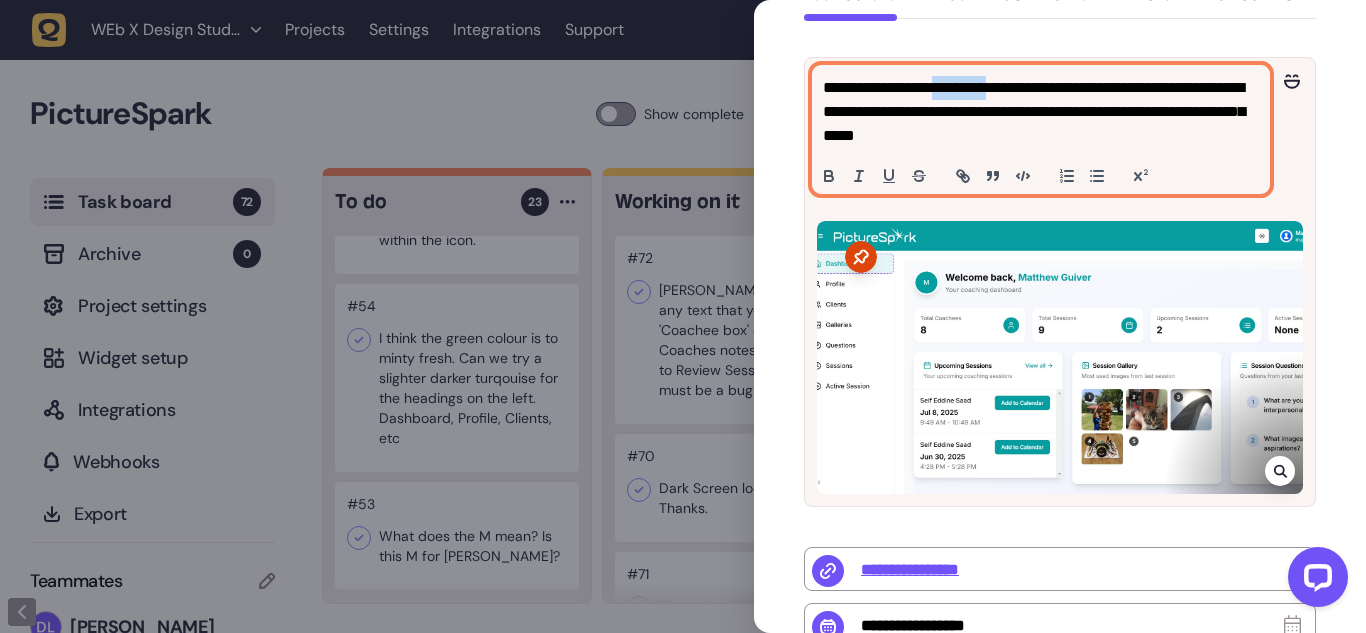 drag, startPoint x: 979, startPoint y: 79, endPoint x: 1003, endPoint y: 87, distance: 25.298222 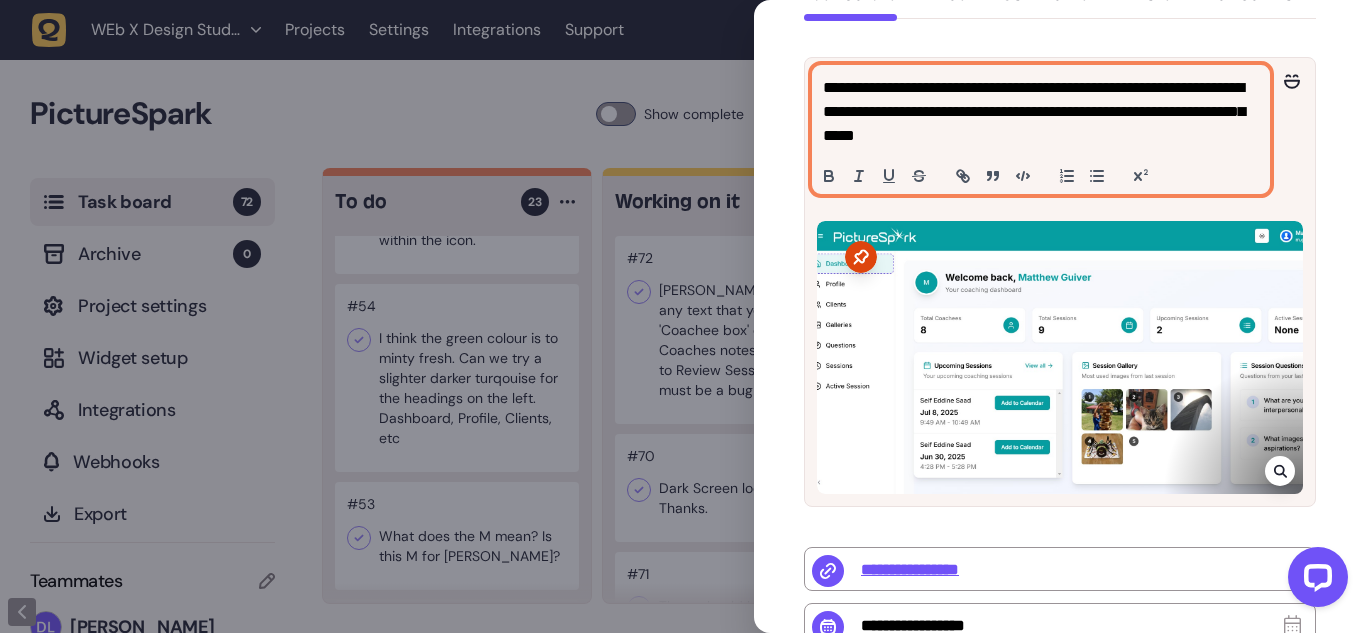 click on "**********" 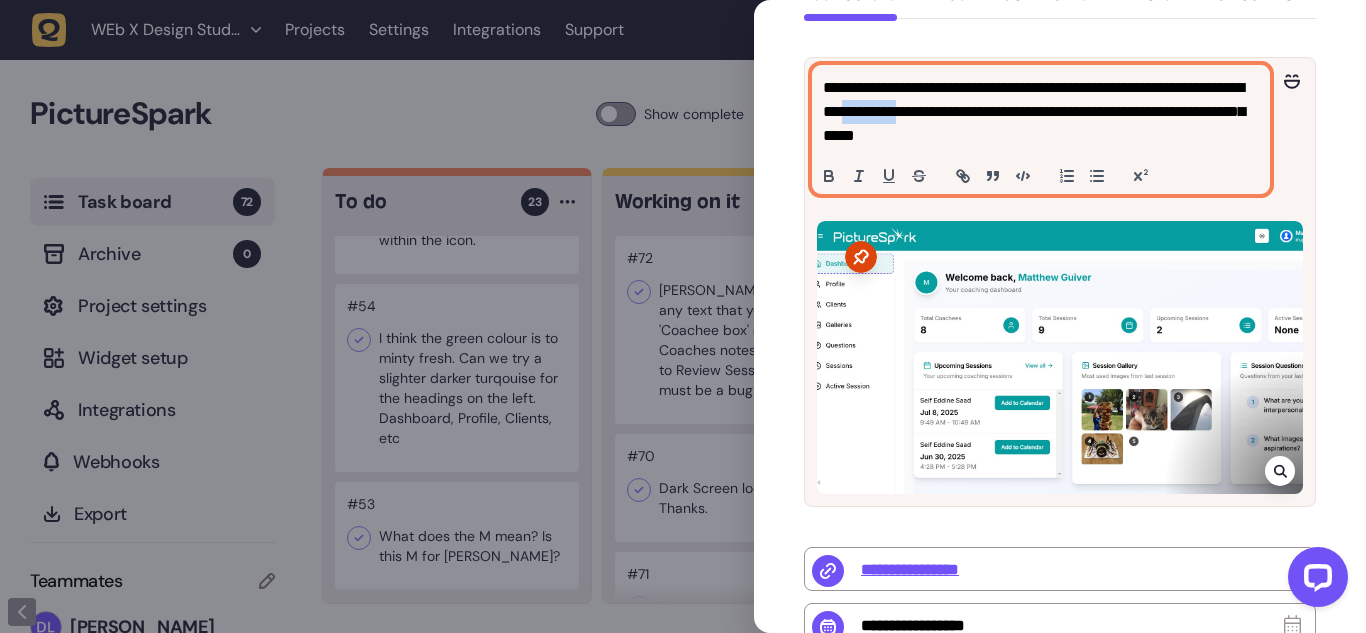 drag, startPoint x: 946, startPoint y: 108, endPoint x: 960, endPoint y: 109, distance: 14.035668 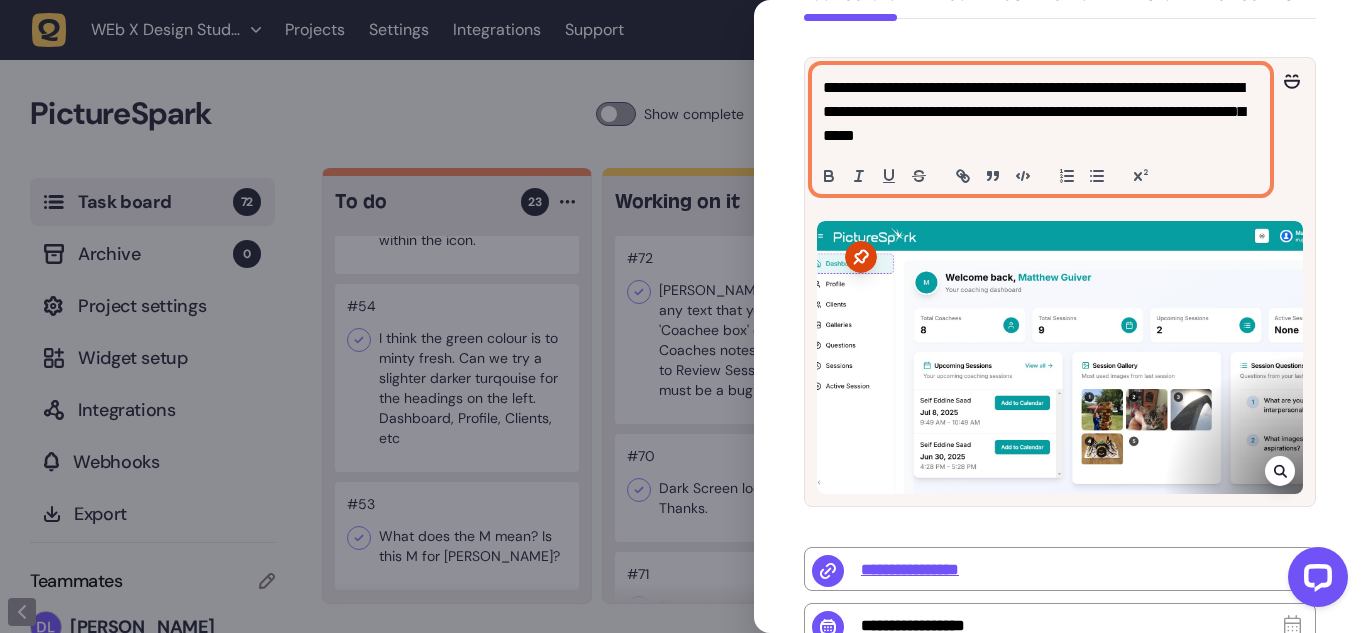 click on "**********" 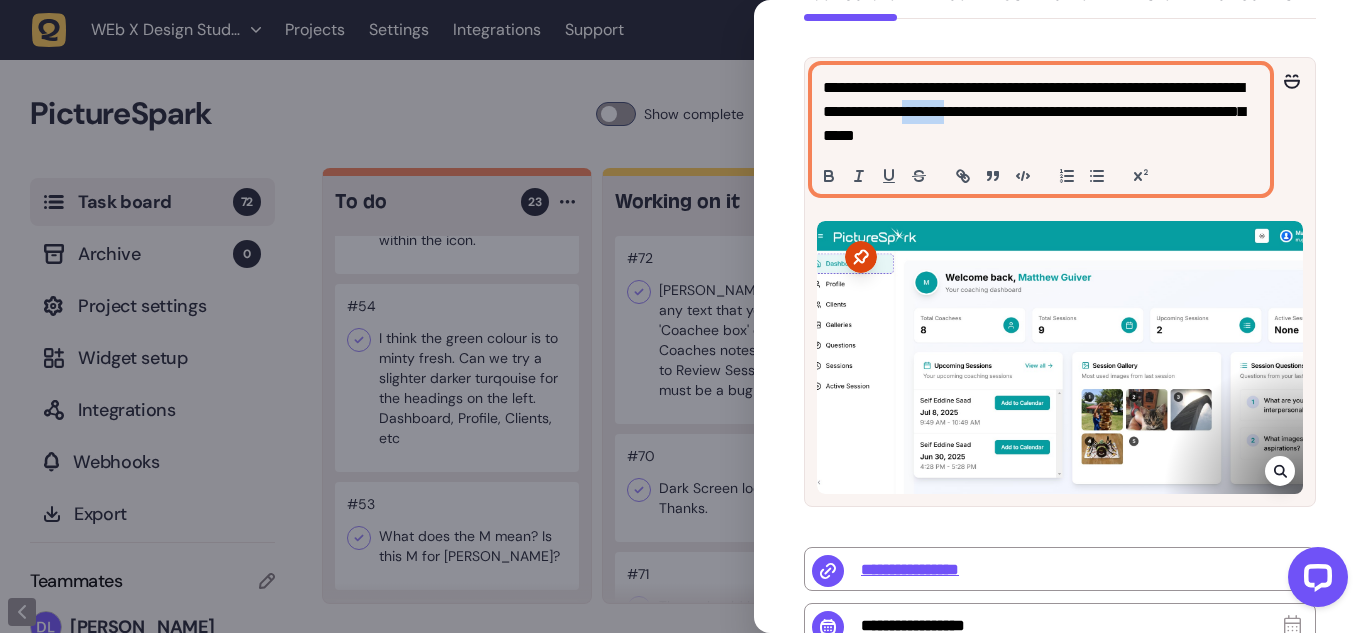 drag, startPoint x: 1022, startPoint y: 108, endPoint x: 1066, endPoint y: 113, distance: 44.28318 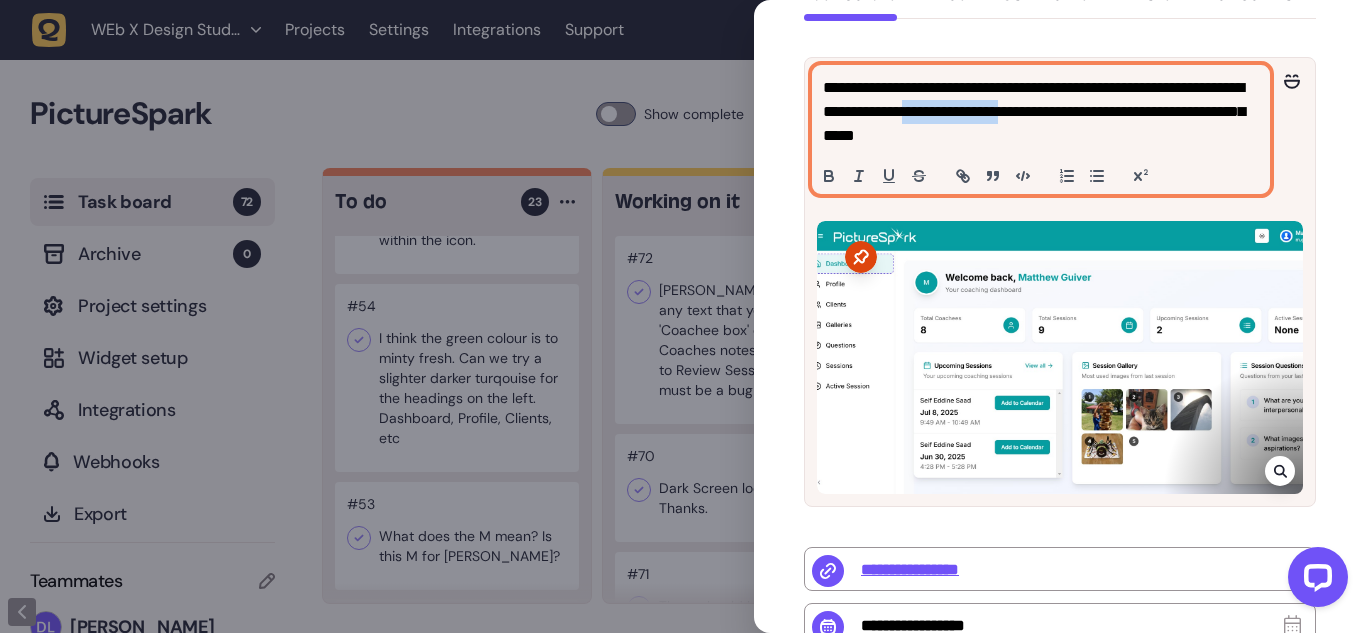 click on "**********" 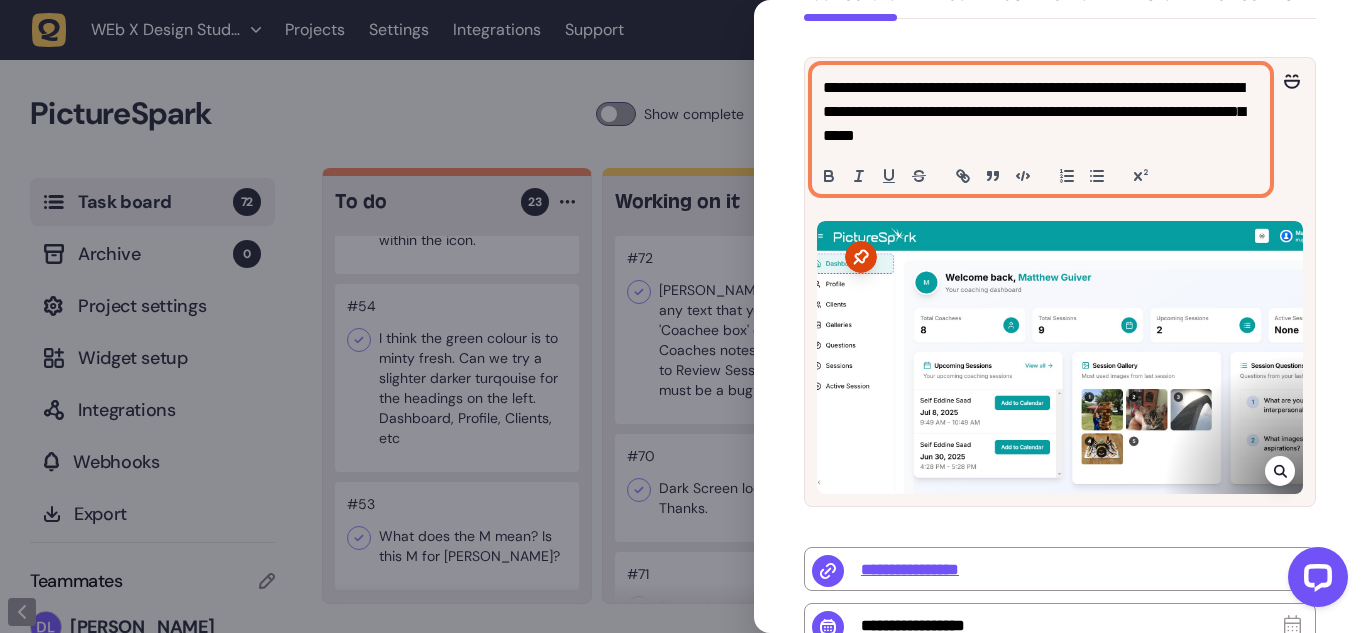 click on "**********" 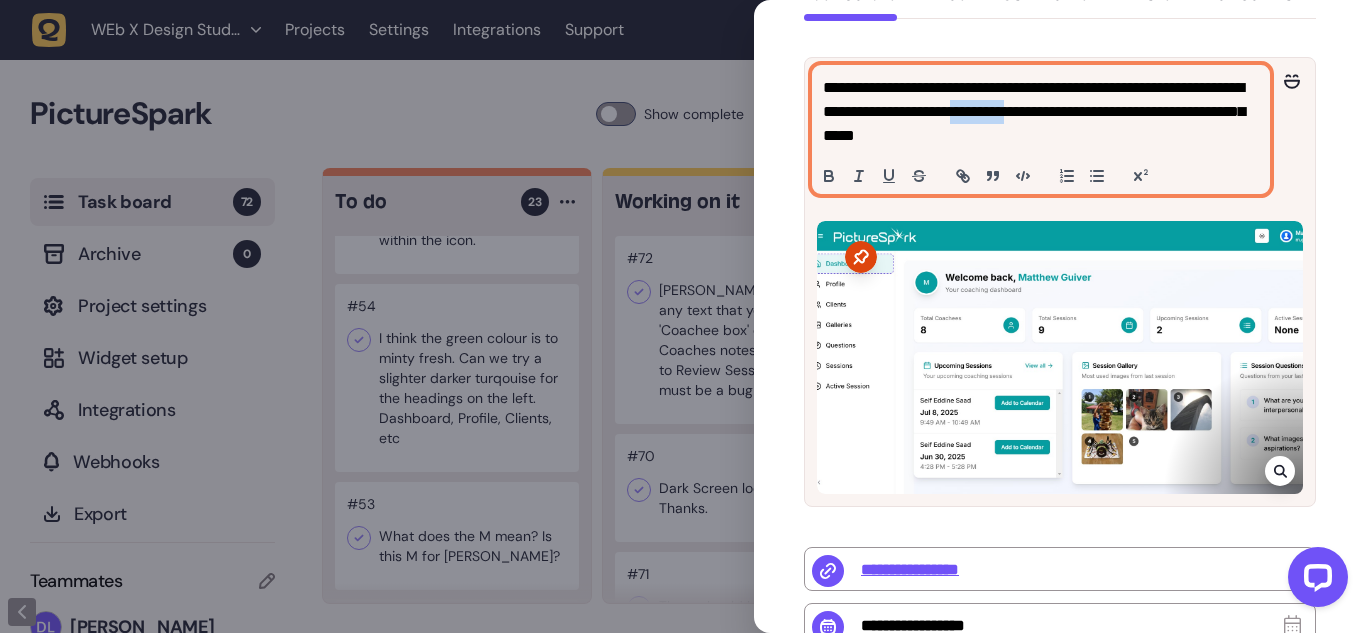 click on "**********" 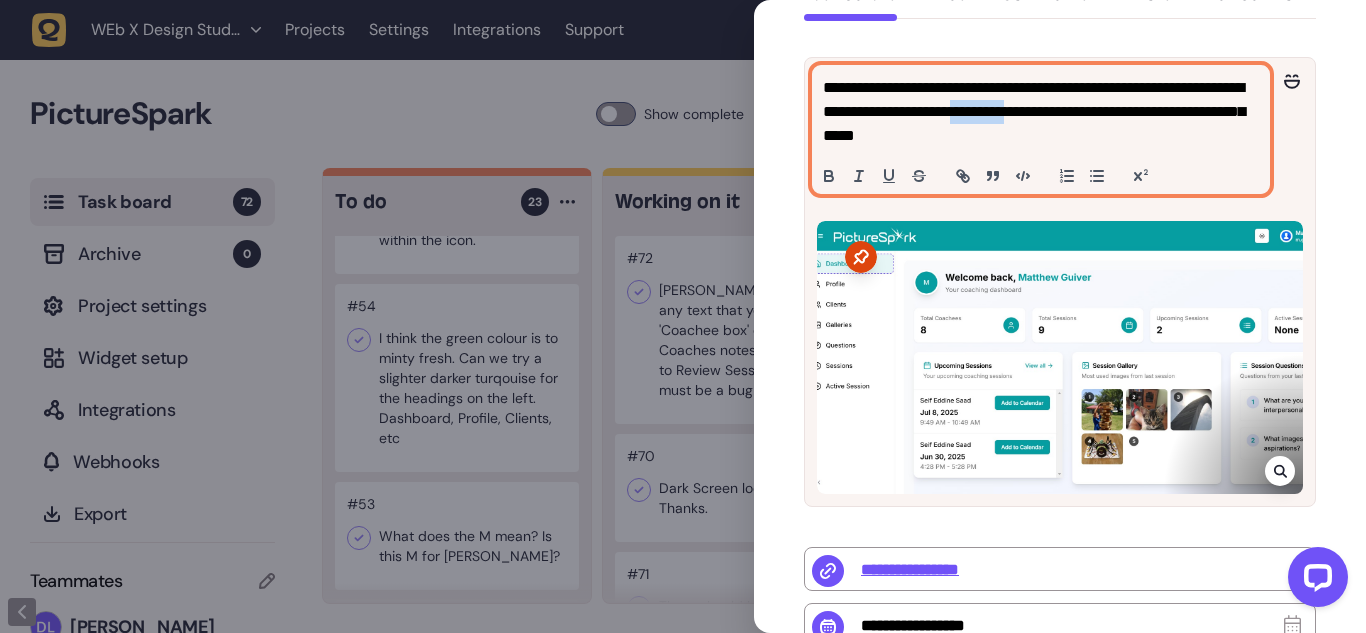 click on "**********" 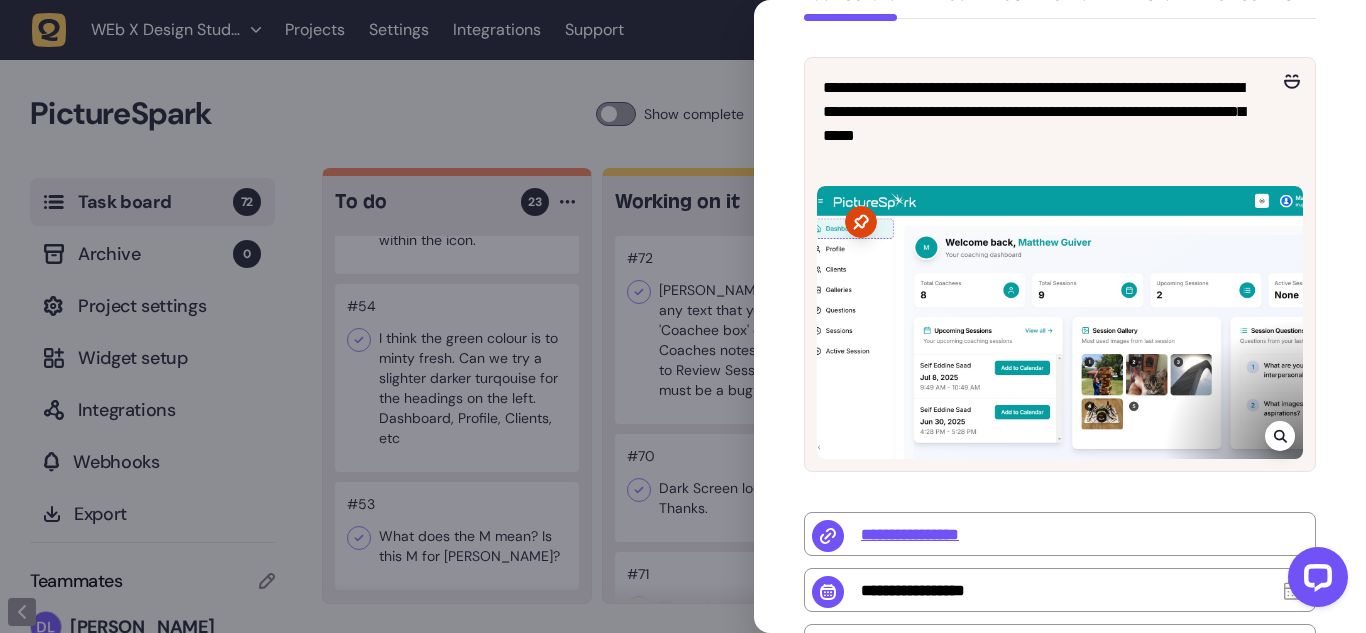 click 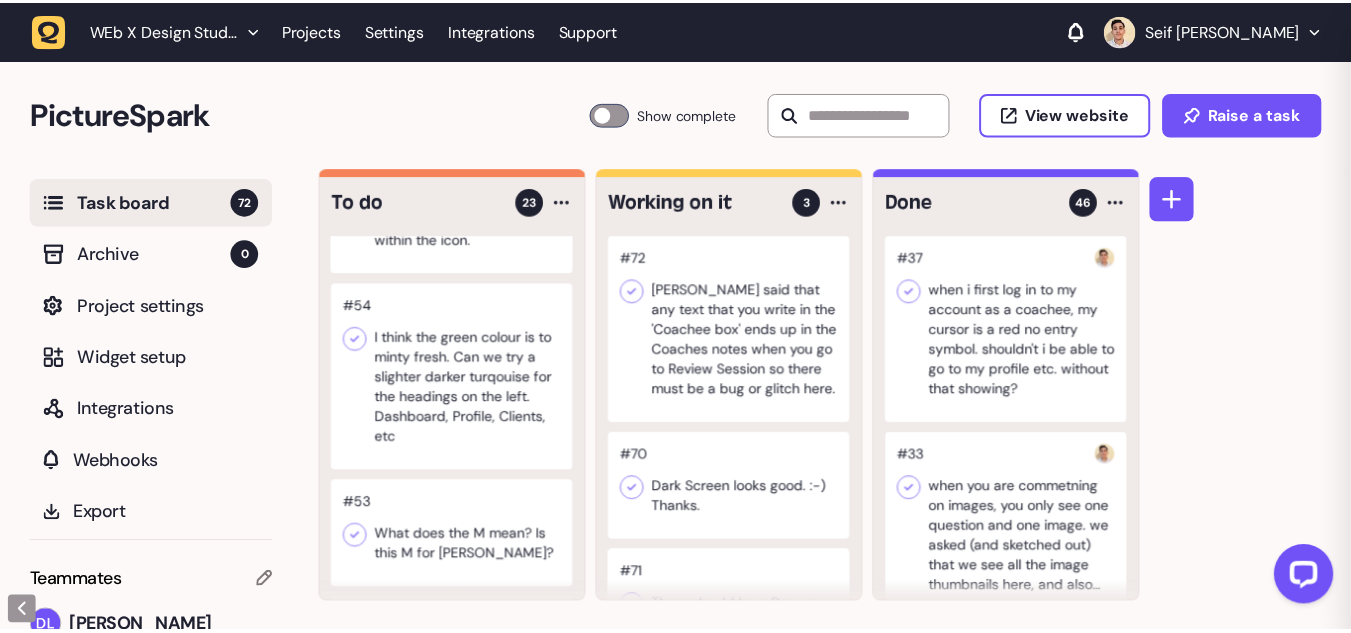 scroll, scrollTop: 122, scrollLeft: 0, axis: vertical 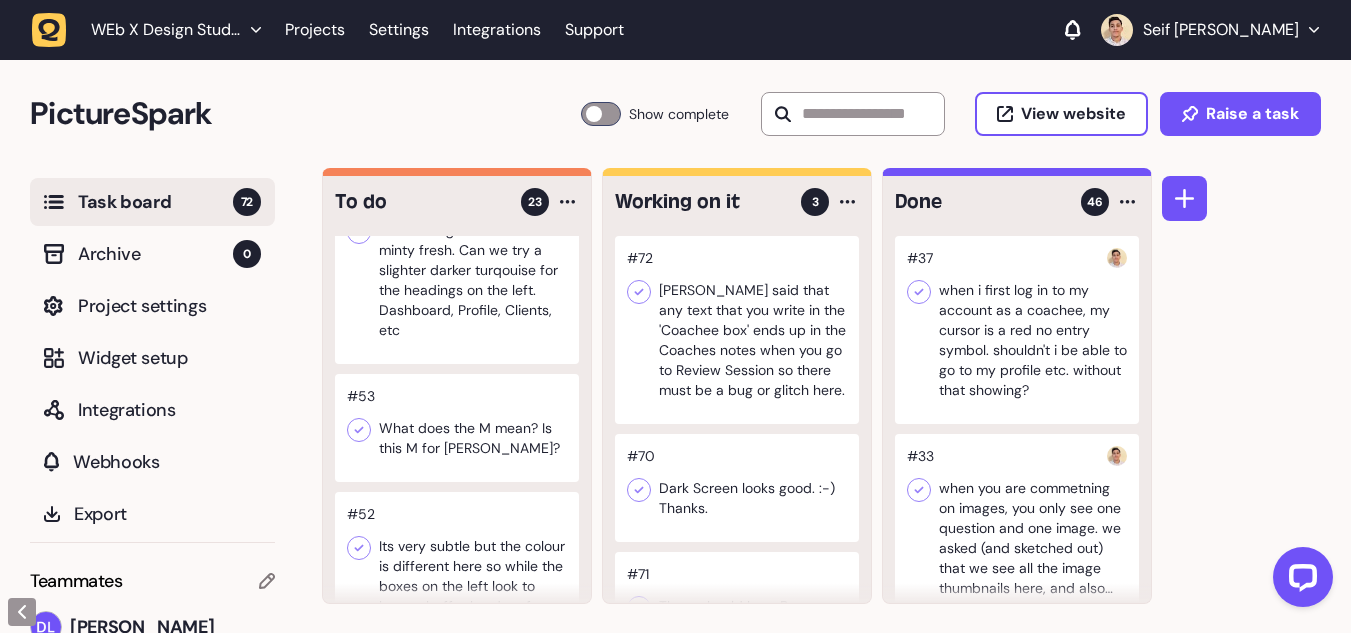 click 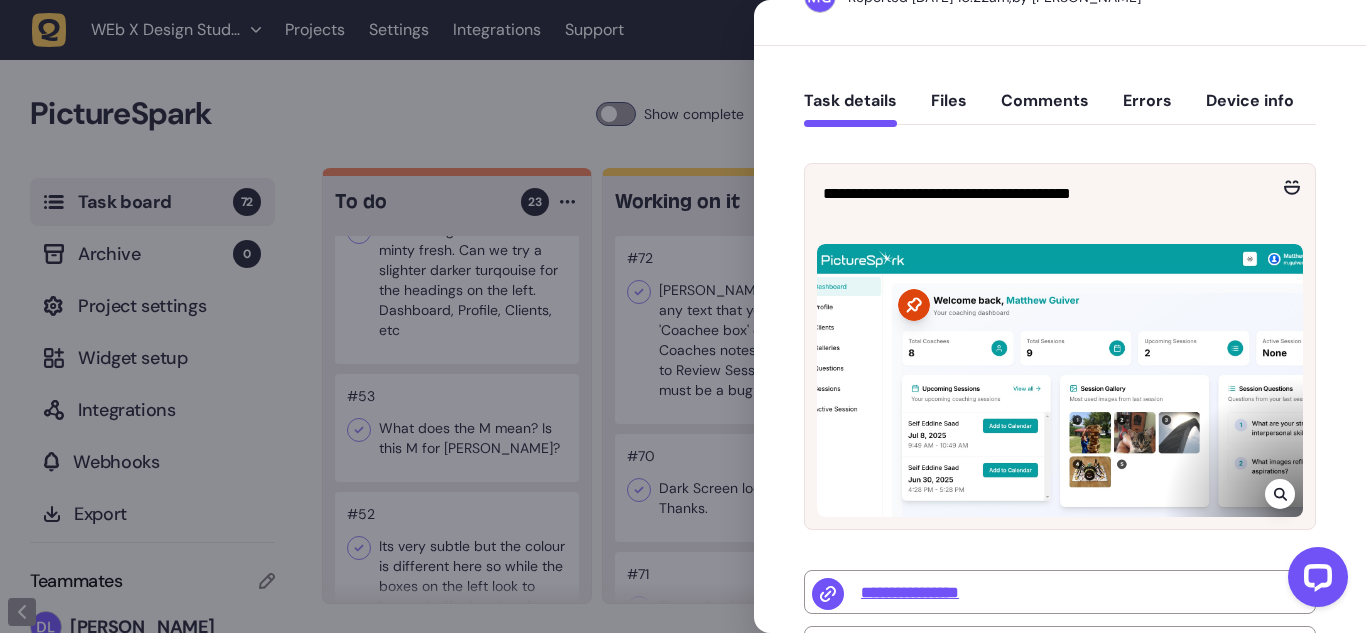 scroll, scrollTop: 124, scrollLeft: 0, axis: vertical 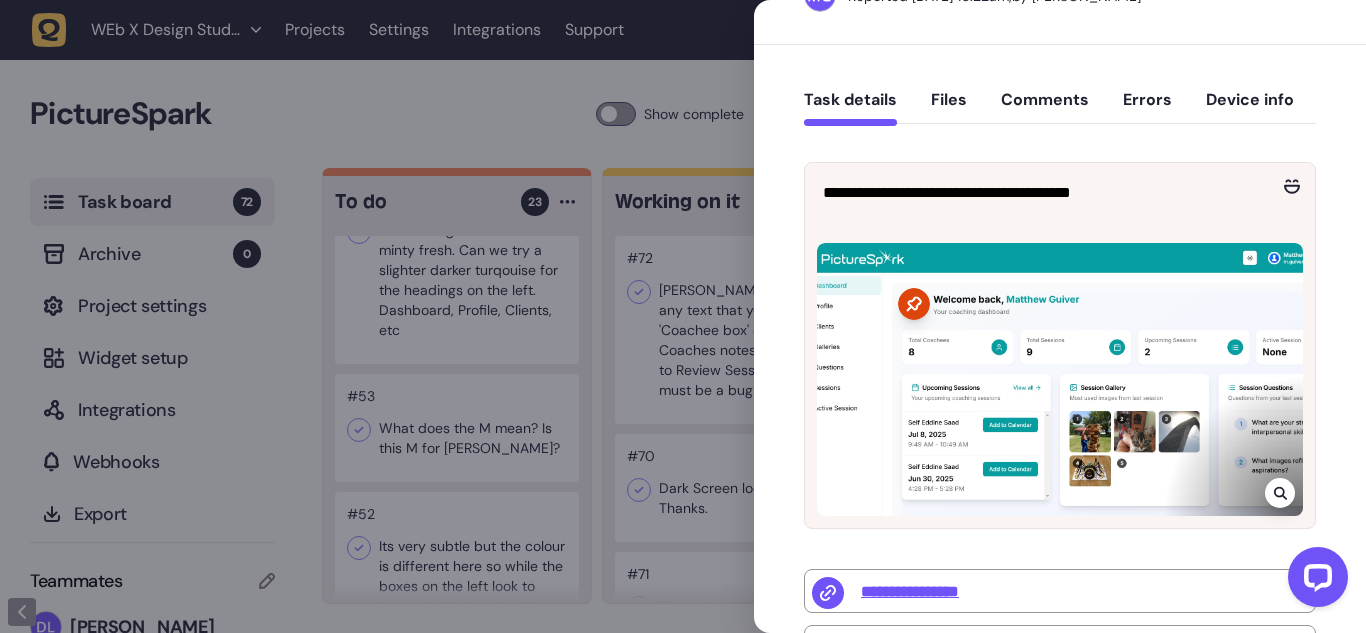 click 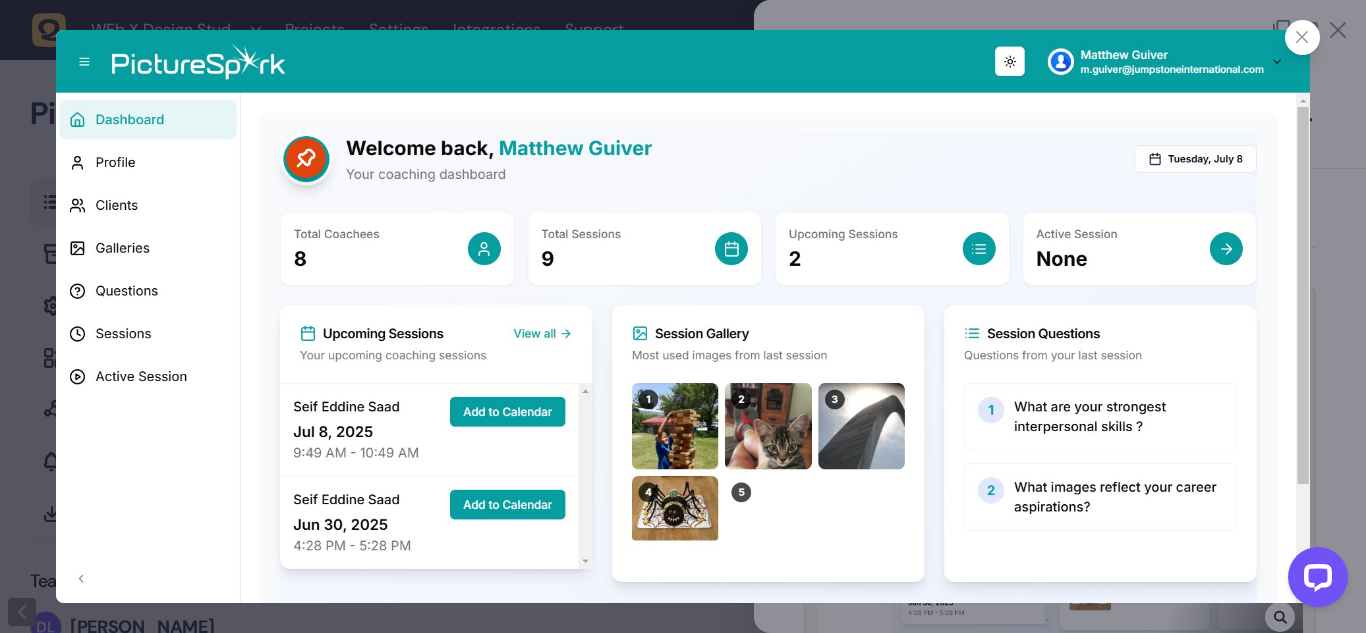 click 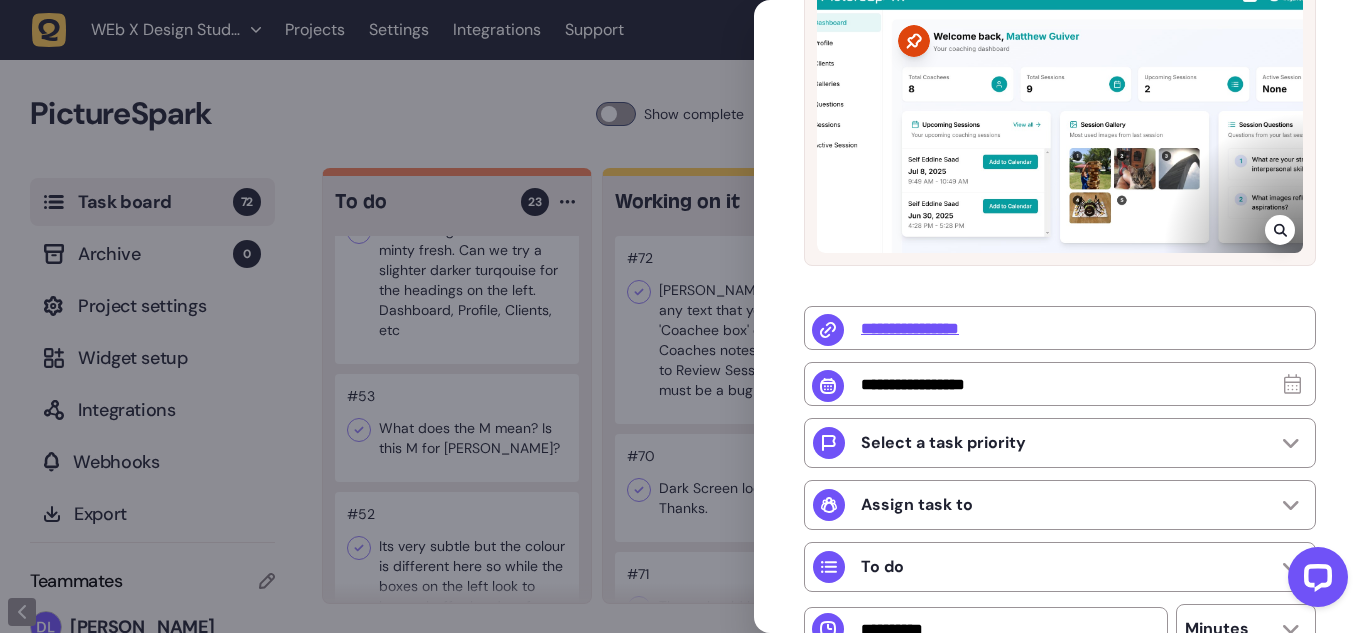 click 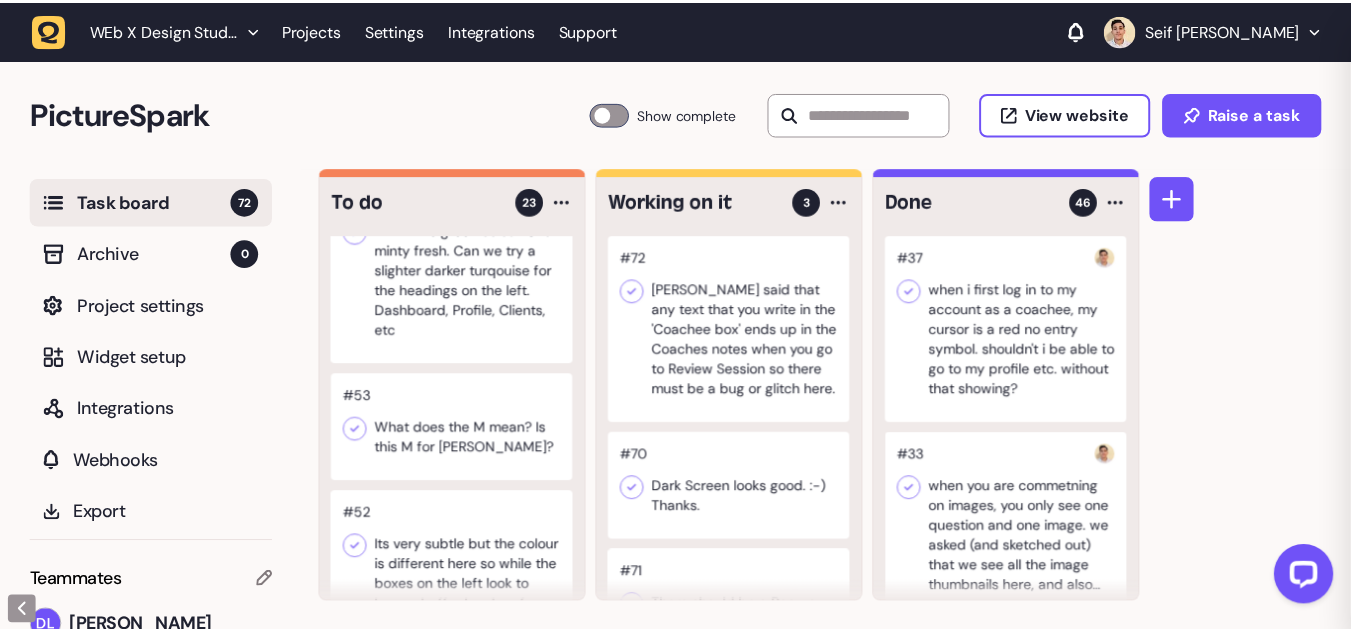 scroll, scrollTop: 122, scrollLeft: 0, axis: vertical 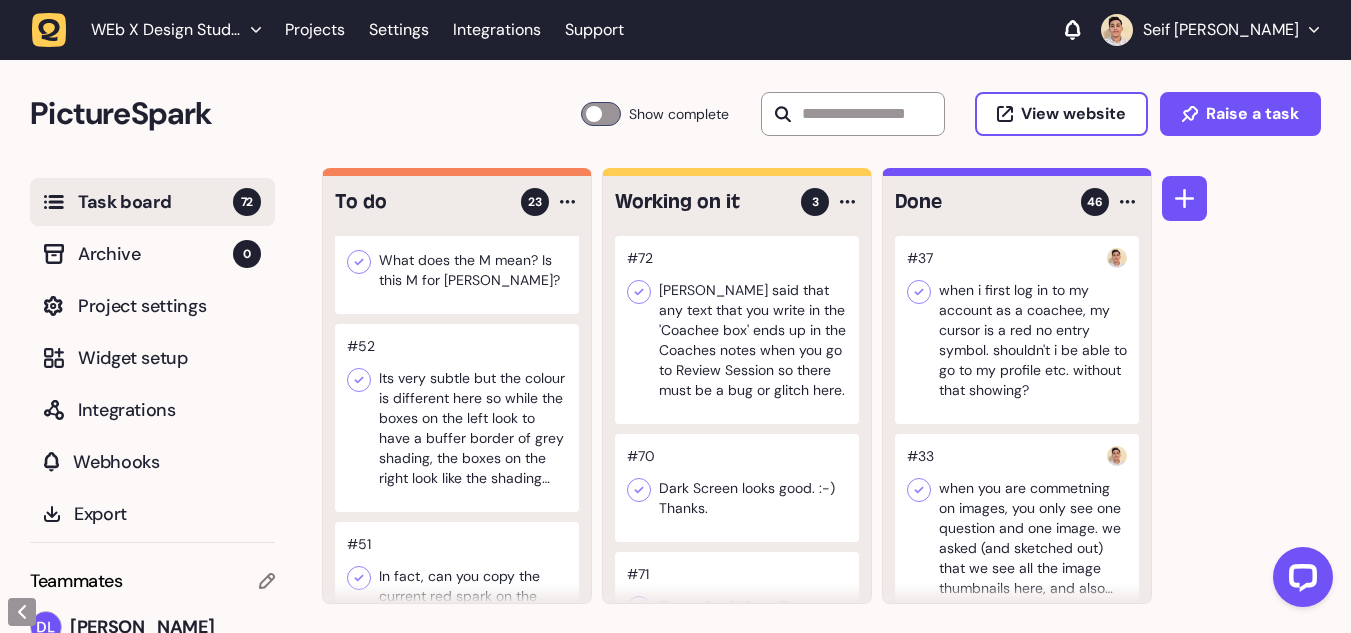 click 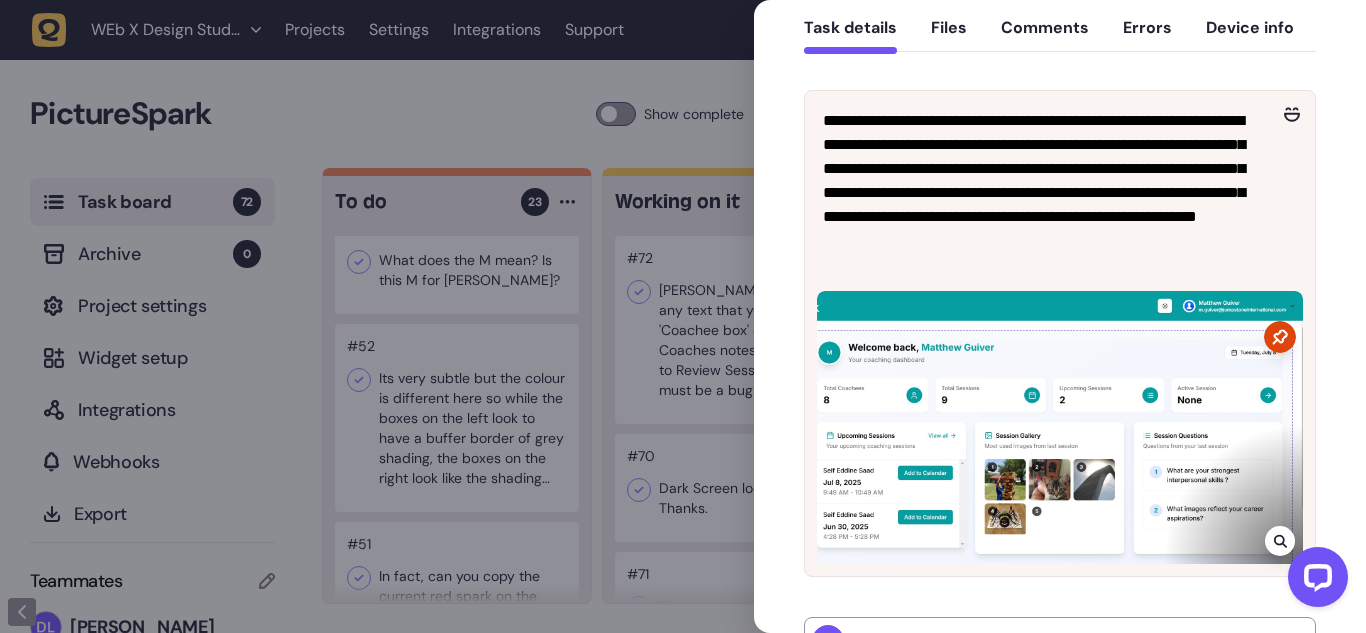scroll, scrollTop: 200, scrollLeft: 0, axis: vertical 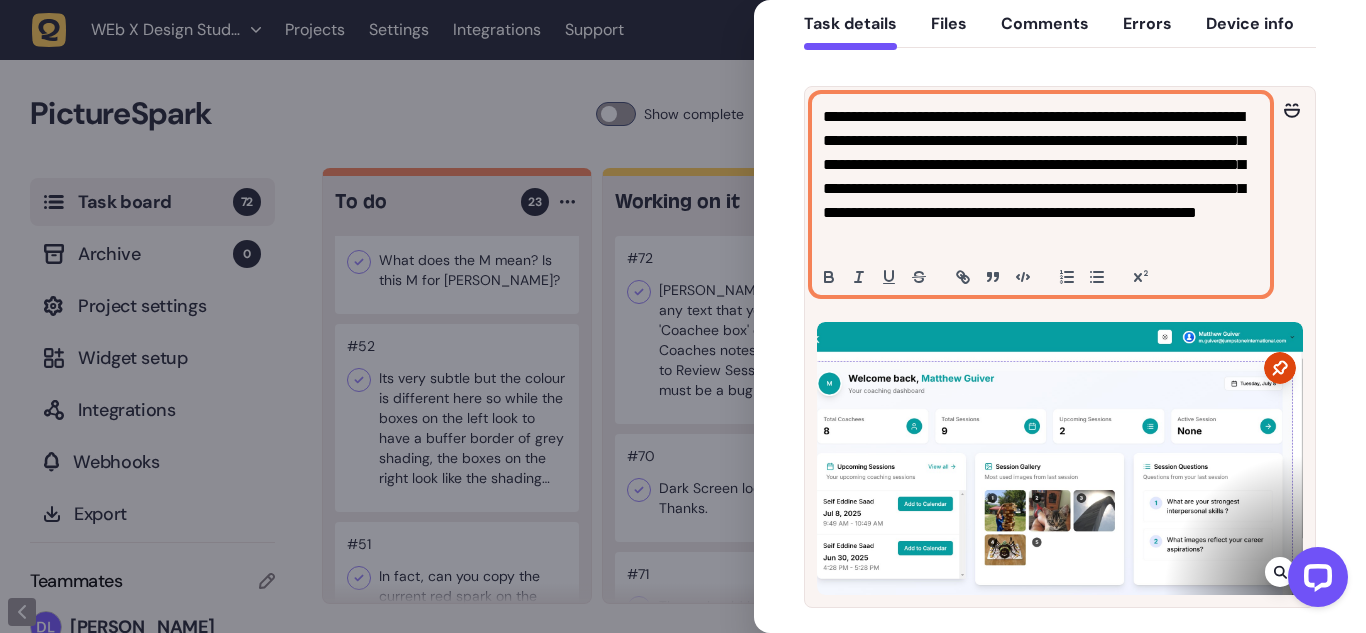click on "**********" 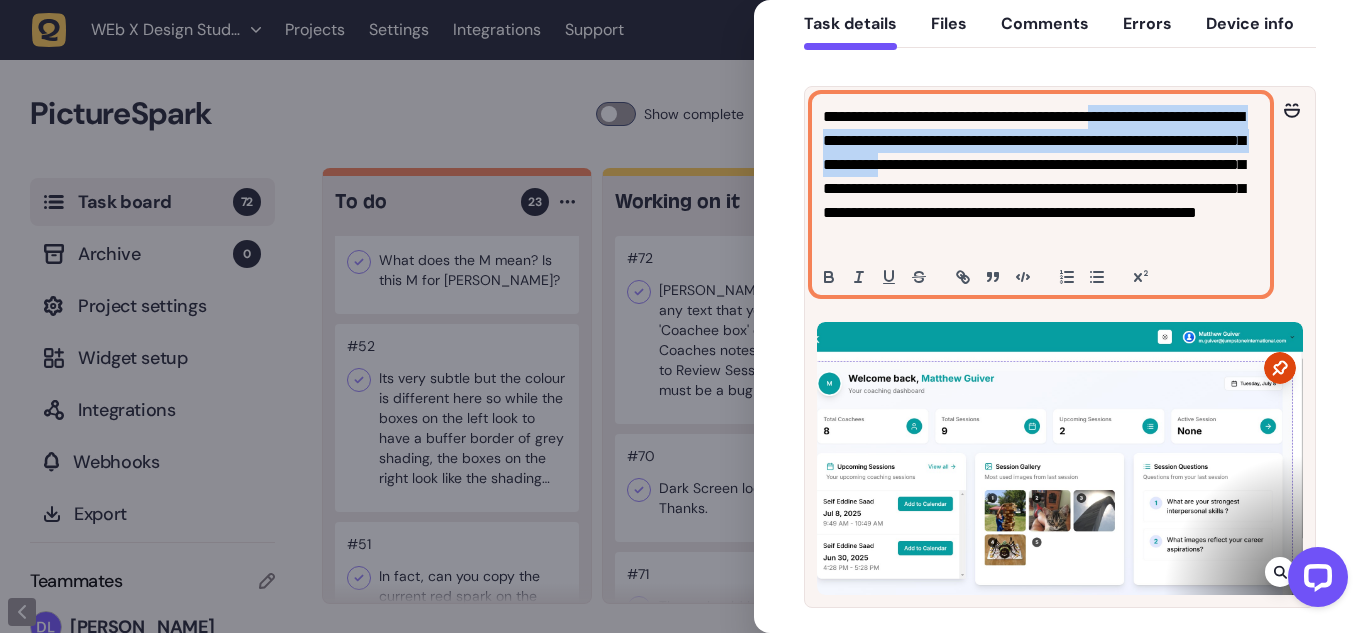 drag, startPoint x: 1130, startPoint y: 120, endPoint x: 1034, endPoint y: 162, distance: 104.78549 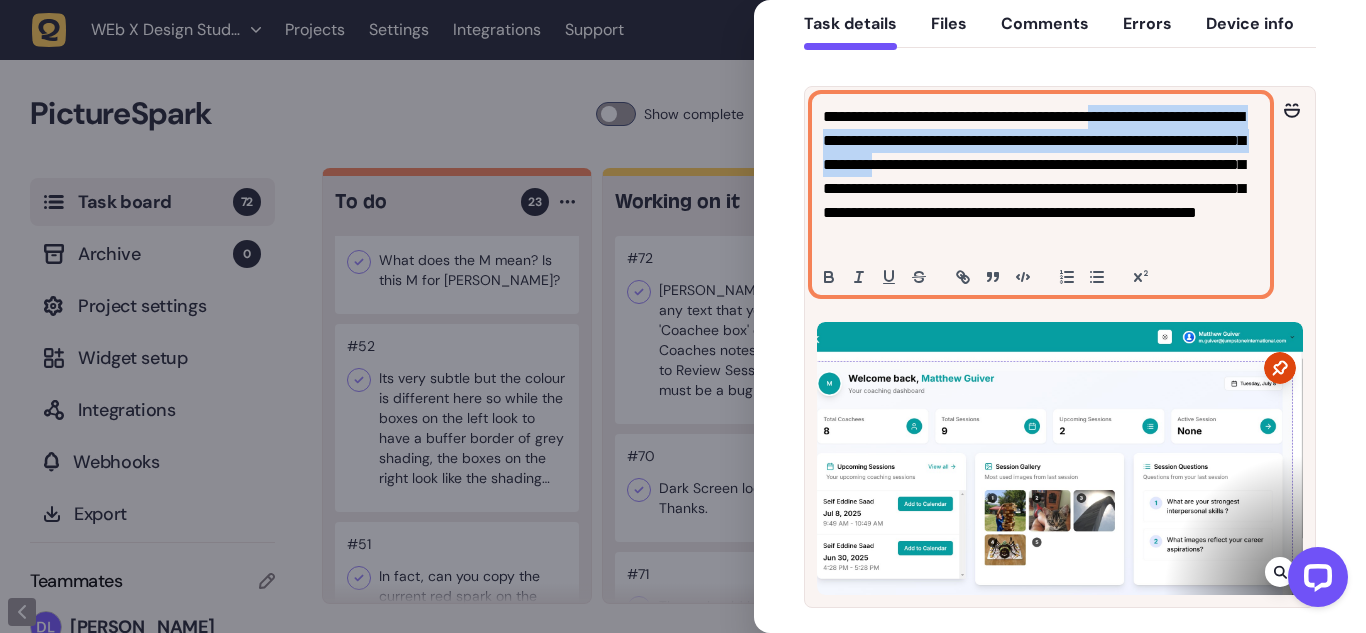 click on "**********" 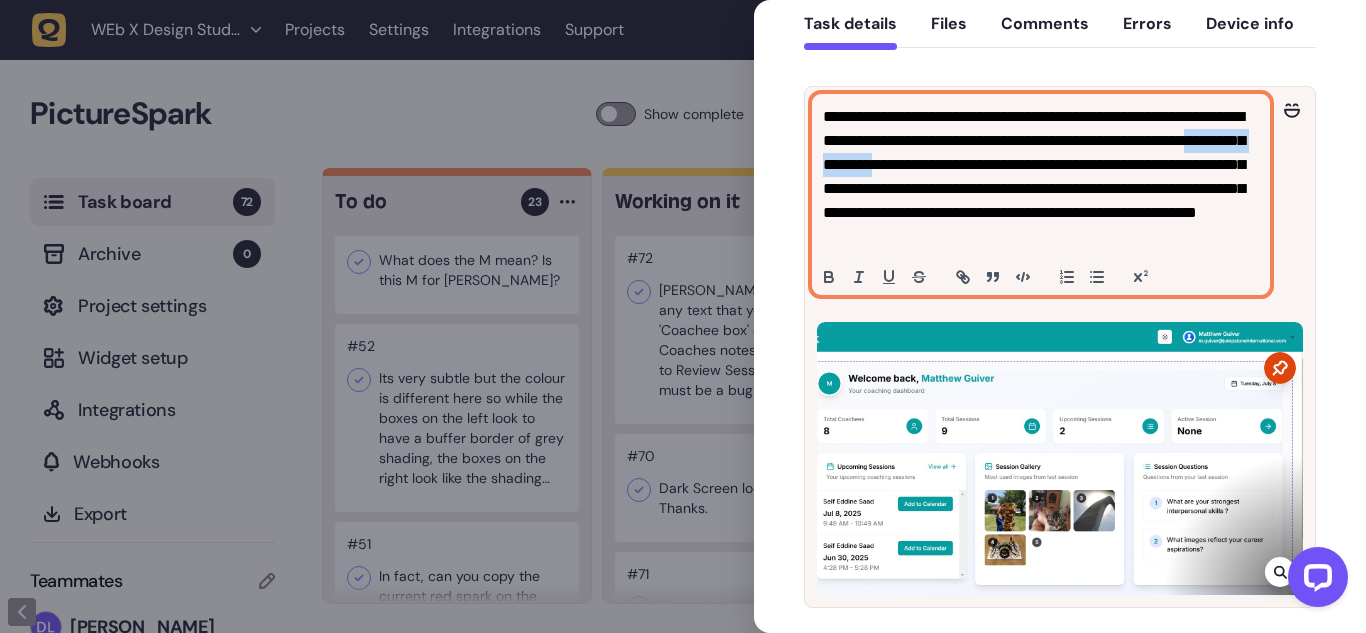 drag, startPoint x: 1034, startPoint y: 162, endPoint x: 943, endPoint y: 156, distance: 91.197586 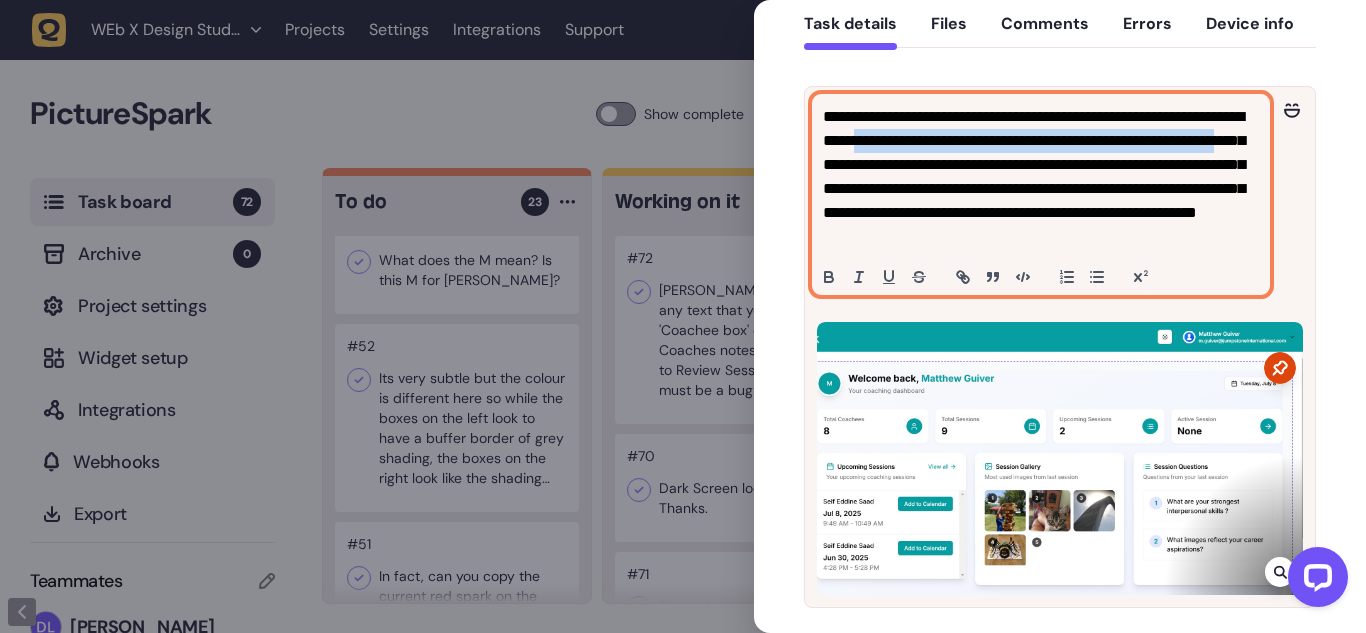 drag, startPoint x: 943, startPoint y: 156, endPoint x: 938, endPoint y: 143, distance: 13.928389 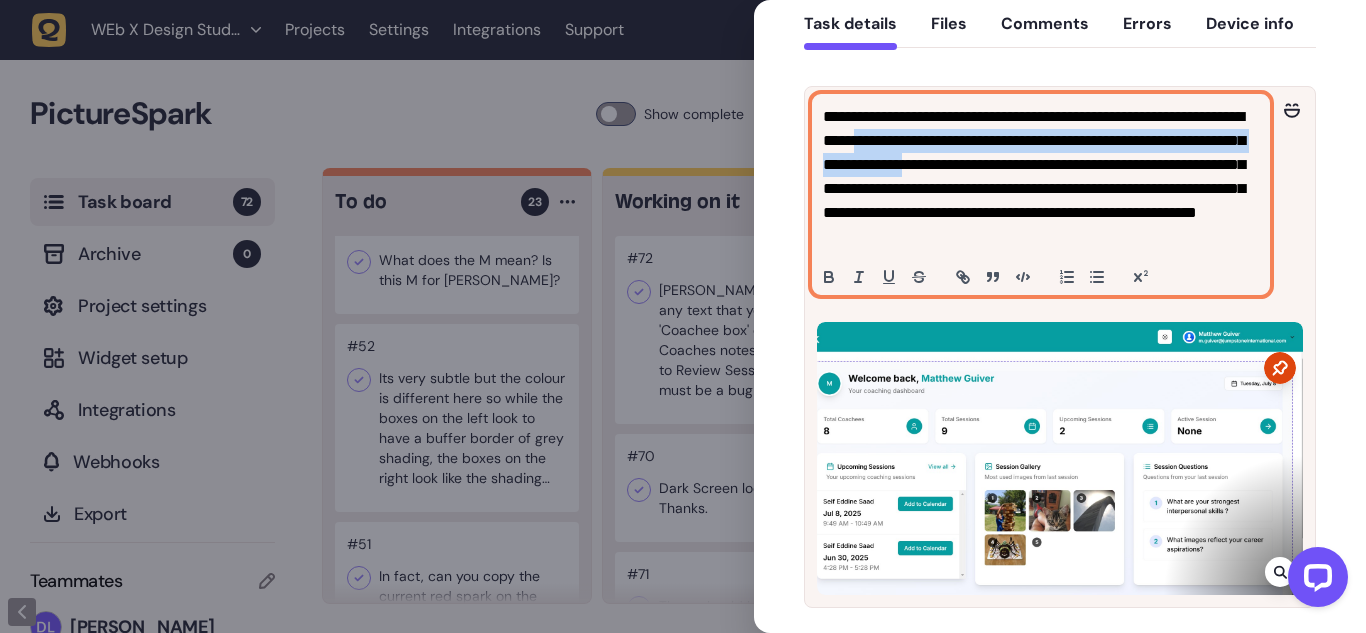 drag, startPoint x: 938, startPoint y: 143, endPoint x: 1059, endPoint y: 160, distance: 122.18838 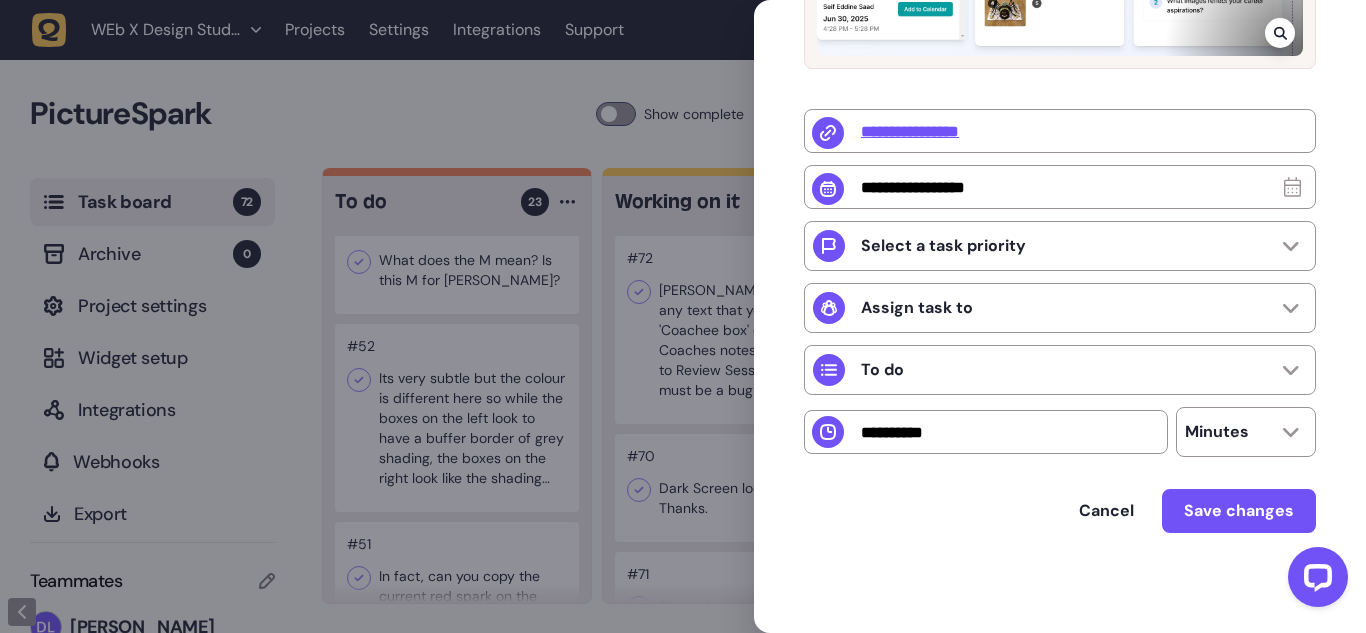 click 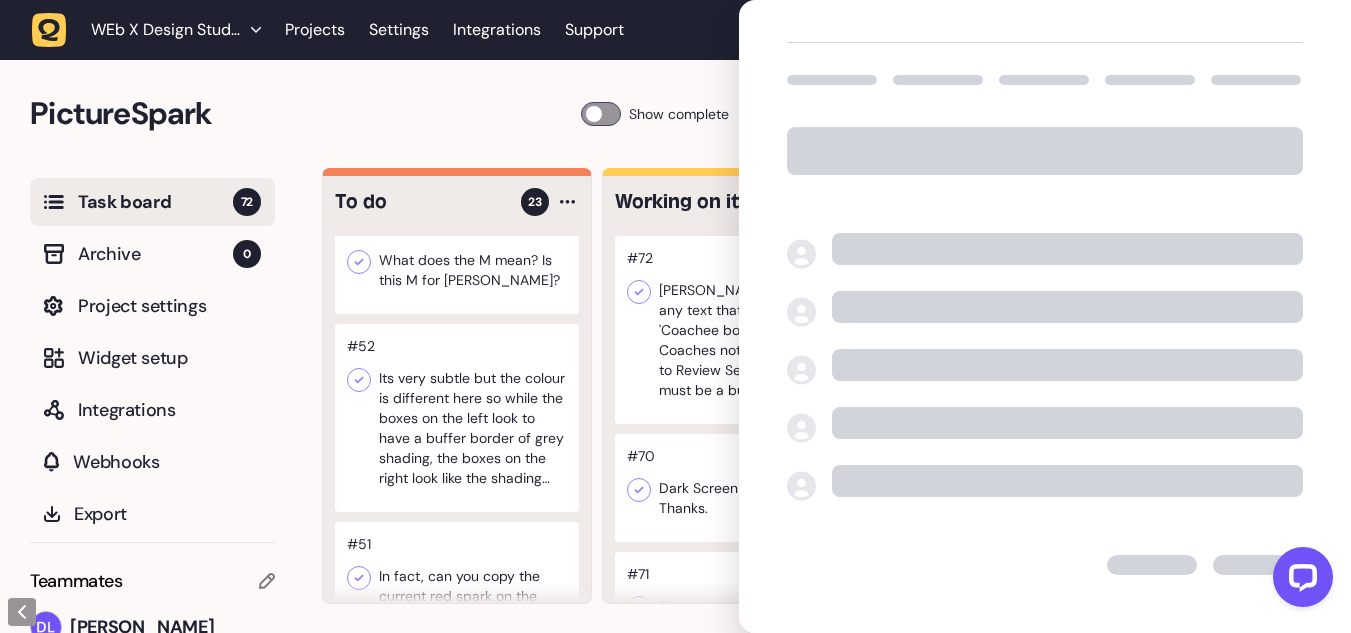 scroll, scrollTop: 122, scrollLeft: 0, axis: vertical 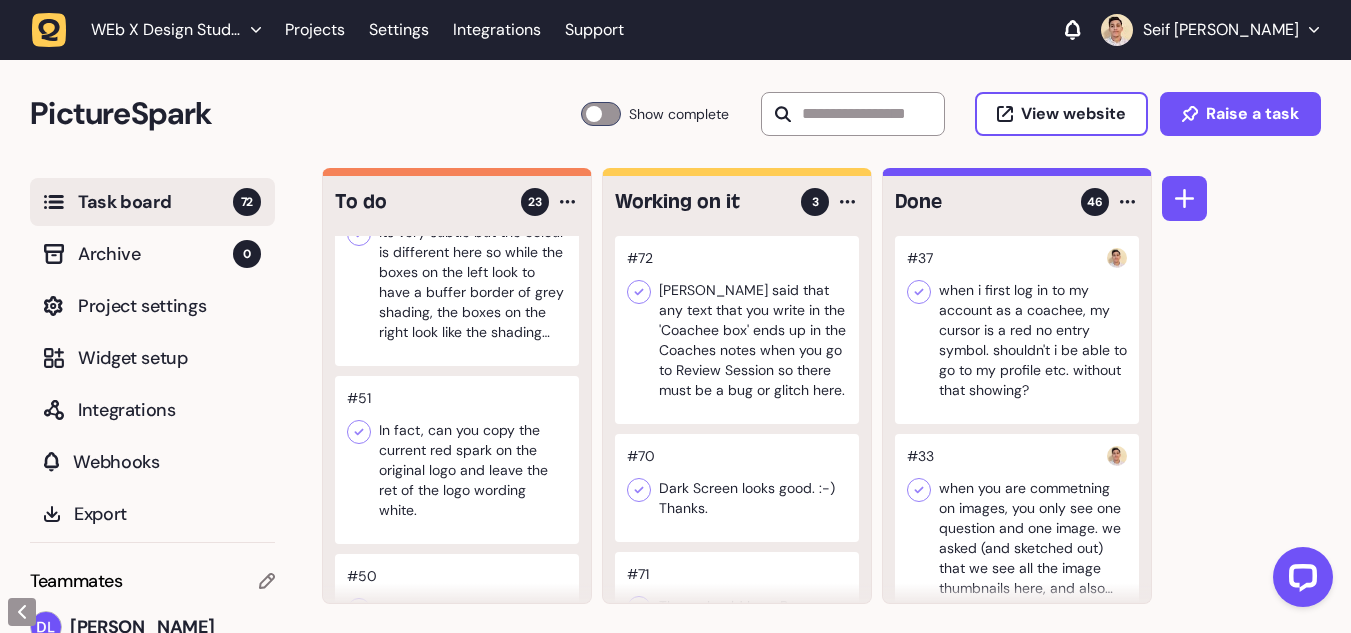 click 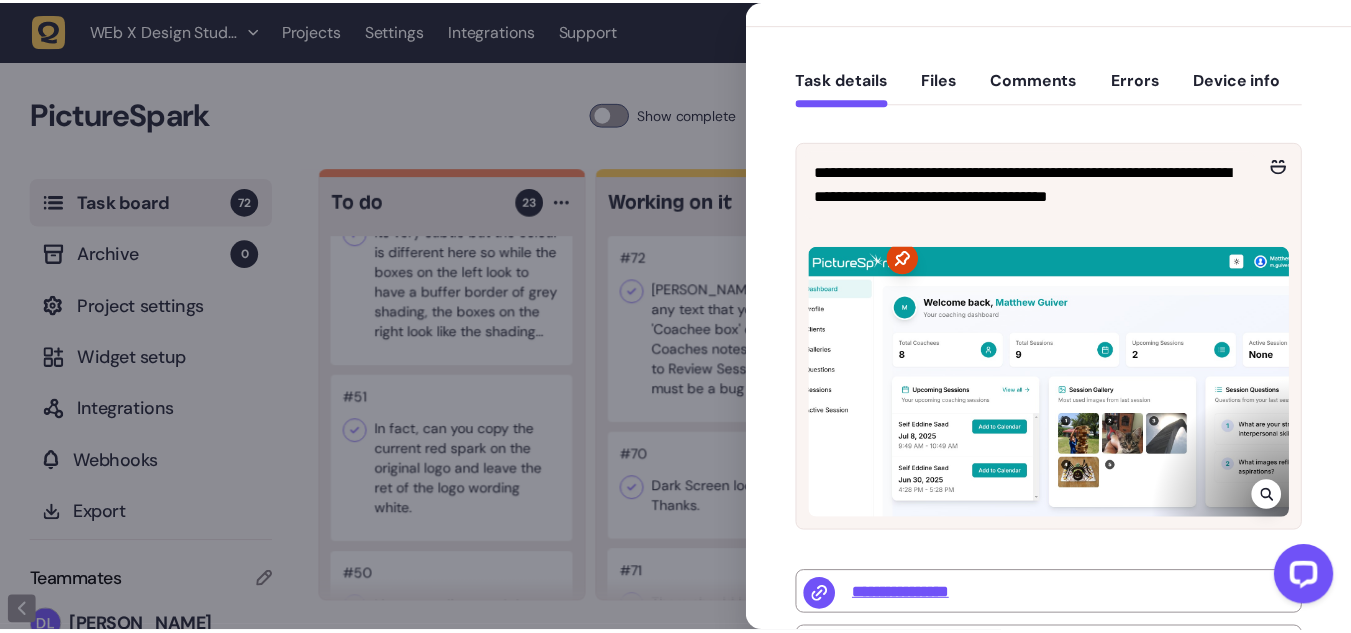 scroll, scrollTop: 149, scrollLeft: 0, axis: vertical 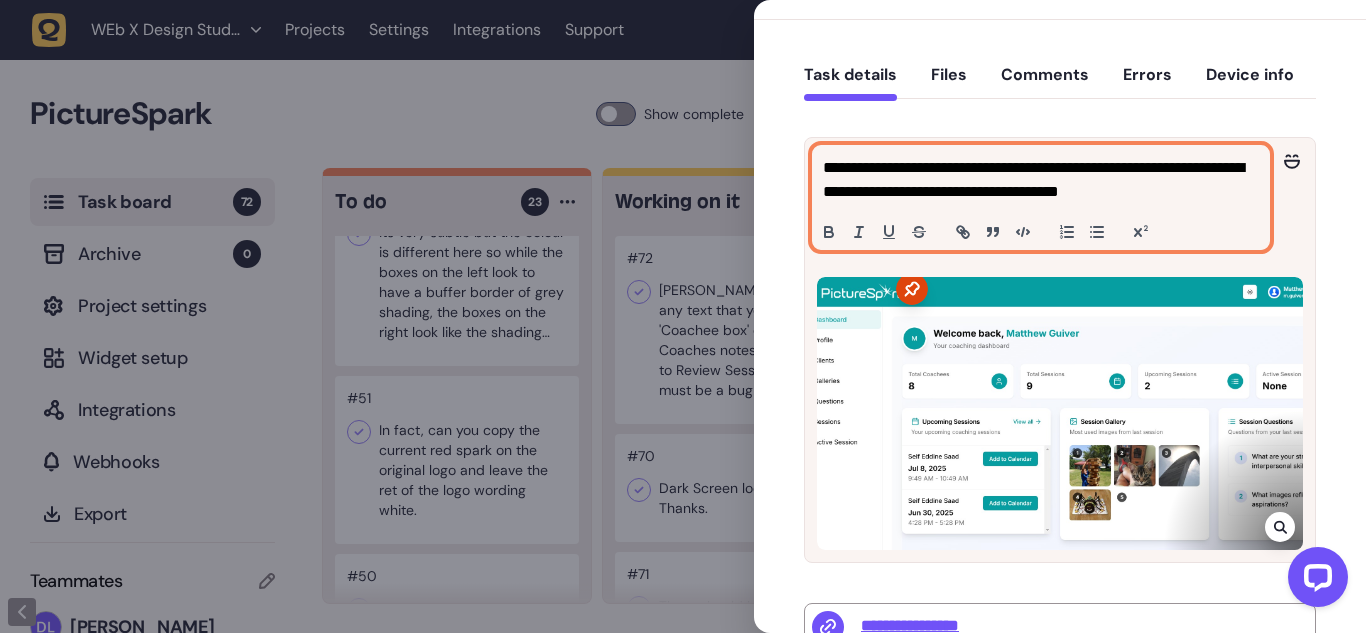 click on "**********" 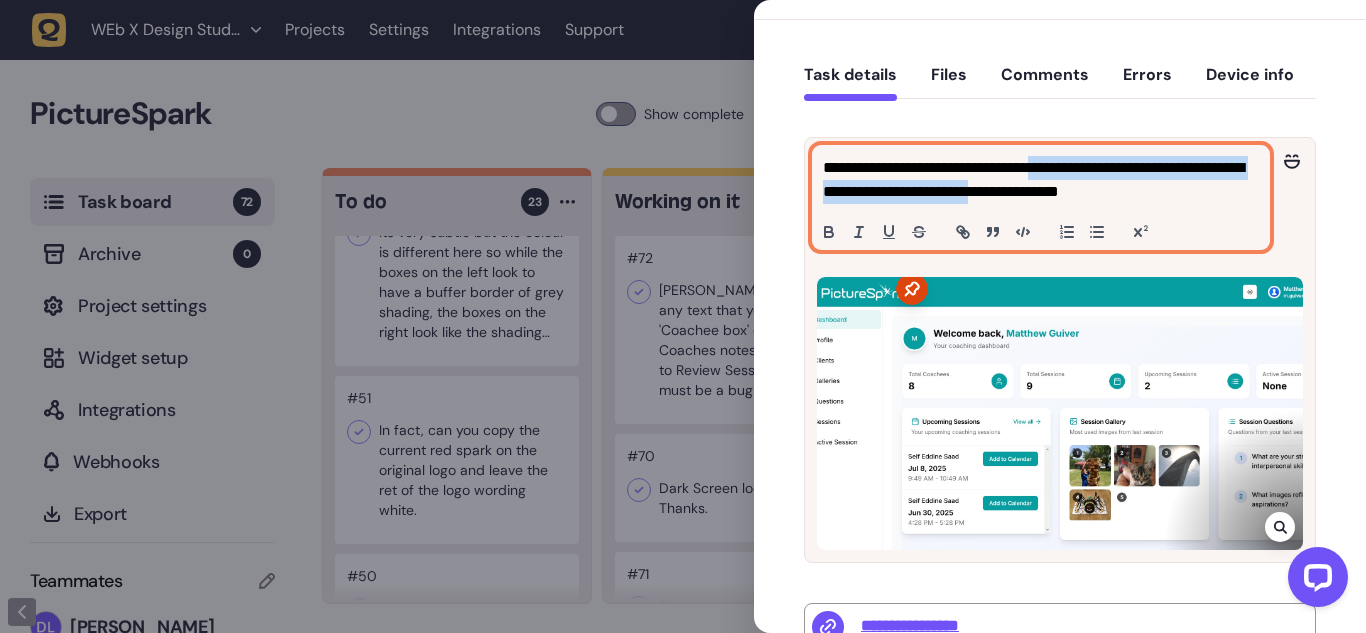 drag, startPoint x: 1072, startPoint y: 176, endPoint x: 1027, endPoint y: 191, distance: 47.434166 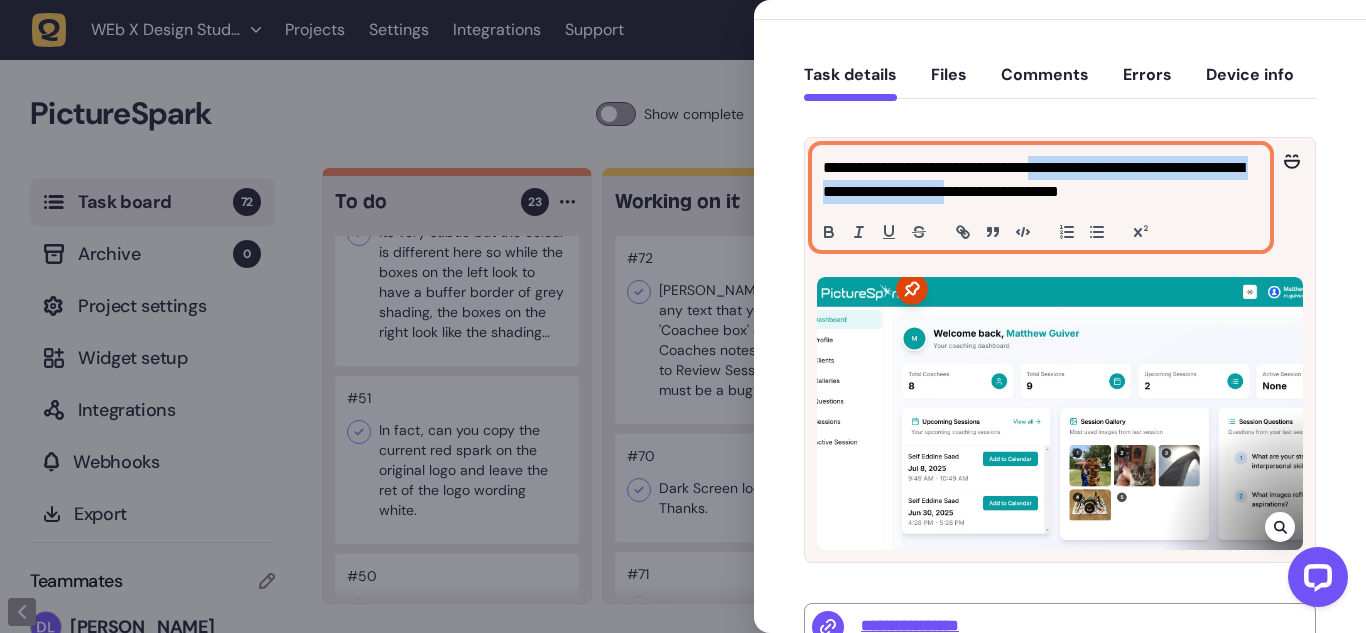 click on "**********" 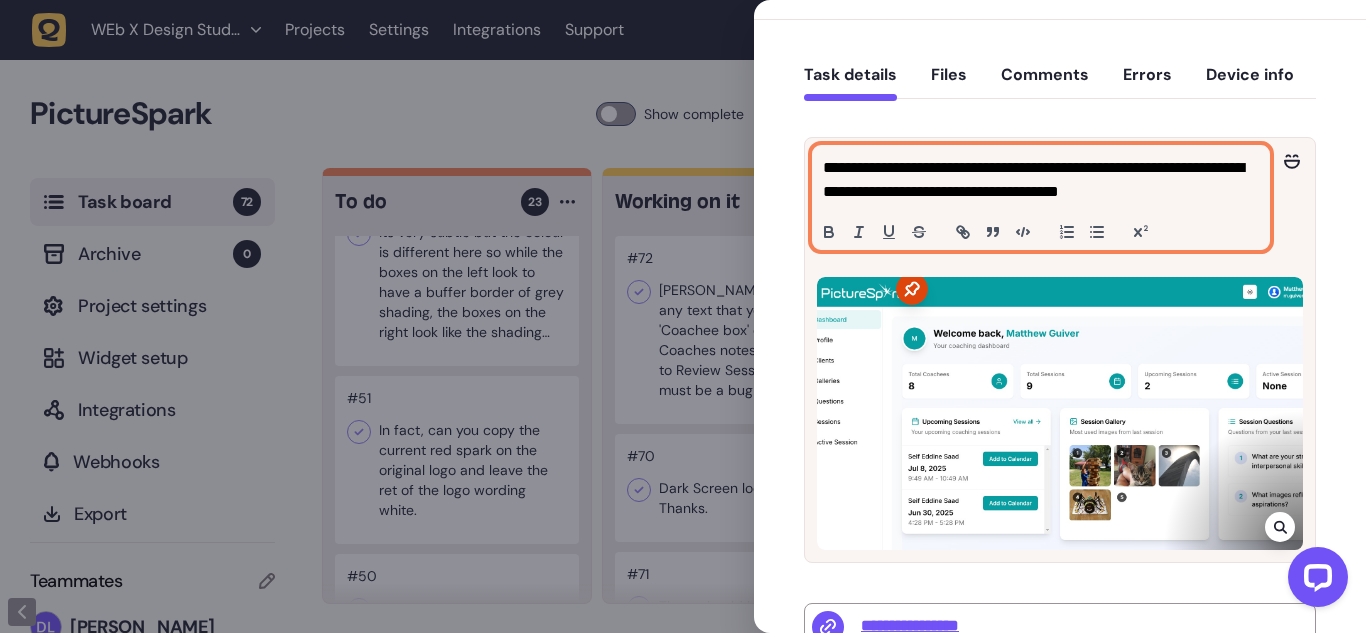 click on "**********" 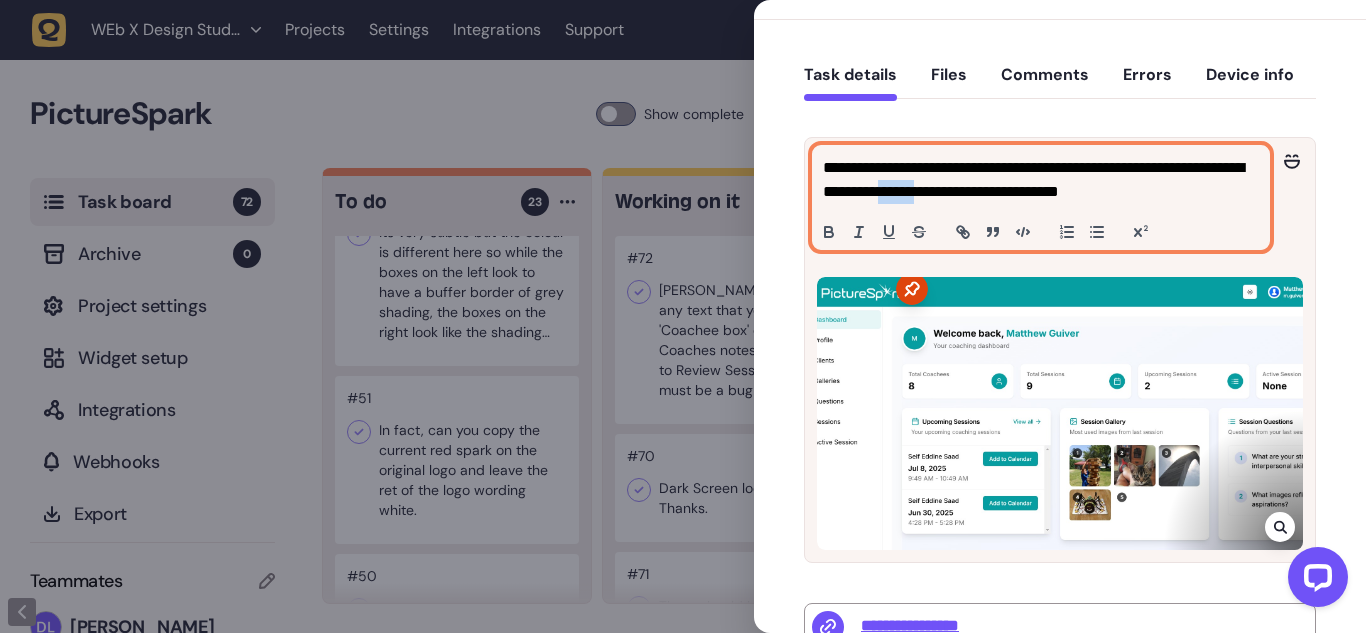drag, startPoint x: 973, startPoint y: 191, endPoint x: 996, endPoint y: 191, distance: 23 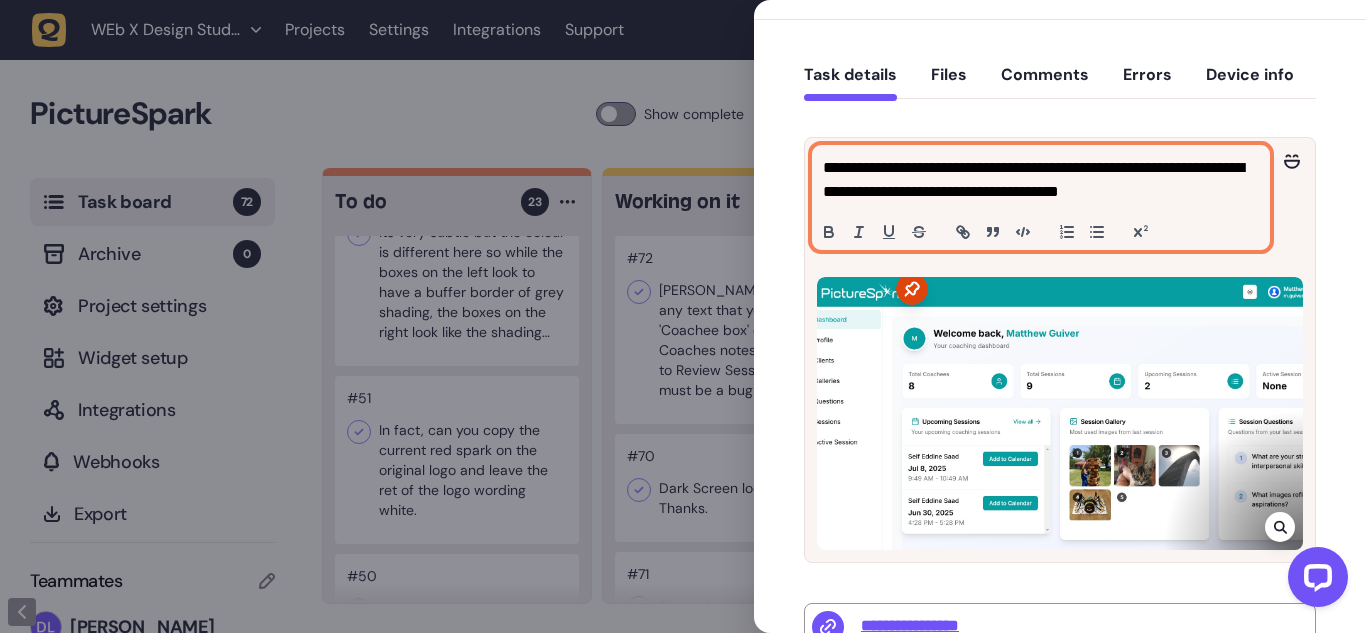 click on "**********" 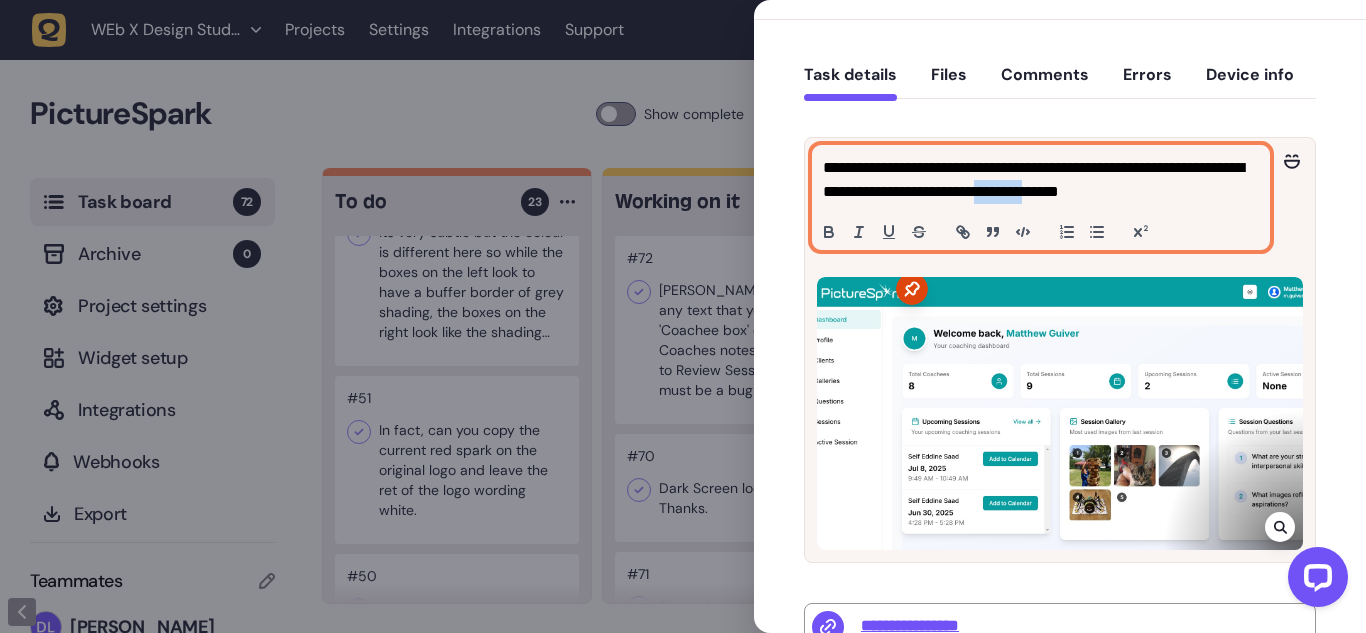 click on "**********" 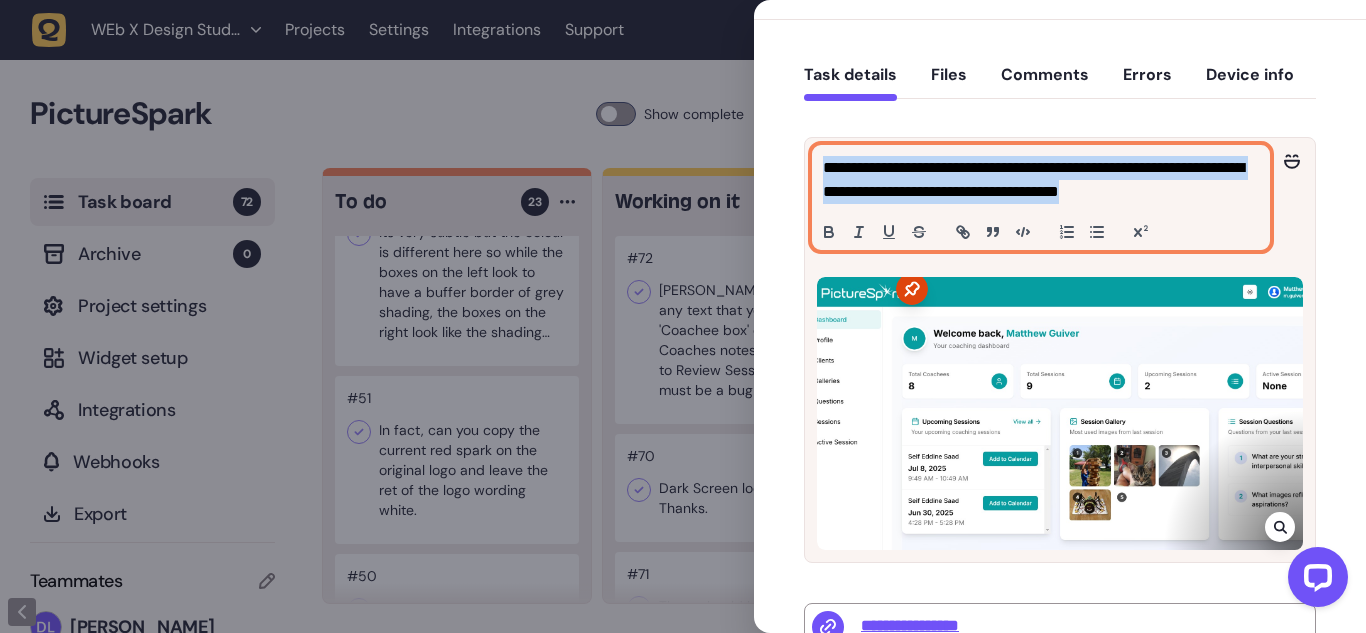 click on "**********" 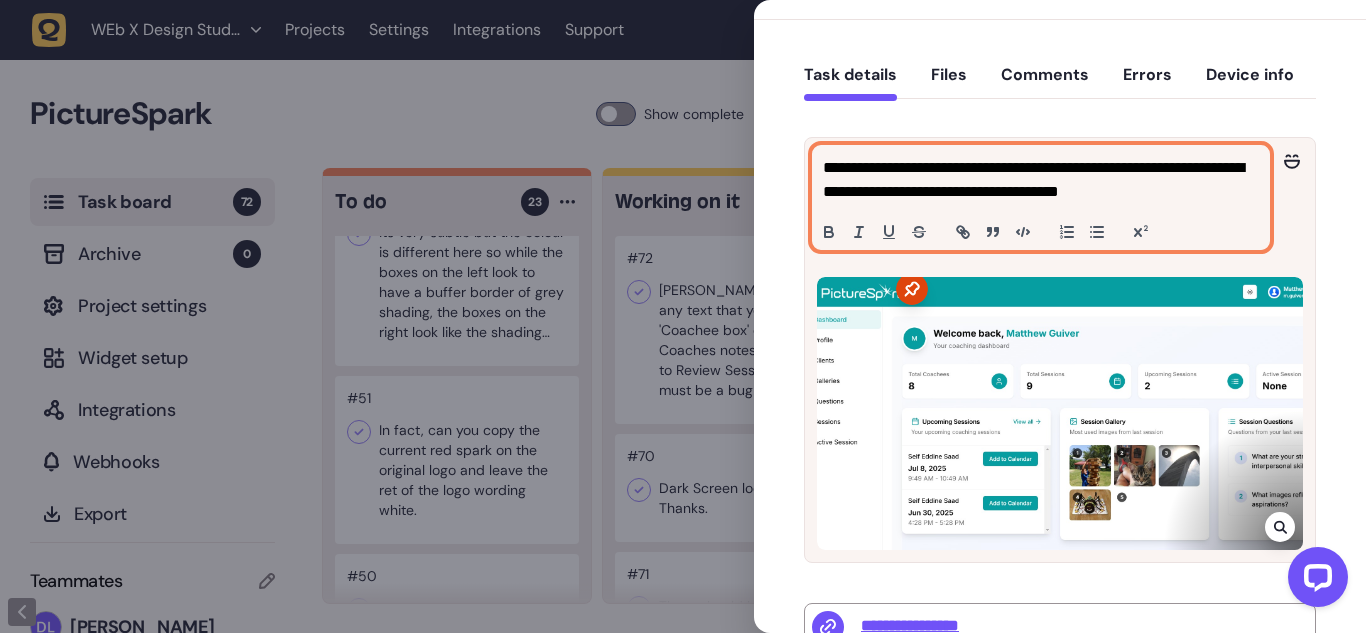 click on "**********" 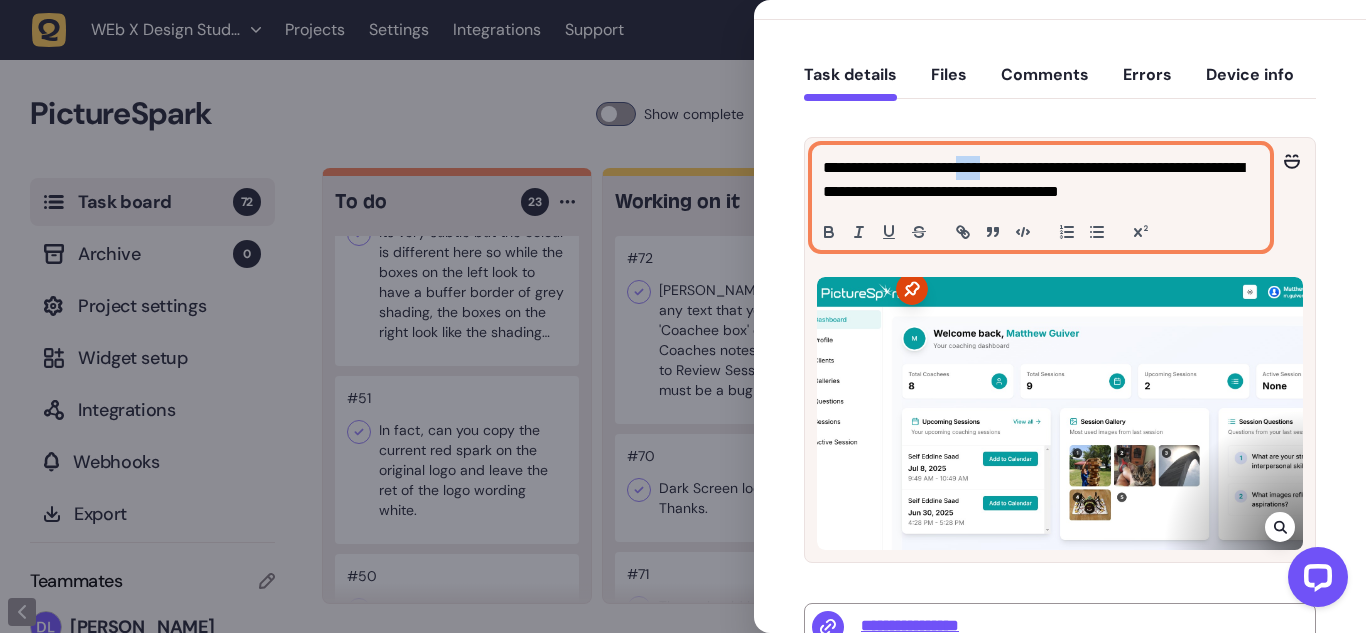 click on "**********" 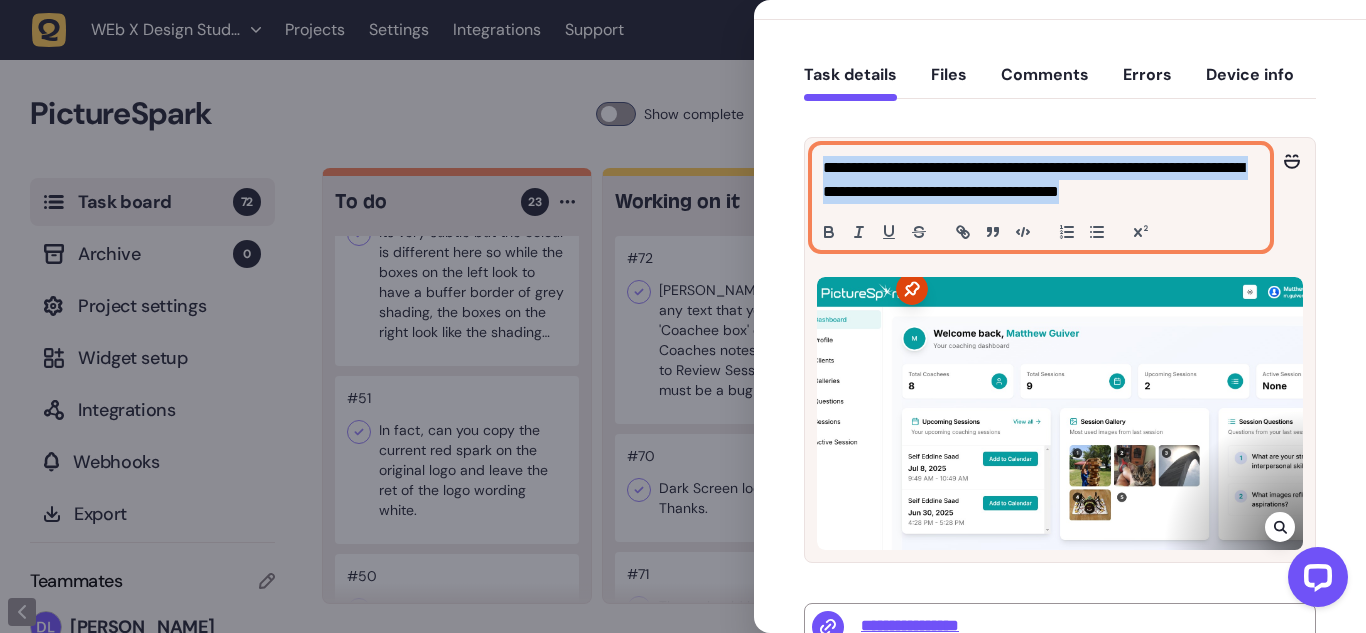 click on "**********" 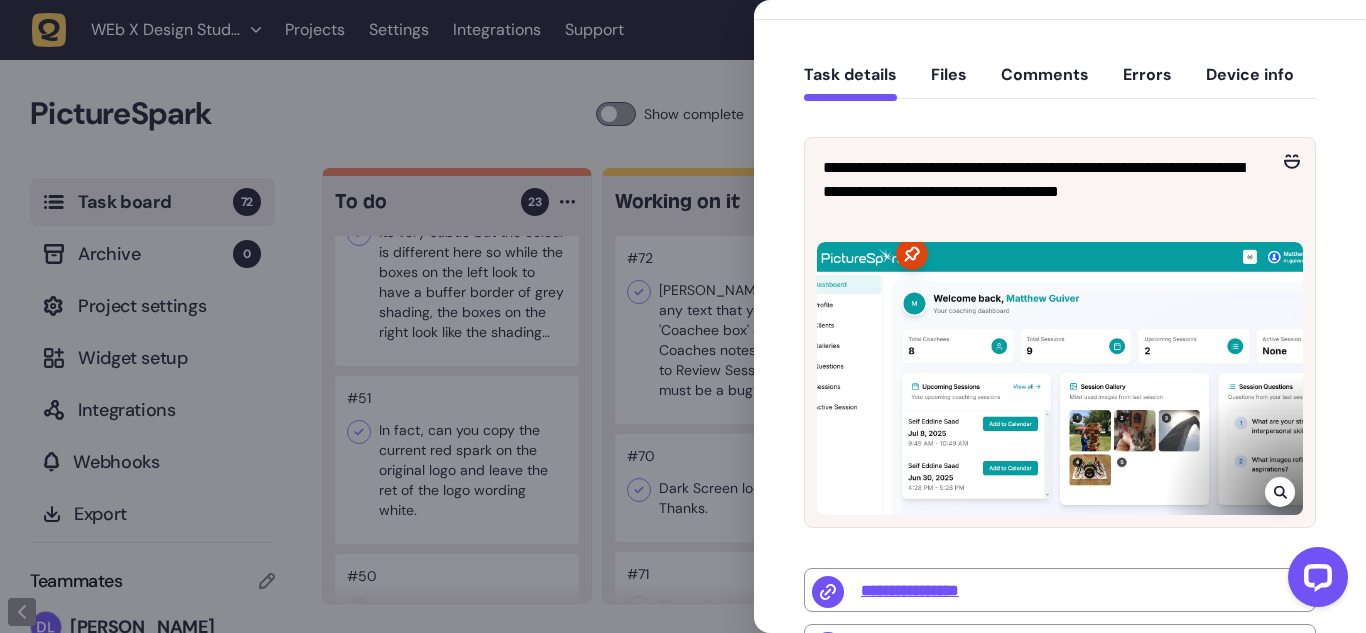 click 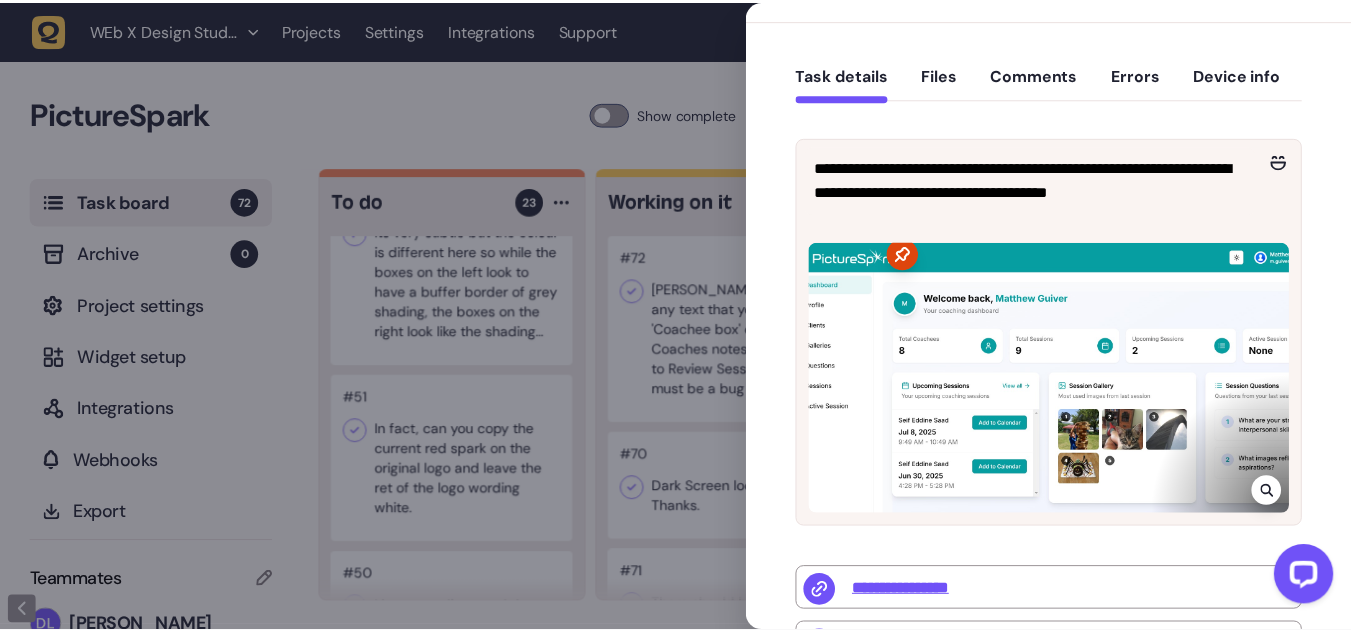 scroll, scrollTop: 122, scrollLeft: 0, axis: vertical 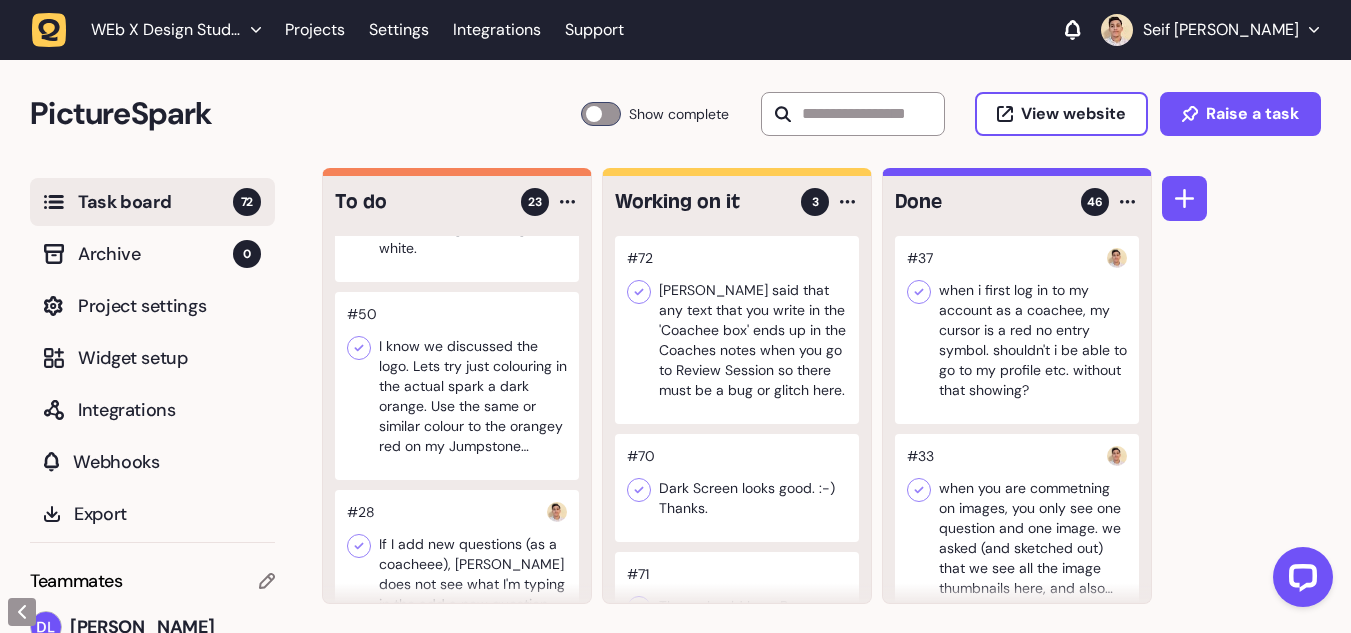 click 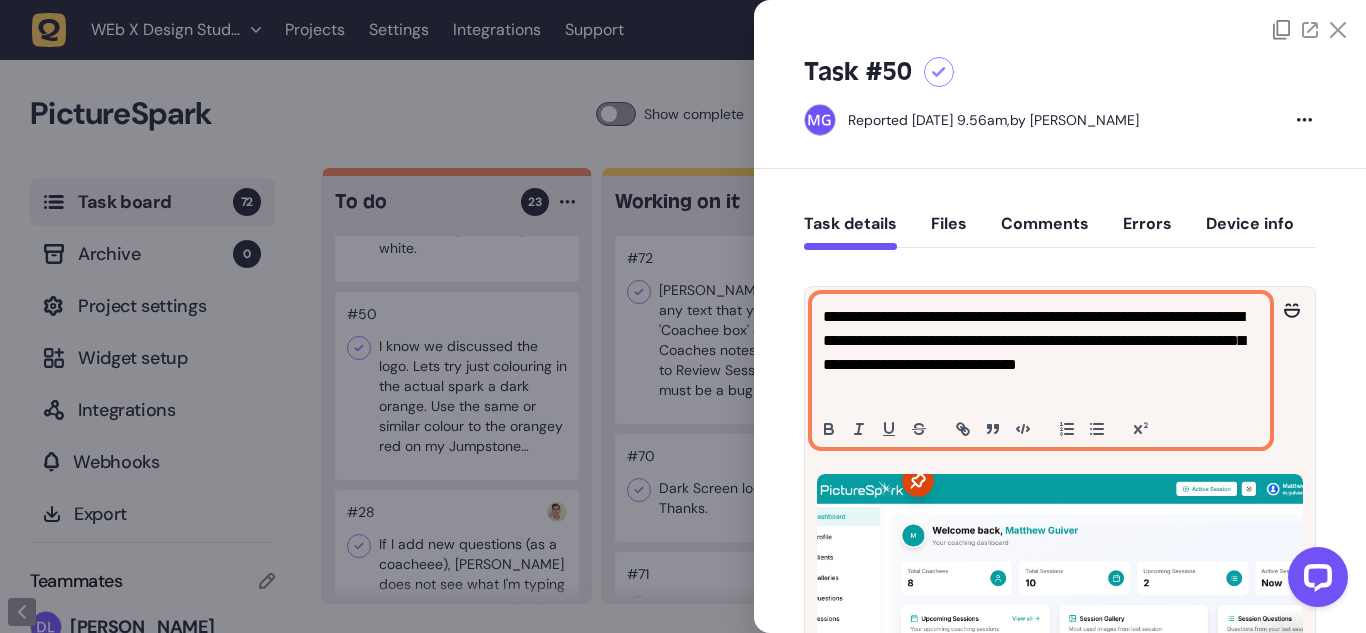 click on "**********" 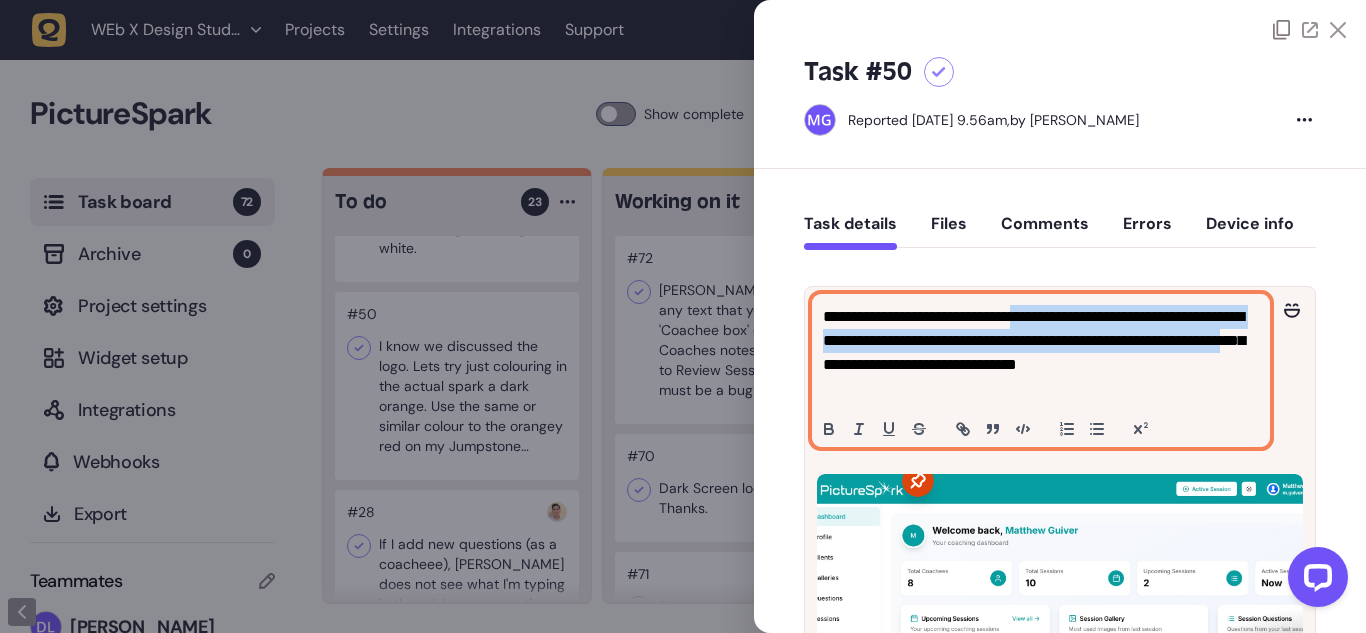 drag, startPoint x: 1058, startPoint y: 315, endPoint x: 975, endPoint y: 355, distance: 92.13577 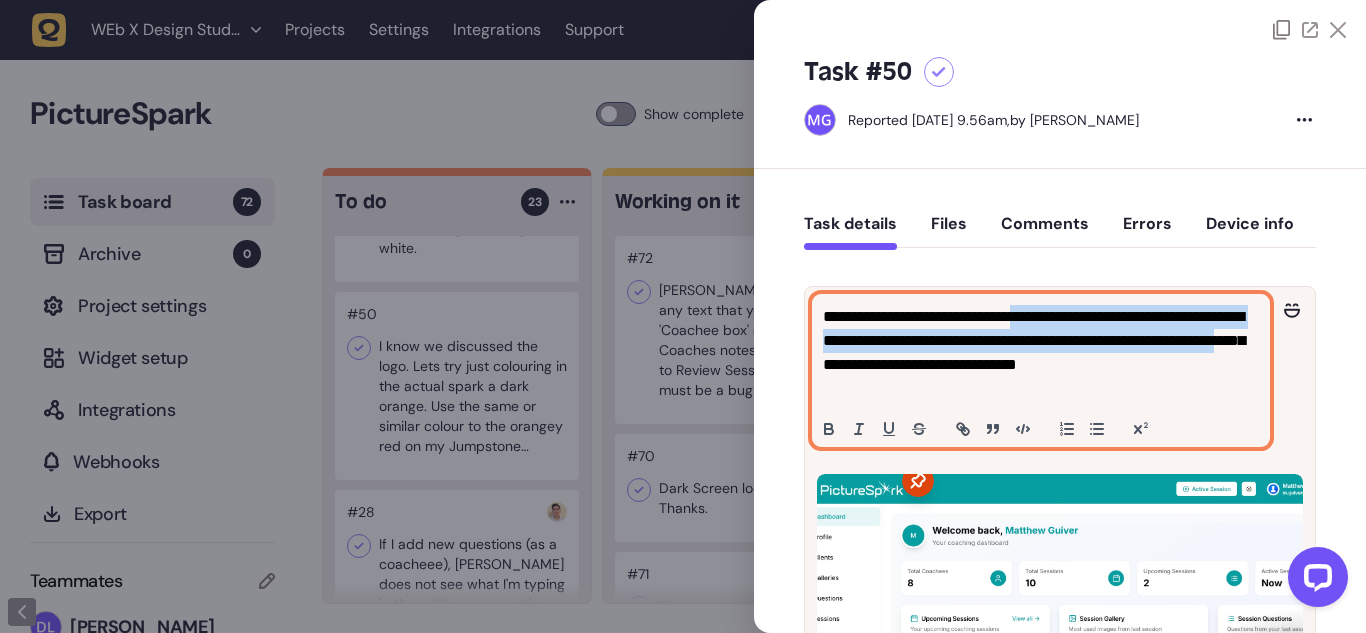 click on "**********" 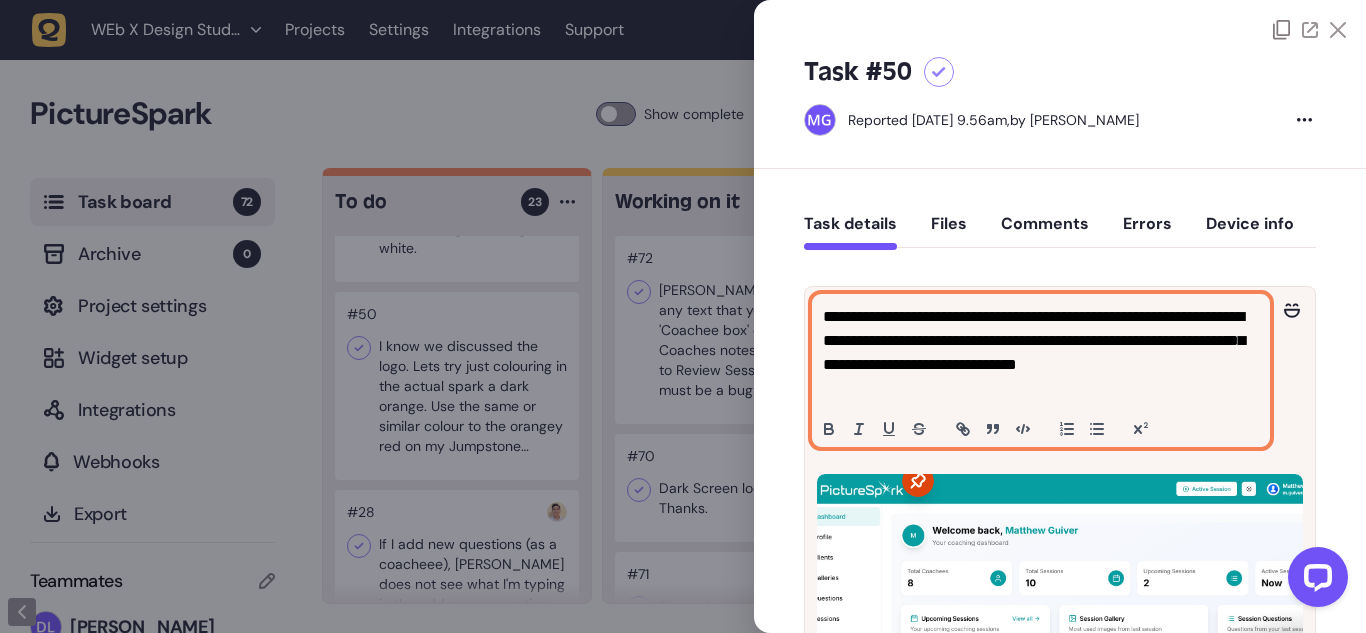 click on "**********" 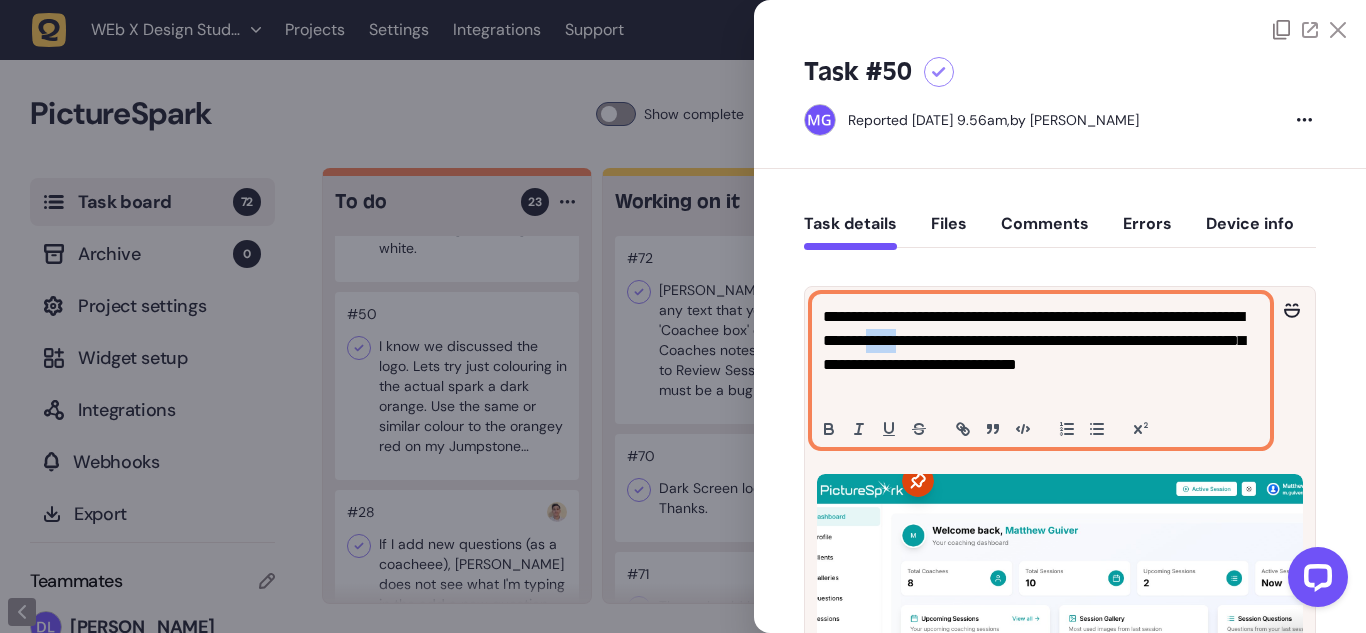 click on "**********" 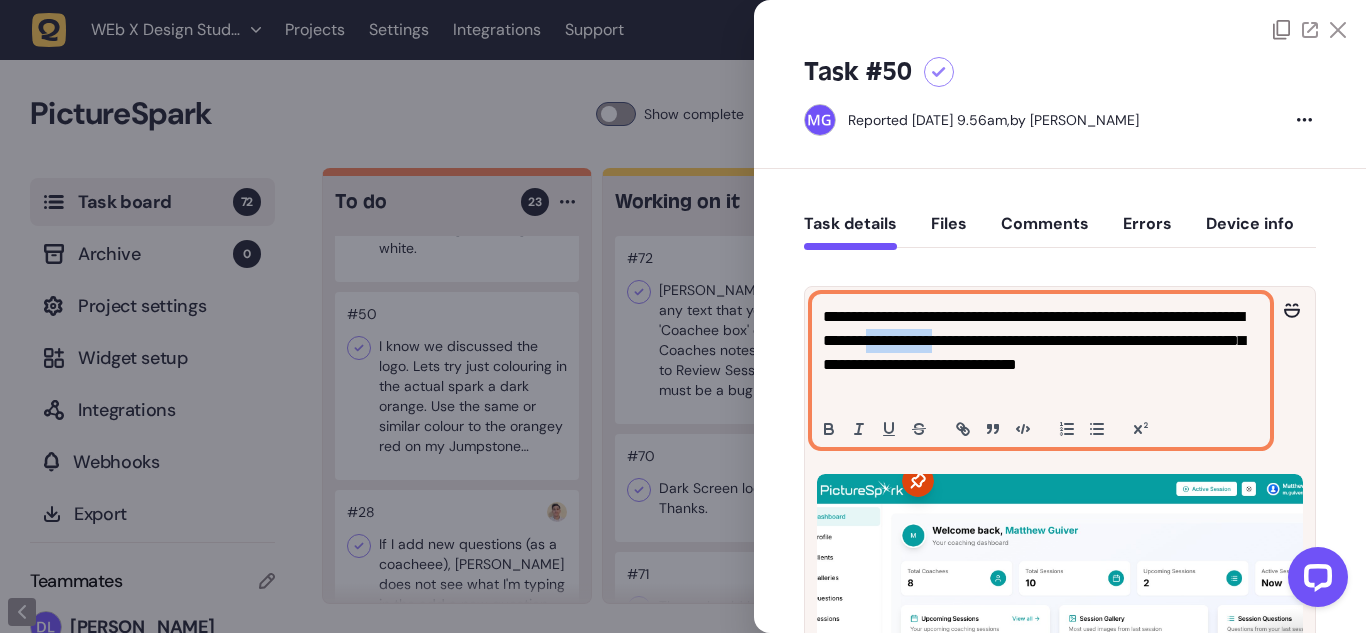 drag, startPoint x: 971, startPoint y: 344, endPoint x: 1022, endPoint y: 342, distance: 51.0392 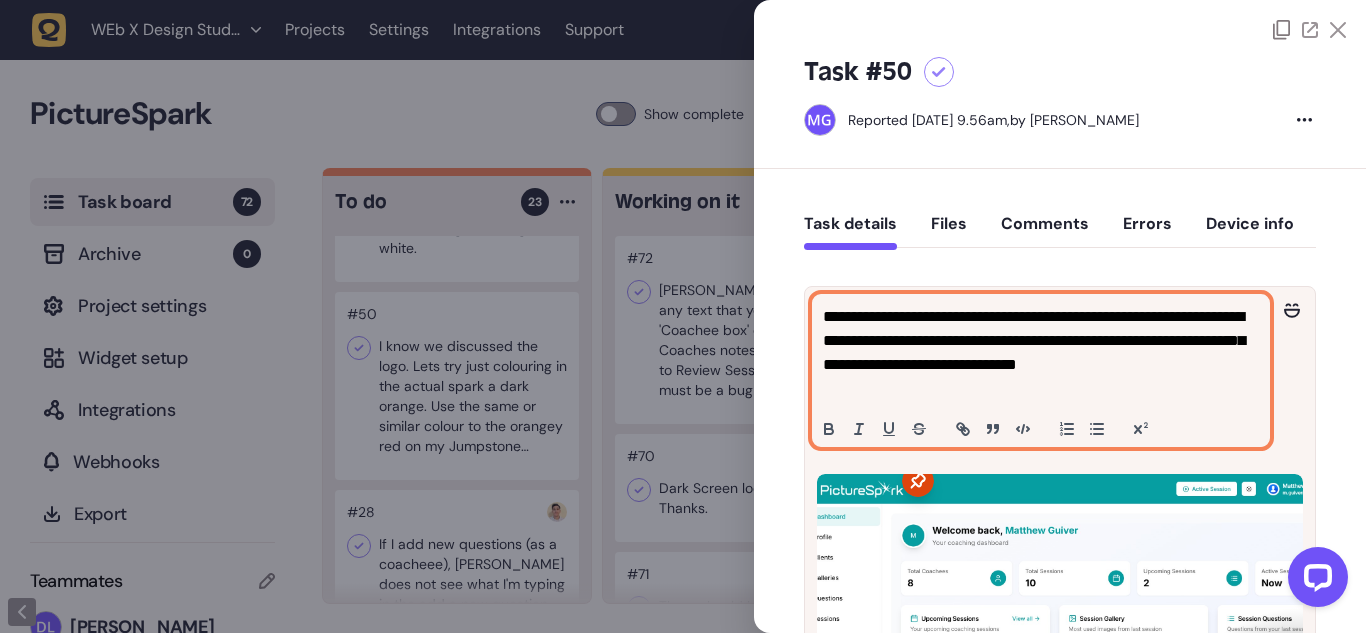click on "**********" 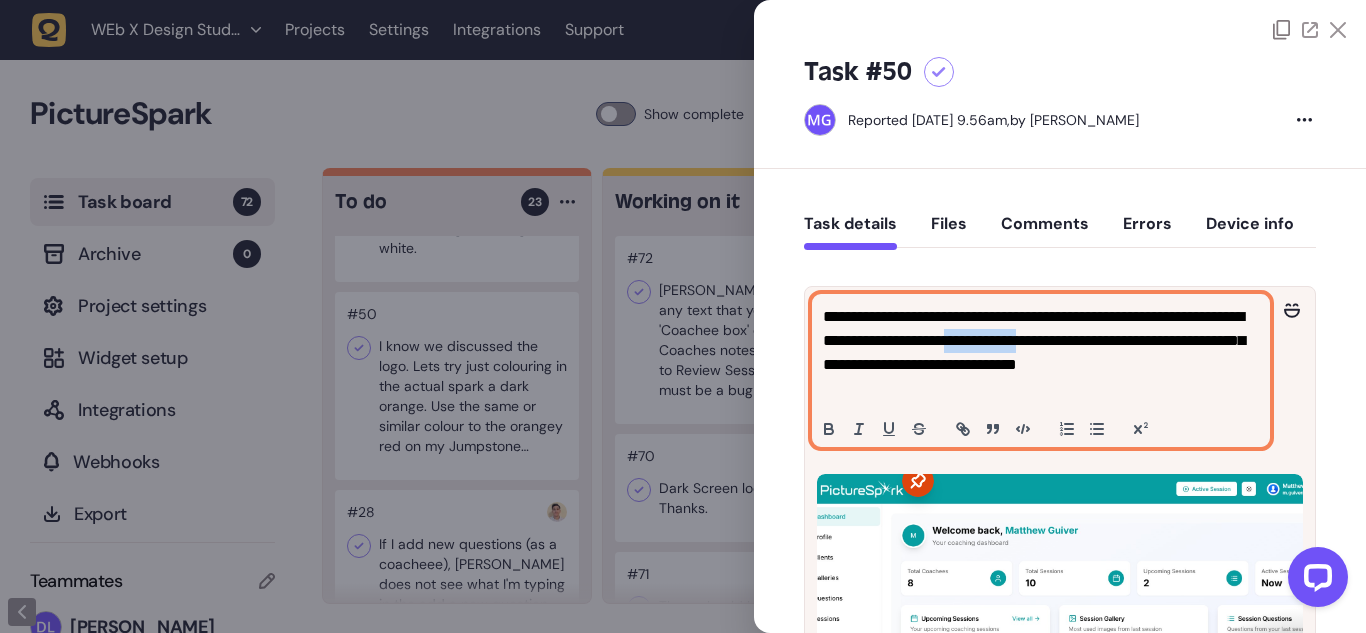 drag, startPoint x: 1069, startPoint y: 340, endPoint x: 1145, endPoint y: 340, distance: 76 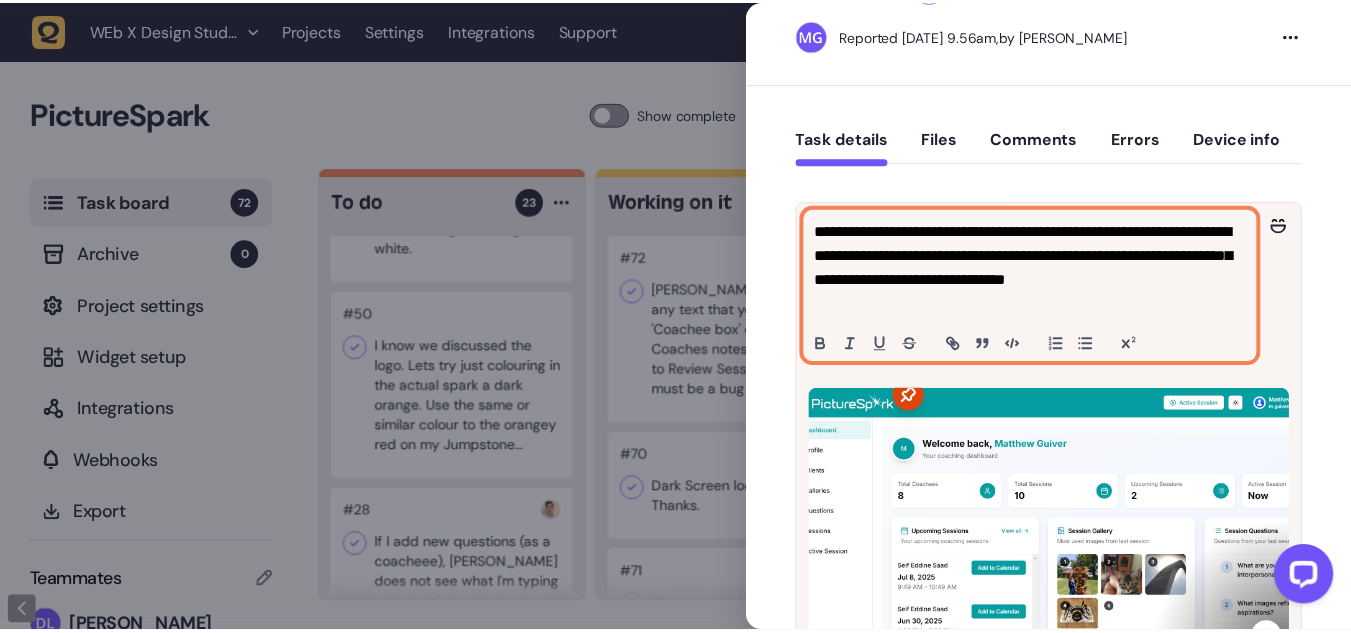scroll, scrollTop: 86, scrollLeft: 0, axis: vertical 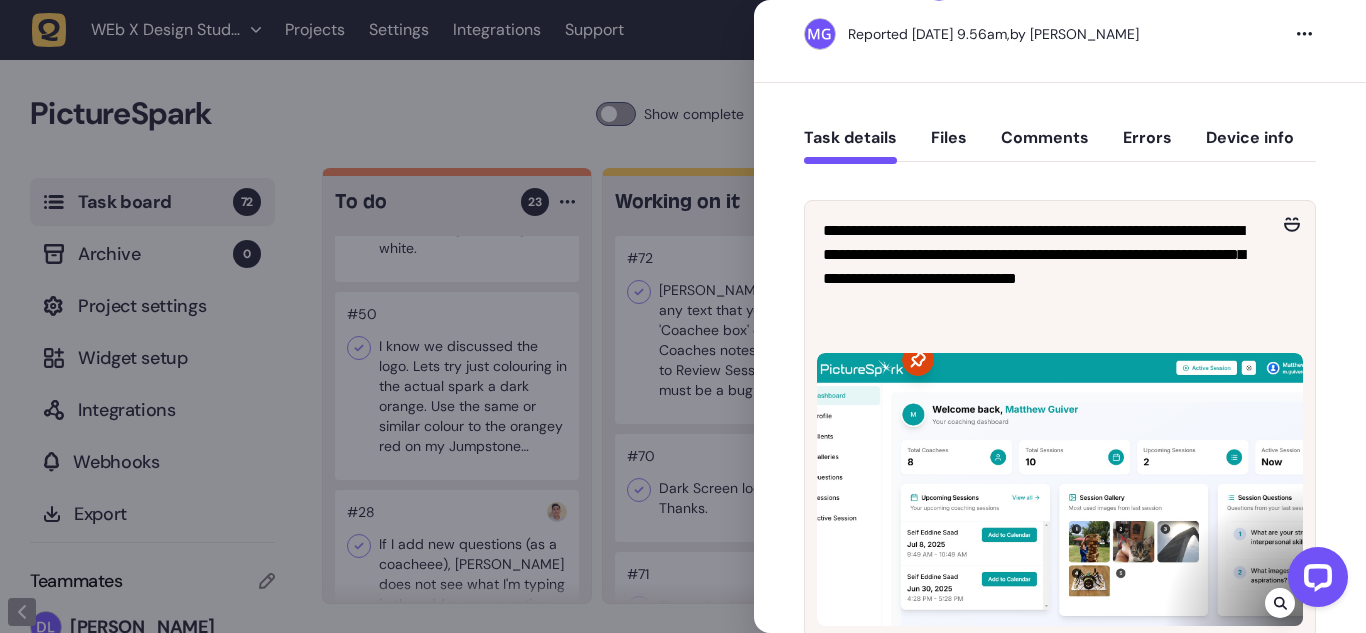 drag, startPoint x: 750, startPoint y: 306, endPoint x: 464, endPoint y: 202, distance: 304.3222 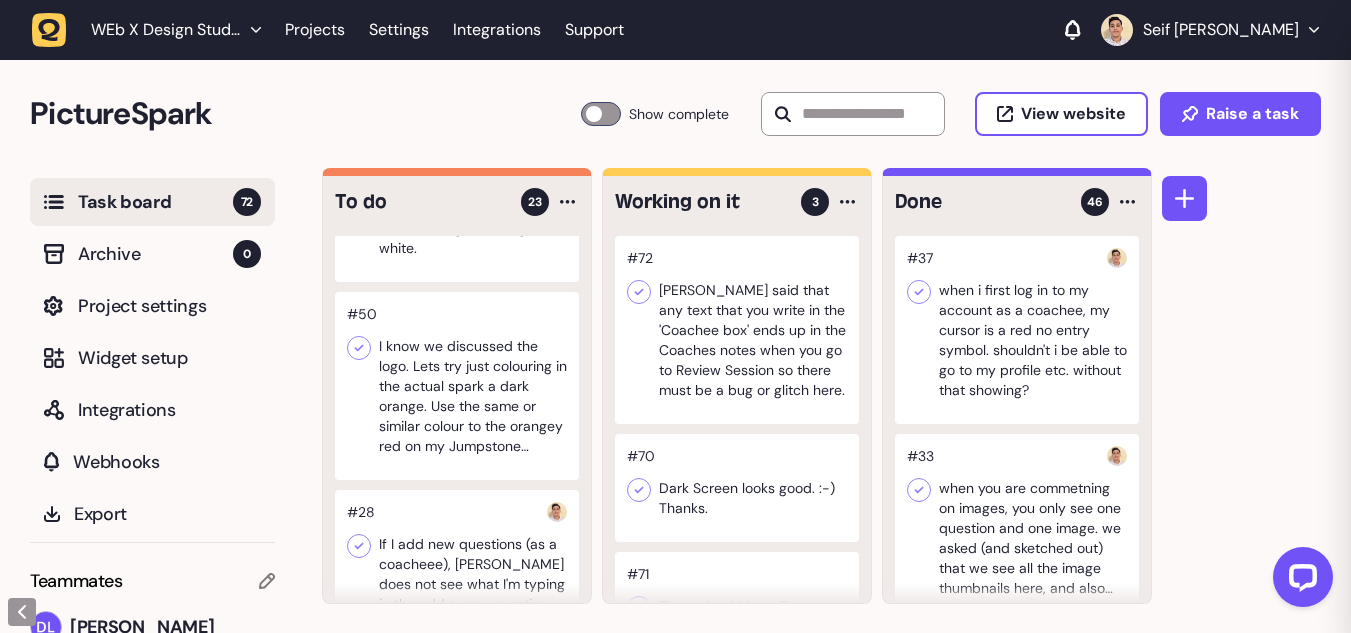 click on "To do" 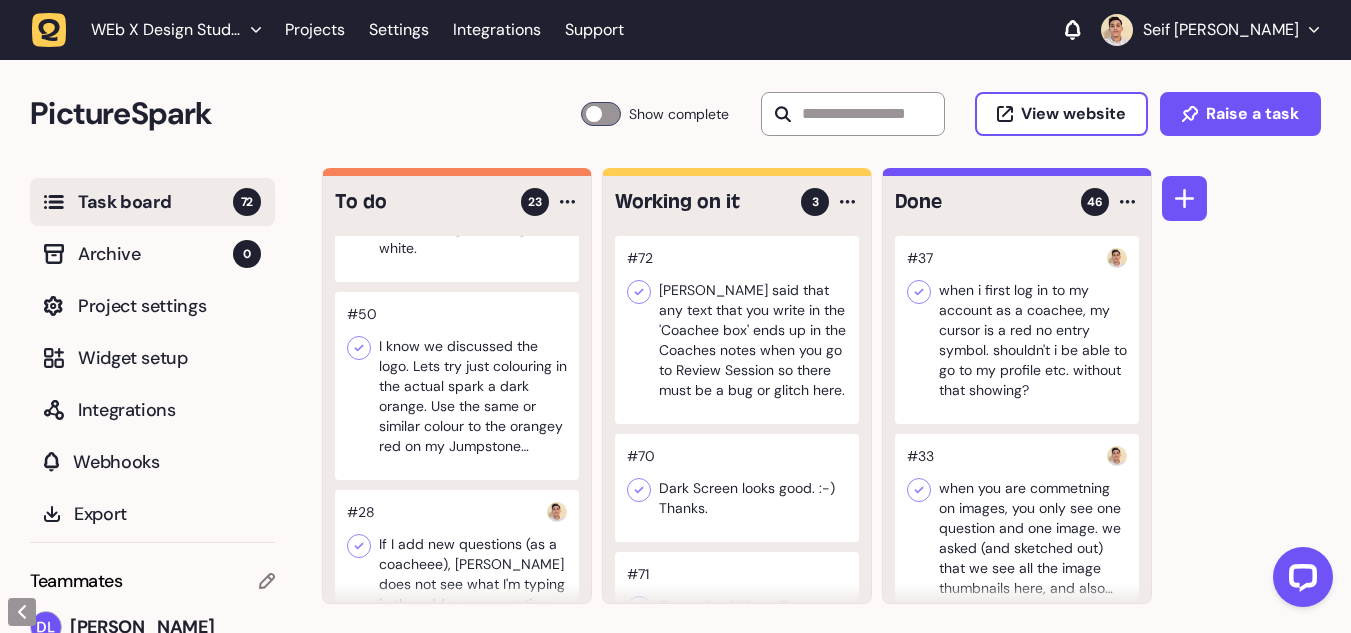 click on "PictureSpark" 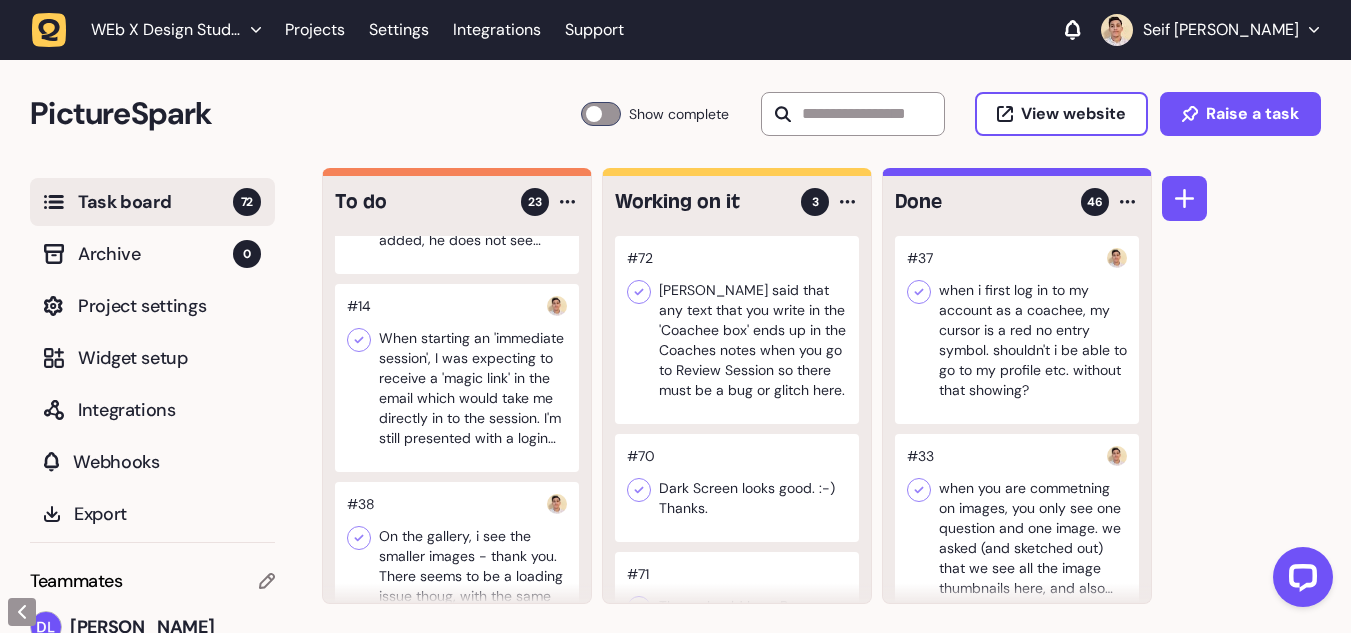 scroll, scrollTop: 3629, scrollLeft: 0, axis: vertical 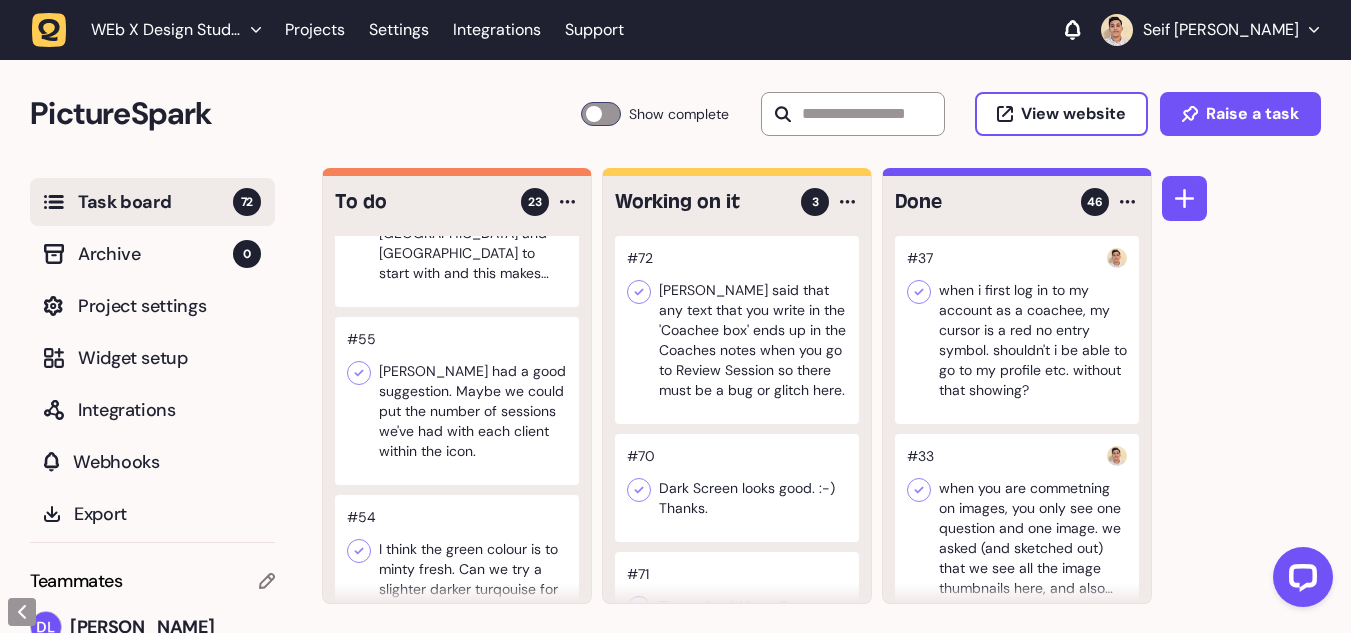 click on "PictureSpark" 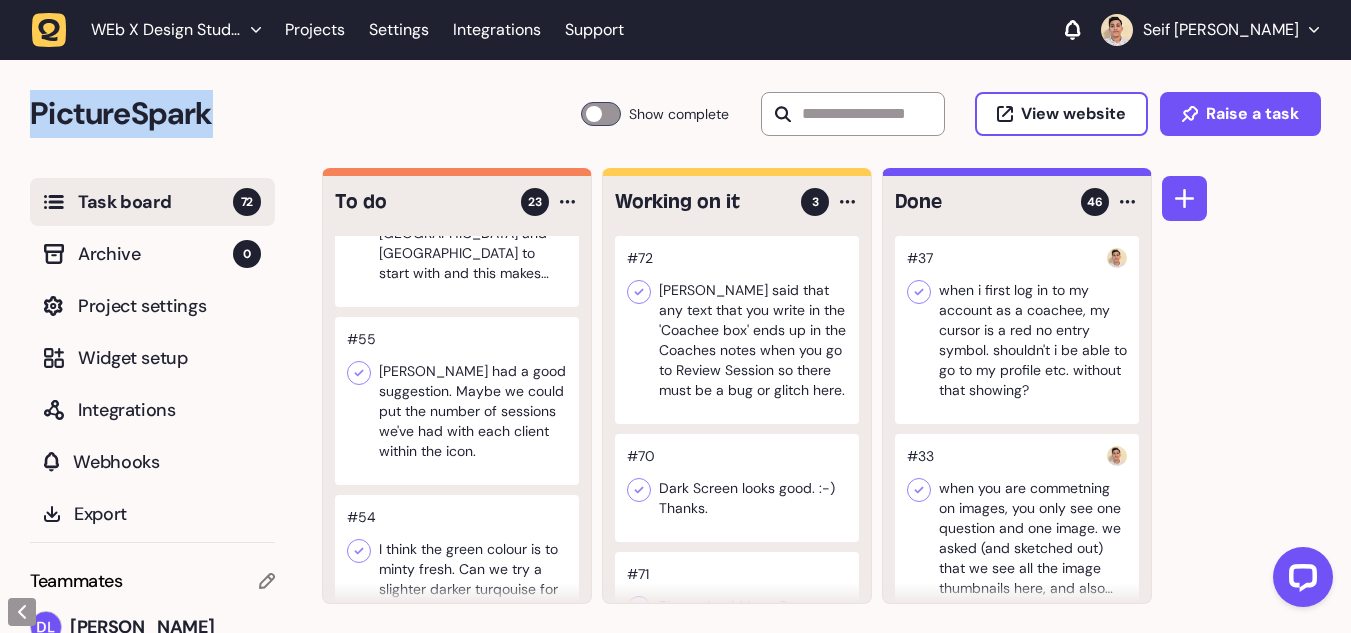 drag, startPoint x: 456, startPoint y: 119, endPoint x: 58, endPoint y: 106, distance: 398.21225 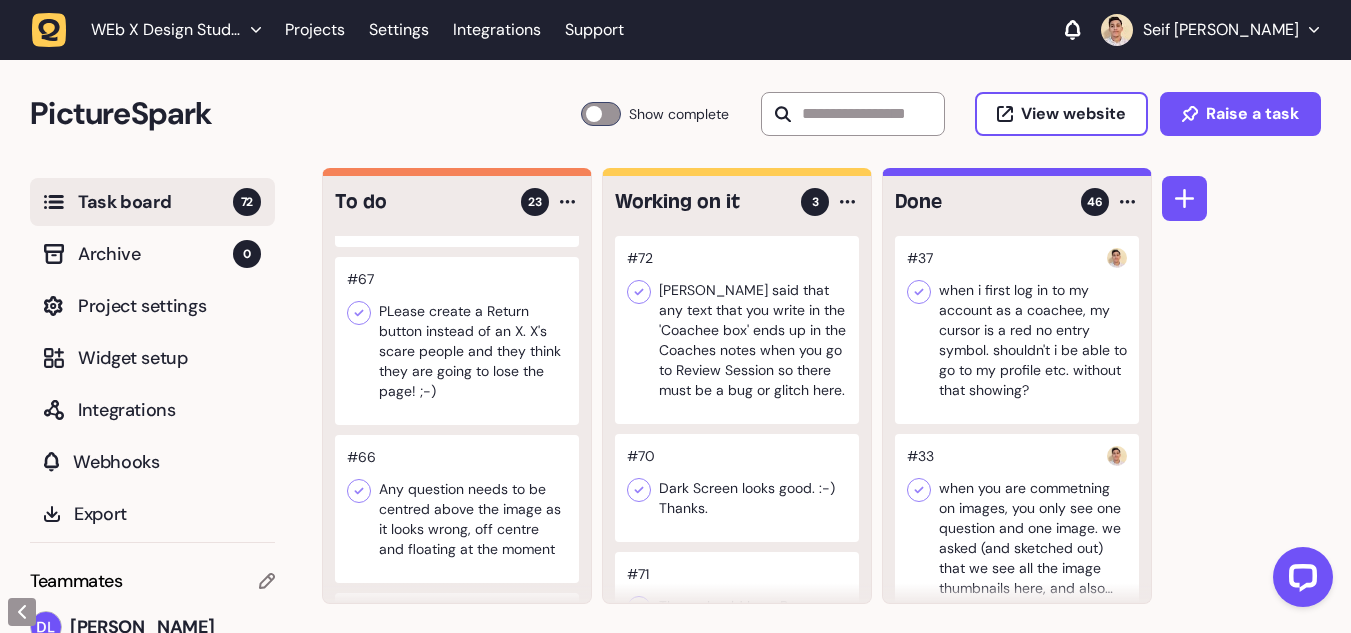 scroll, scrollTop: 0, scrollLeft: 0, axis: both 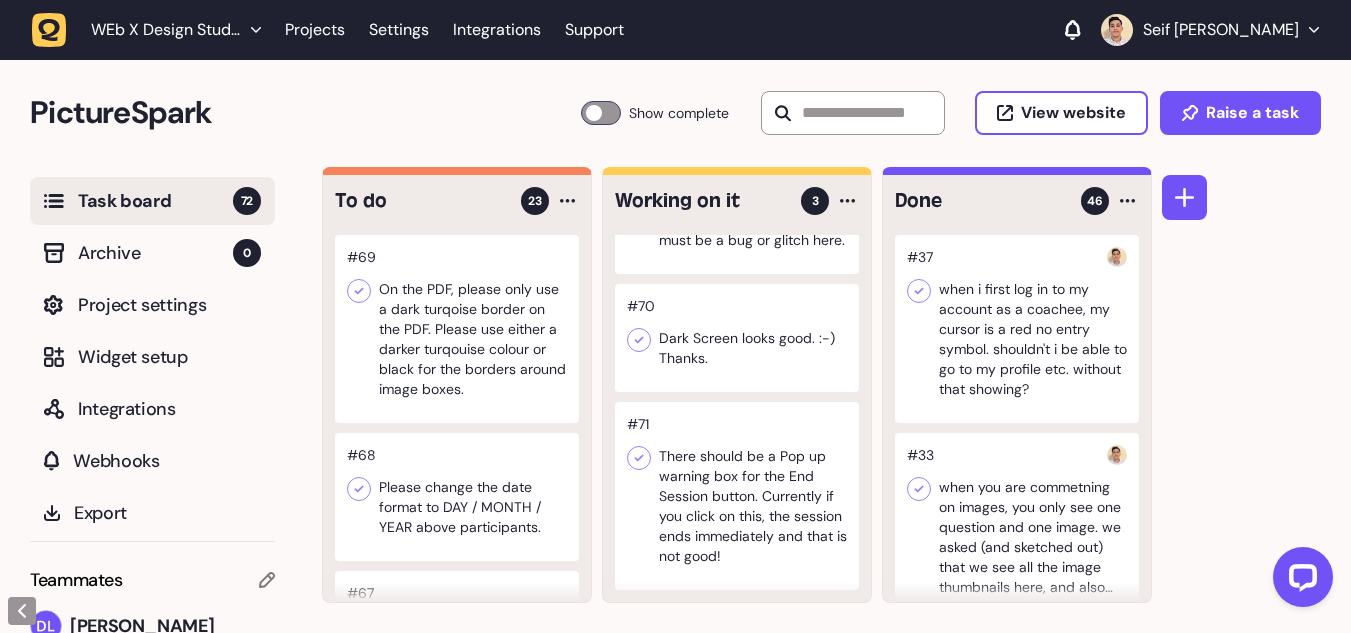 click 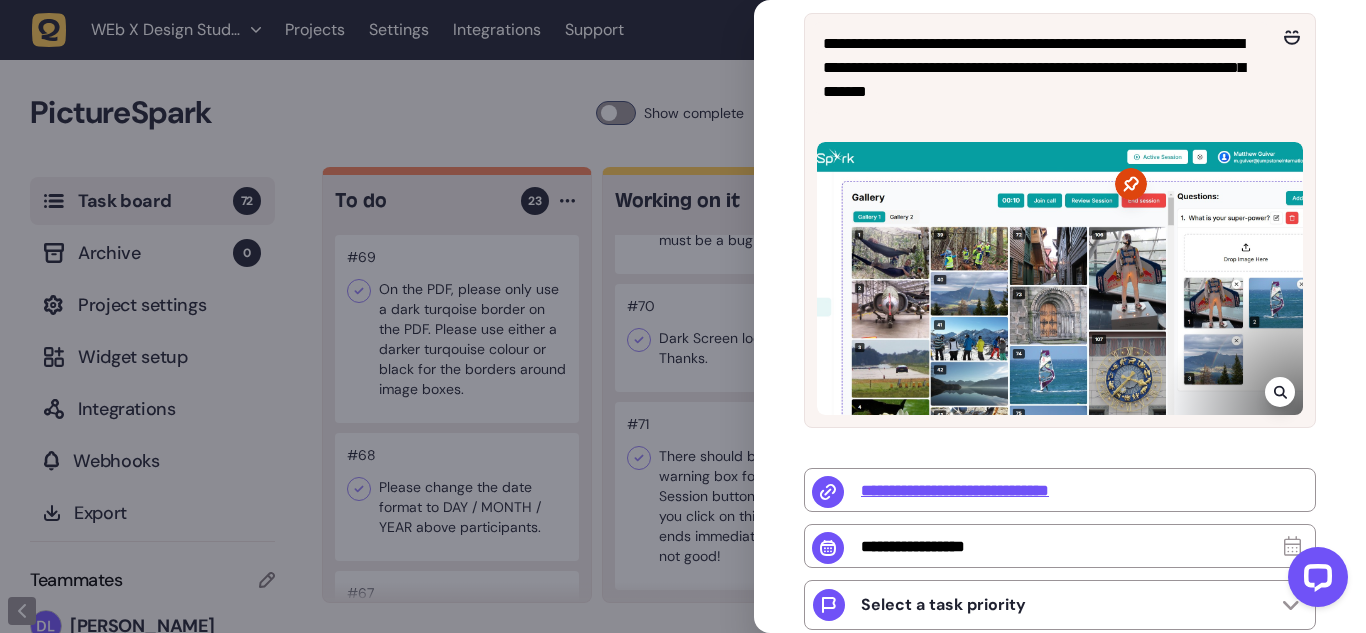 click 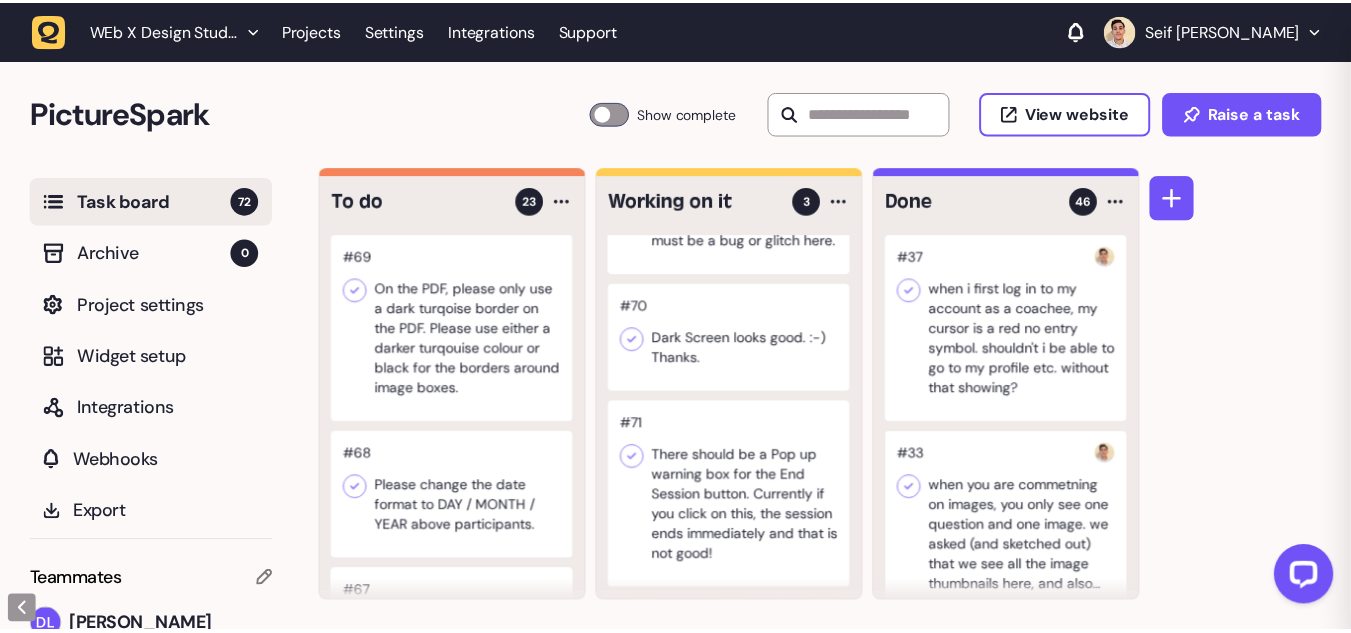 scroll, scrollTop: 122, scrollLeft: 0, axis: vertical 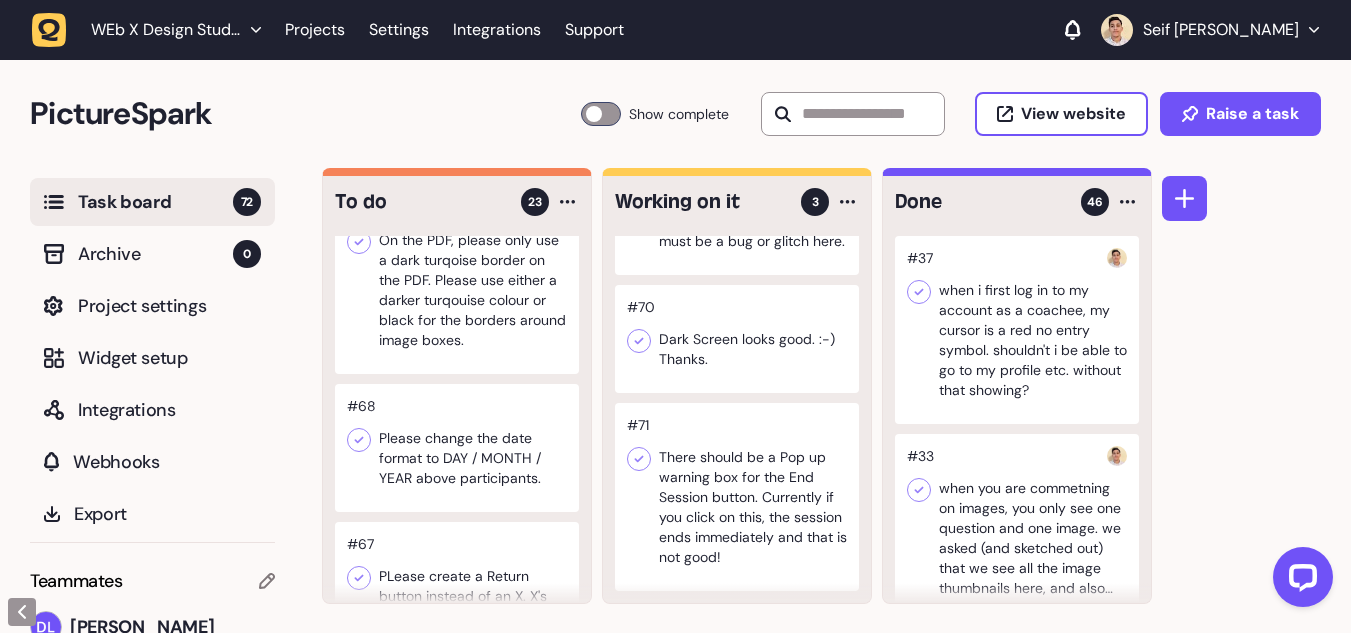 click 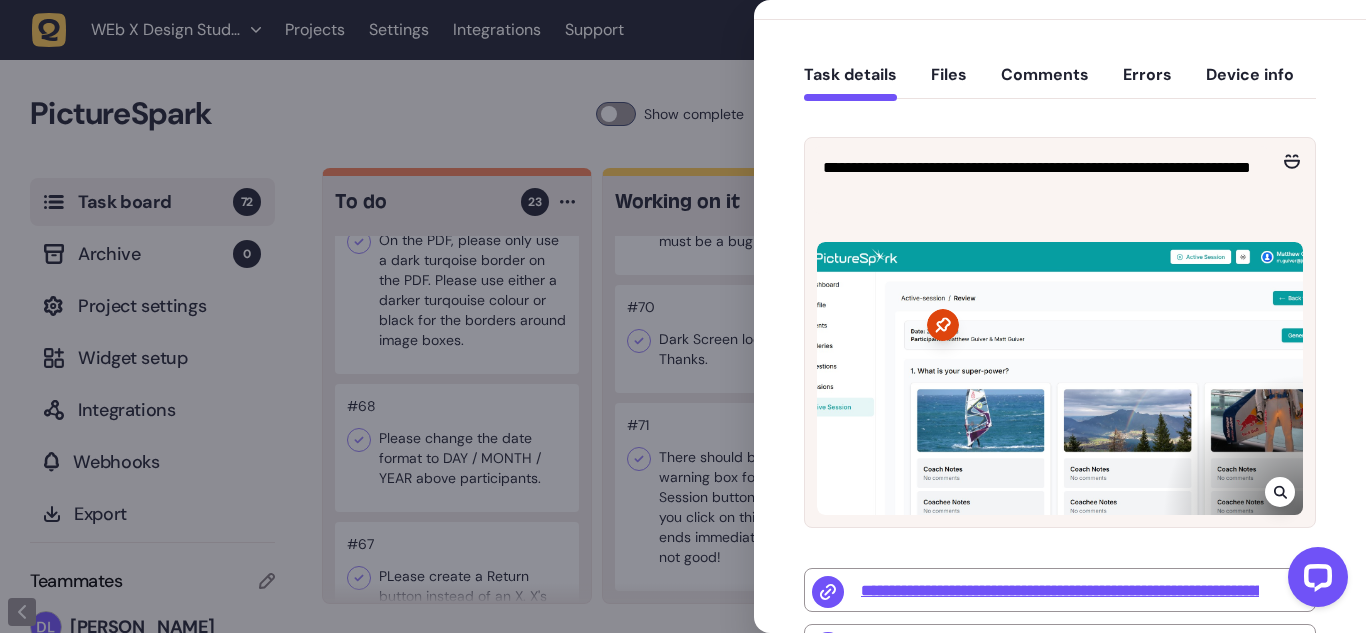 scroll, scrollTop: 148, scrollLeft: 0, axis: vertical 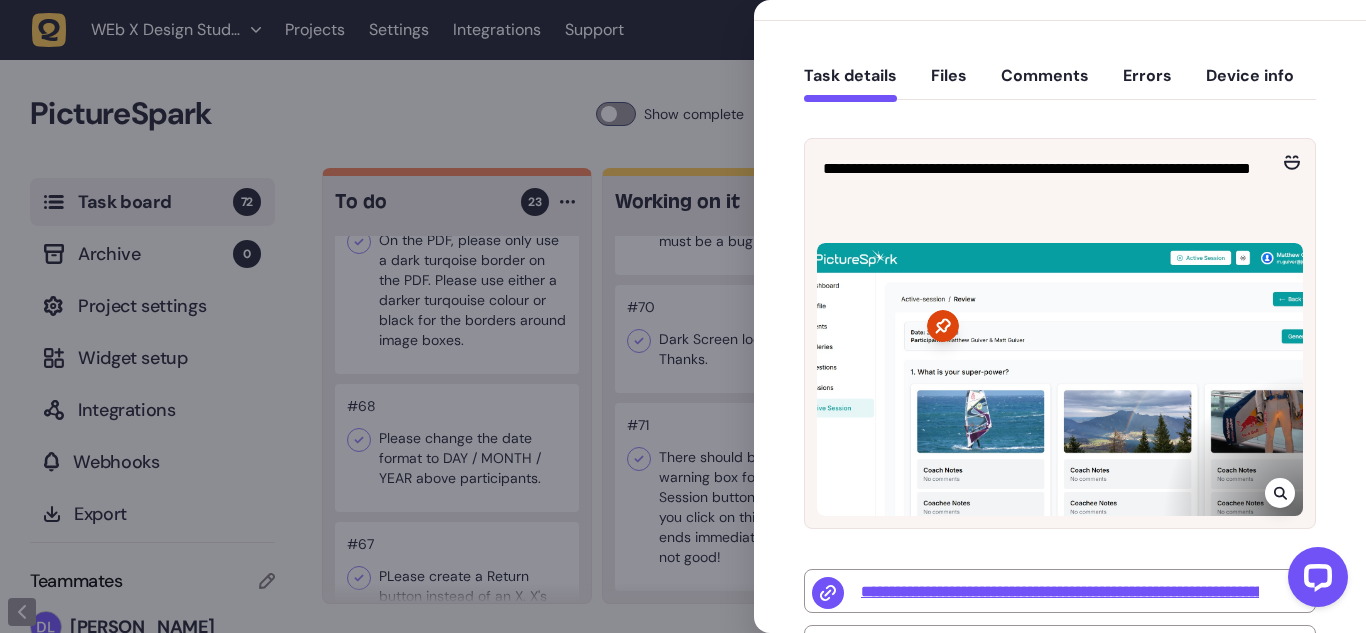 click 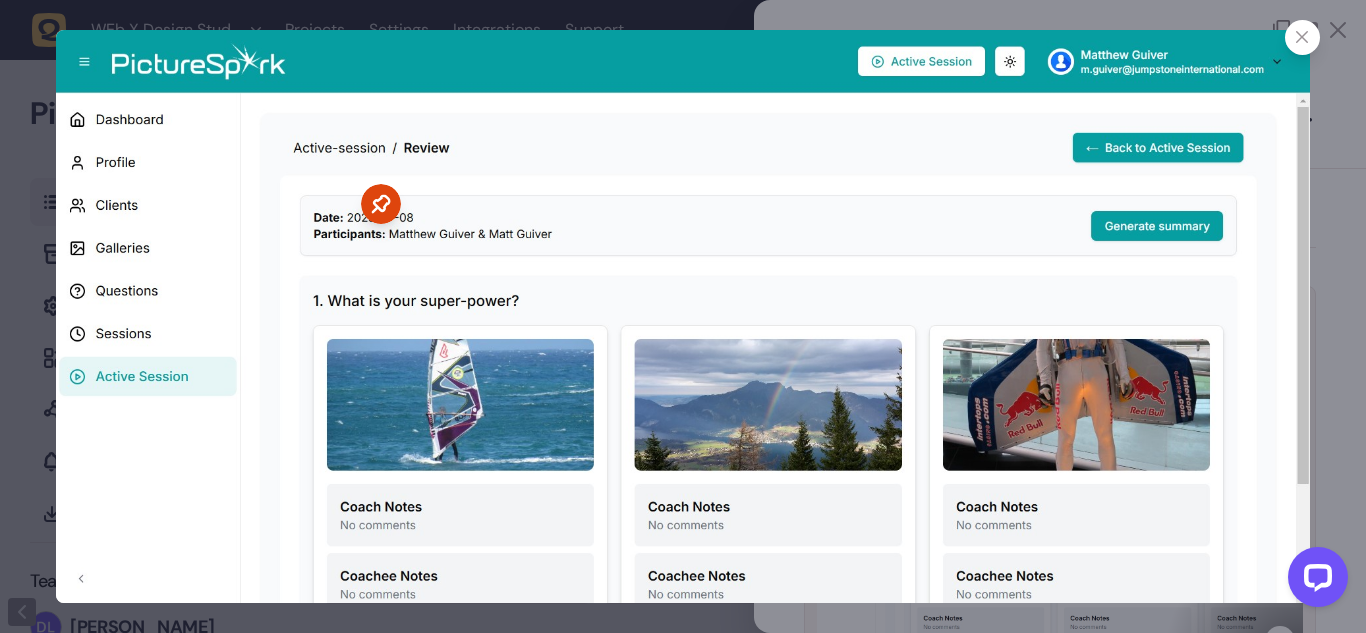 click 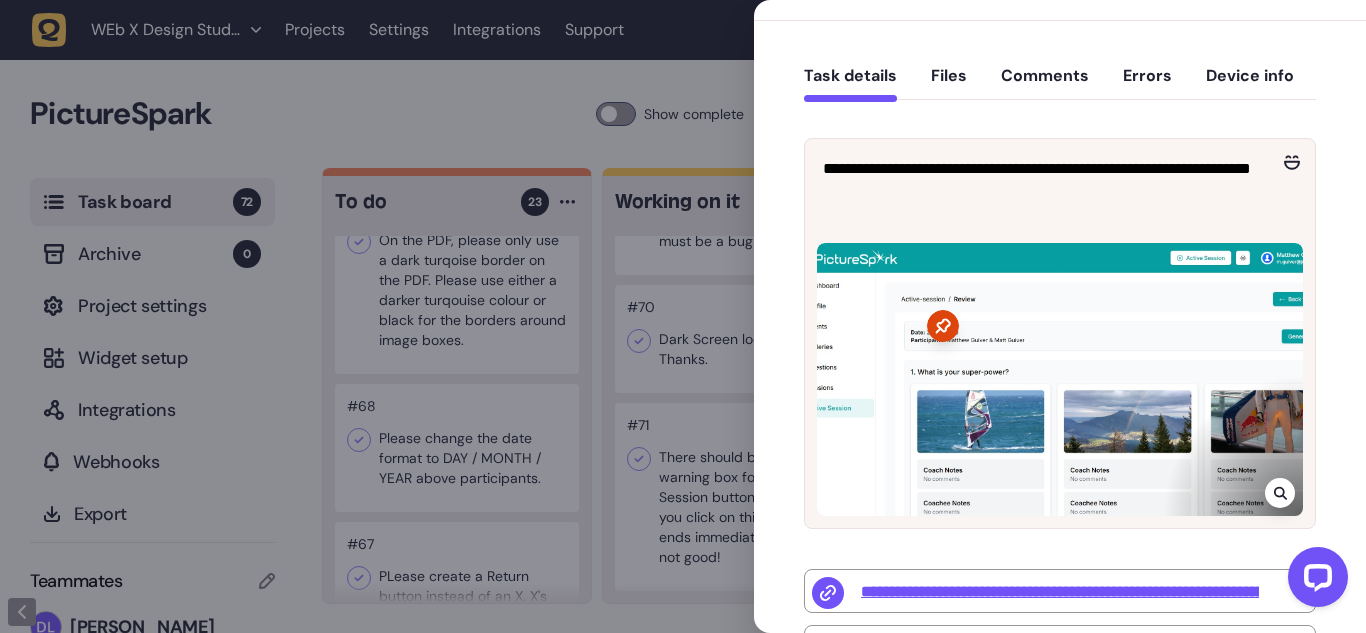 scroll, scrollTop: 149, scrollLeft: 0, axis: vertical 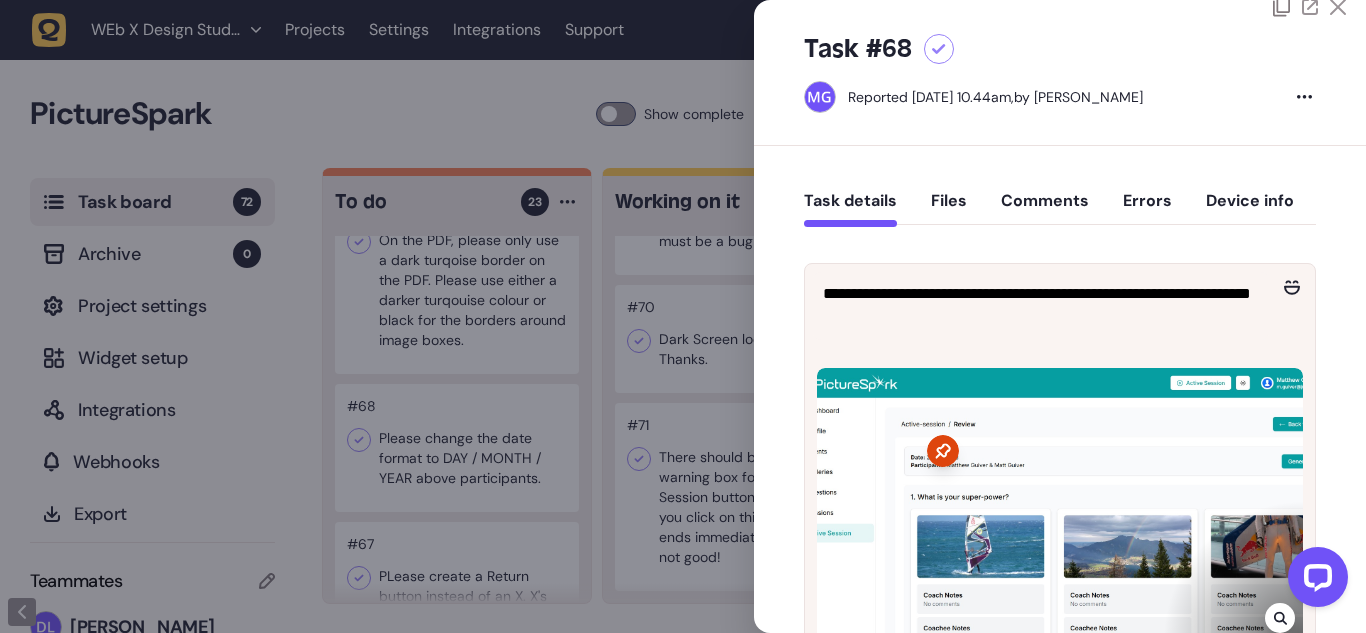 click 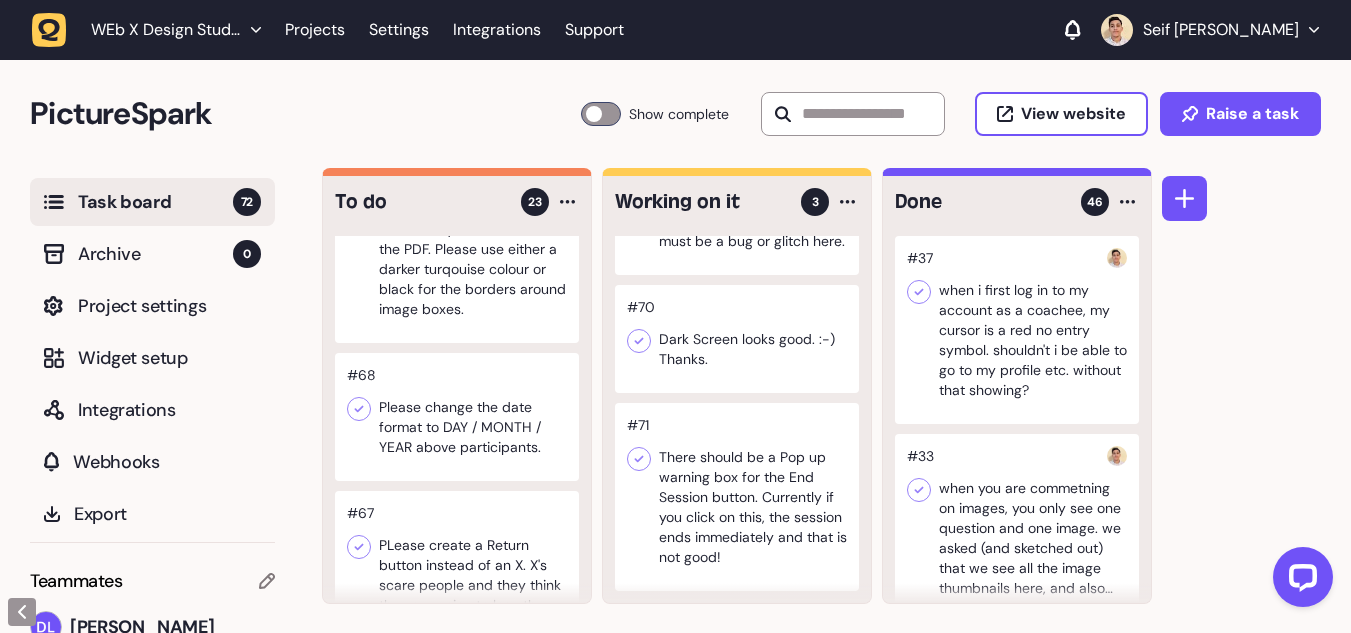 scroll, scrollTop: 88, scrollLeft: 0, axis: vertical 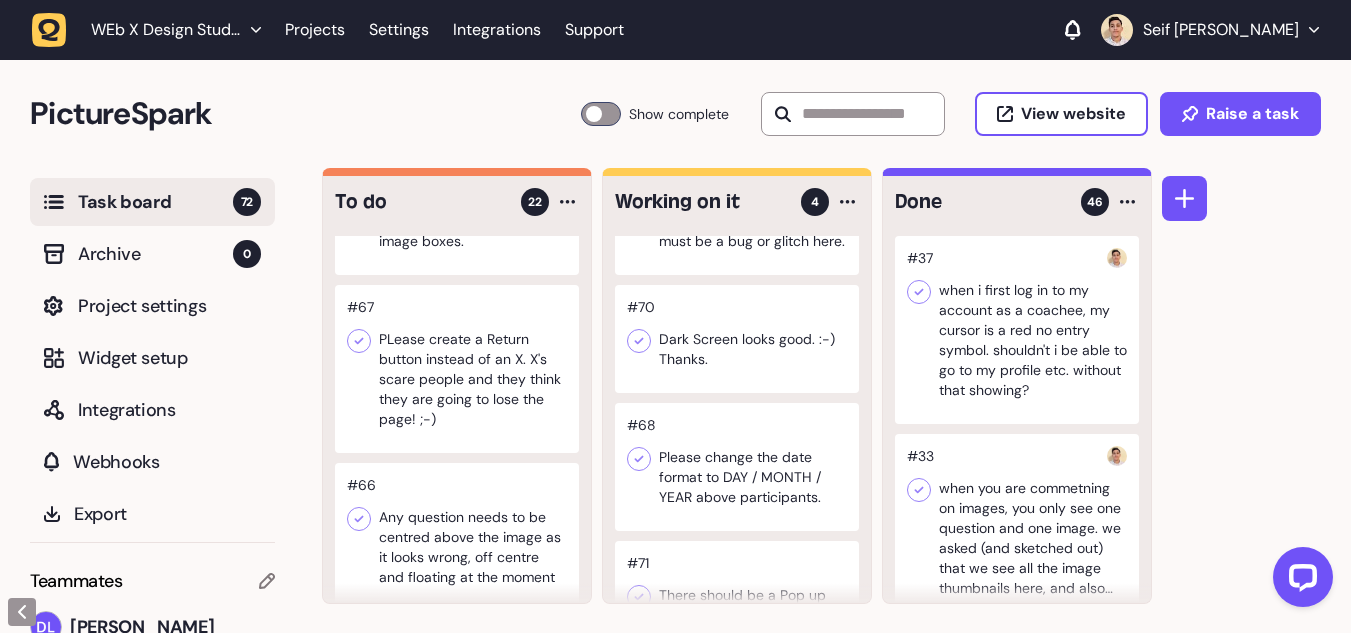 click 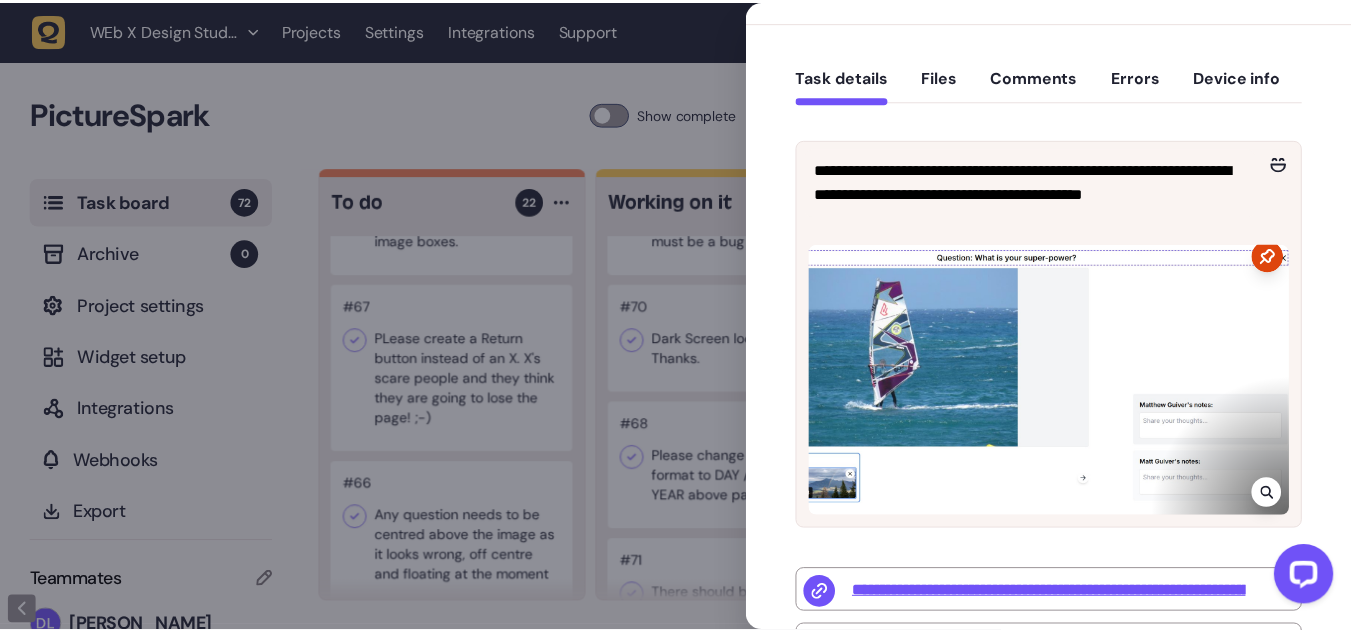 scroll, scrollTop: 151, scrollLeft: 0, axis: vertical 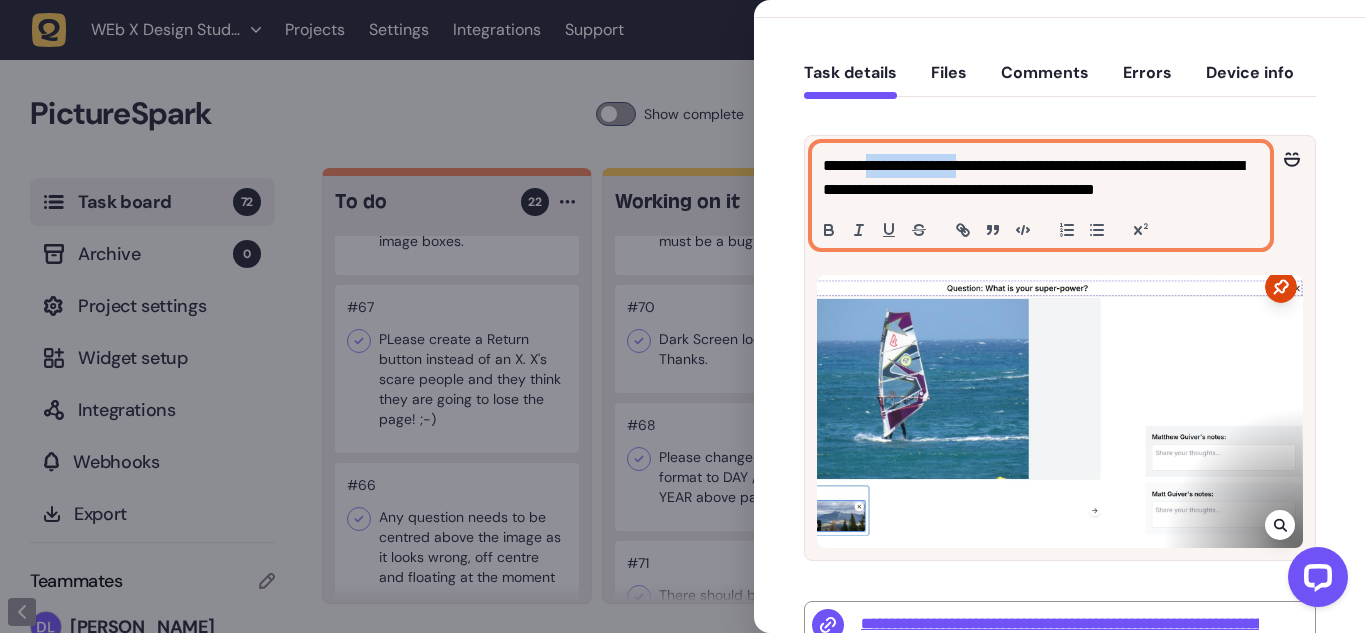 drag, startPoint x: 903, startPoint y: 166, endPoint x: 965, endPoint y: 166, distance: 62 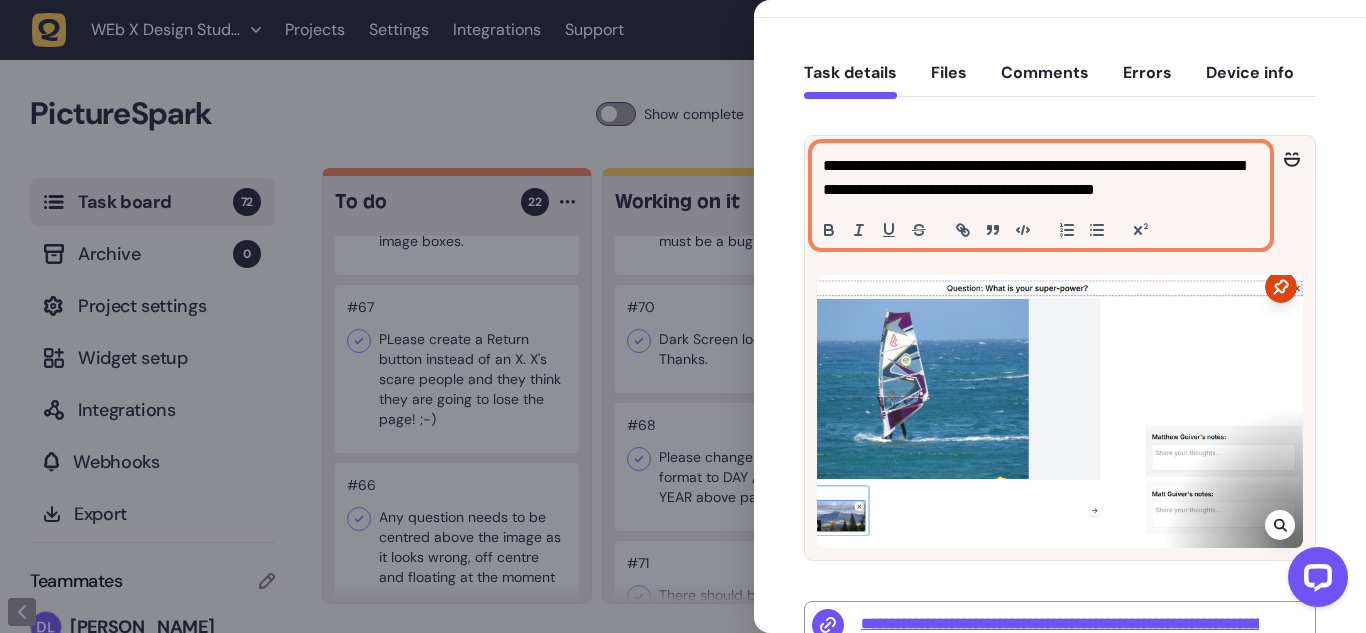click on "**********" 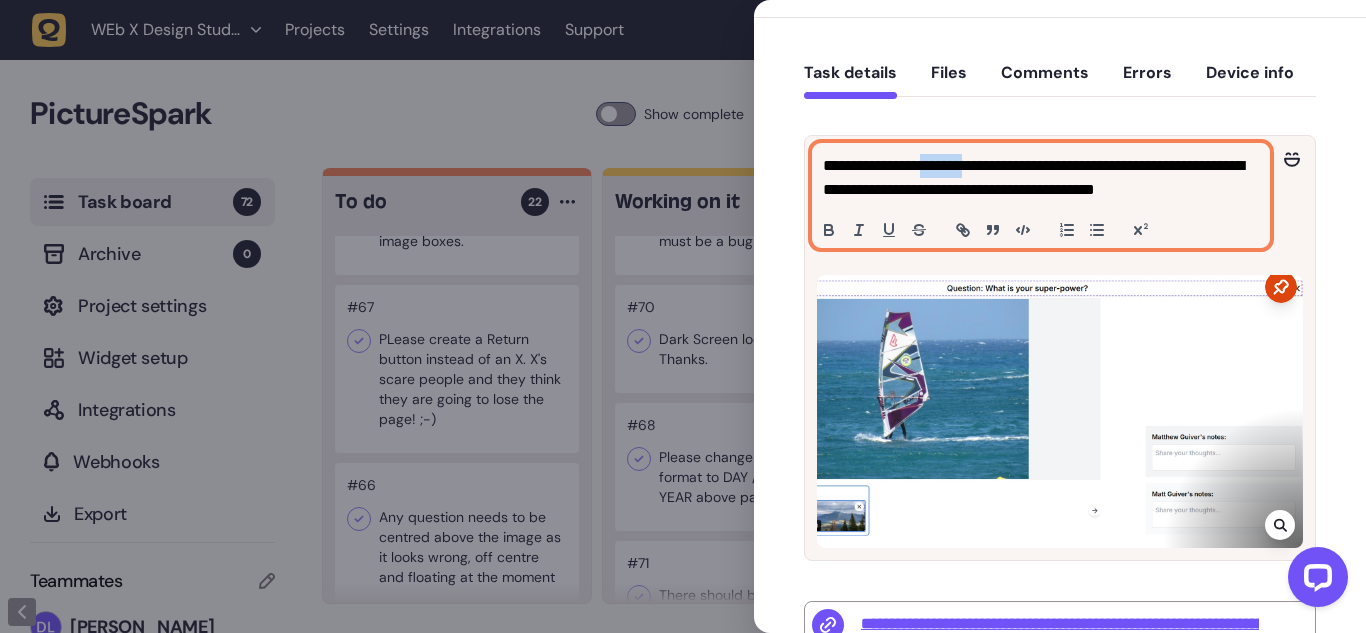 drag, startPoint x: 967, startPoint y: 165, endPoint x: 994, endPoint y: 166, distance: 27.018513 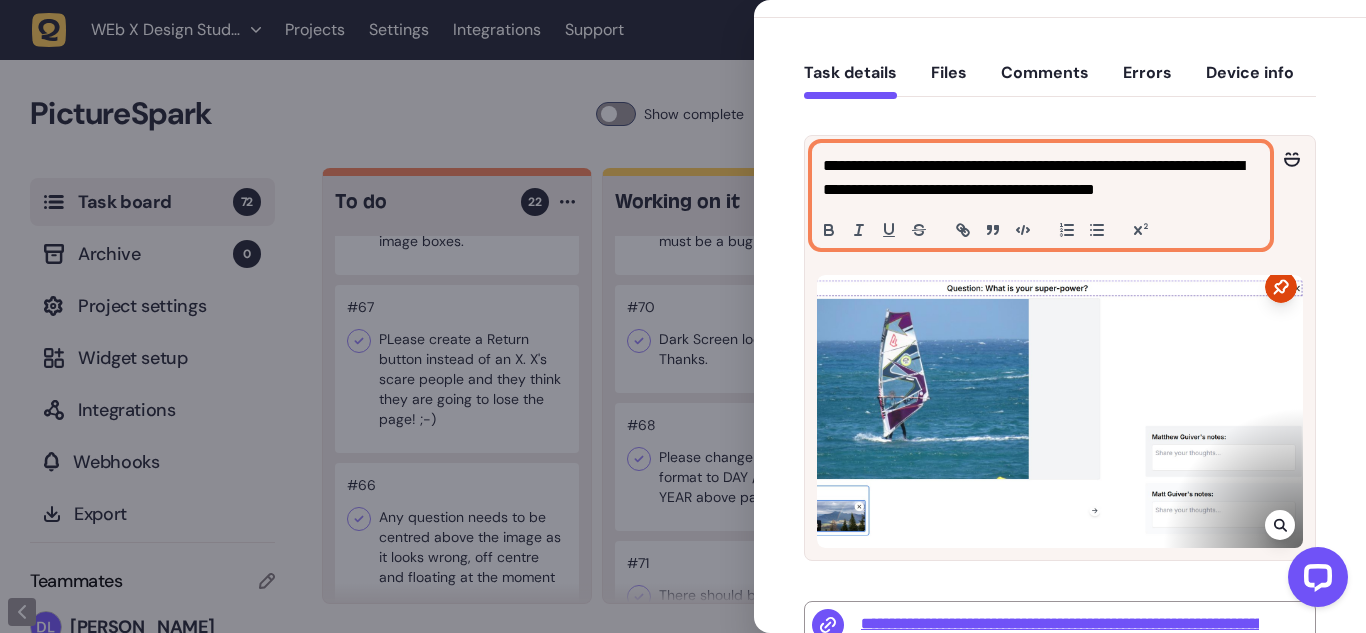 click on "**********" 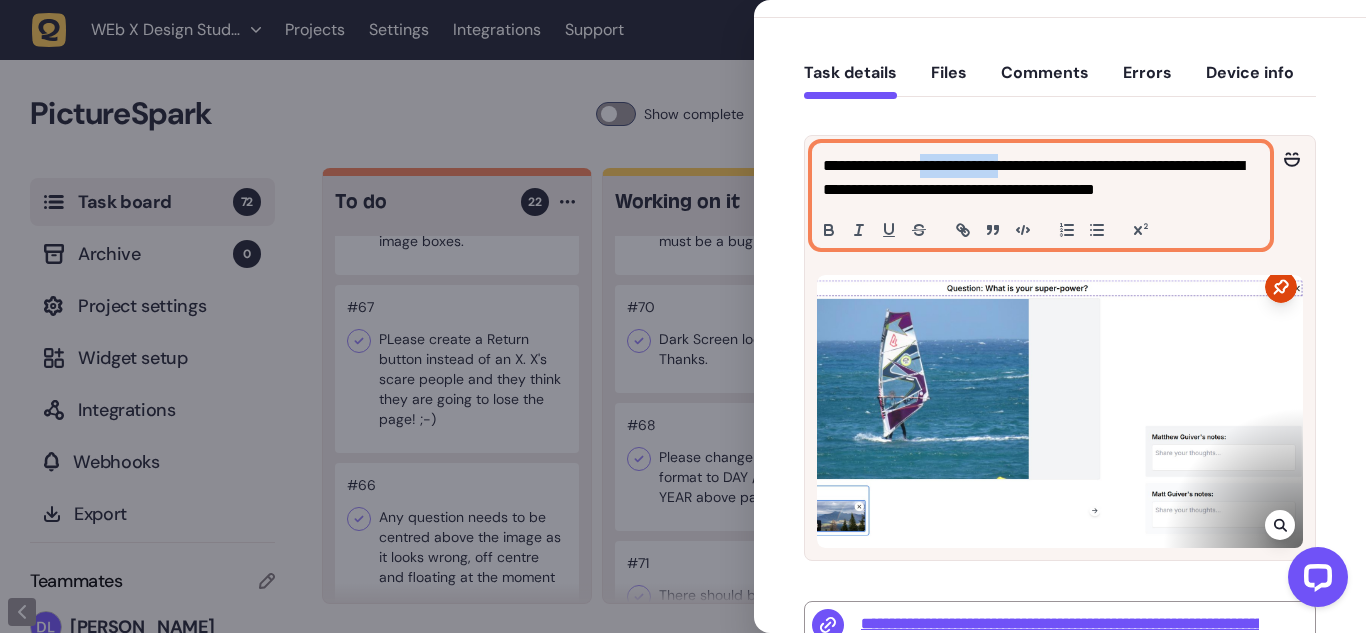 drag, startPoint x: 1006, startPoint y: 166, endPoint x: 978, endPoint y: 166, distance: 28 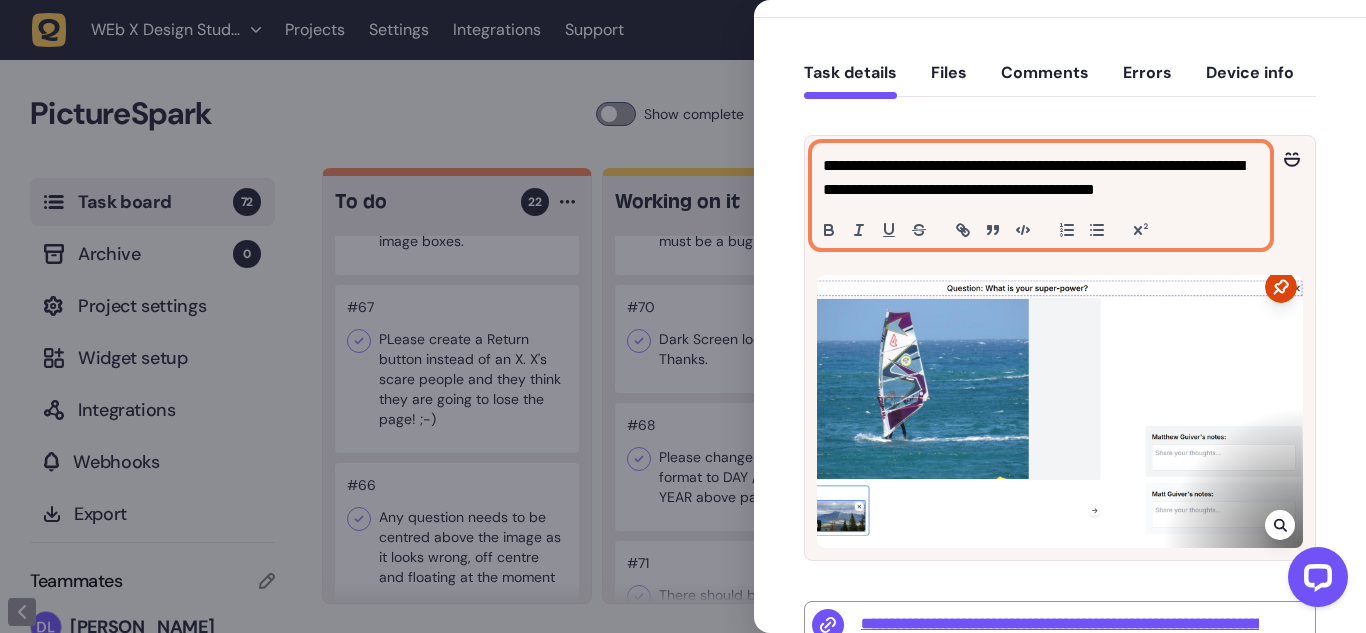click on "**********" 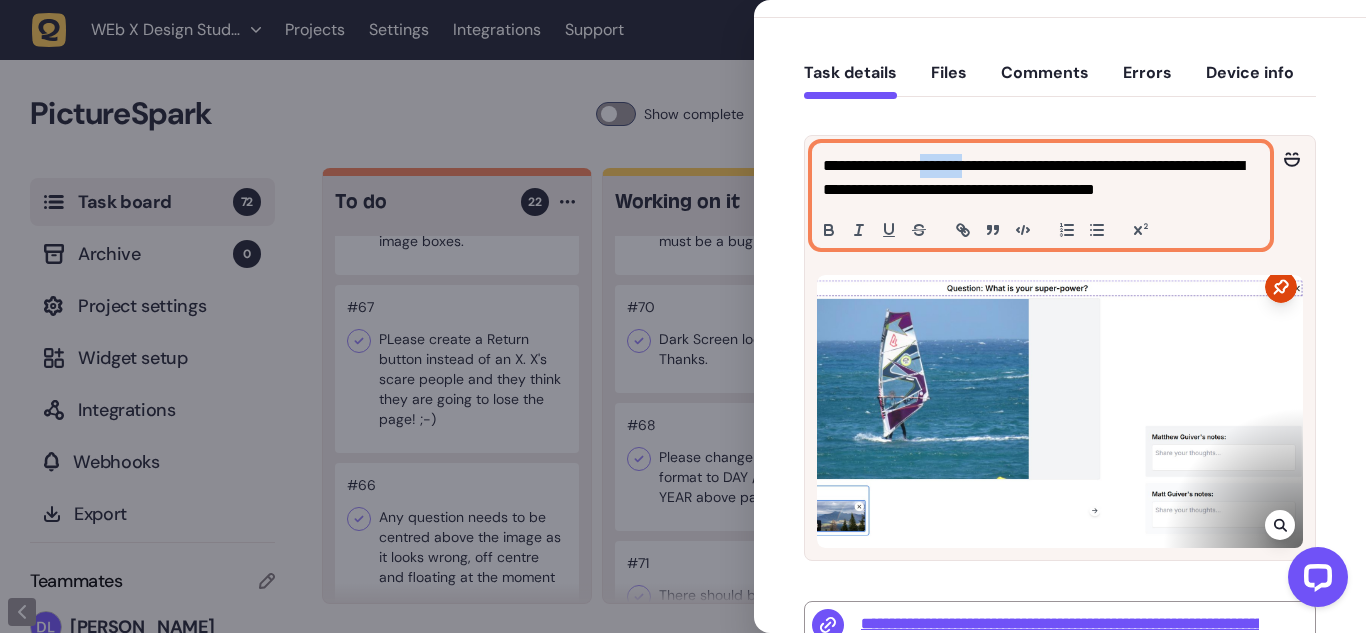 click on "**********" 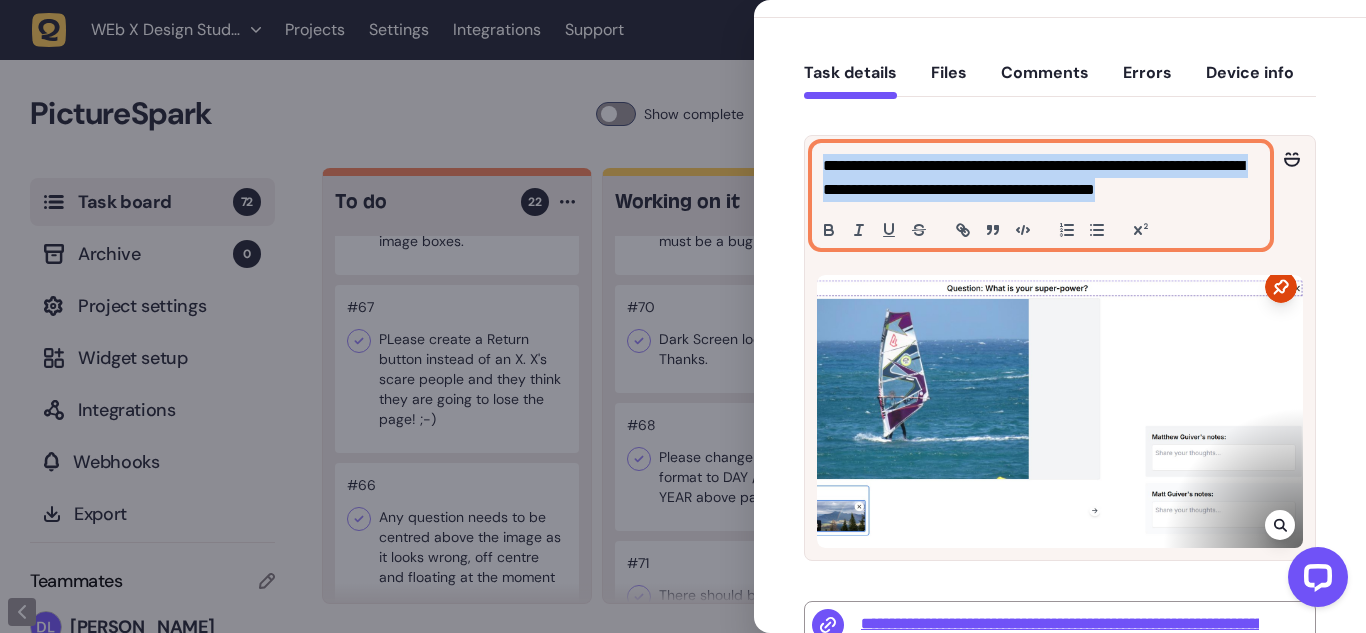click on "**********" 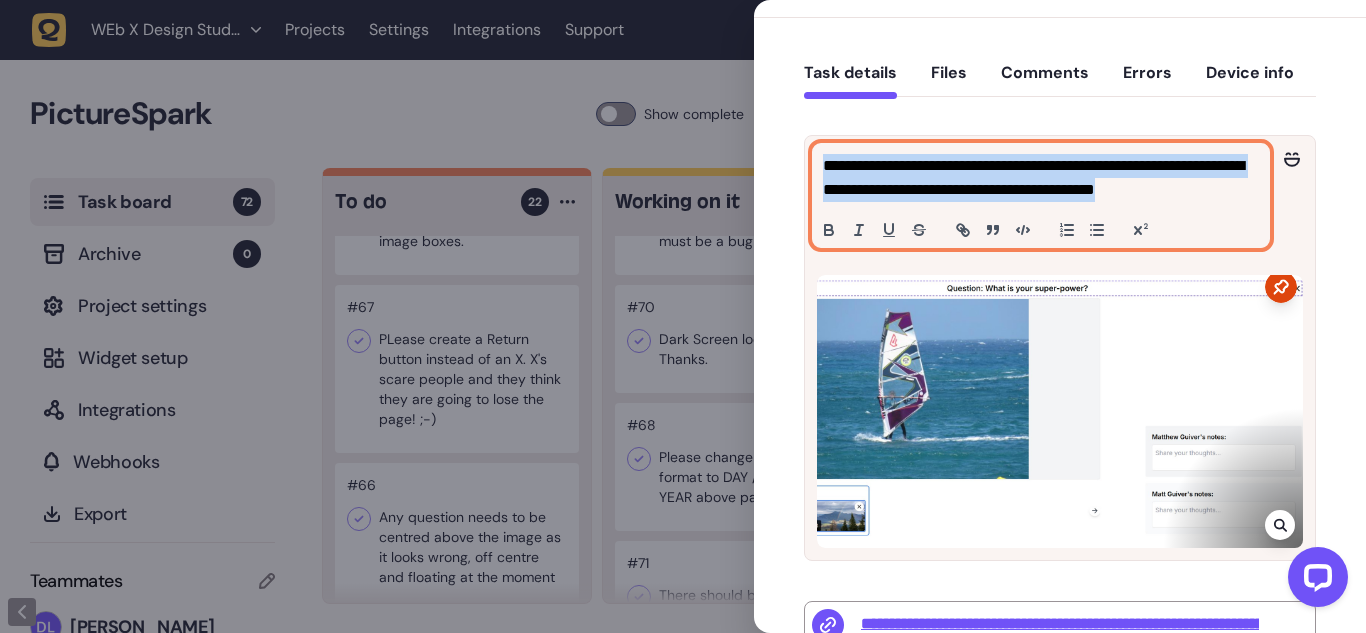 click on "**********" 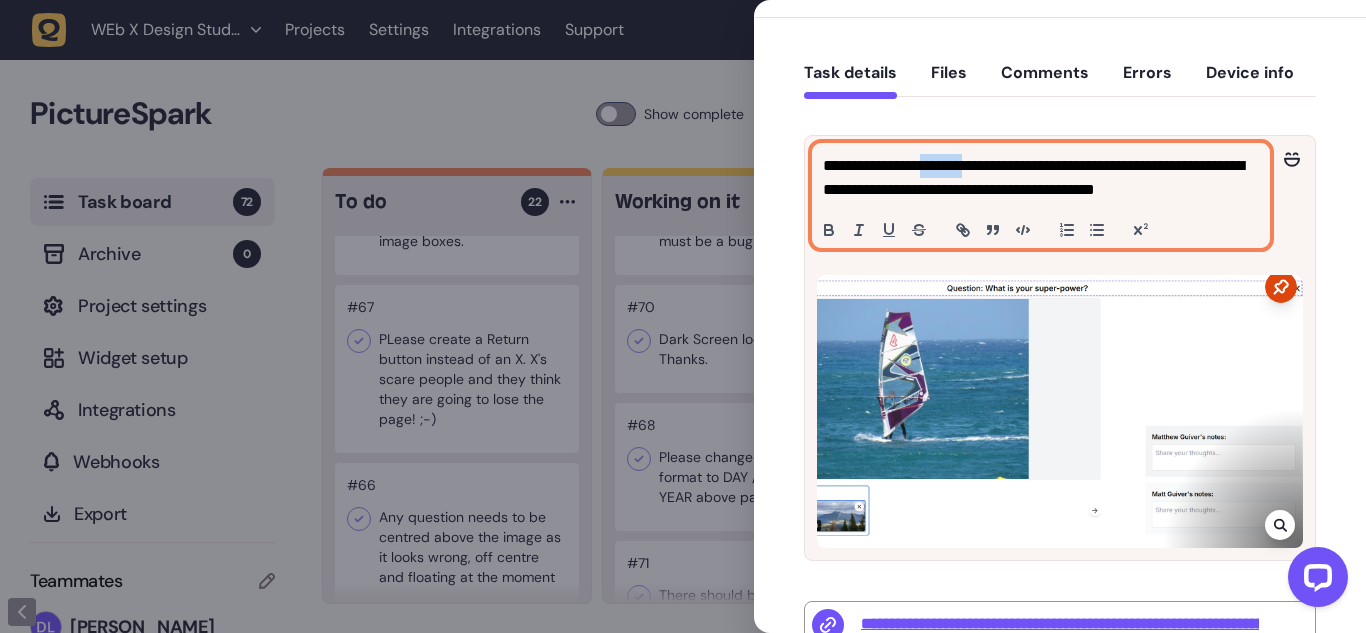 click on "**********" 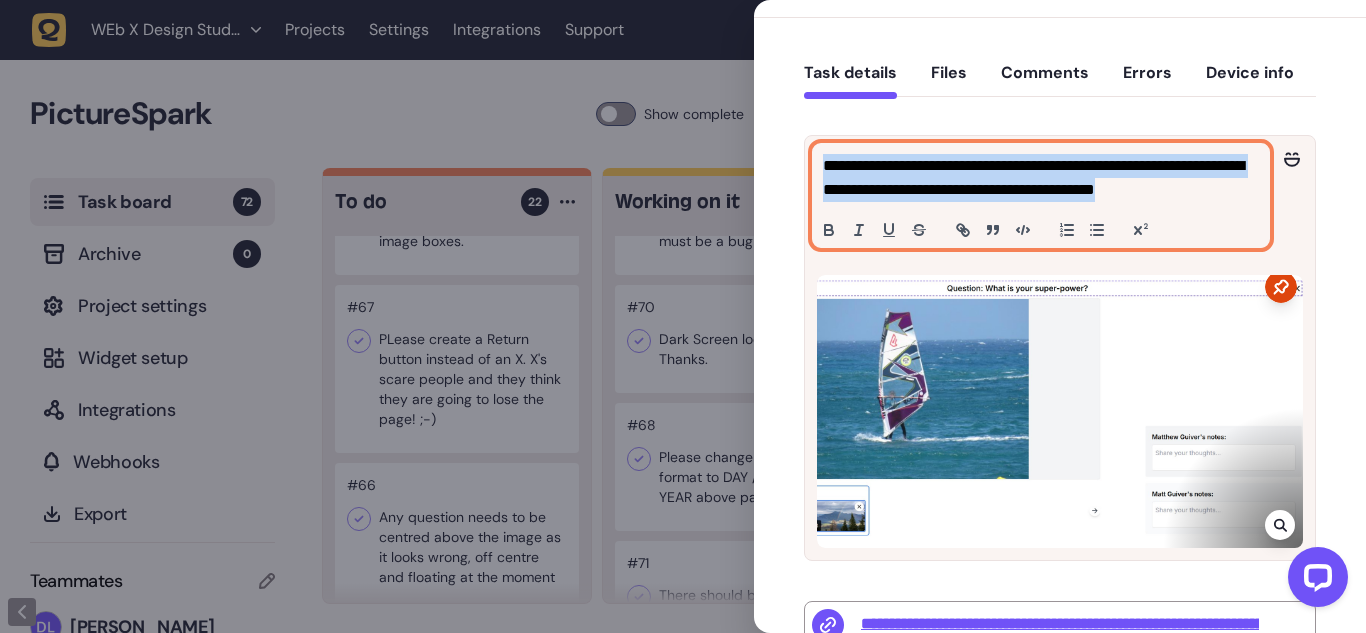 click on "**********" 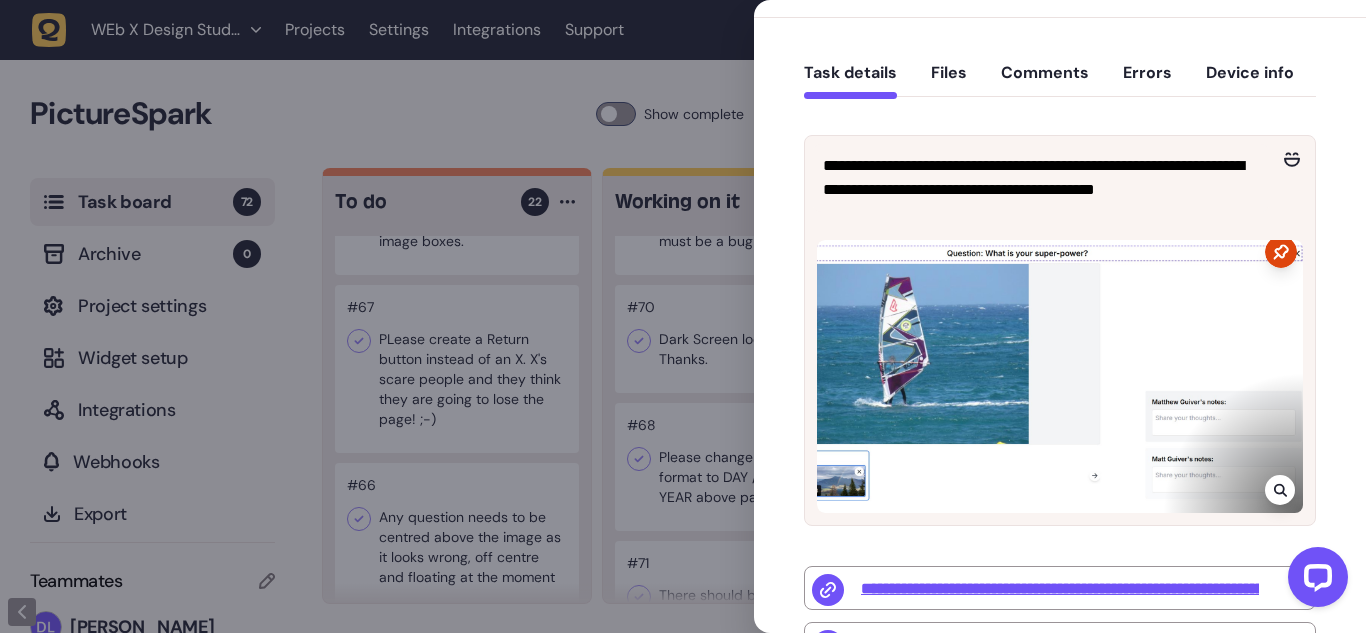 click 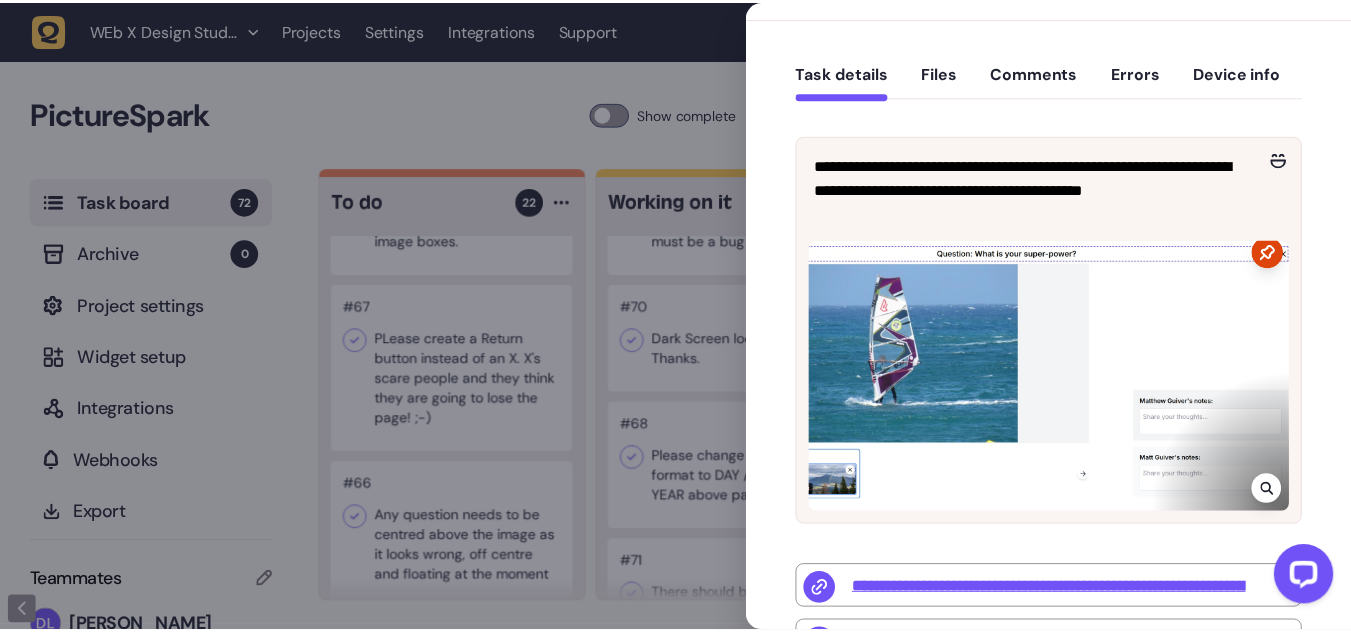 scroll, scrollTop: 122, scrollLeft: 0, axis: vertical 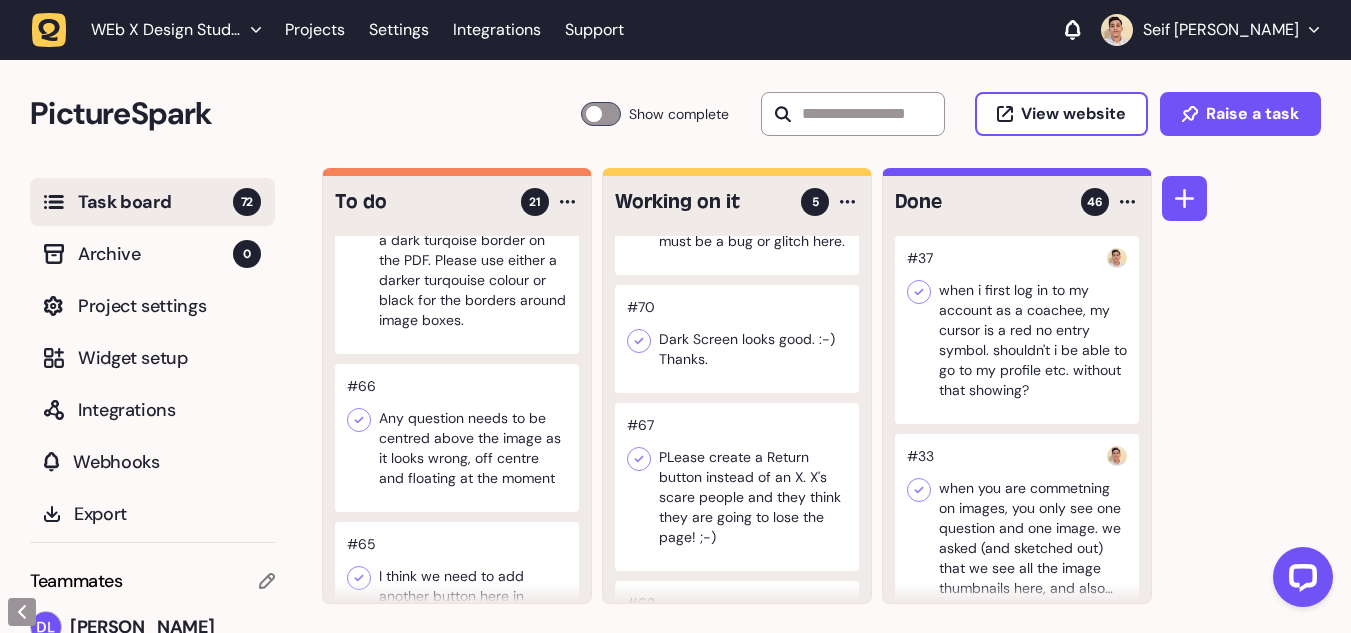 click 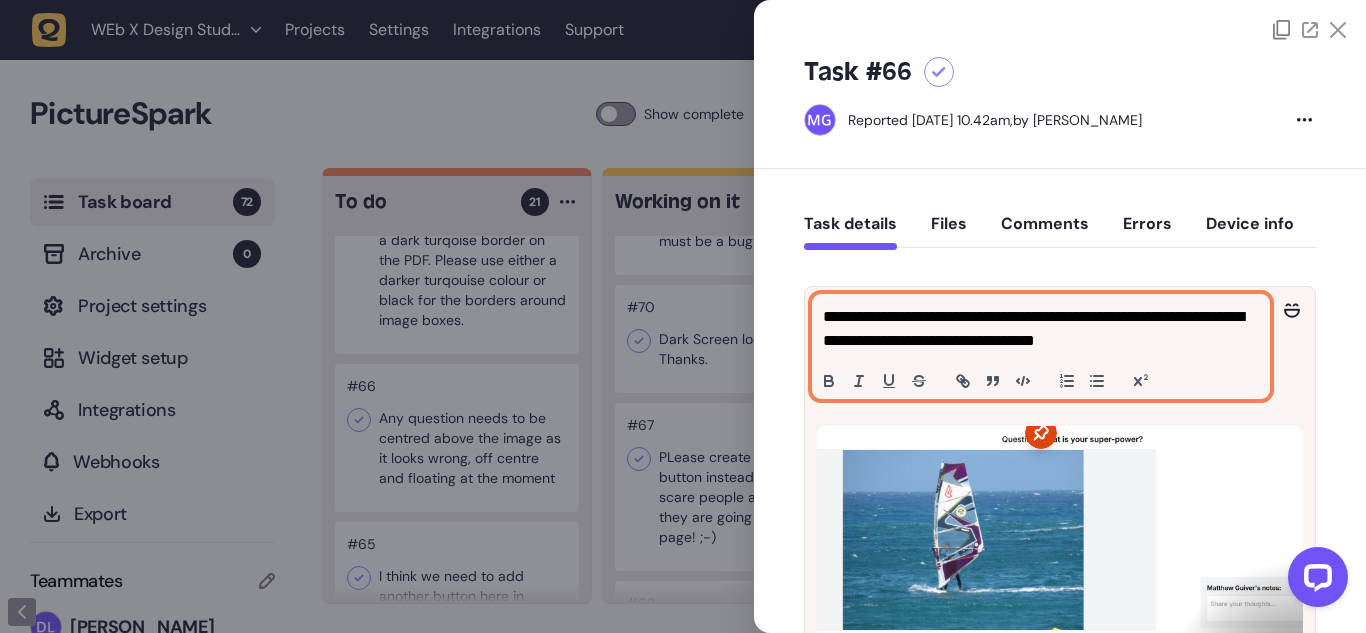 click on "**********" 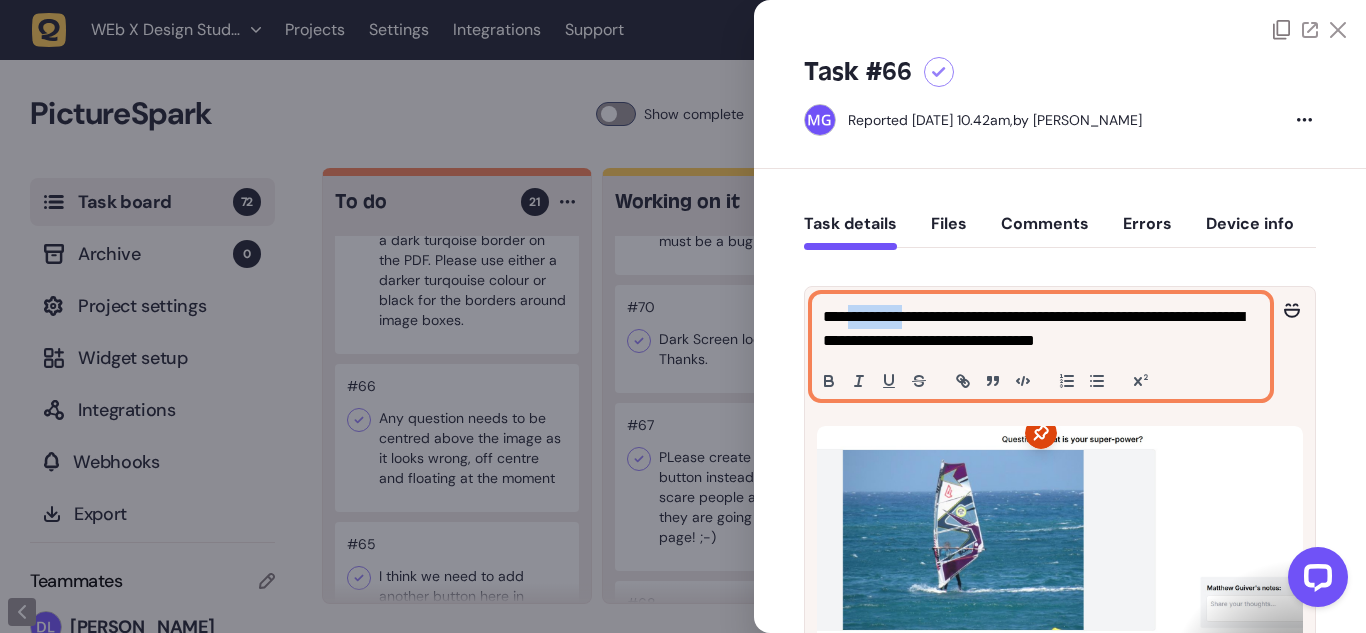 click on "**********" 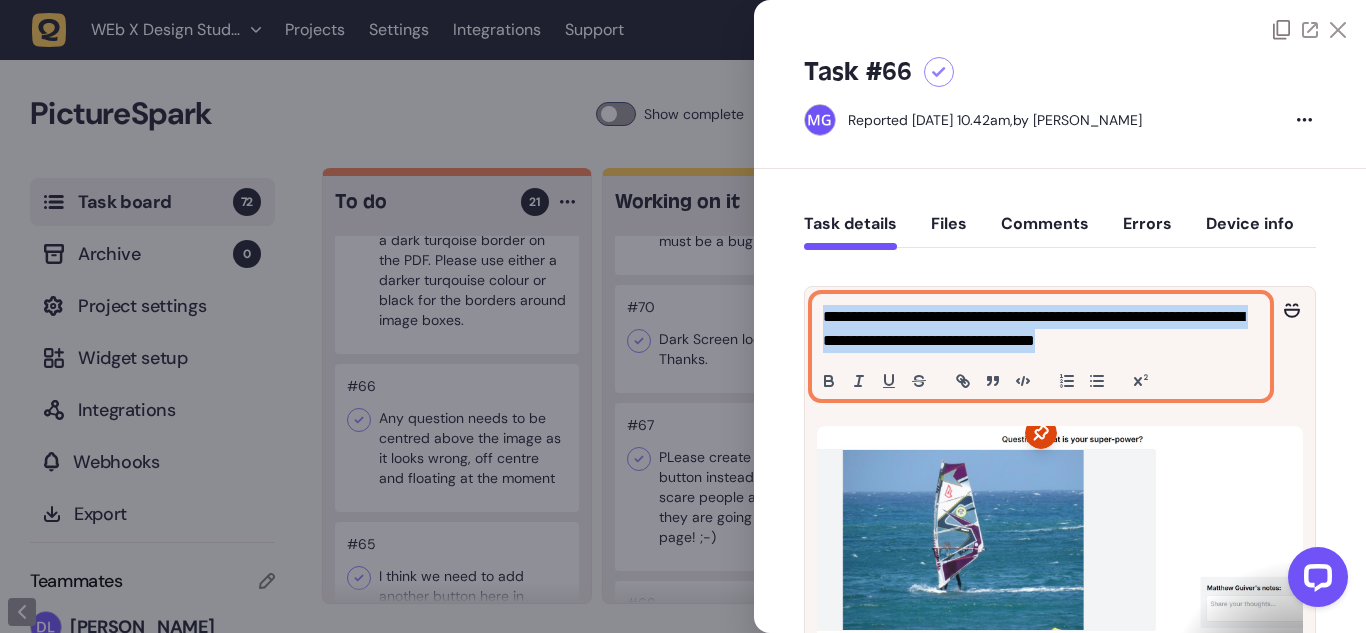 click on "**********" 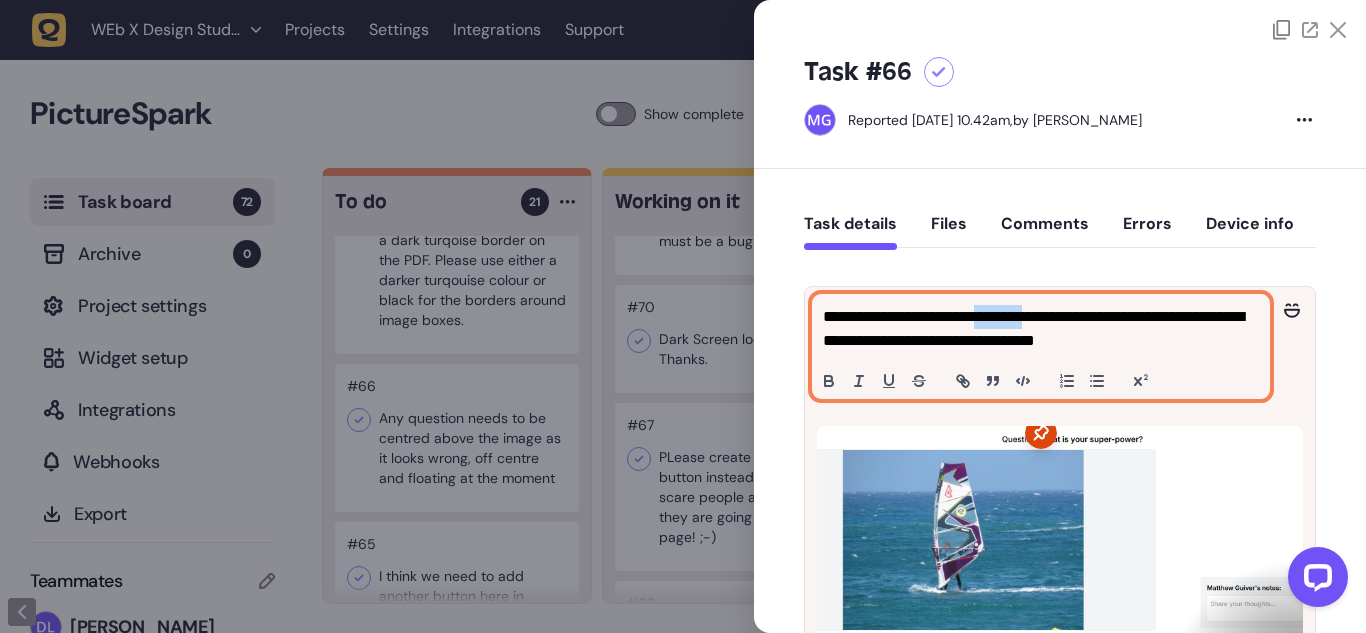 click on "**********" 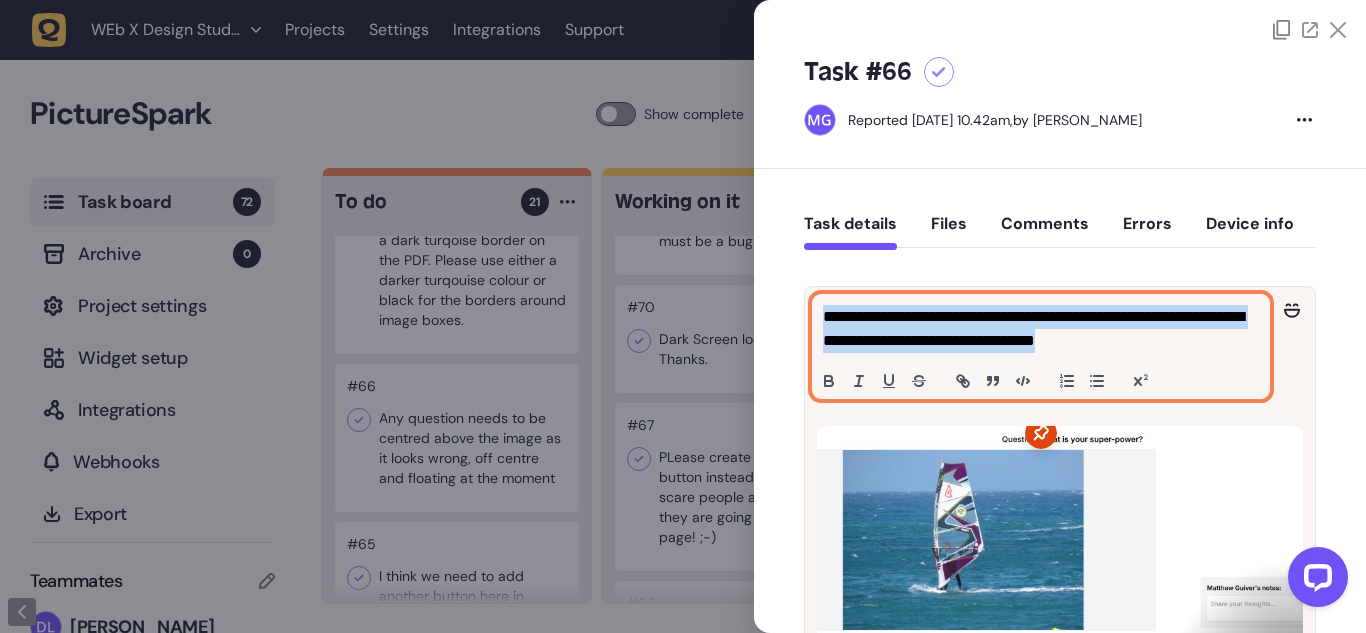 click on "**********" 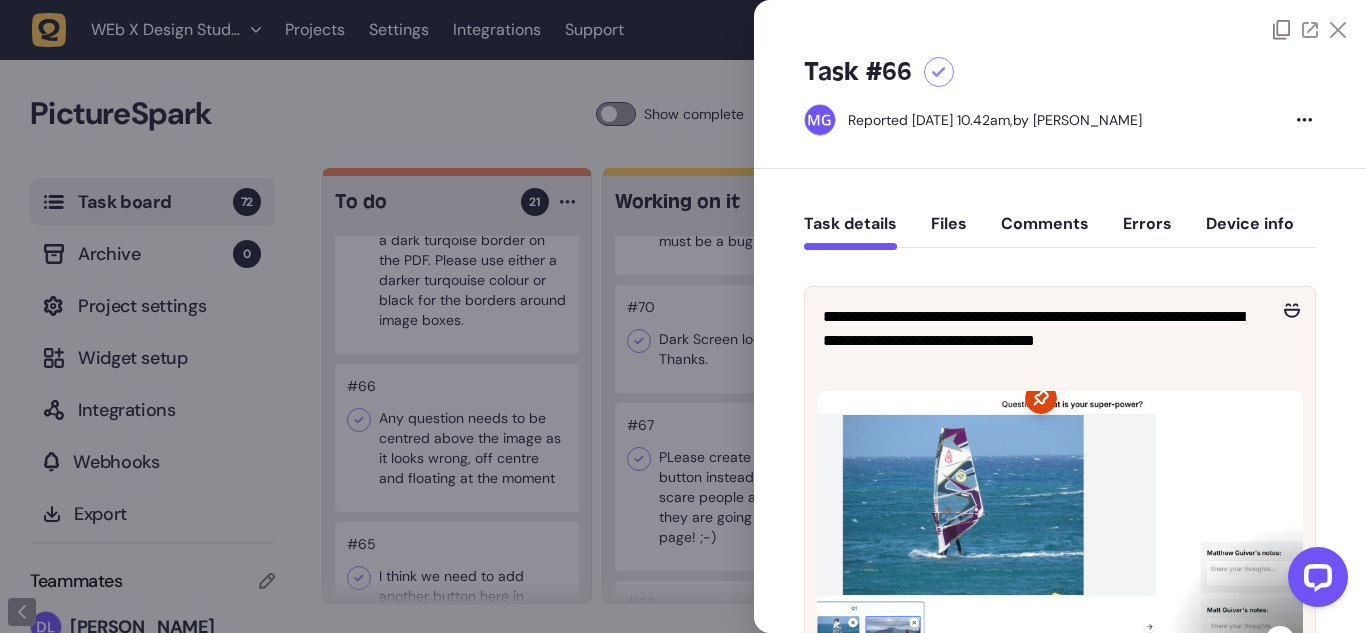 click 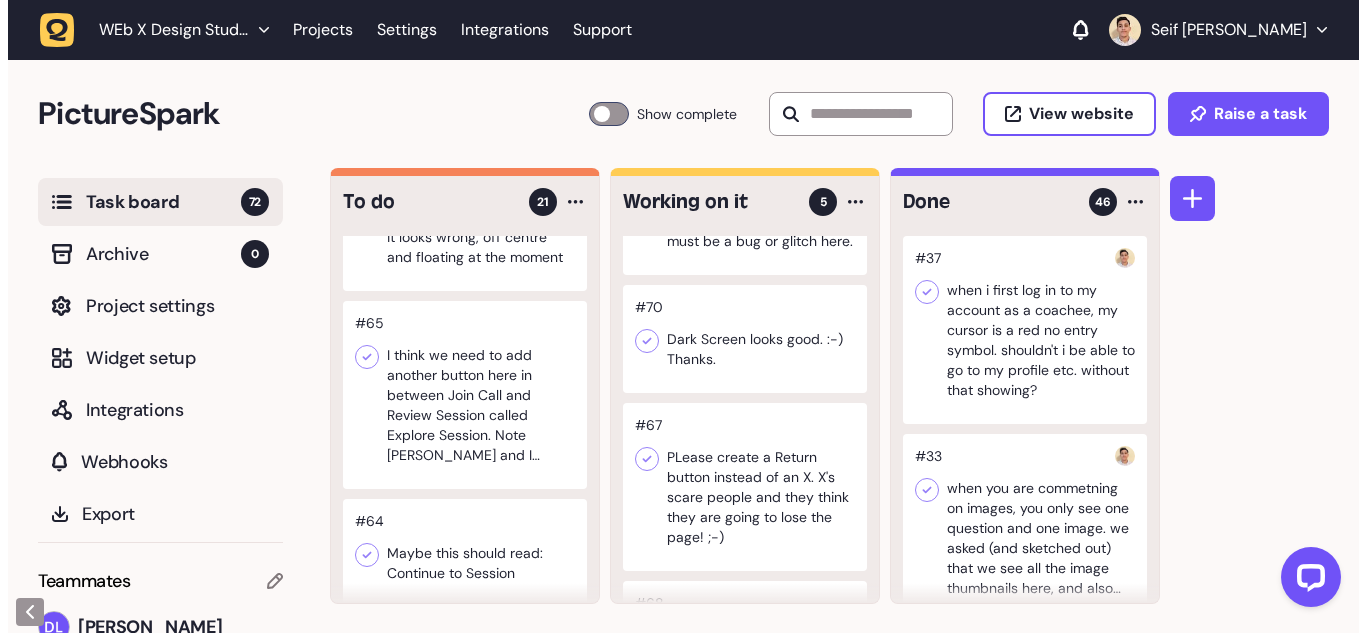 scroll, scrollTop: 292, scrollLeft: 0, axis: vertical 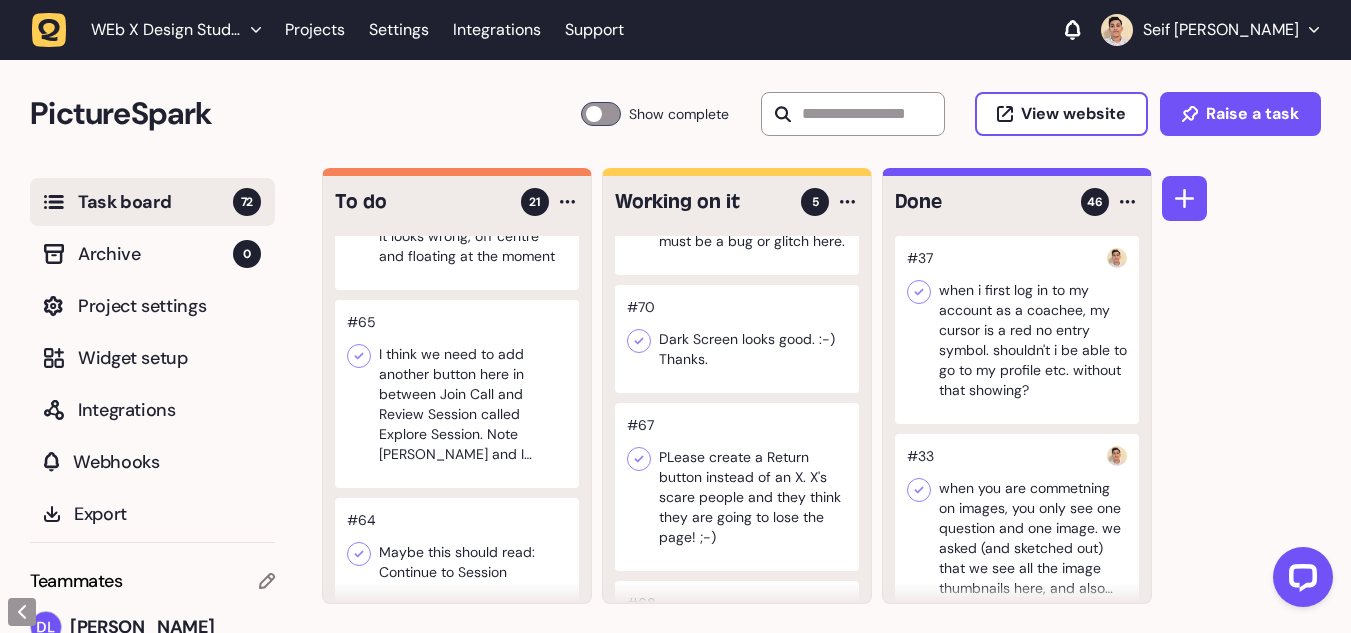 click 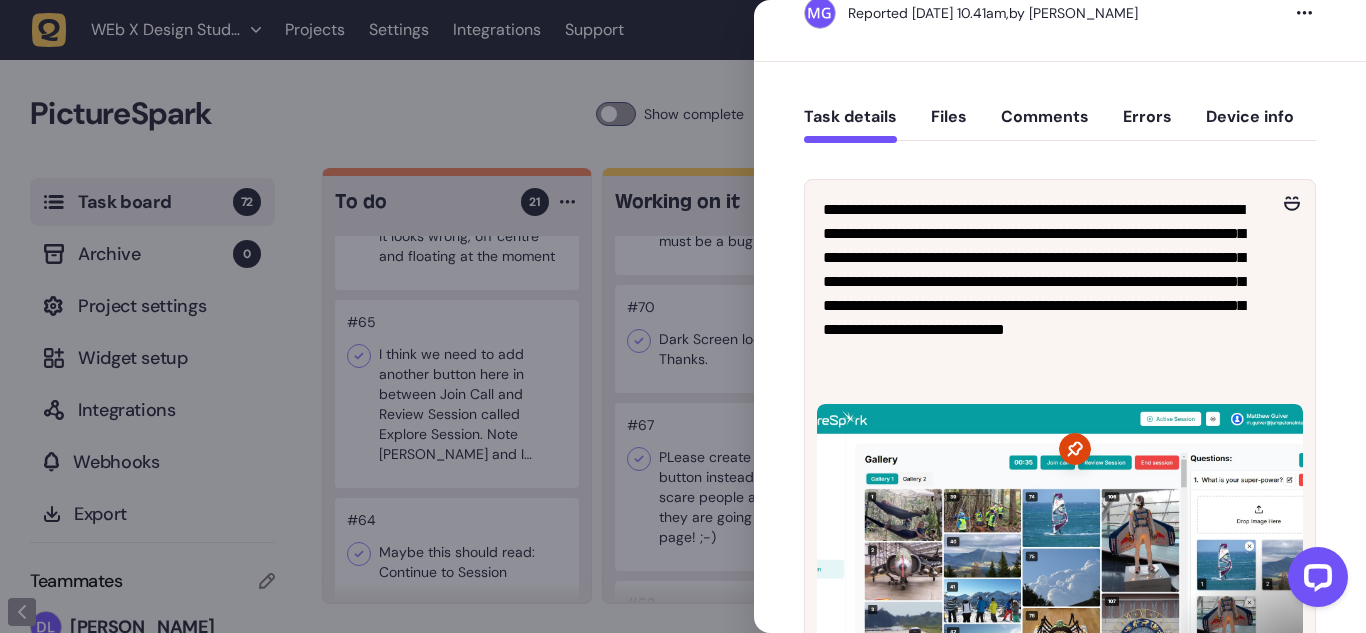 scroll, scrollTop: 109, scrollLeft: 0, axis: vertical 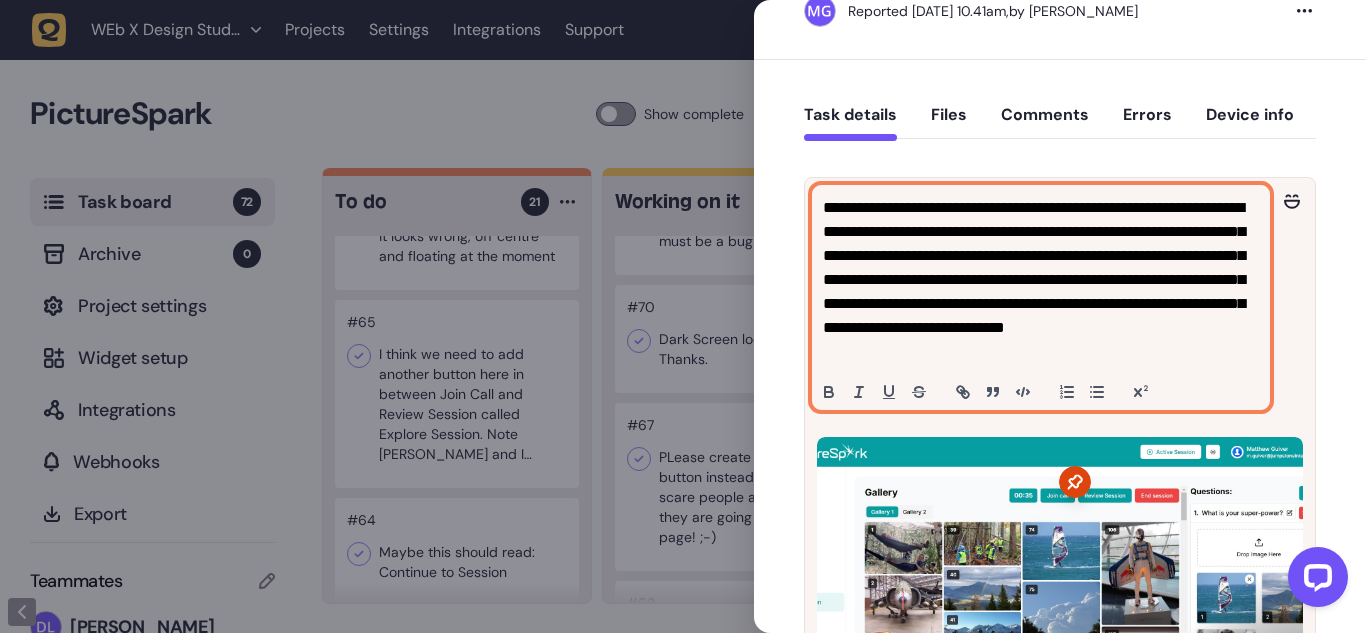 click on "**********" 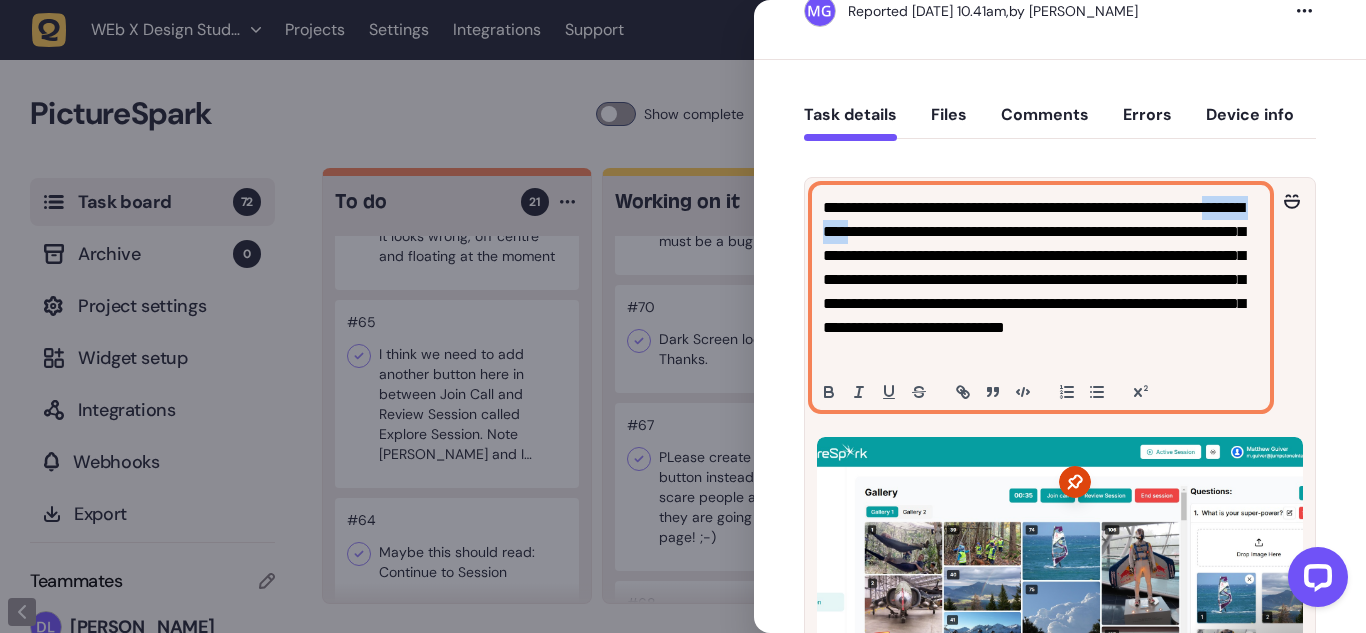 drag, startPoint x: 886, startPoint y: 238, endPoint x: 927, endPoint y: 236, distance: 41.04875 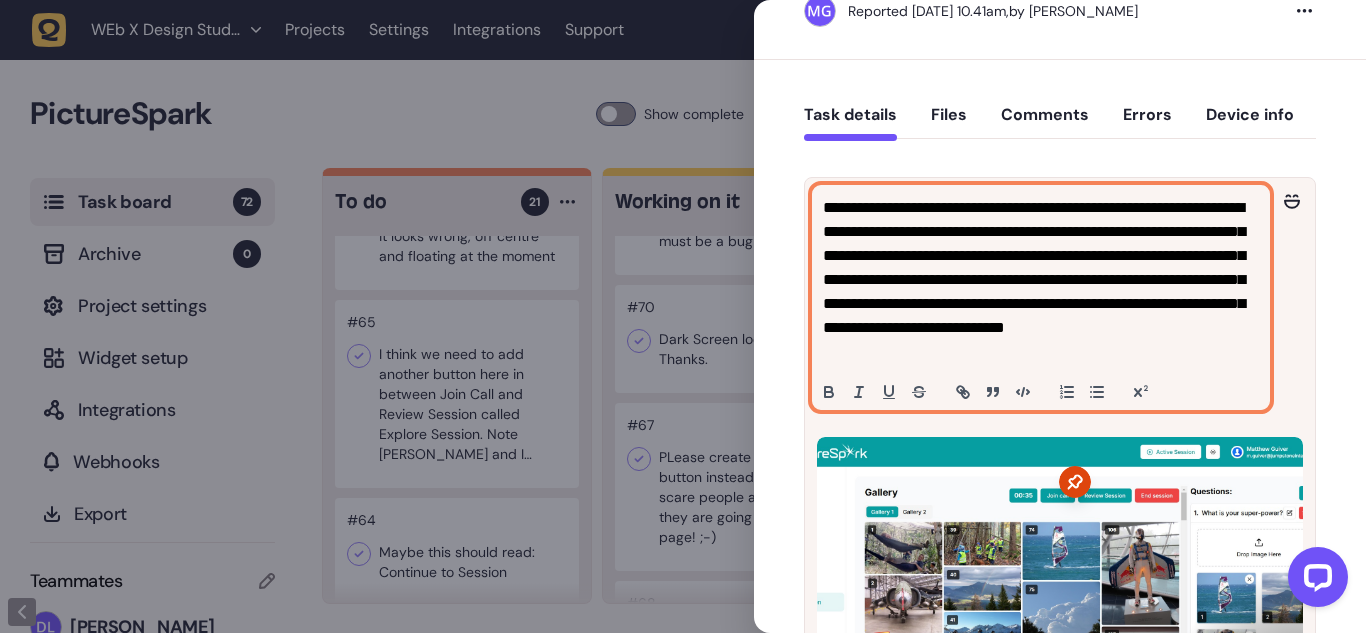 click on "**********" 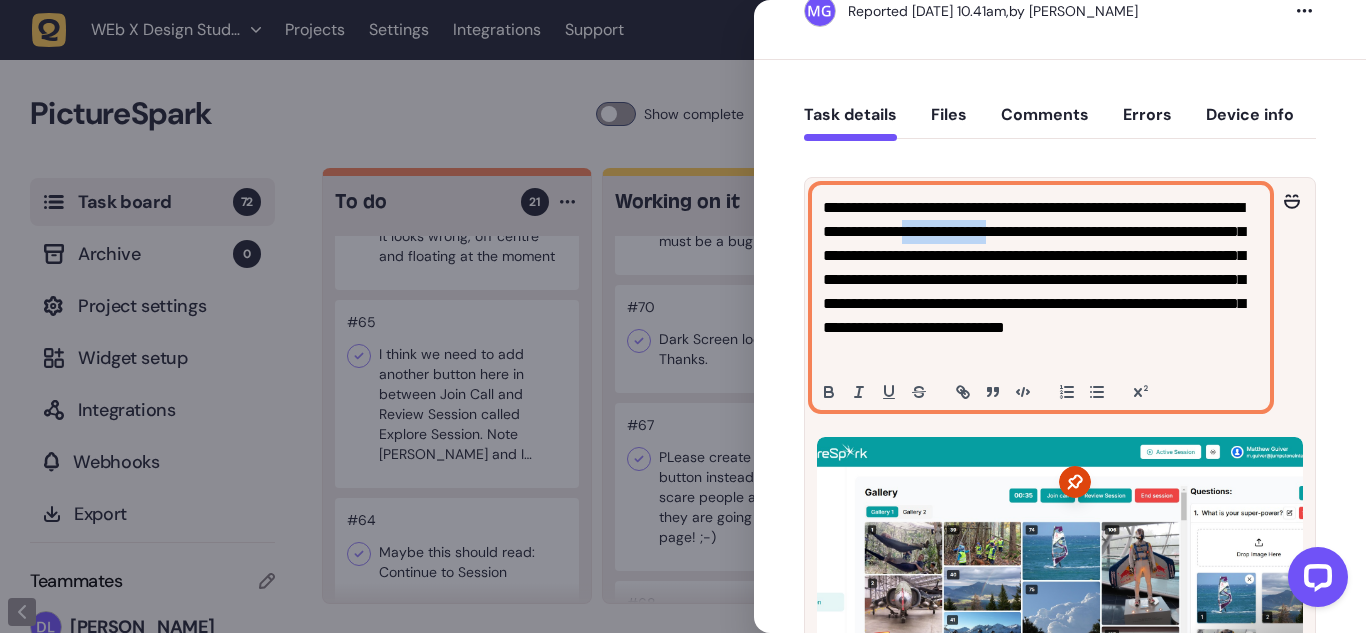 drag, startPoint x: 1064, startPoint y: 232, endPoint x: 1104, endPoint y: 229, distance: 40.112343 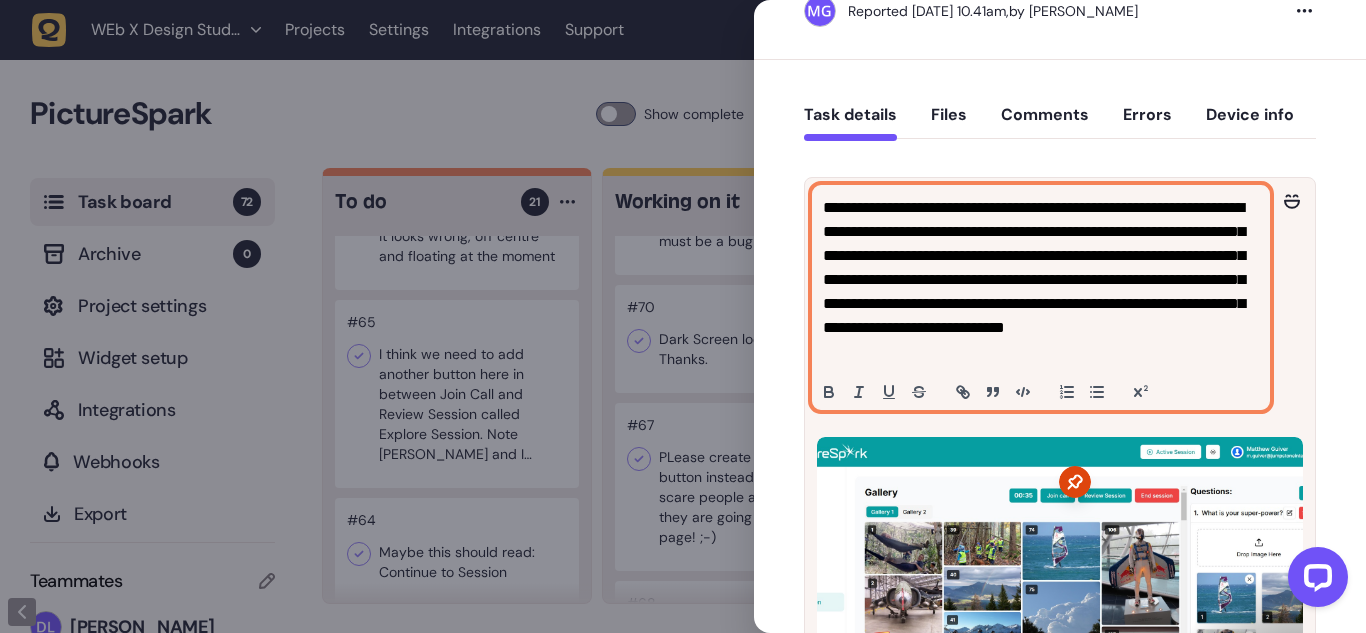 click on "**********" 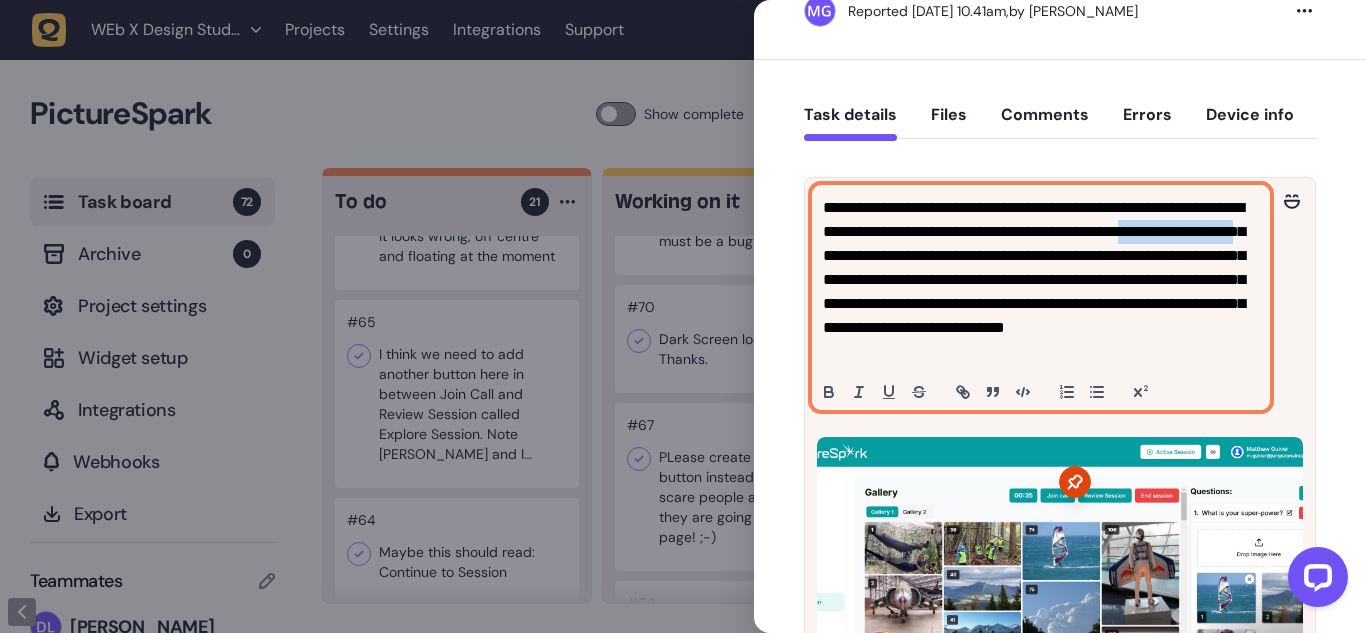 drag, startPoint x: 877, startPoint y: 255, endPoint x: 993, endPoint y: 255, distance: 116 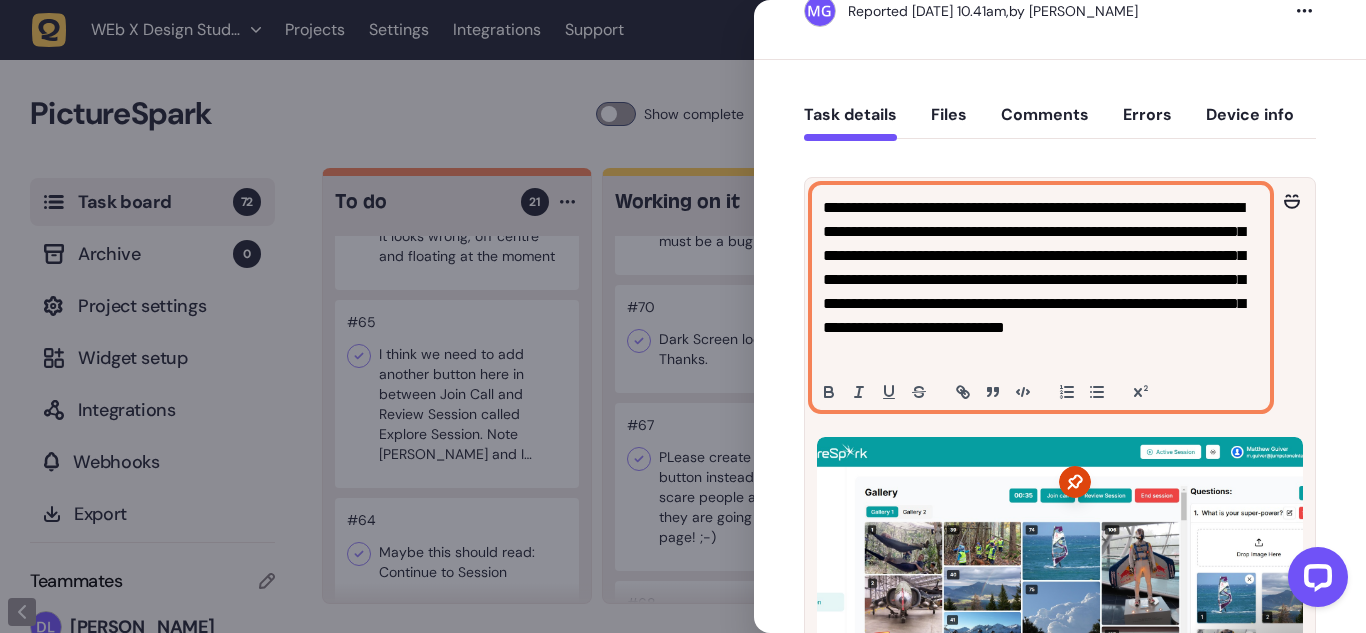 click on "**********" 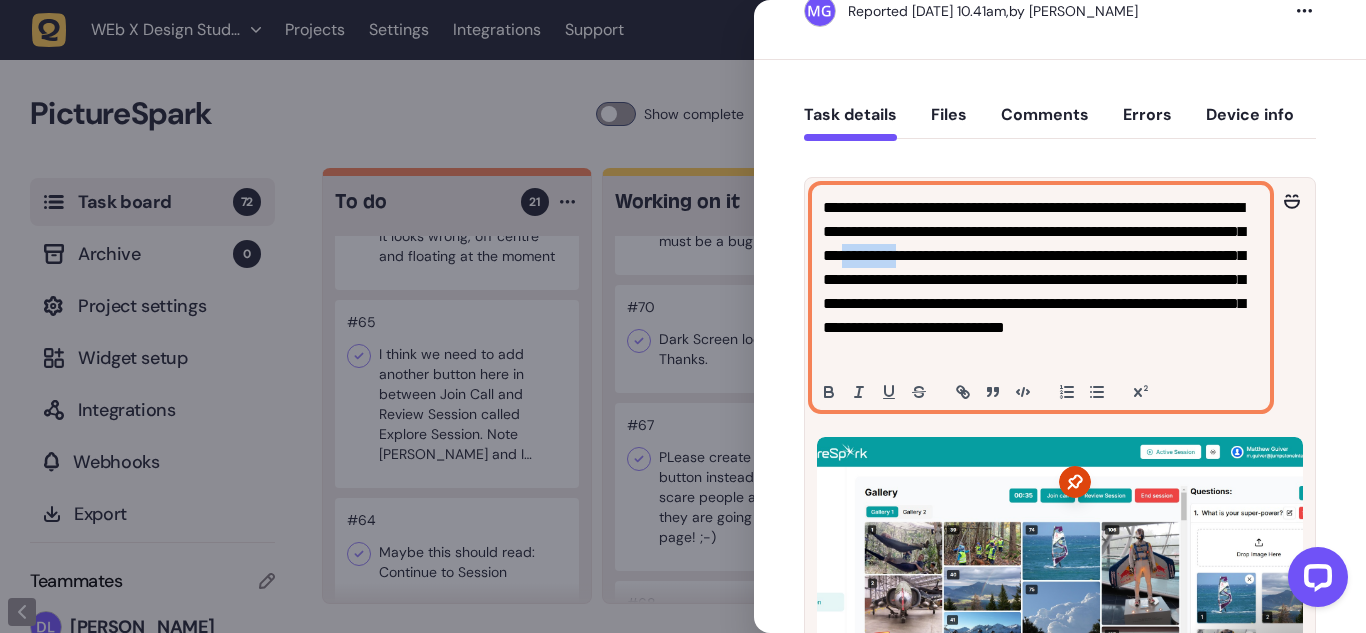 drag, startPoint x: 1060, startPoint y: 255, endPoint x: 1120, endPoint y: 250, distance: 60.207973 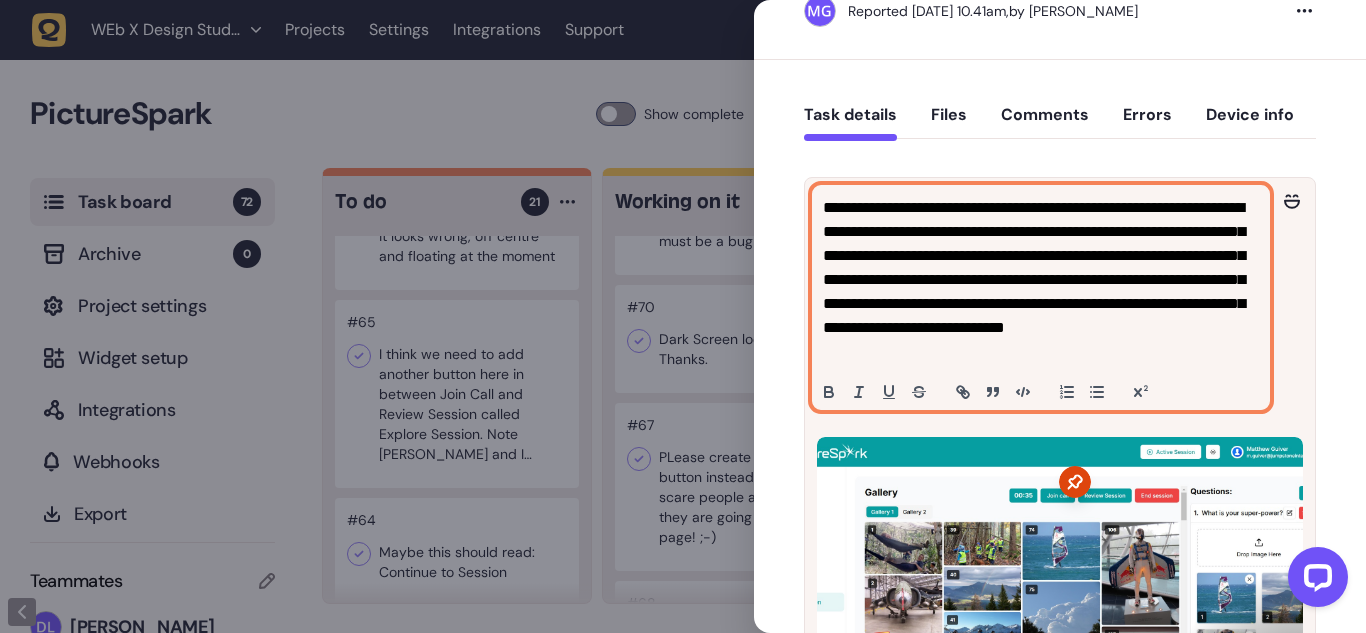 click on "**********" 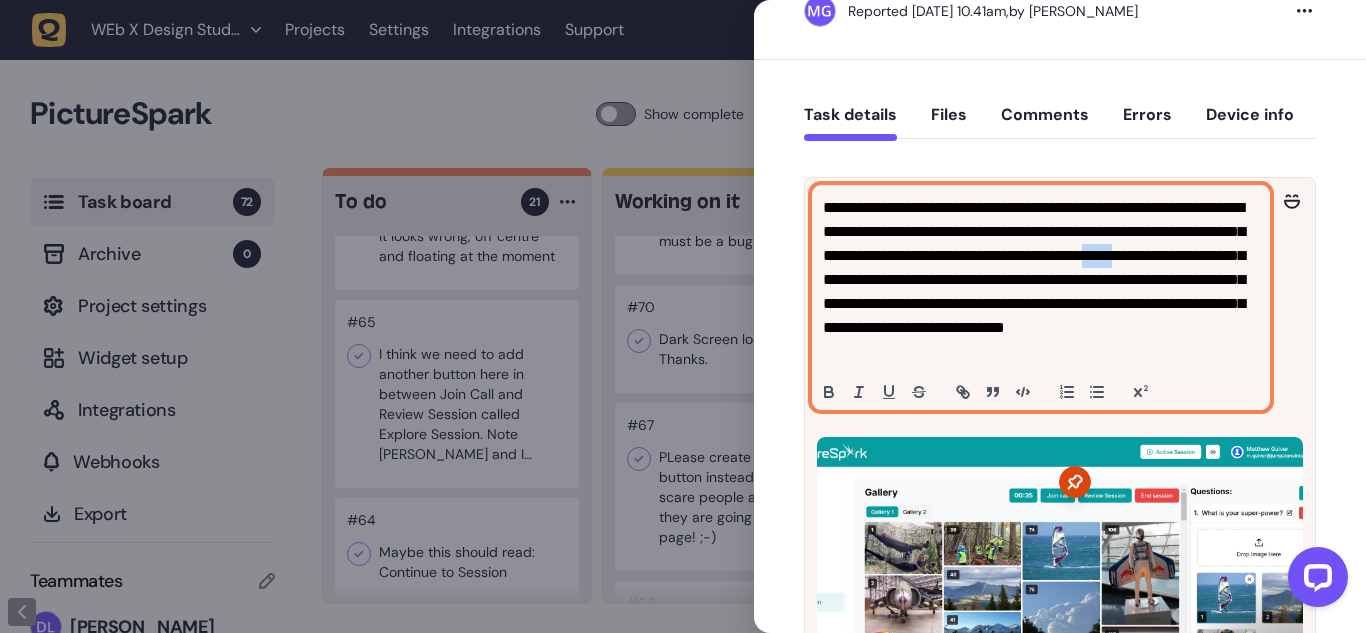 drag, startPoint x: 923, startPoint y: 285, endPoint x: 947, endPoint y: 285, distance: 24 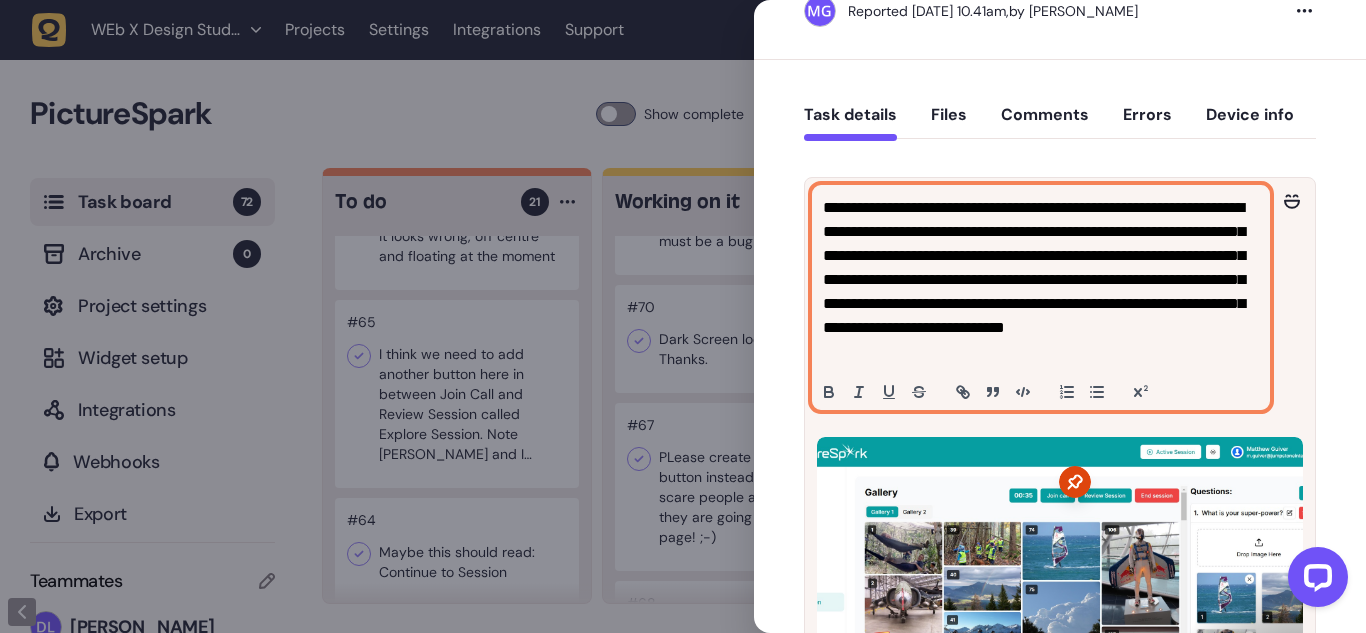 click on "**********" 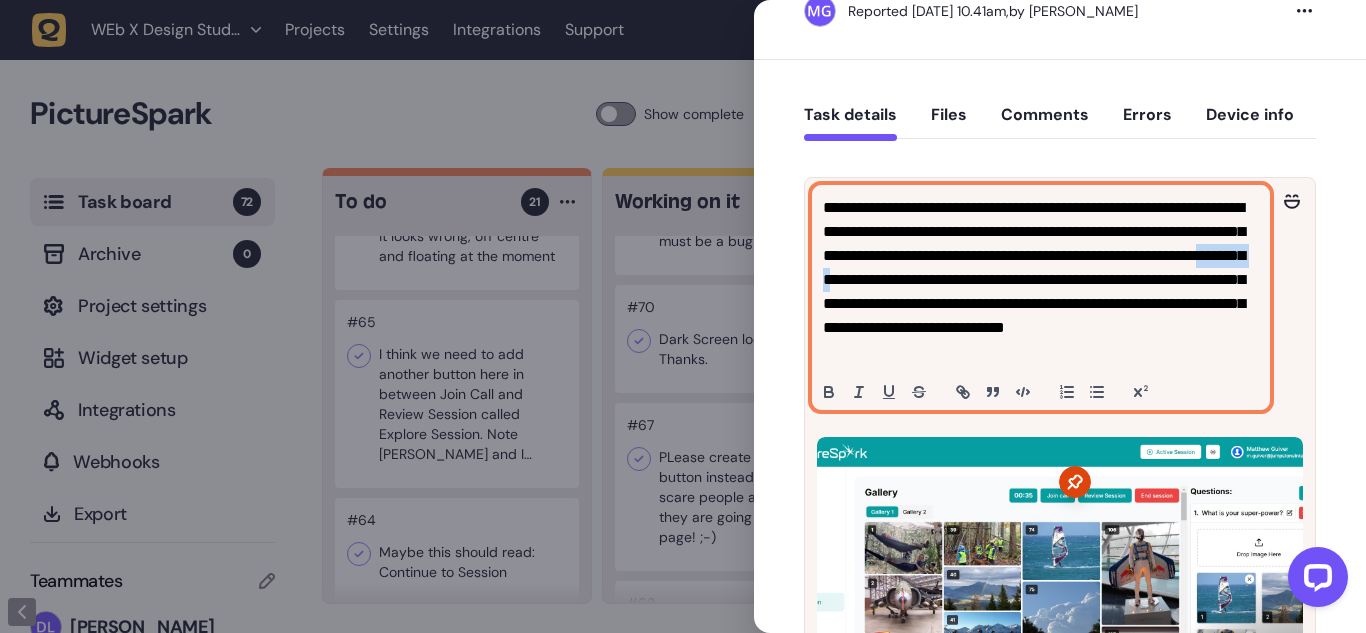 drag, startPoint x: 1068, startPoint y: 281, endPoint x: 1096, endPoint y: 280, distance: 28.01785 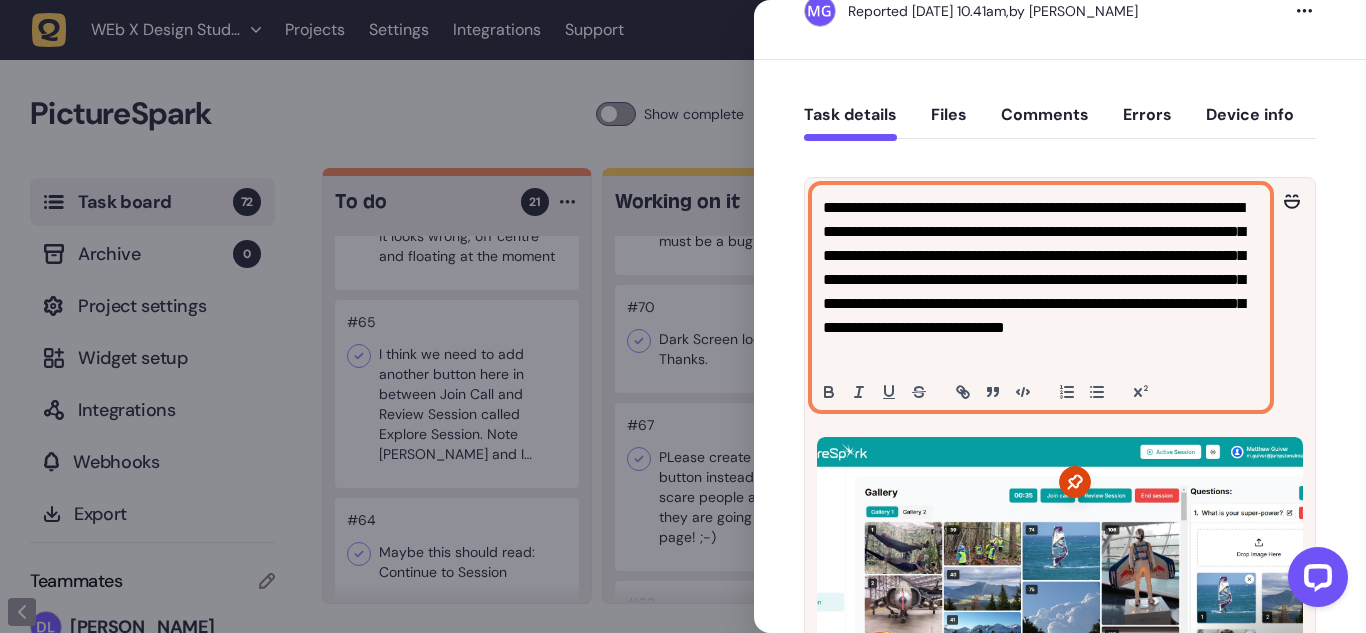 click on "**********" 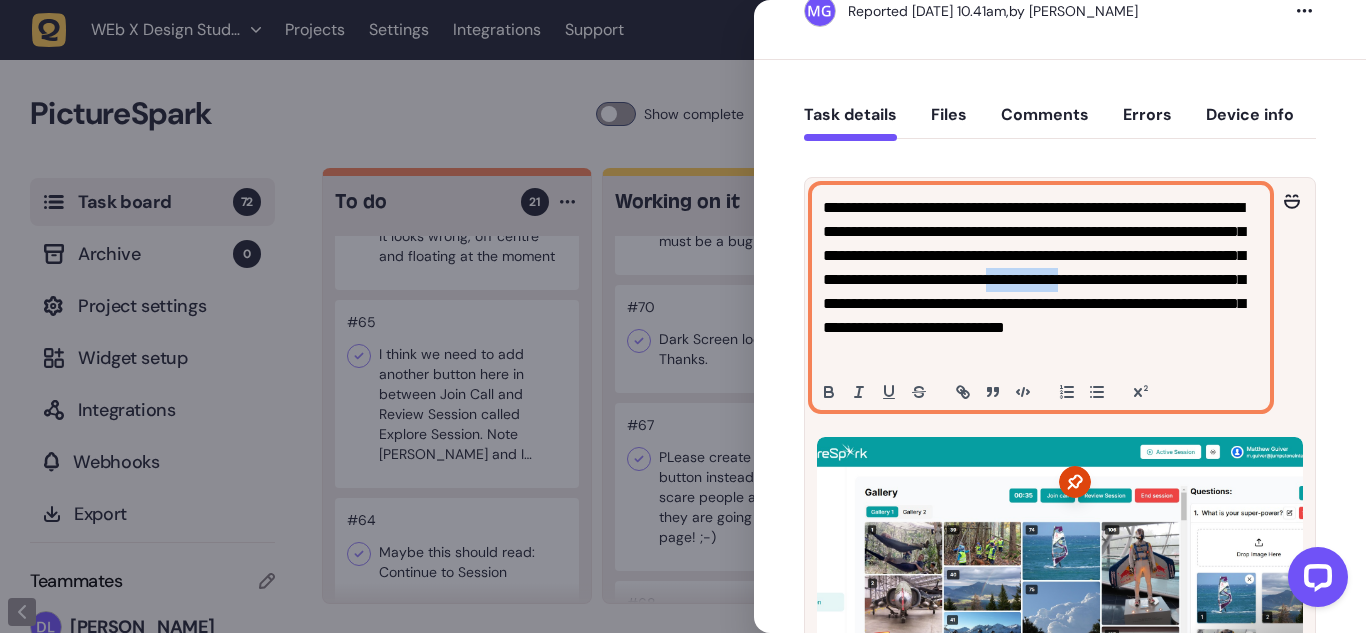 drag, startPoint x: 894, startPoint y: 313, endPoint x: 946, endPoint y: 305, distance: 52.611786 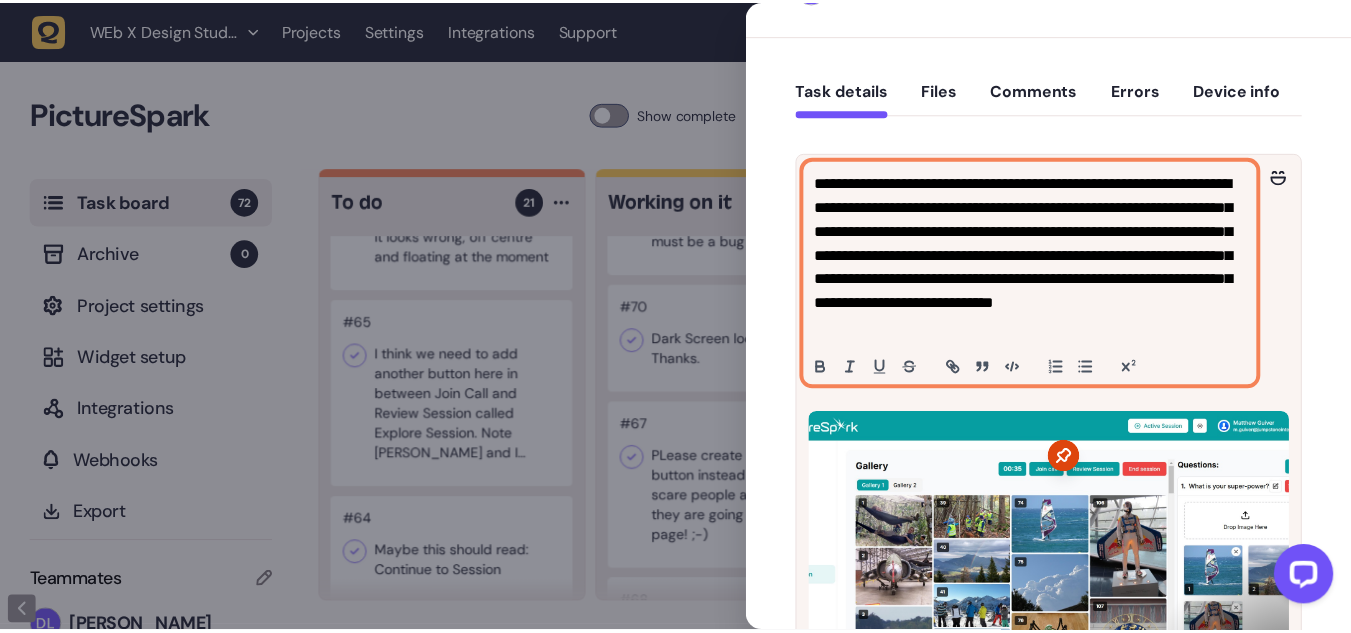 scroll, scrollTop: 134, scrollLeft: 0, axis: vertical 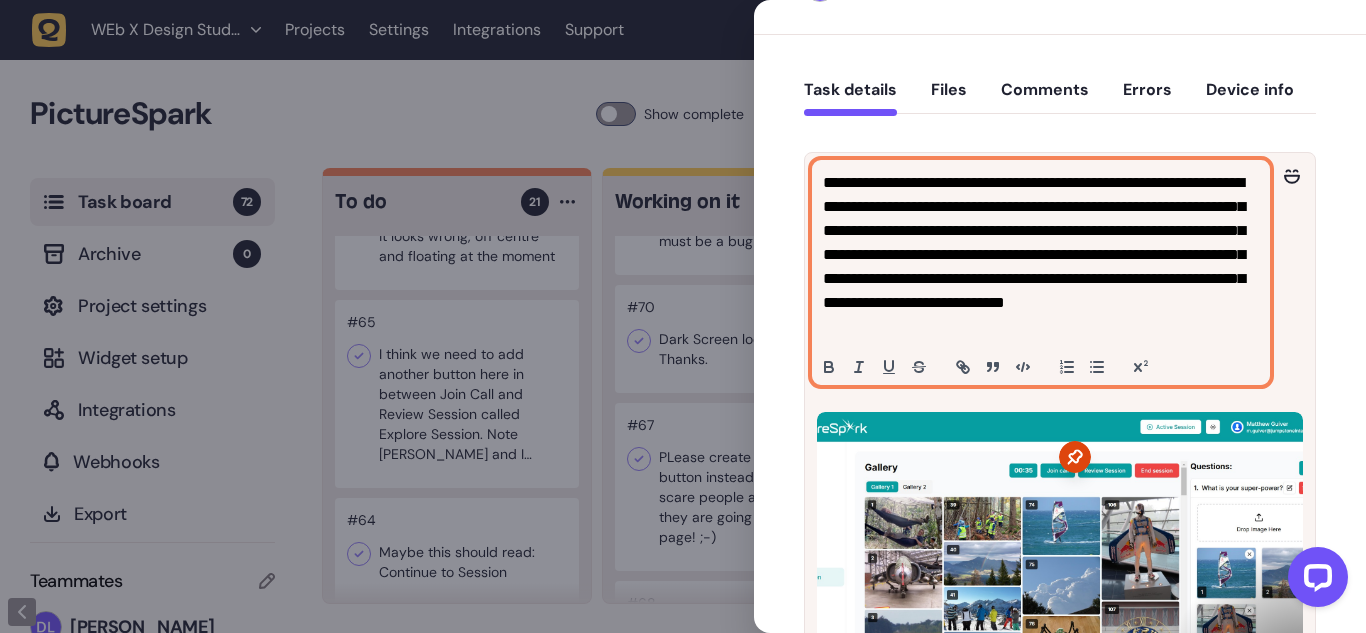 click on "**********" 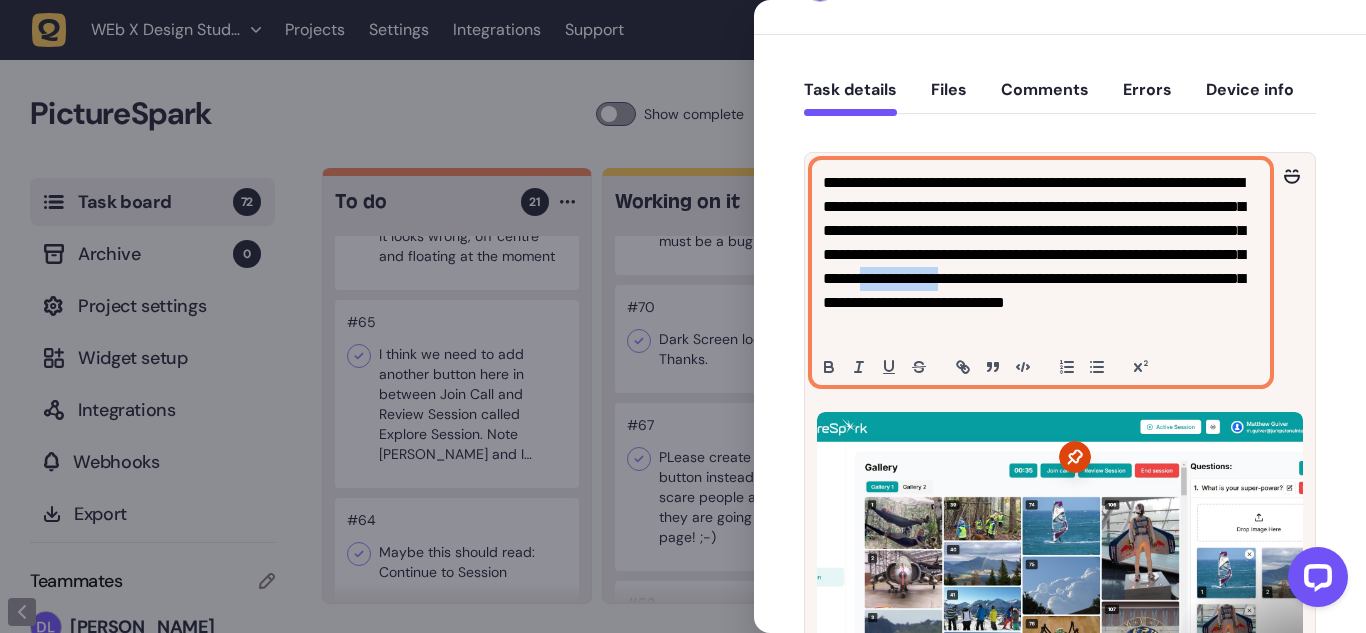 drag, startPoint x: 857, startPoint y: 307, endPoint x: 906, endPoint y: 304, distance: 49.09175 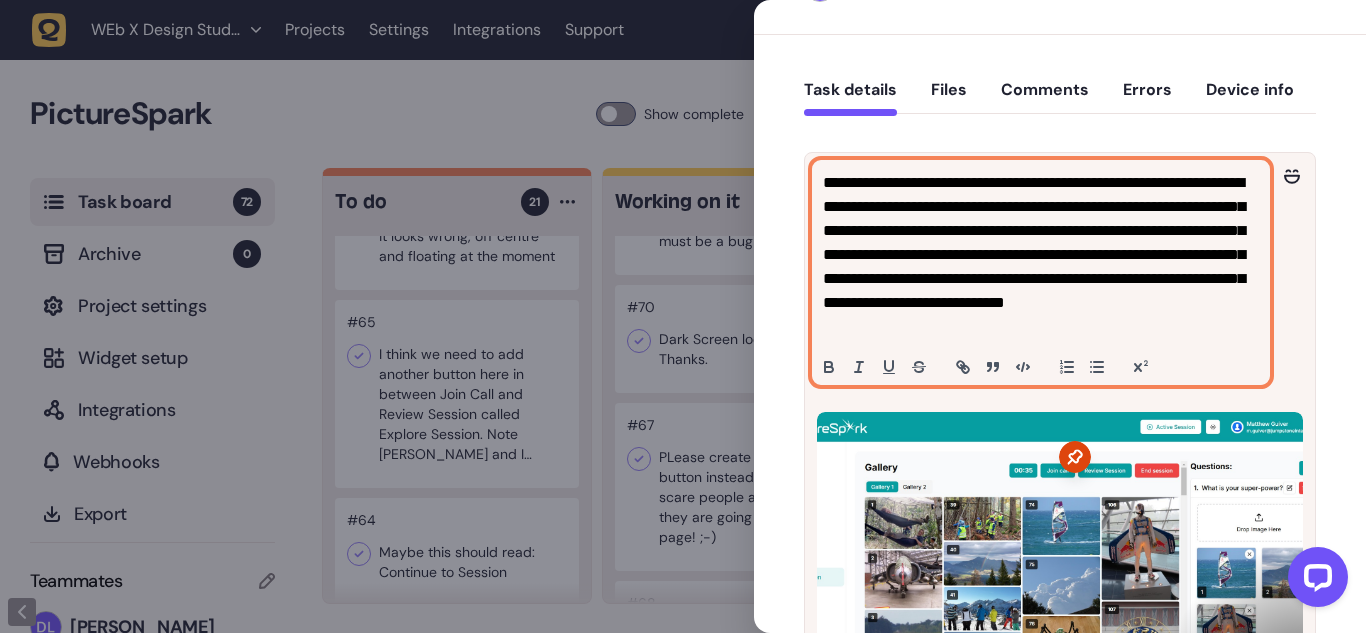 click on "**********" 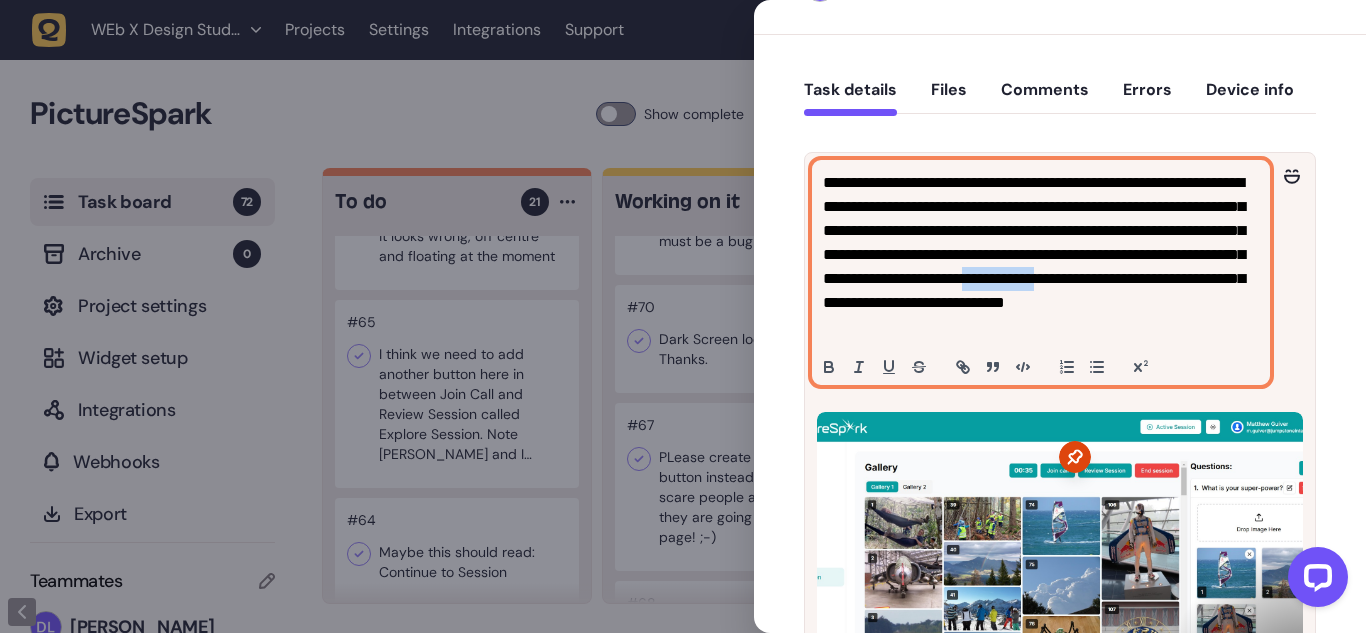 drag, startPoint x: 991, startPoint y: 305, endPoint x: 1029, endPoint y: 303, distance: 38.052597 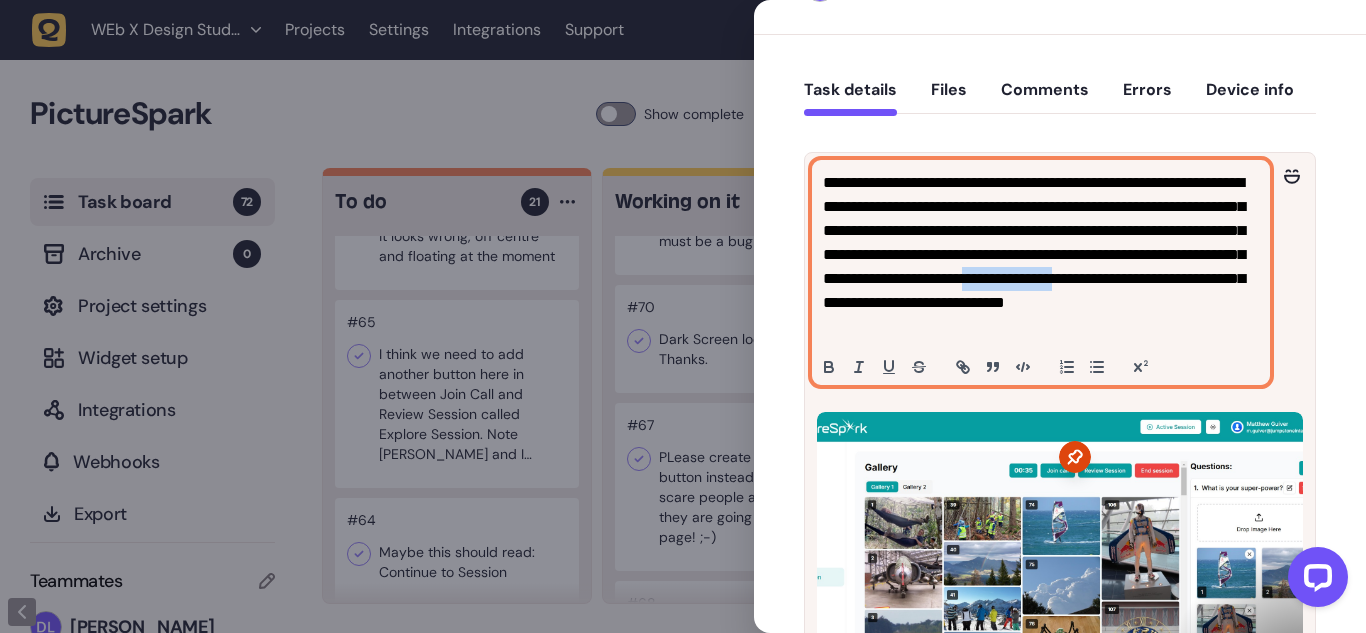 click on "**********" 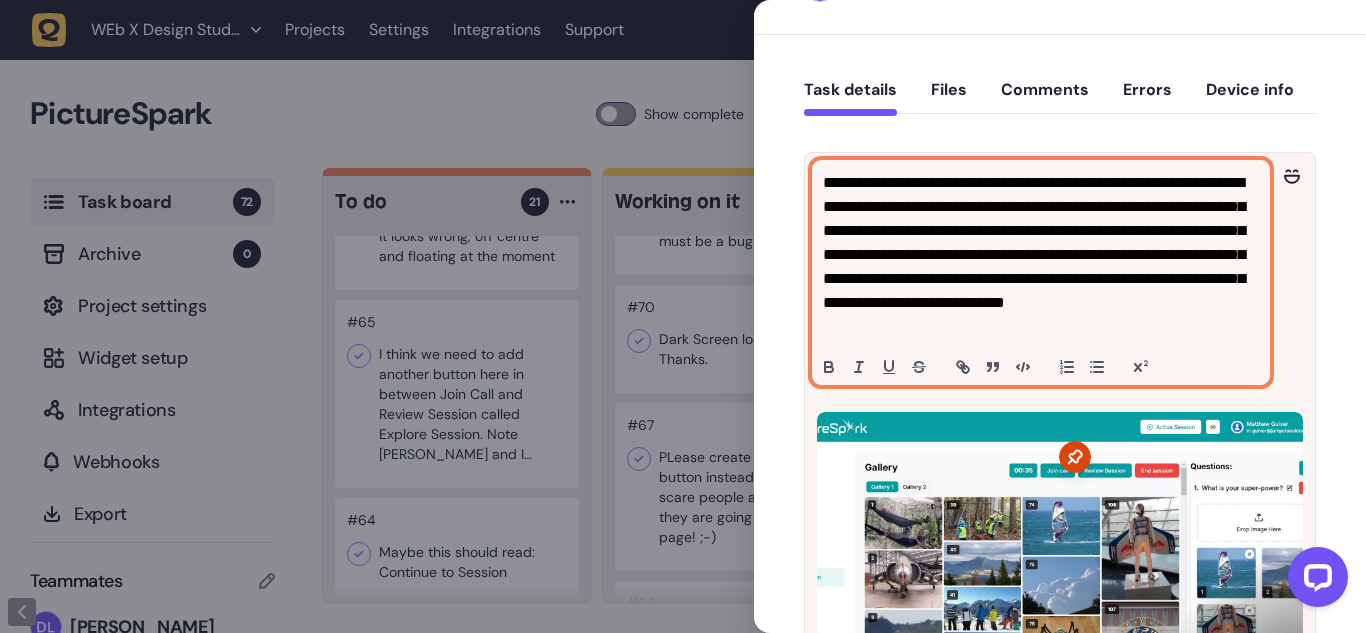 click on "**********" 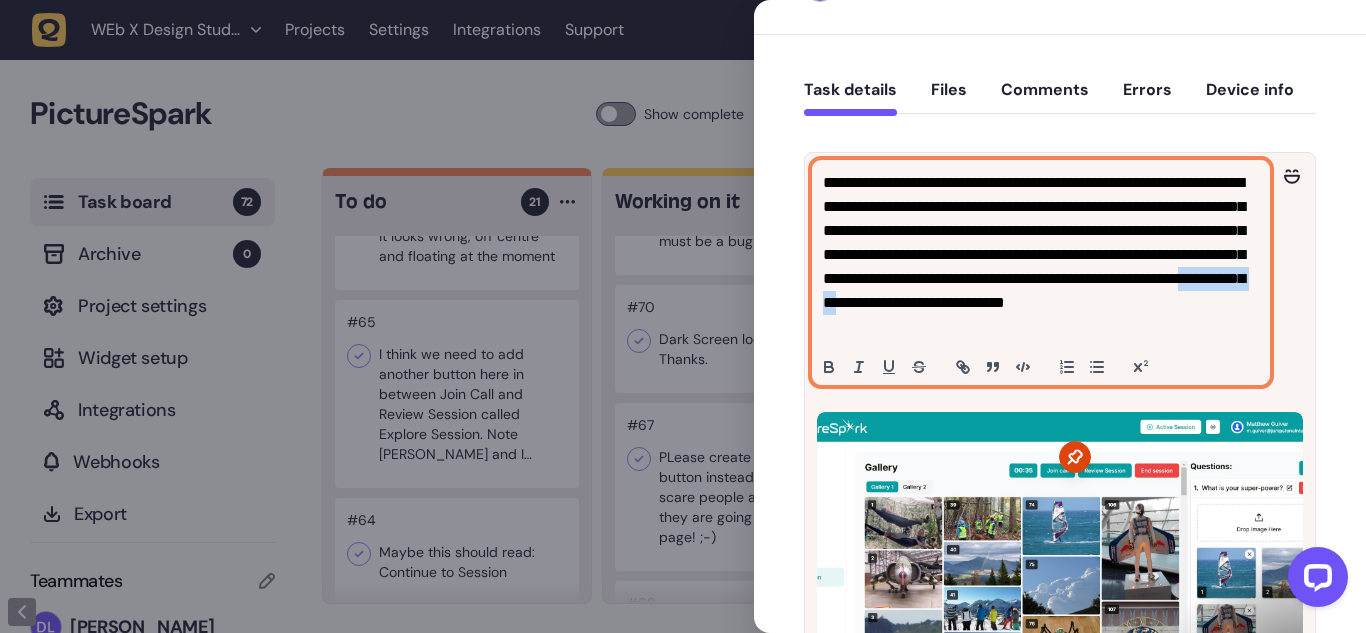 drag, startPoint x: 852, startPoint y: 328, endPoint x: 914, endPoint y: 327, distance: 62.008064 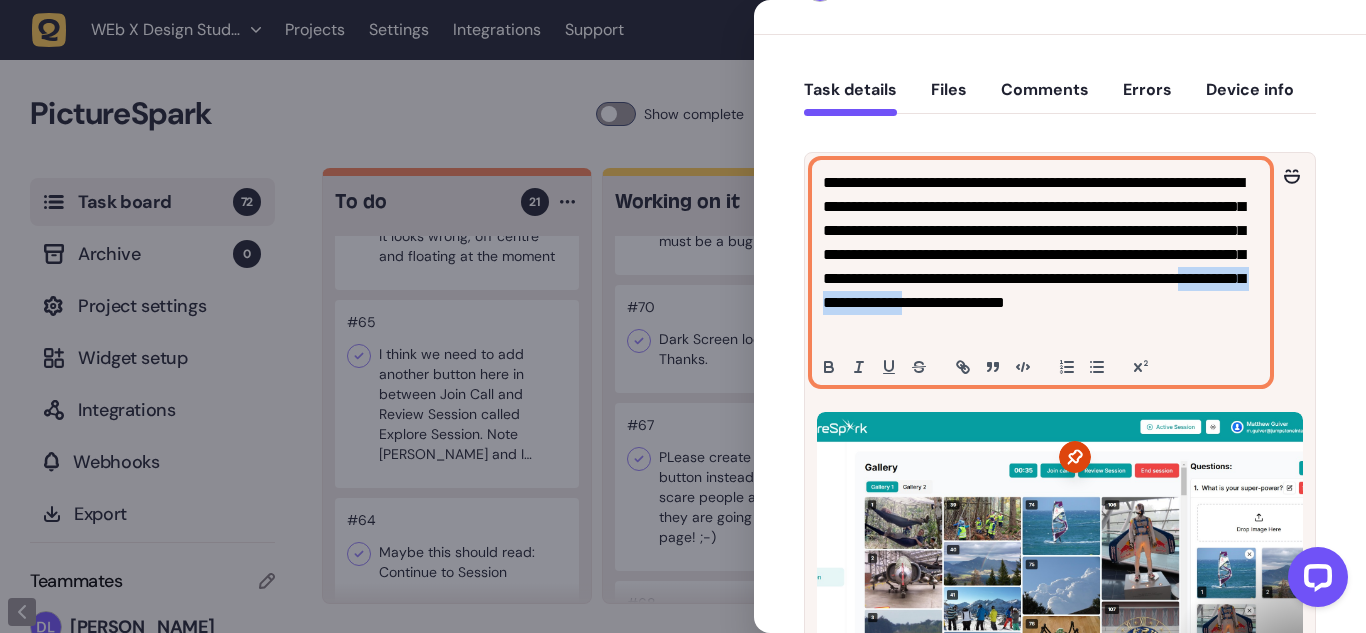 drag, startPoint x: 822, startPoint y: 331, endPoint x: 991, endPoint y: 323, distance: 169.18924 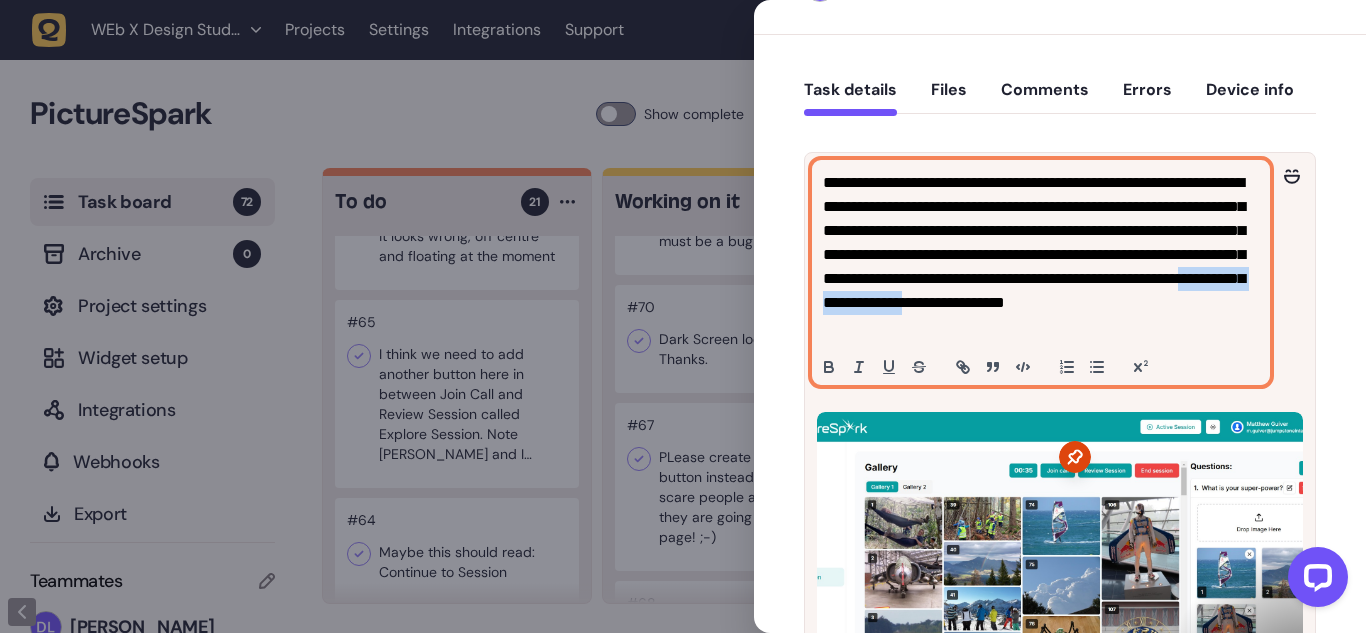 click on "**********" 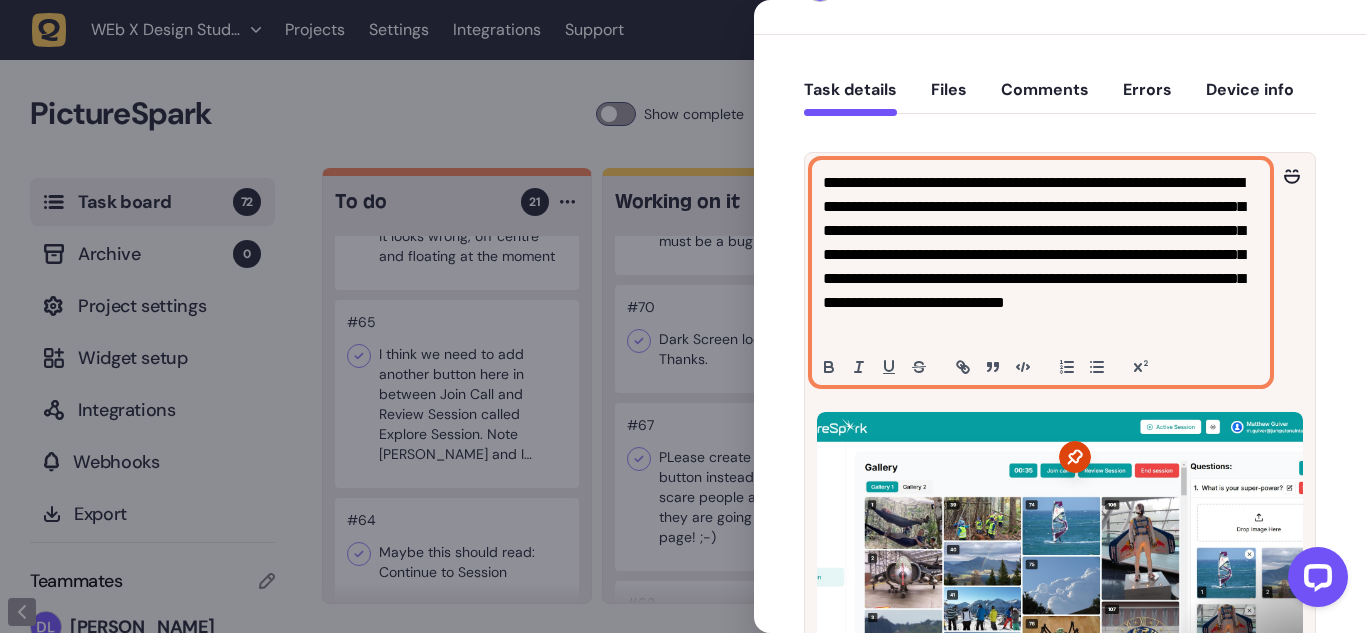 click on "**********" 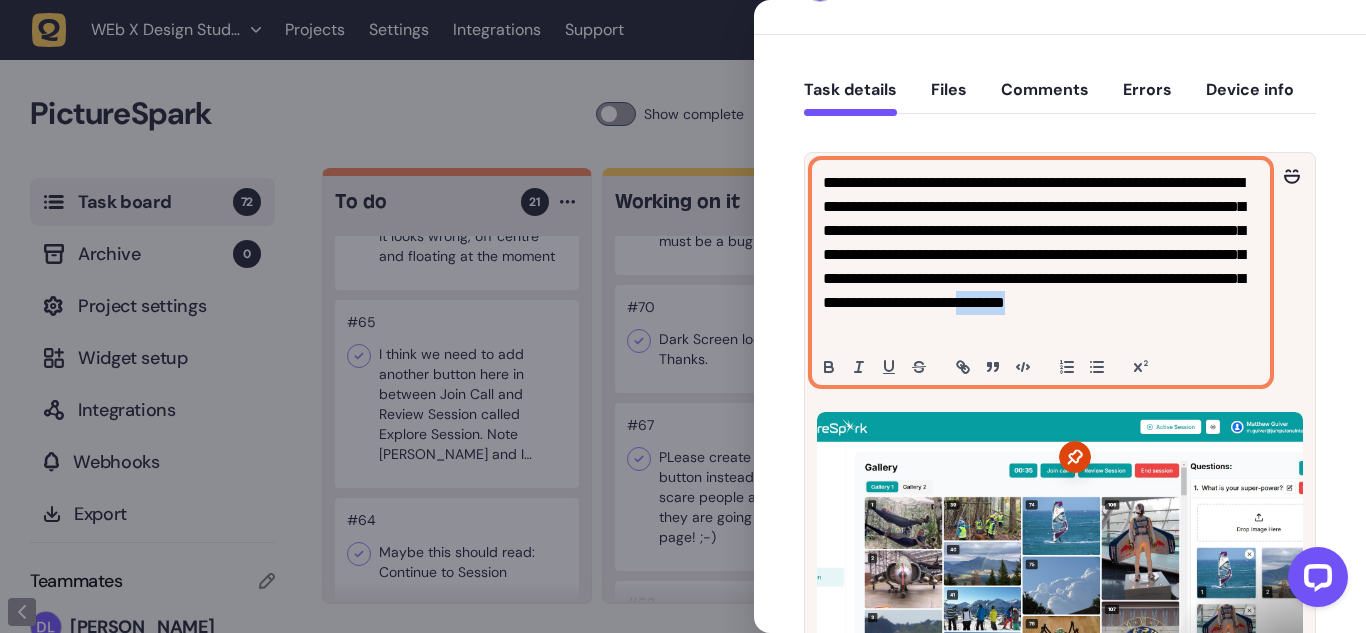 drag, startPoint x: 1058, startPoint y: 318, endPoint x: 1084, endPoint y: 319, distance: 26.019224 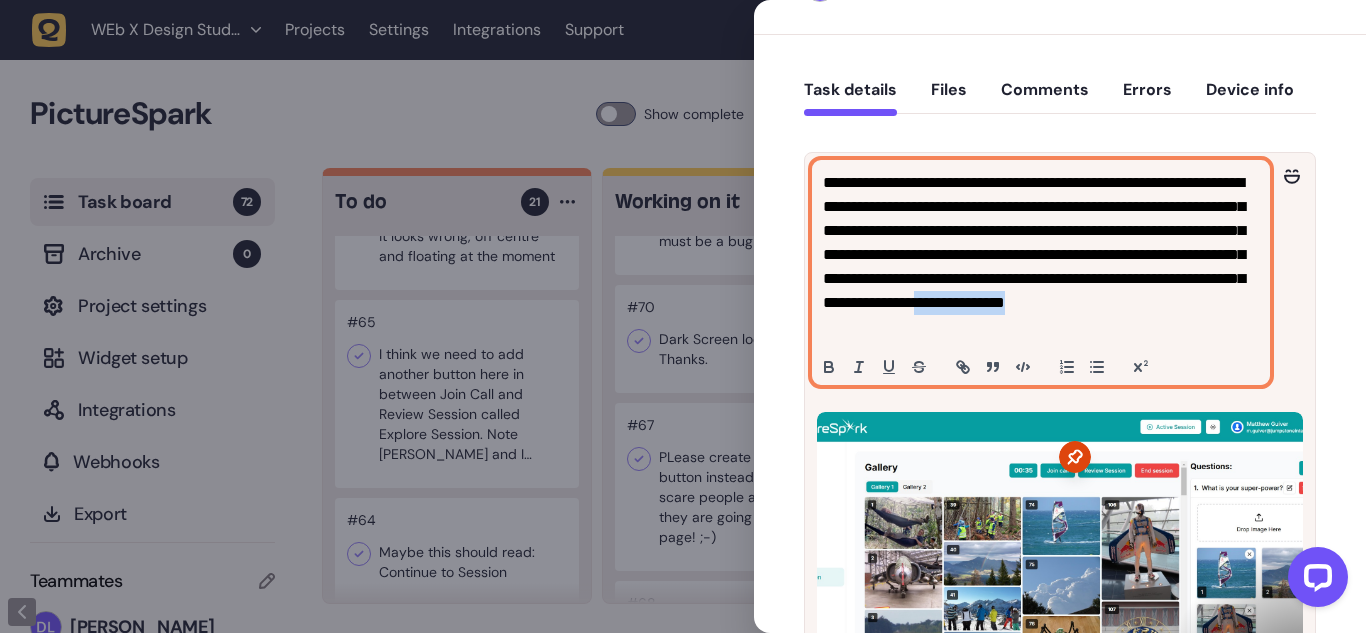drag, startPoint x: 1084, startPoint y: 319, endPoint x: 1053, endPoint y: 320, distance: 31.016125 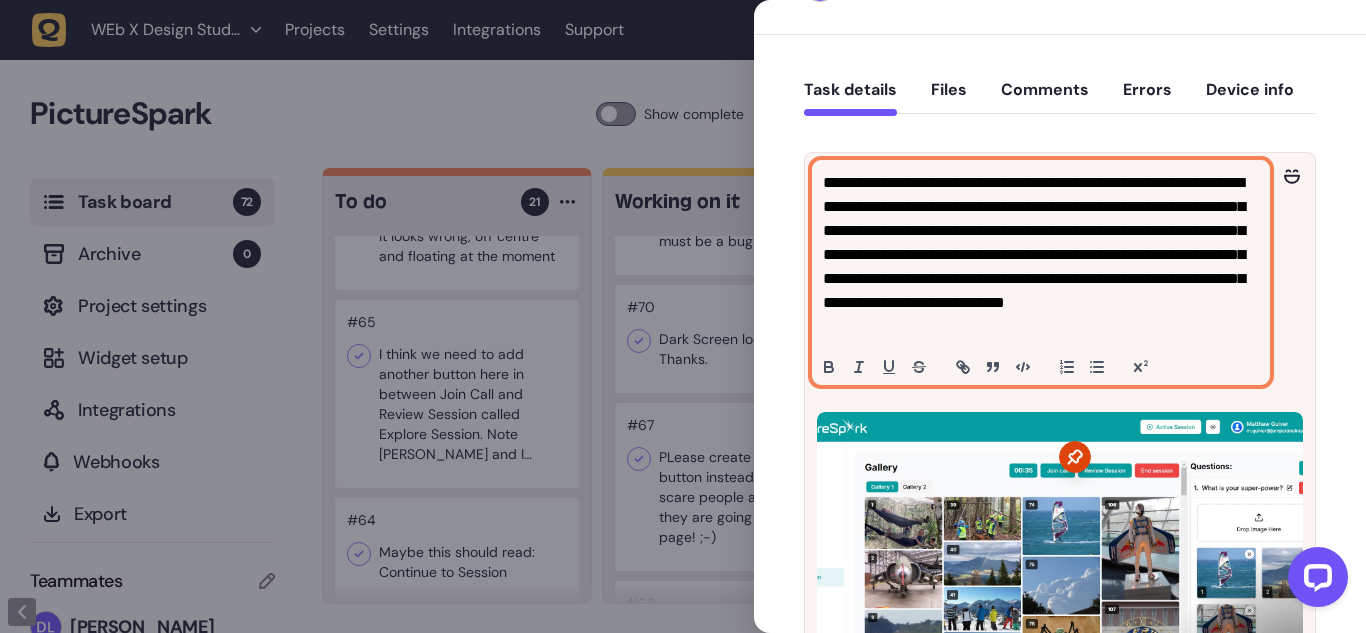 click on "**********" 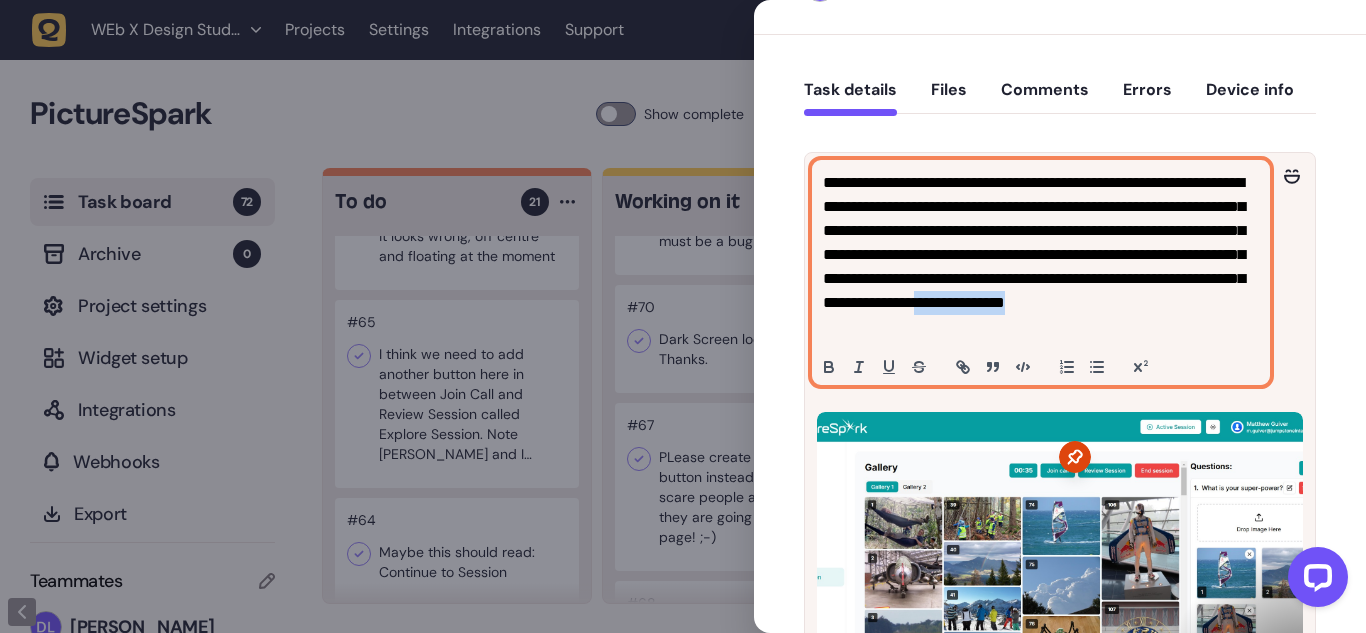 drag, startPoint x: 1041, startPoint y: 322, endPoint x: 1073, endPoint y: 322, distance: 32 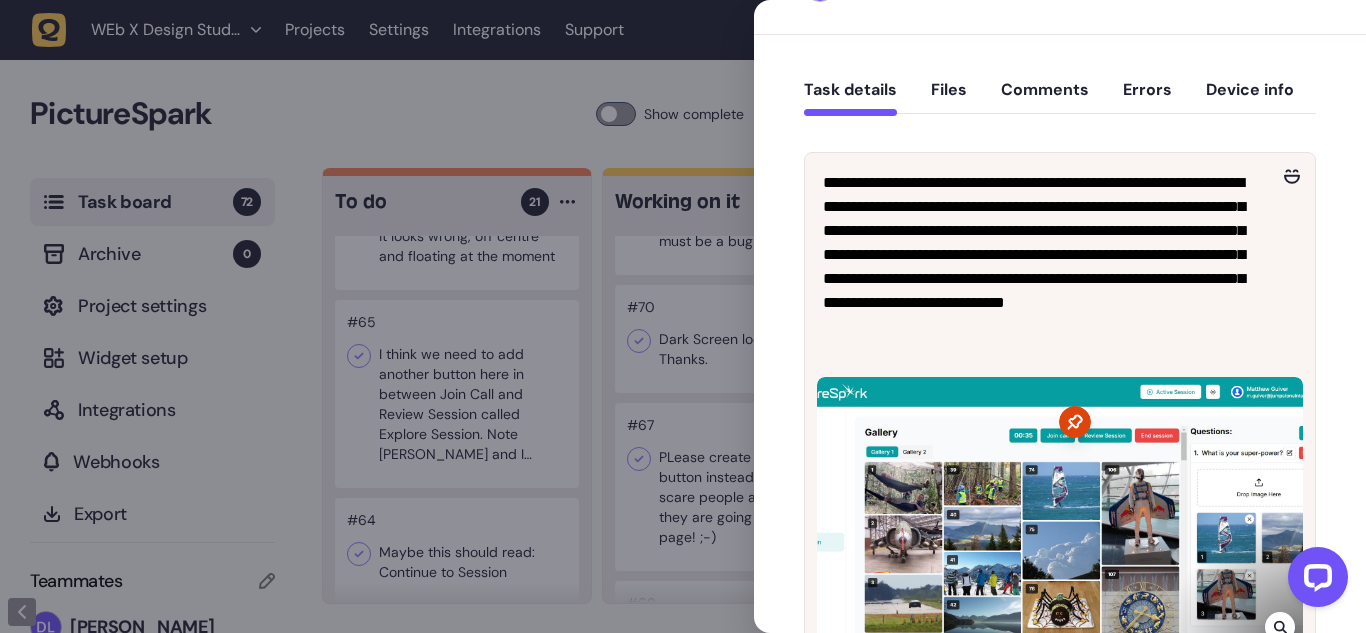 click on "**********" 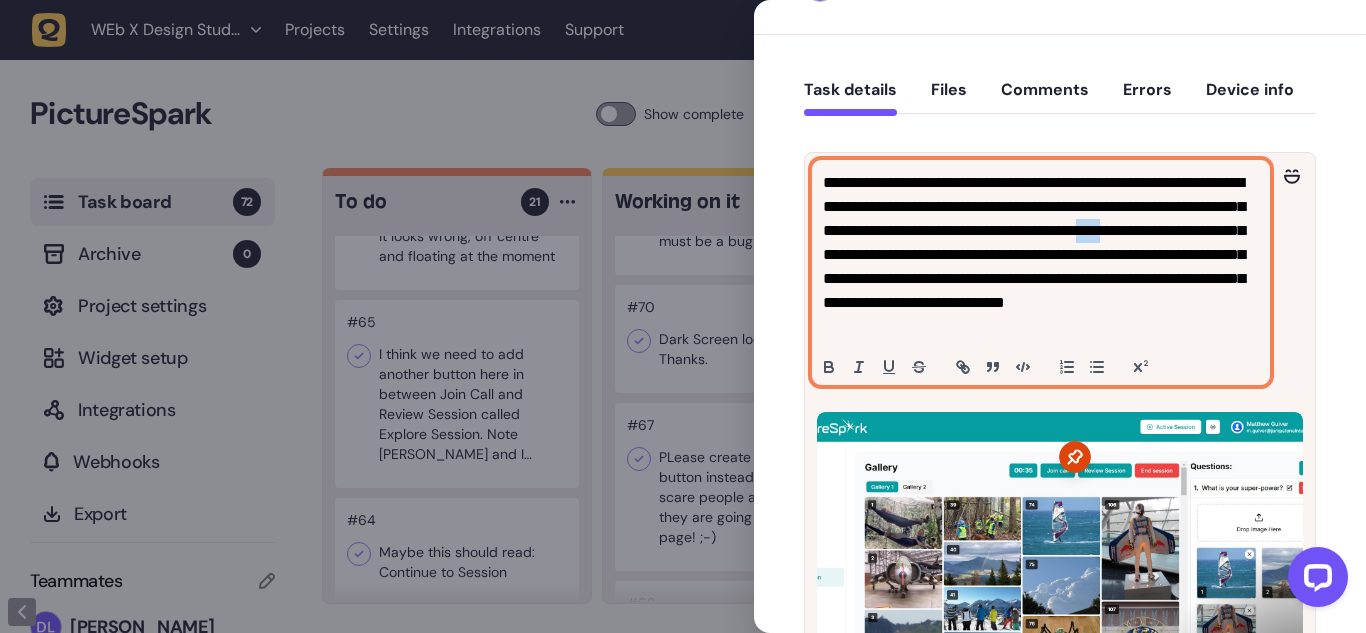 drag, startPoint x: 920, startPoint y: 260, endPoint x: 952, endPoint y: 260, distance: 32 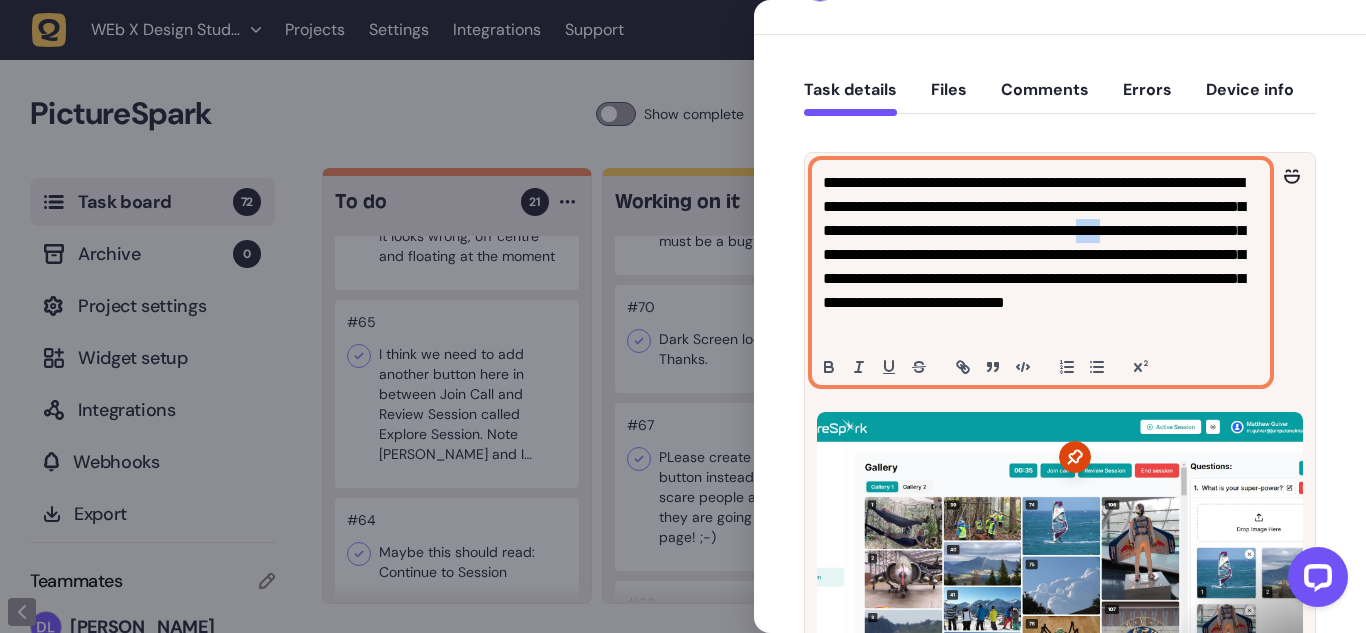 click on "**********" 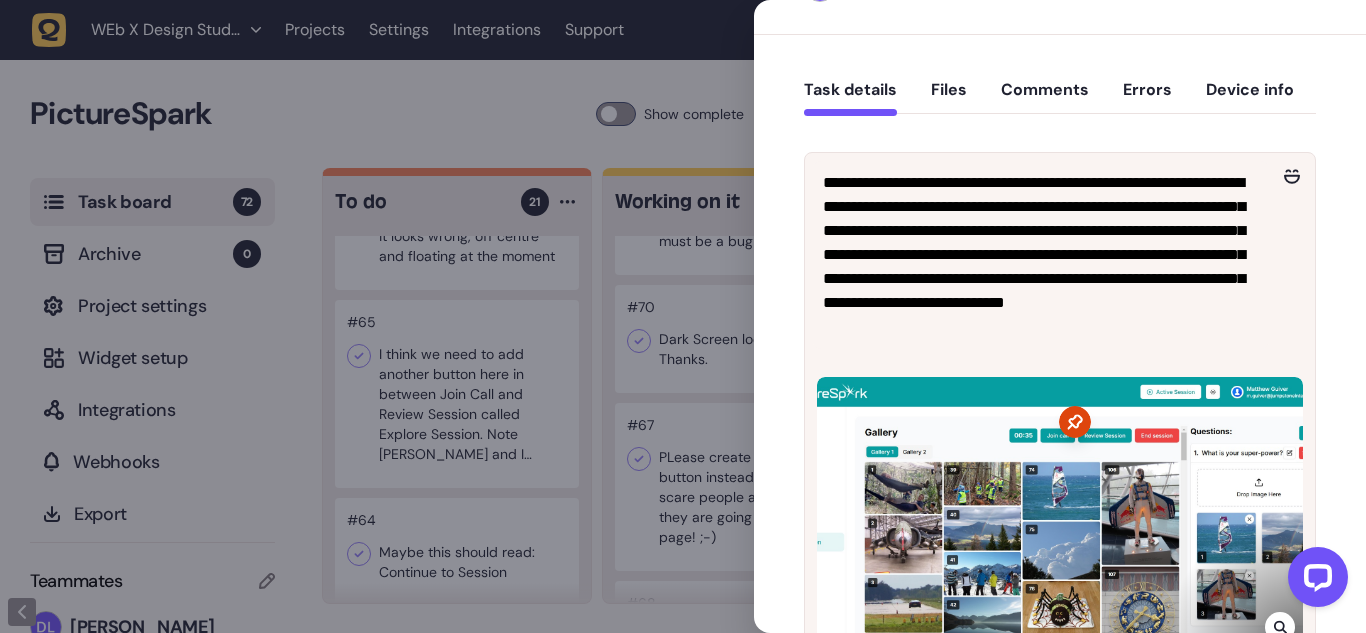 click on "**********" 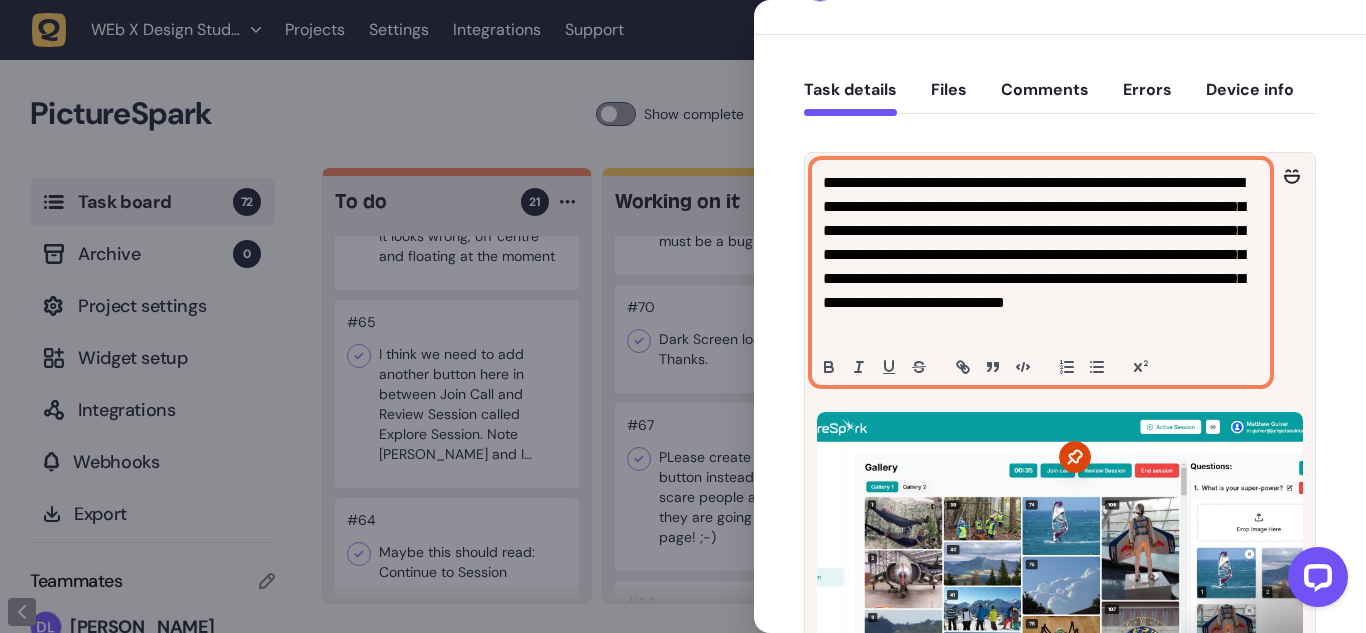 click on "**********" 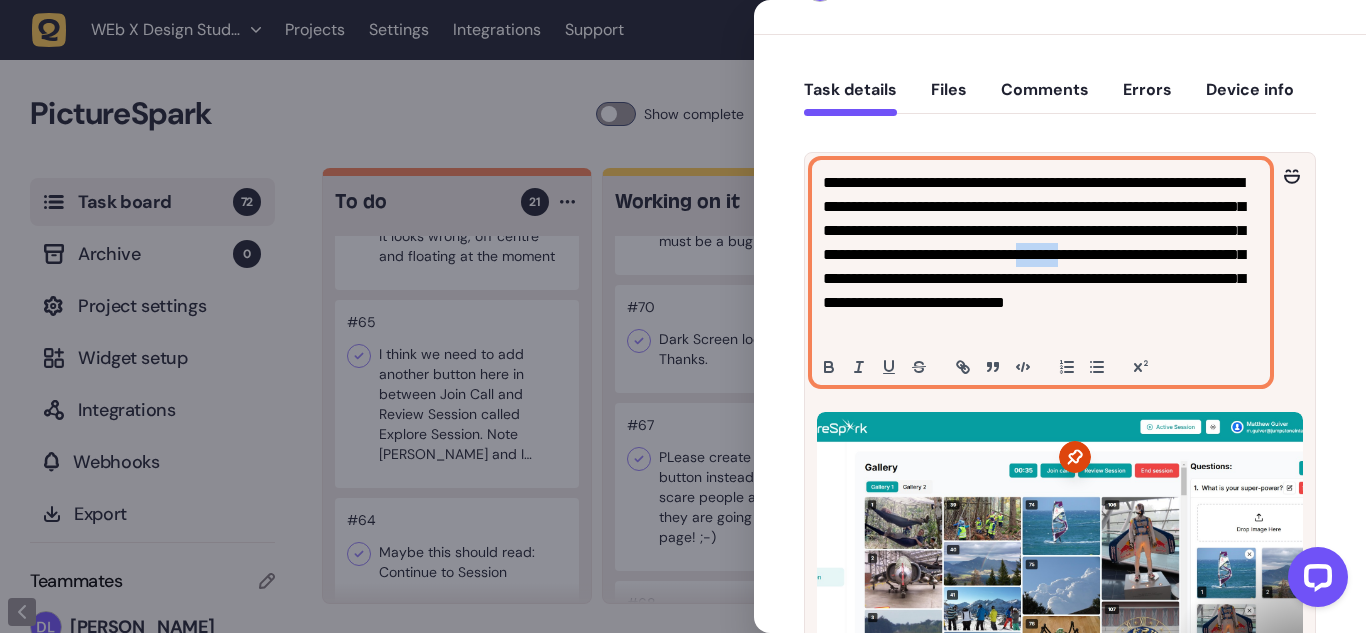 click on "**********" 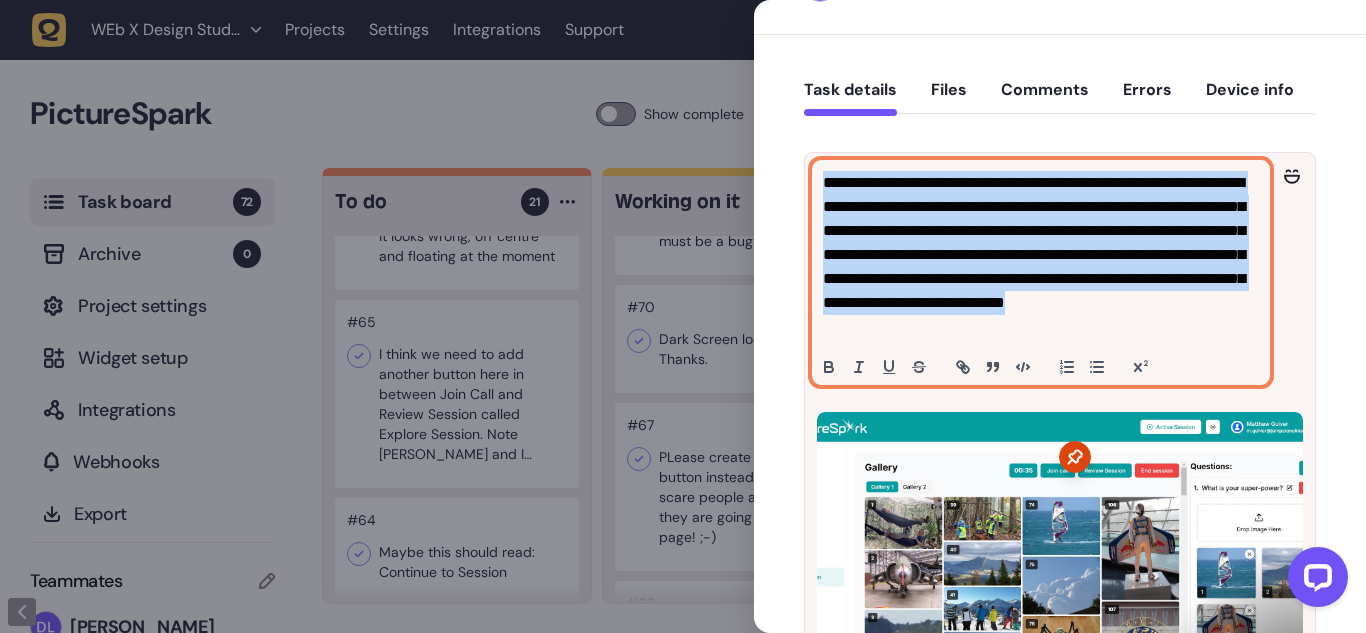drag, startPoint x: 927, startPoint y: 281, endPoint x: 1014, endPoint y: 267, distance: 88.11924 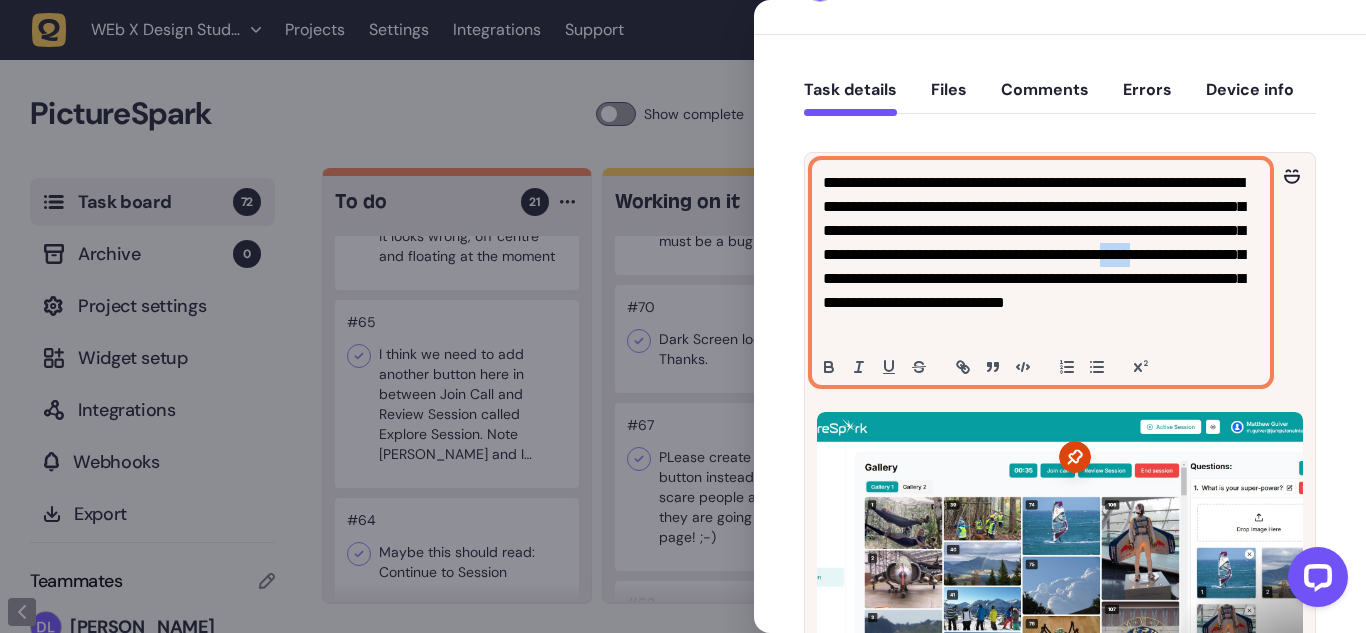 click on "**********" 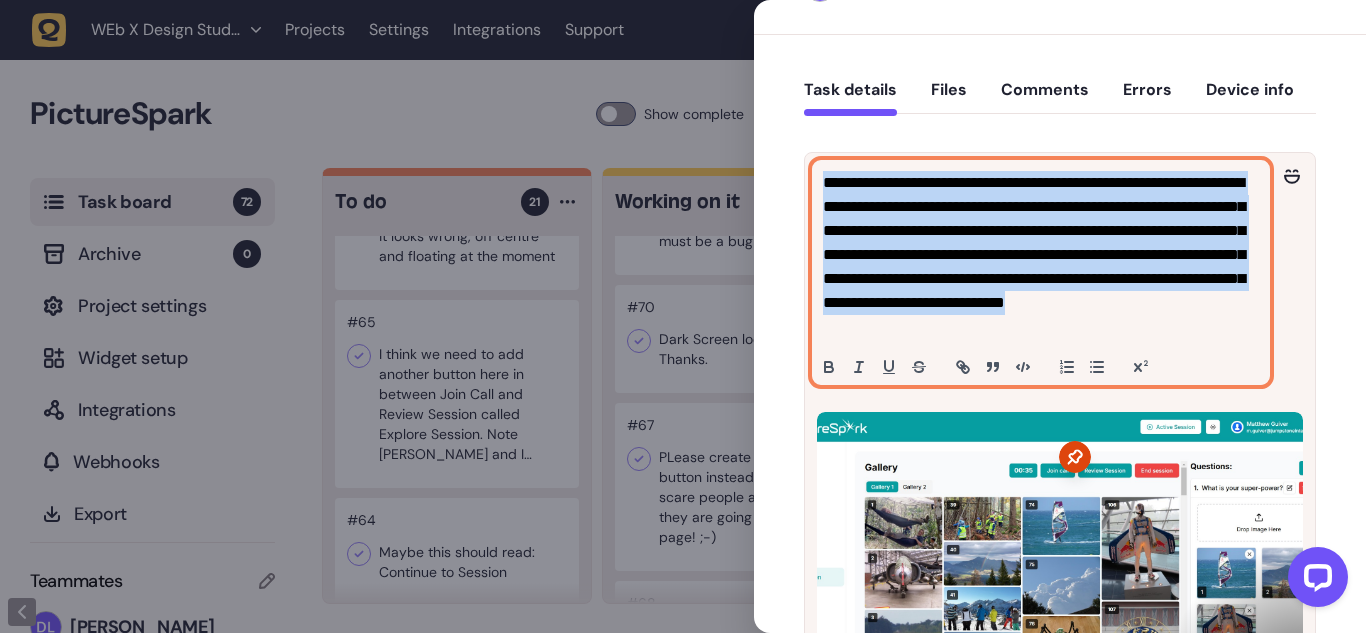 drag, startPoint x: 1014, startPoint y: 267, endPoint x: 1051, endPoint y: 267, distance: 37 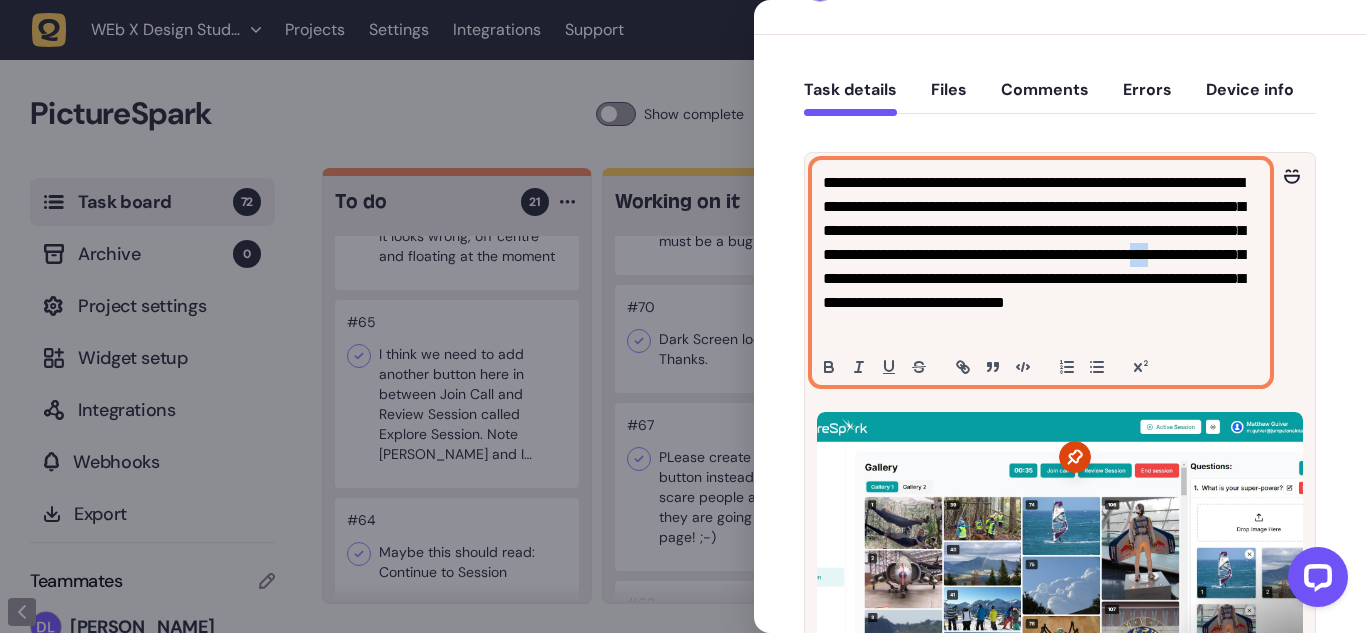 drag, startPoint x: 1051, startPoint y: 267, endPoint x: 1074, endPoint y: 278, distance: 25.495098 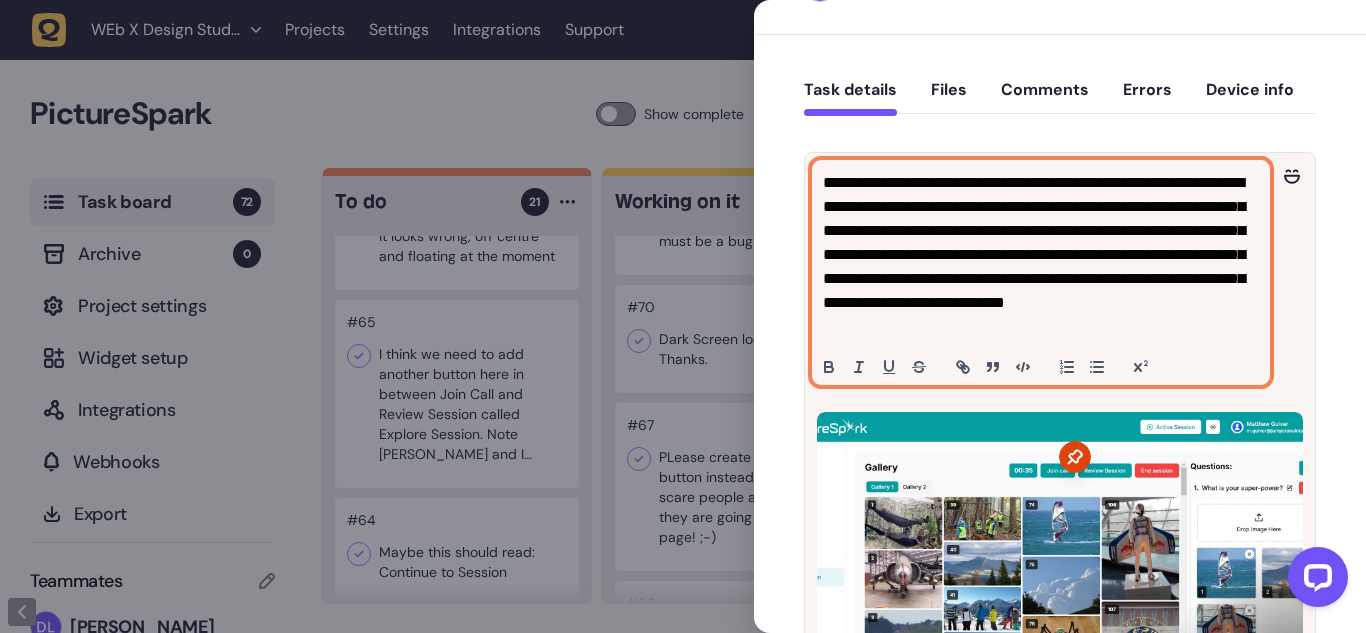 click on "**********" 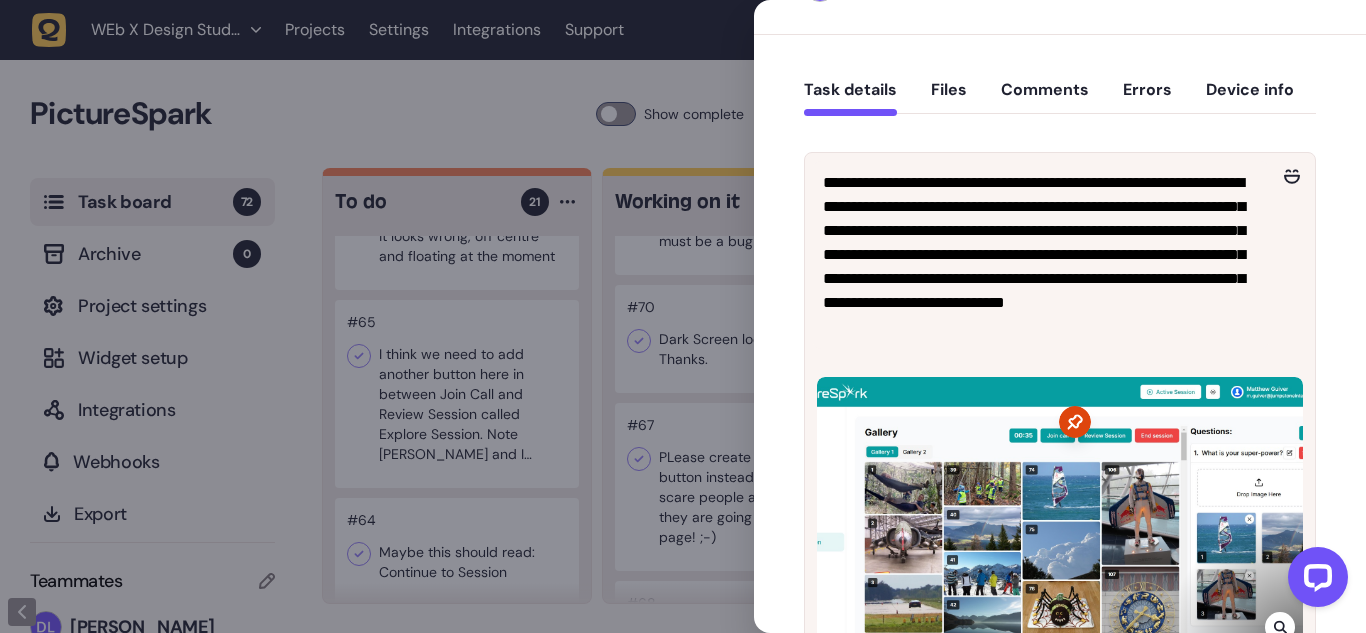 click 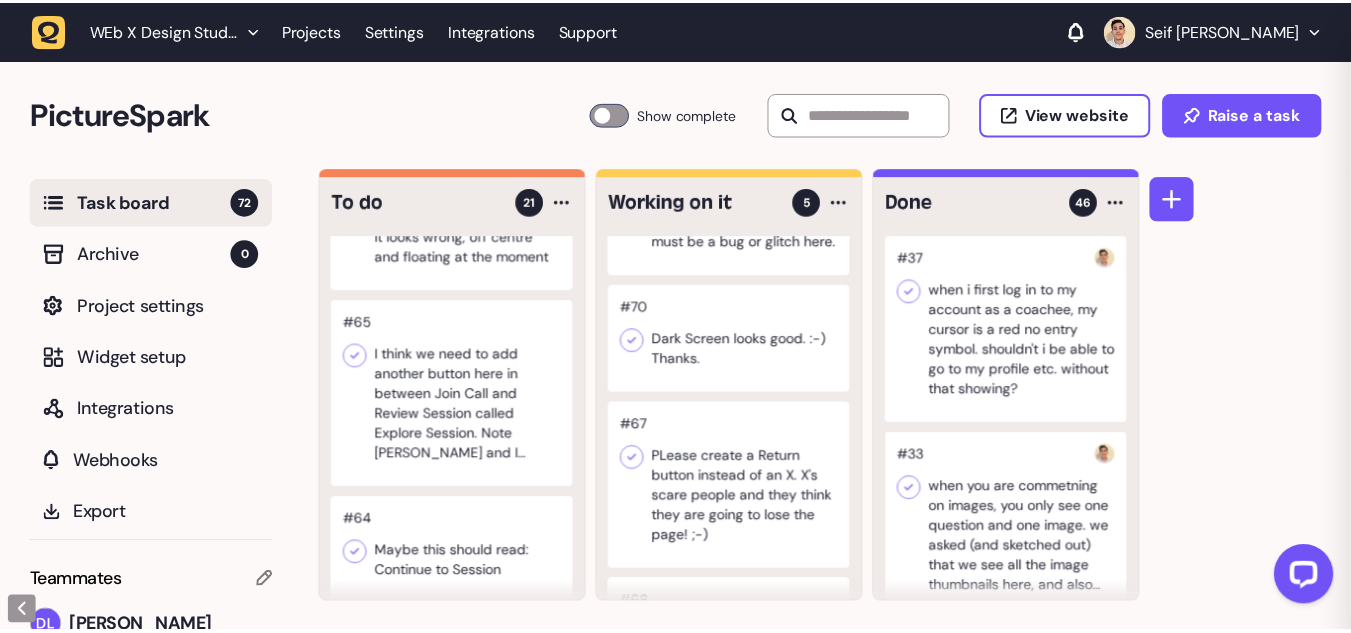 scroll, scrollTop: 122, scrollLeft: 0, axis: vertical 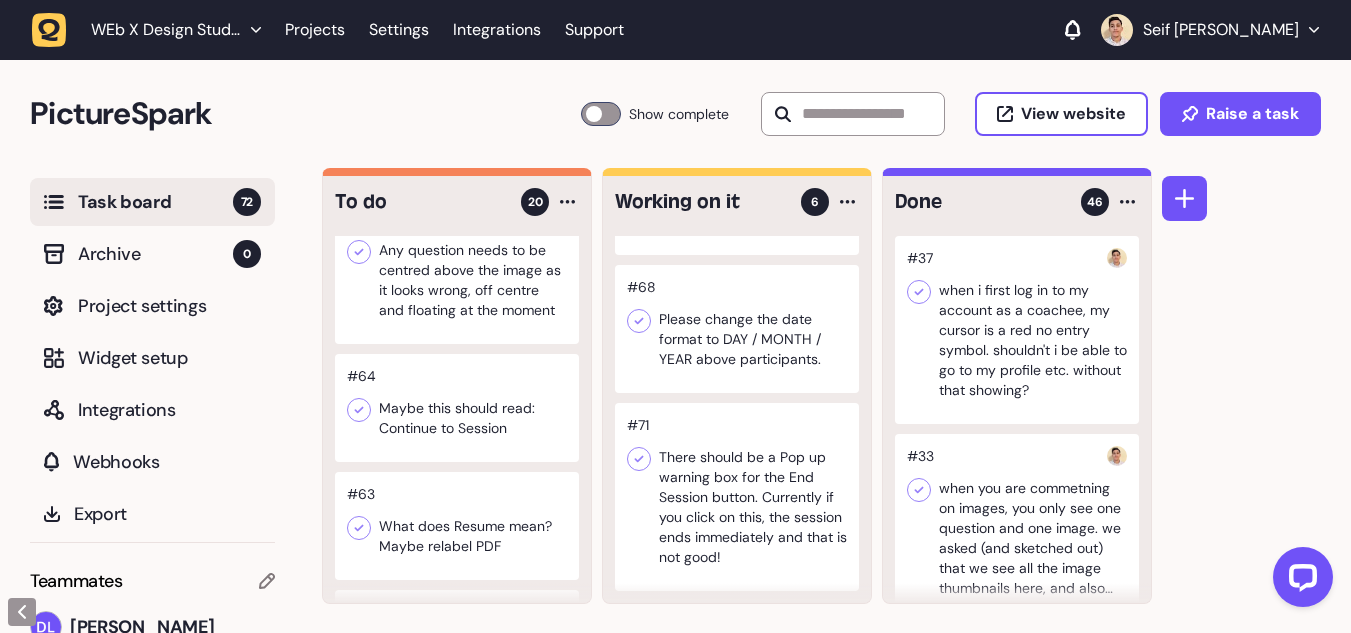 click 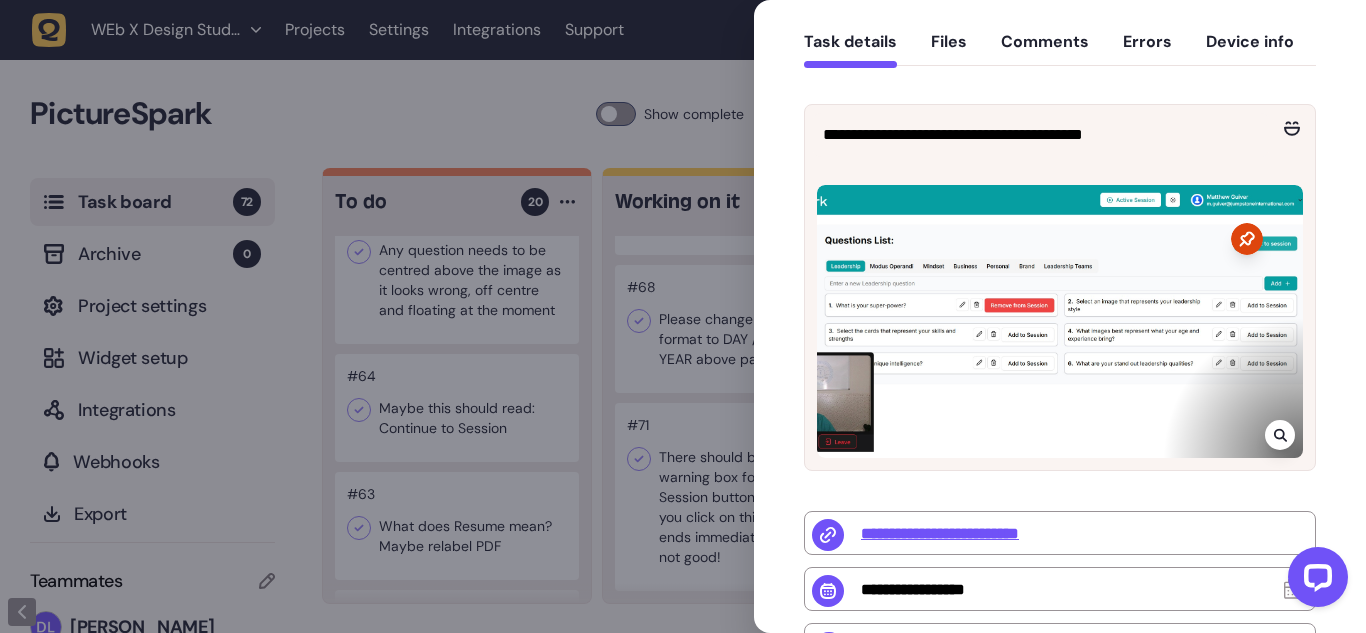 scroll, scrollTop: 184, scrollLeft: 0, axis: vertical 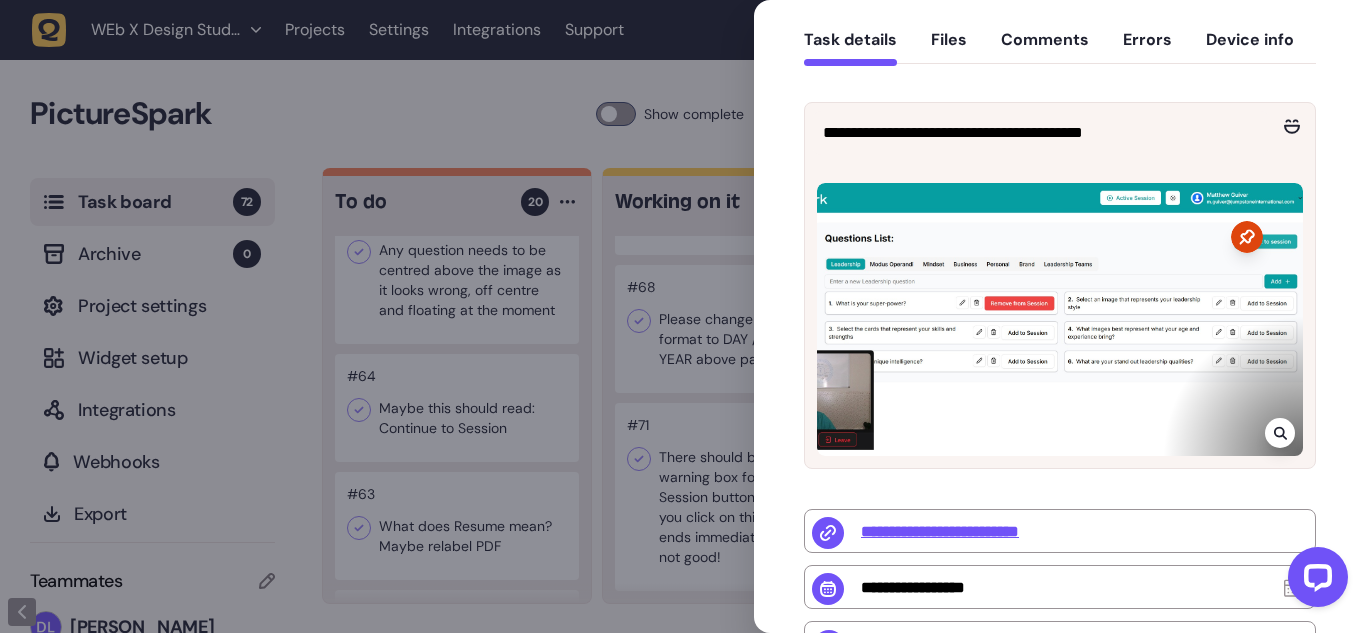 click 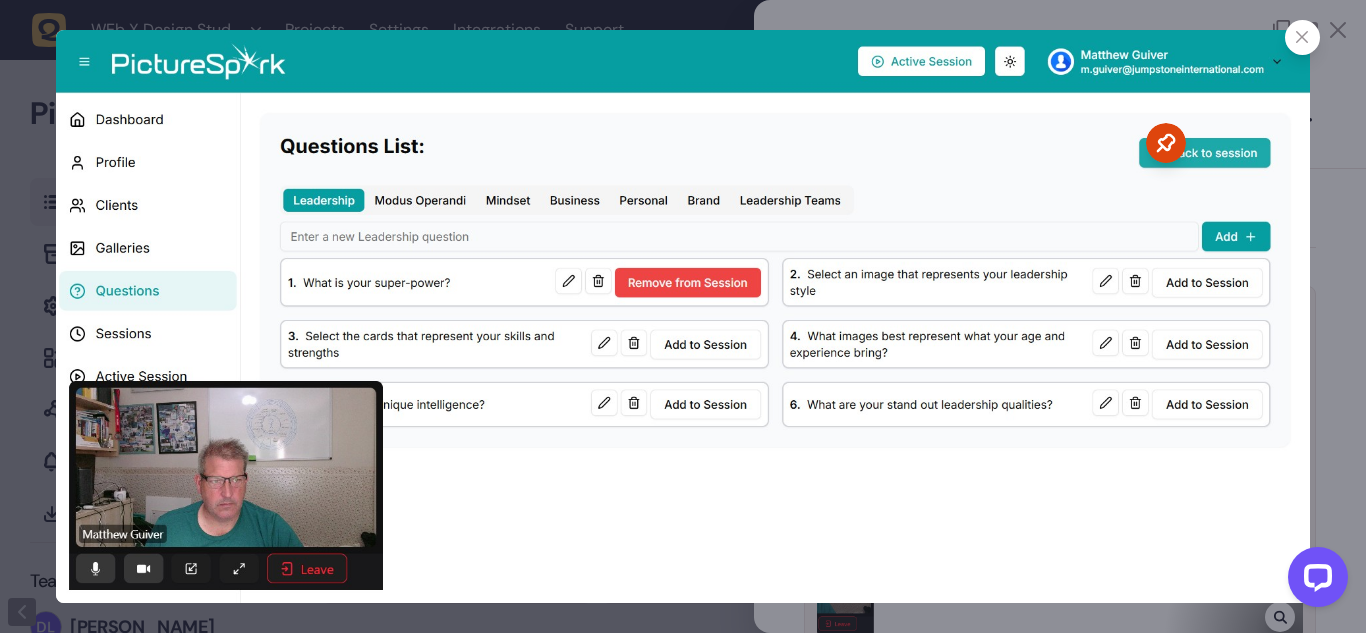 click 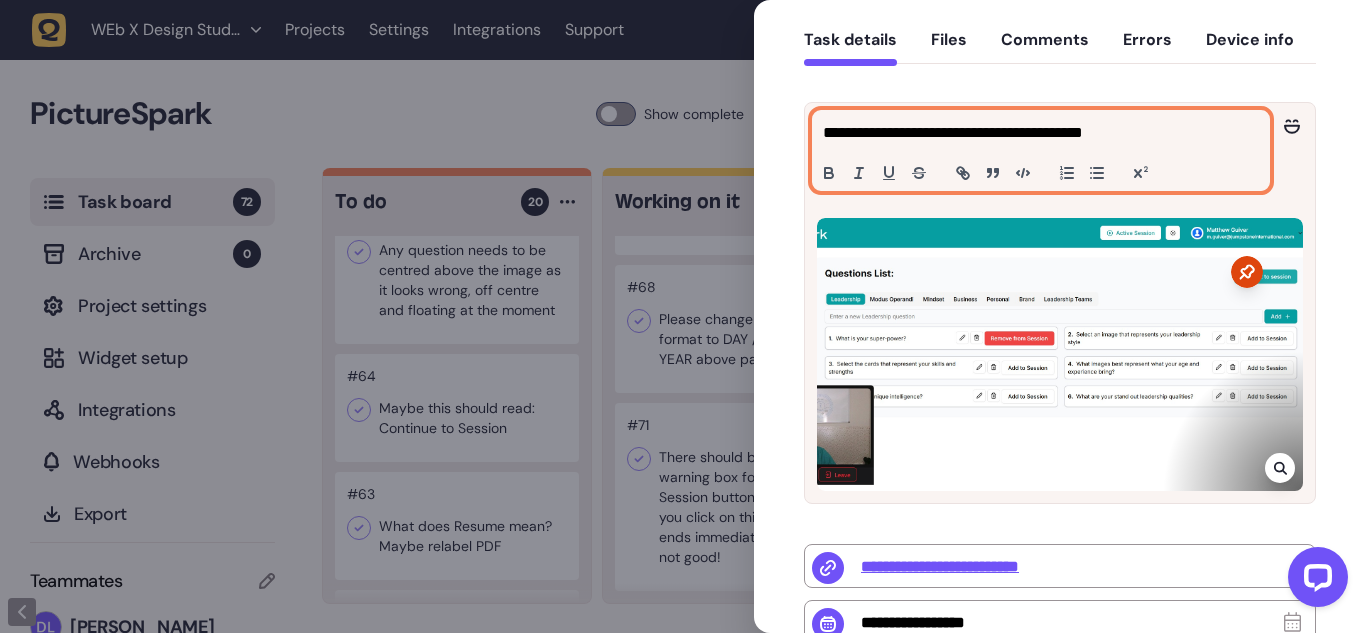 click on "**********" 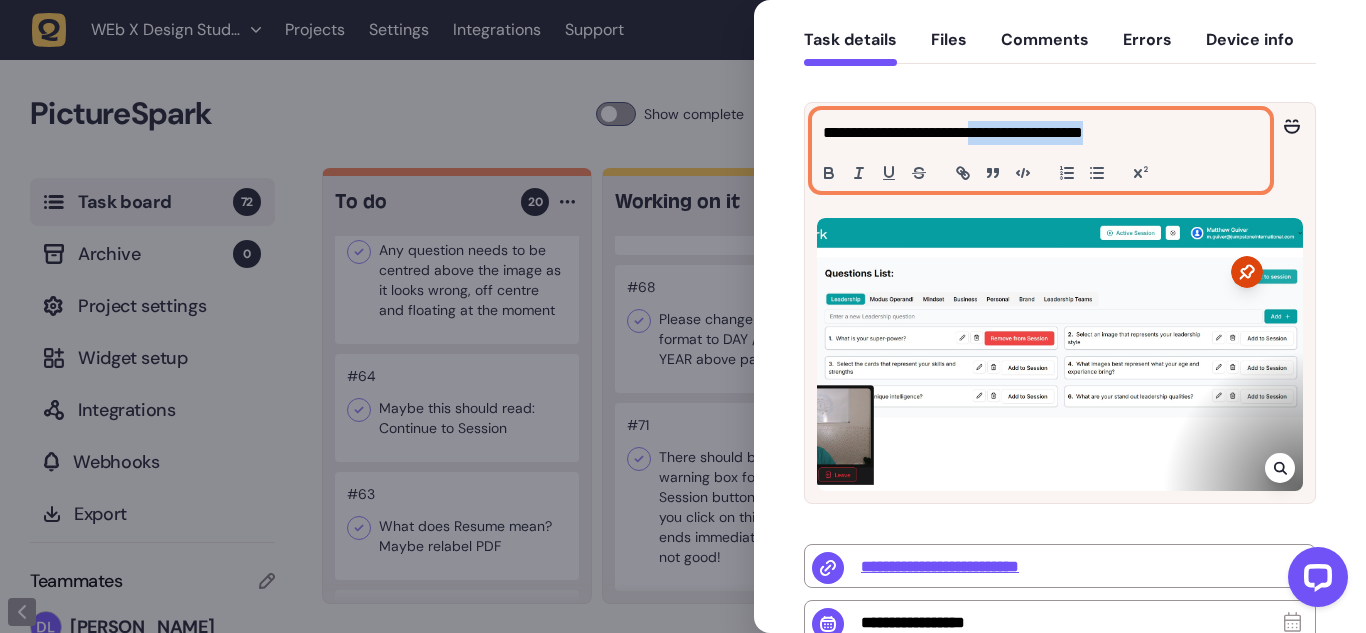 drag, startPoint x: 1016, startPoint y: 136, endPoint x: 1103, endPoint y: 129, distance: 87.28116 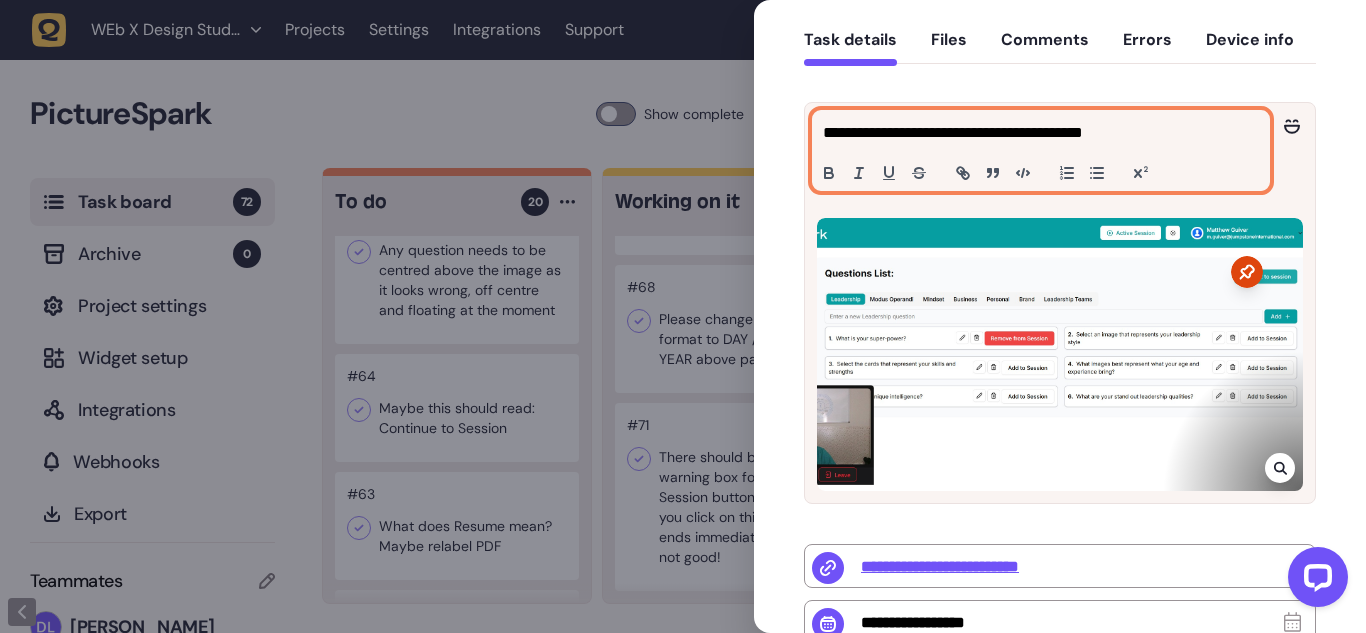 click on "**********" 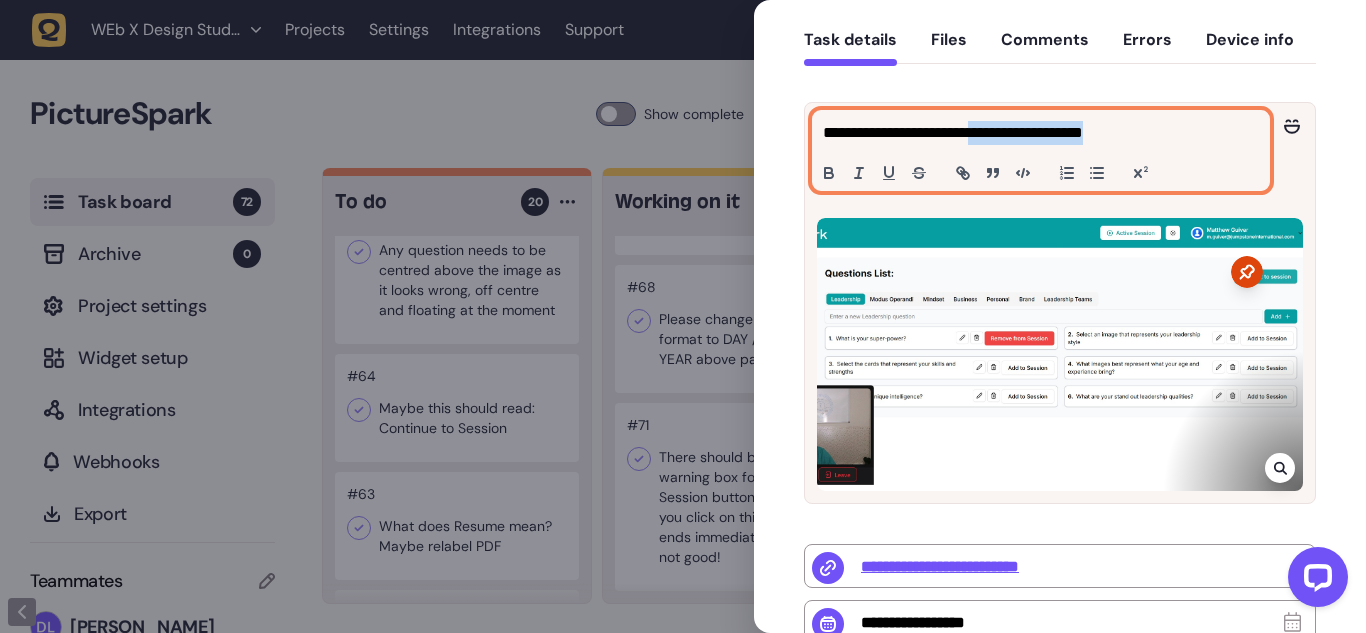 drag, startPoint x: 1118, startPoint y: 131, endPoint x: 1026, endPoint y: 130, distance: 92.00543 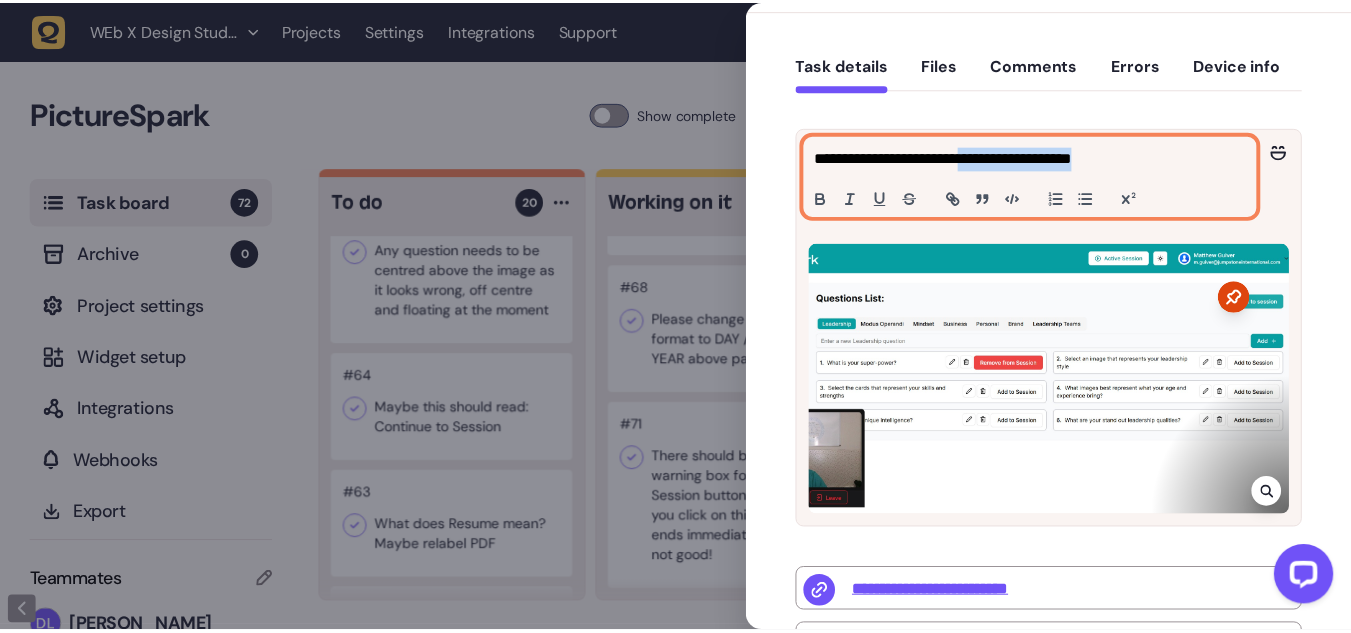 scroll, scrollTop: 158, scrollLeft: 0, axis: vertical 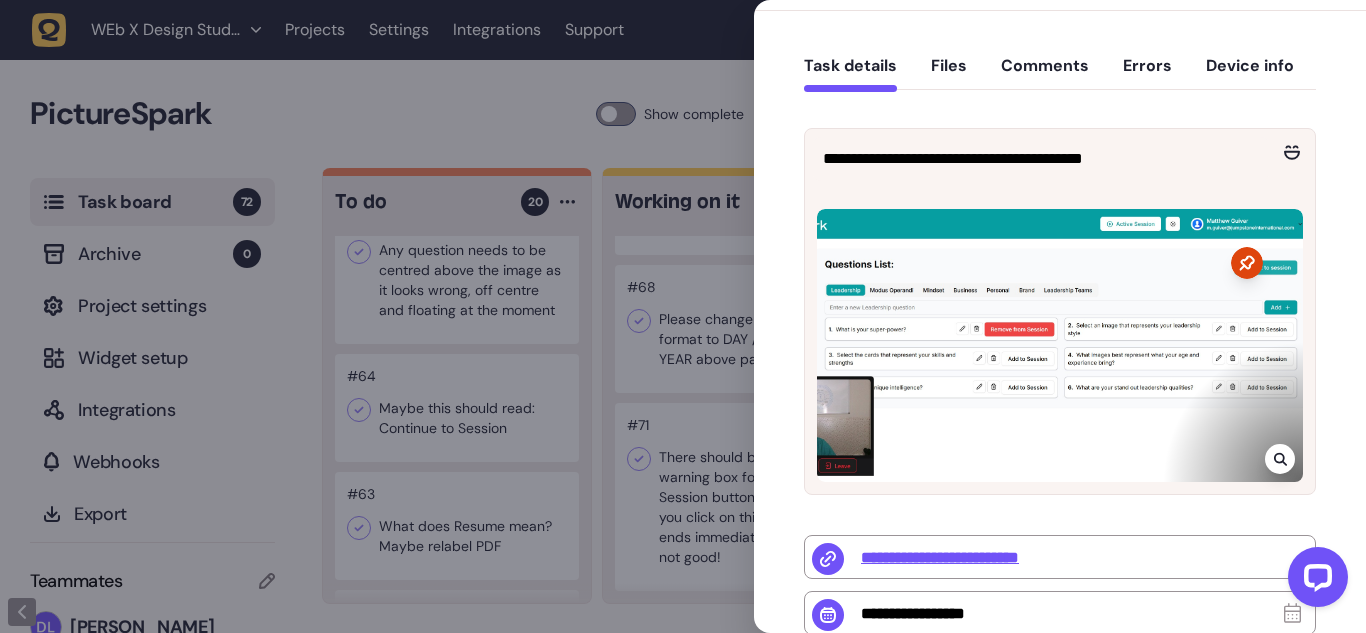 click 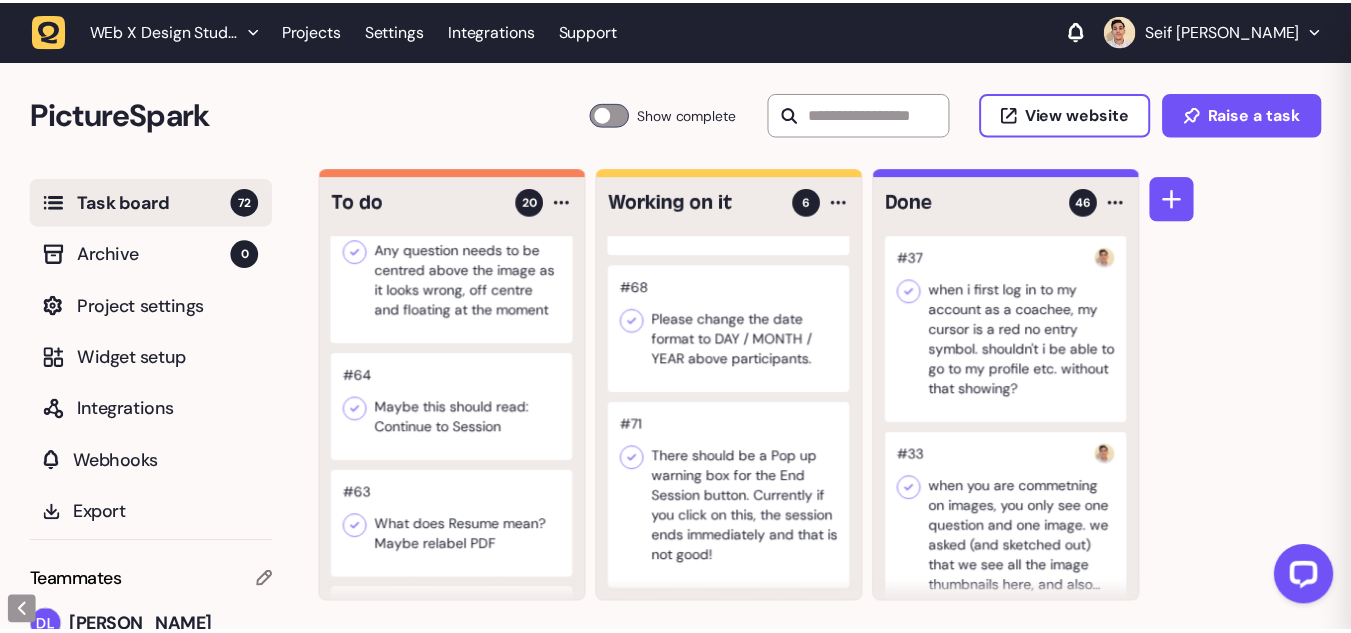 scroll, scrollTop: 122, scrollLeft: 0, axis: vertical 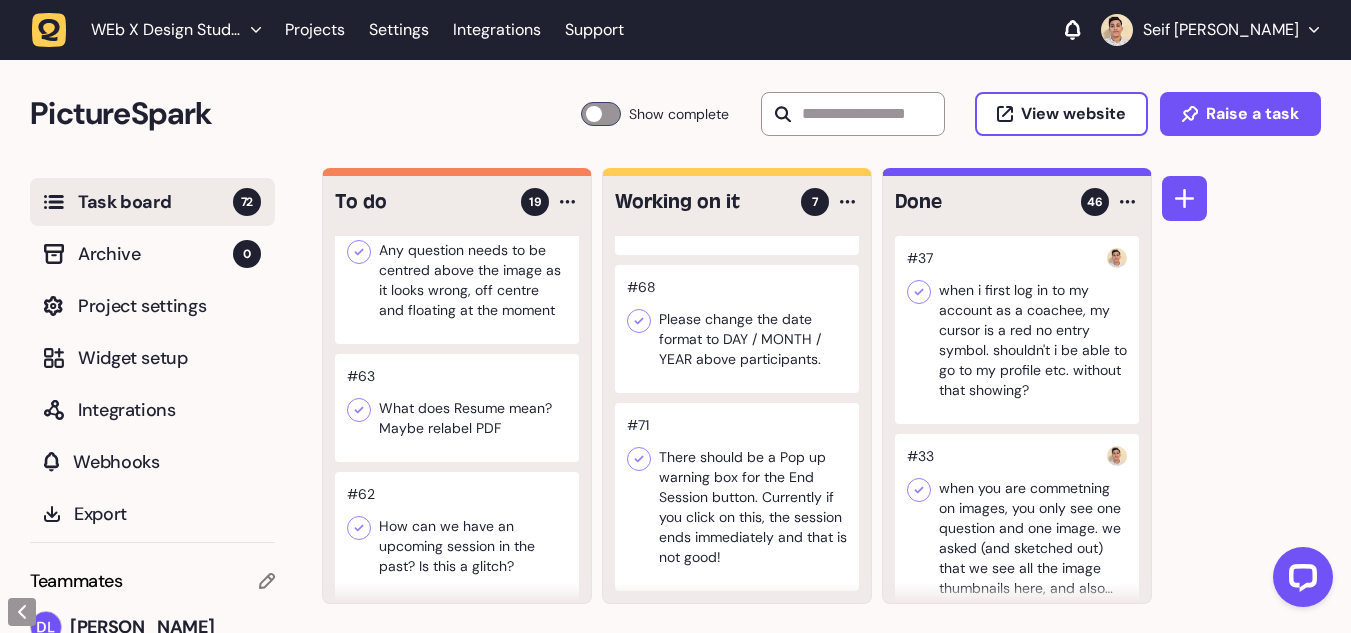 click 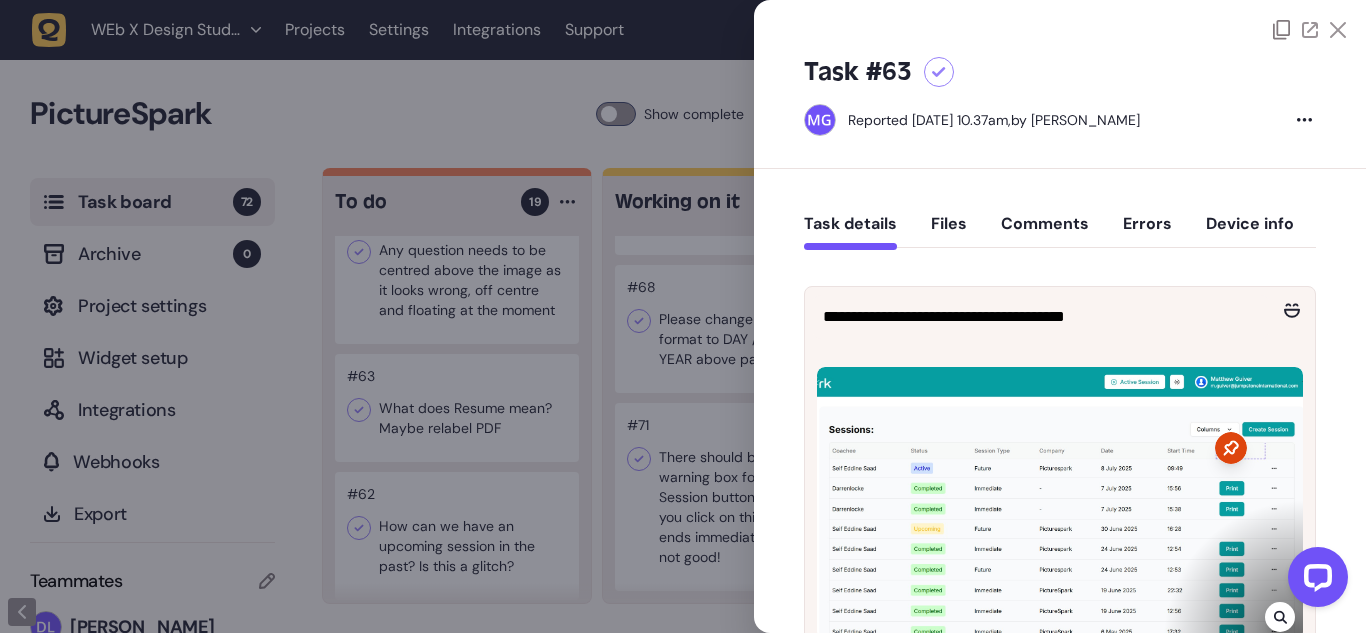 click 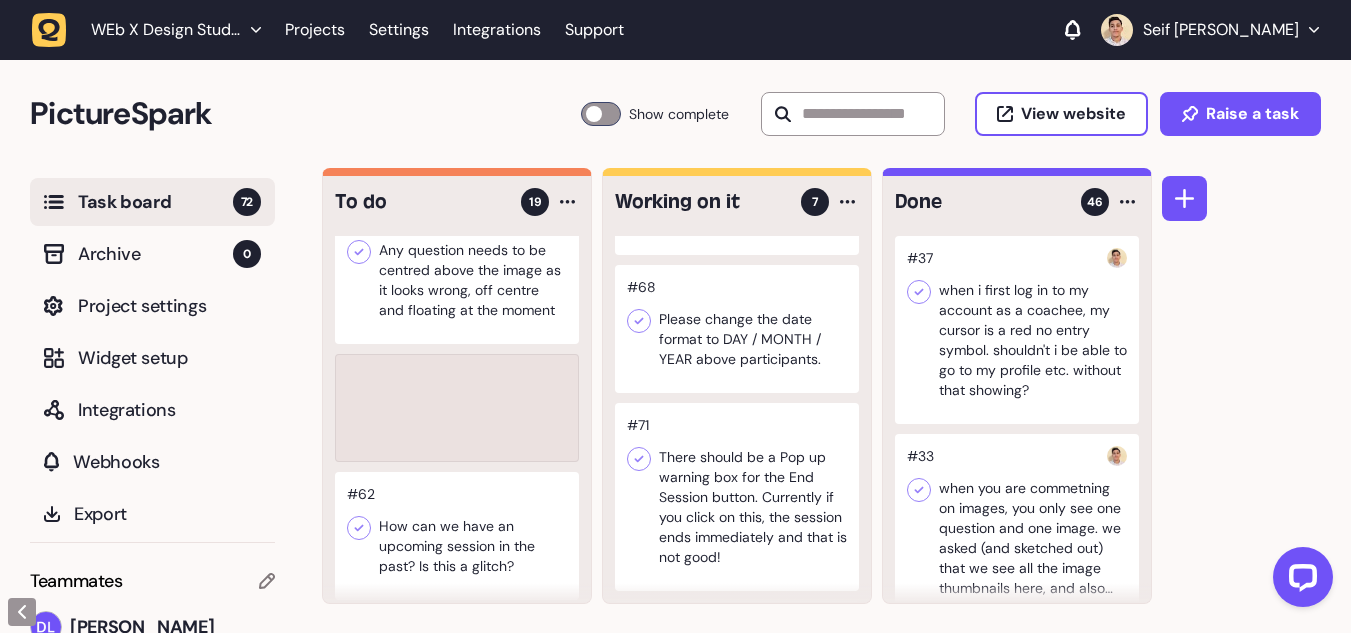 scroll, scrollTop: 663, scrollLeft: 0, axis: vertical 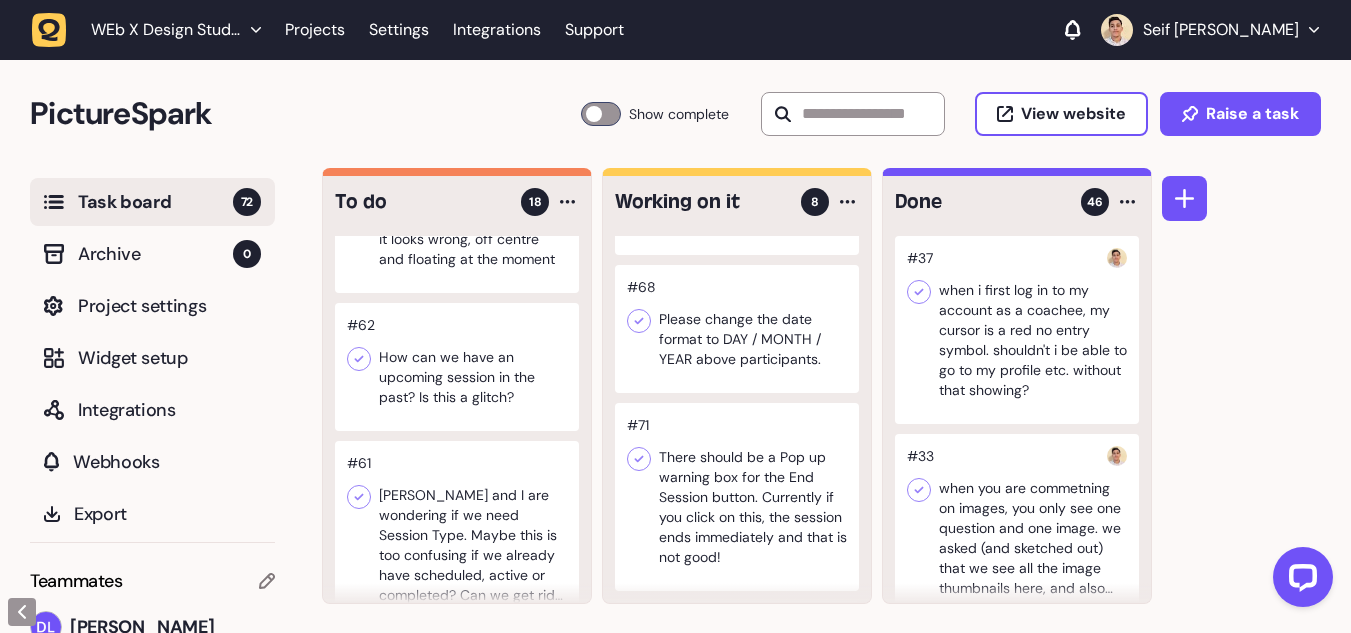 click 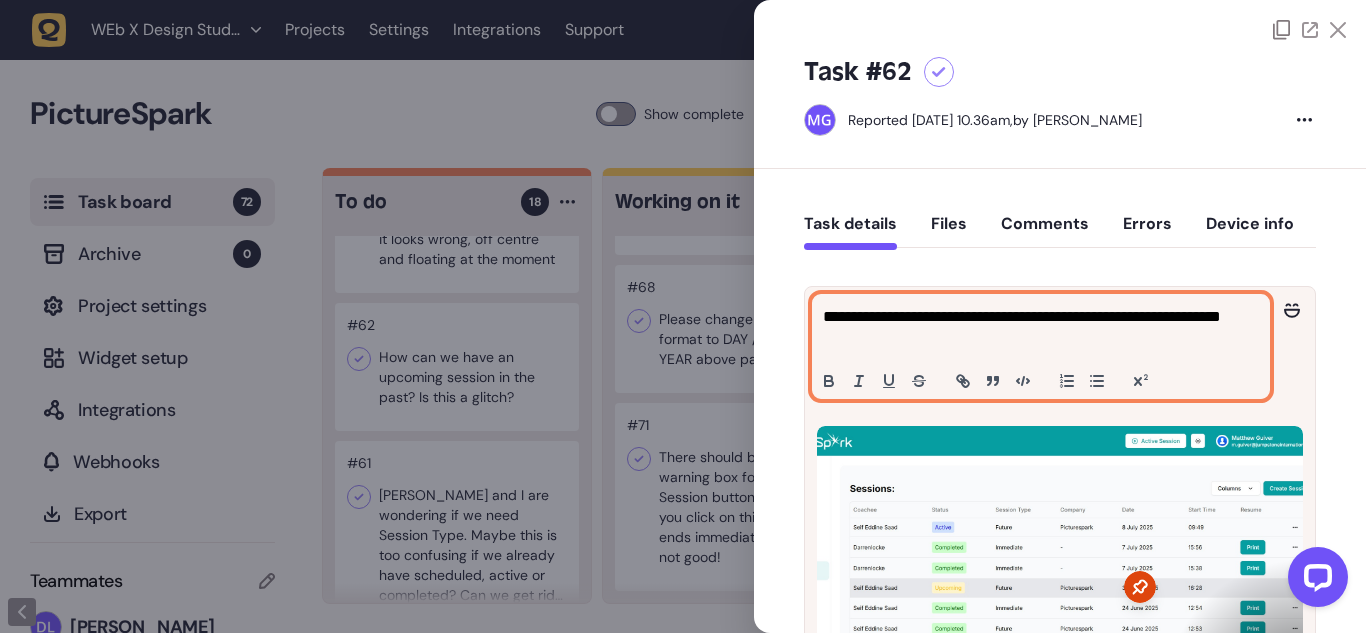 click on "**********" 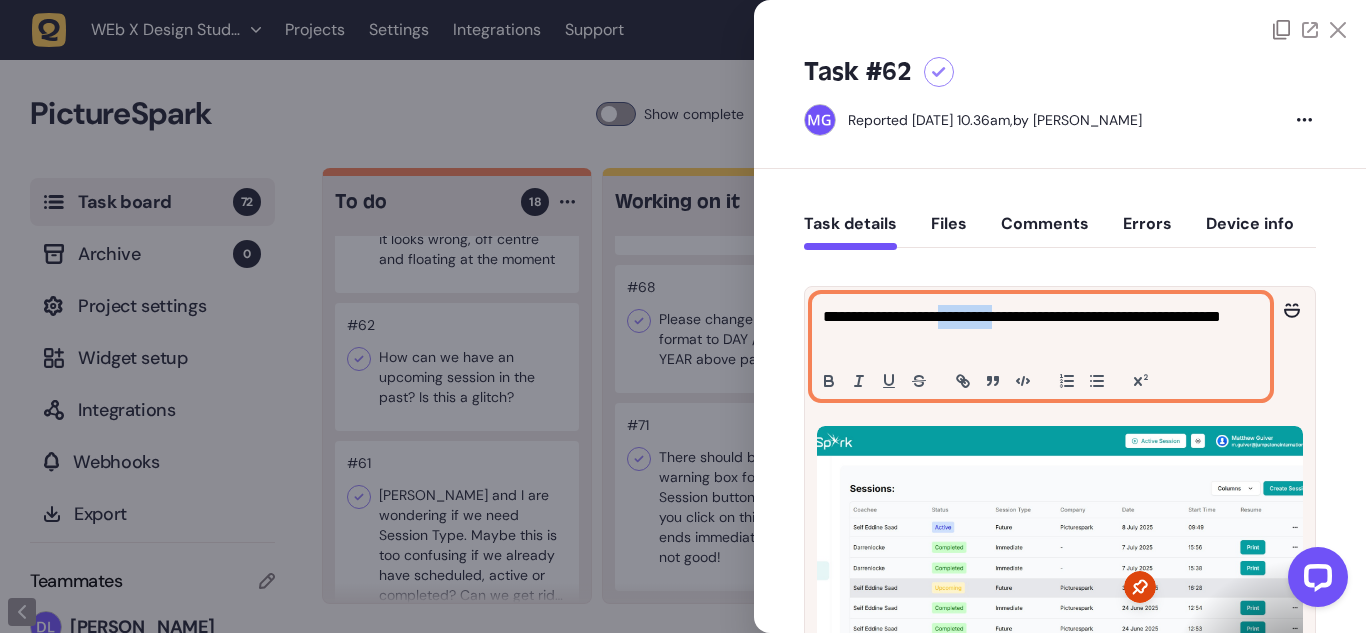 click on "**********" 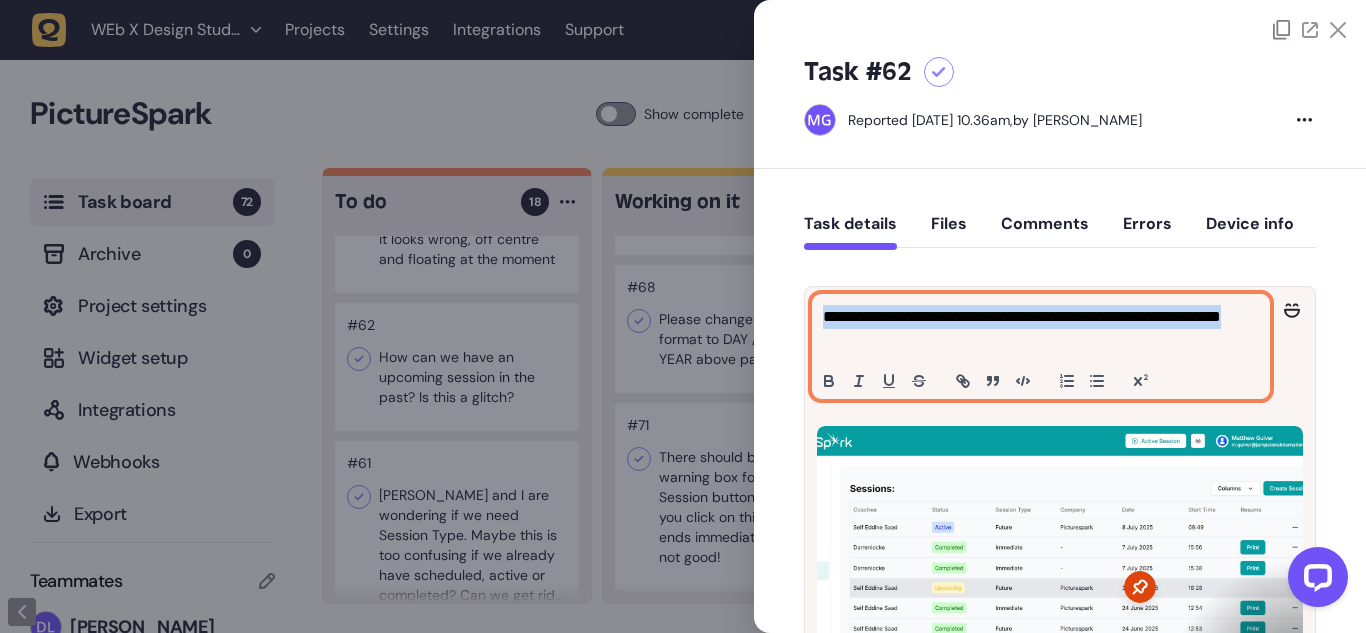 click on "**********" 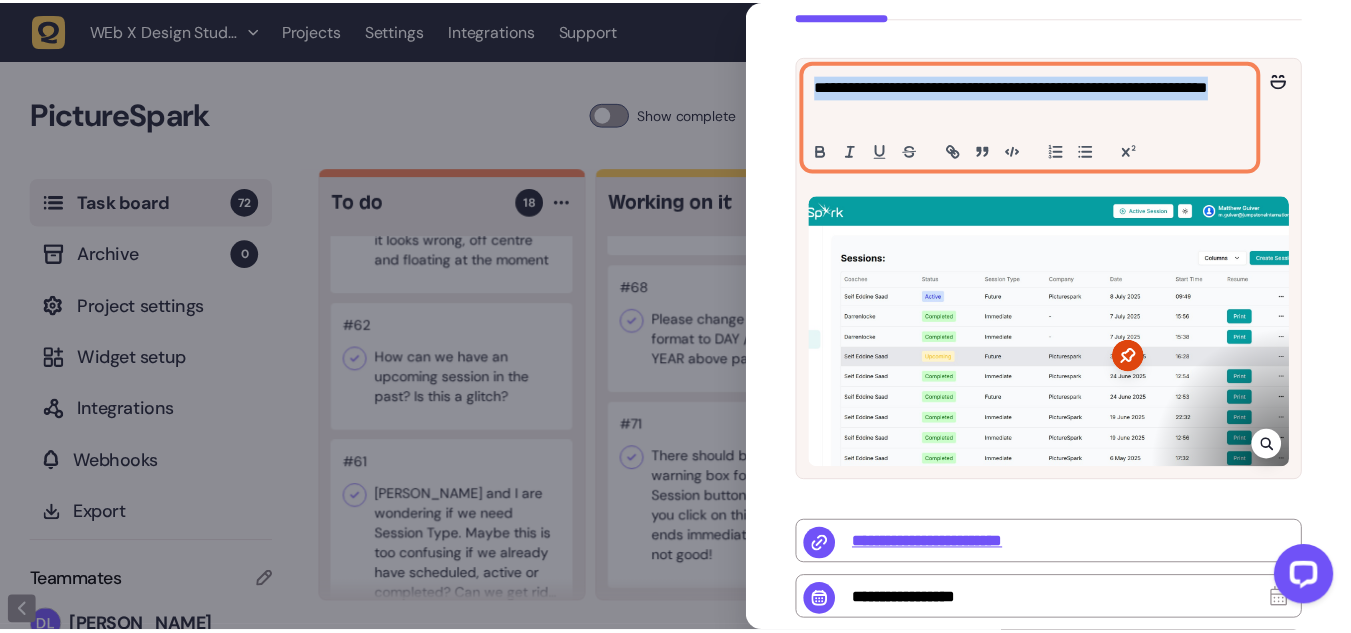 scroll, scrollTop: 232, scrollLeft: 0, axis: vertical 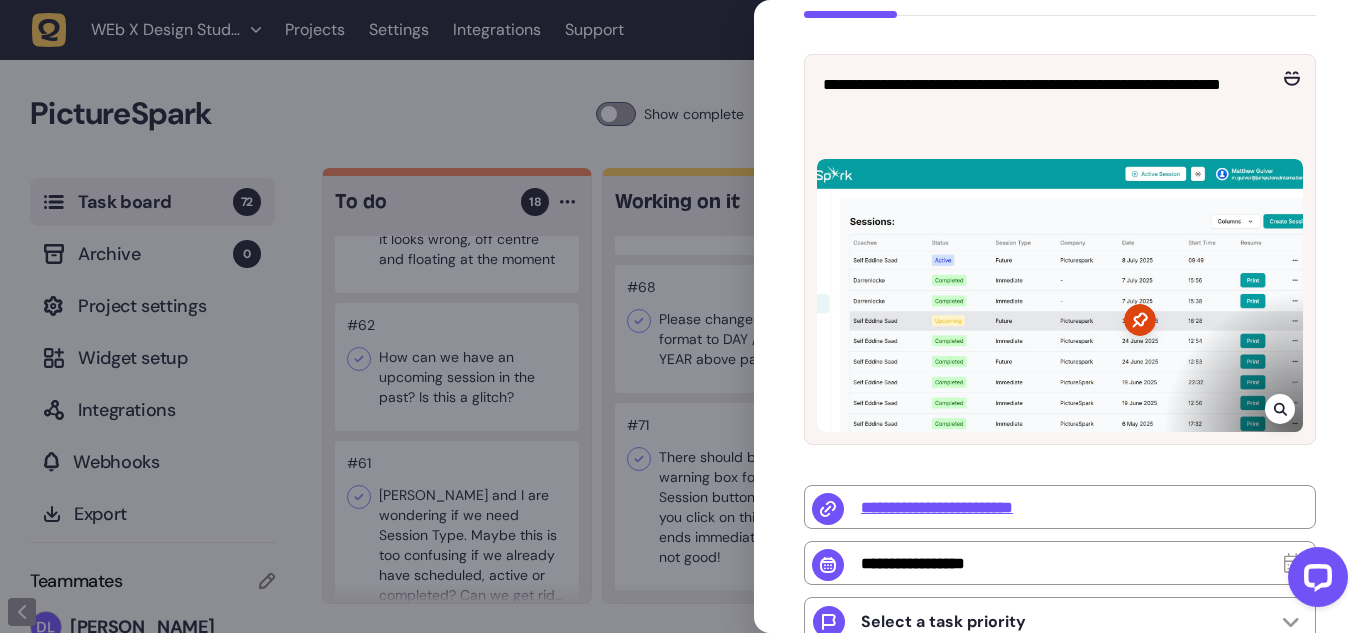click on "**********" 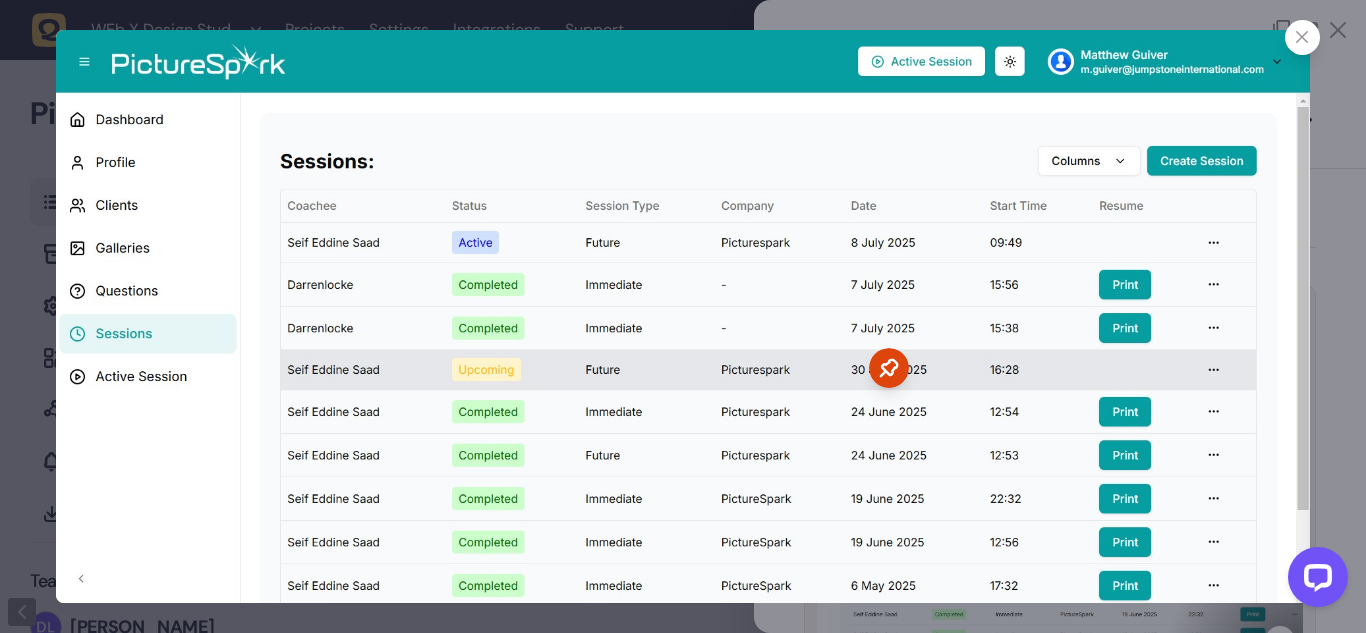 click 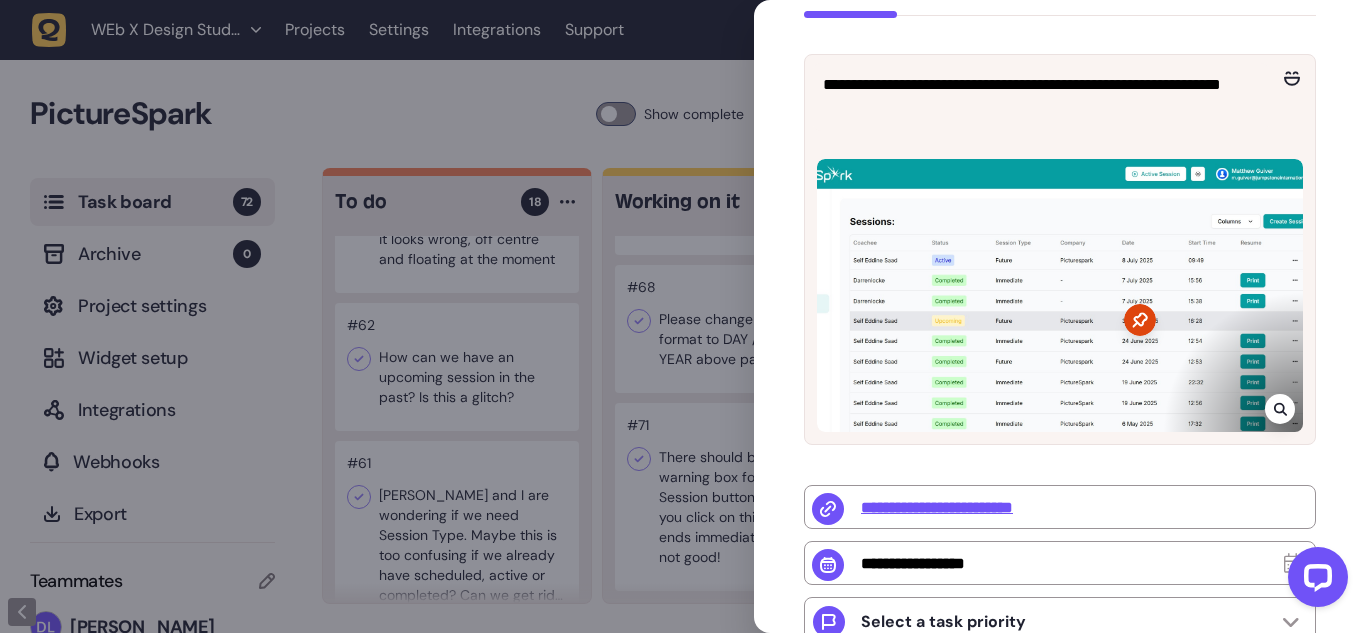 click 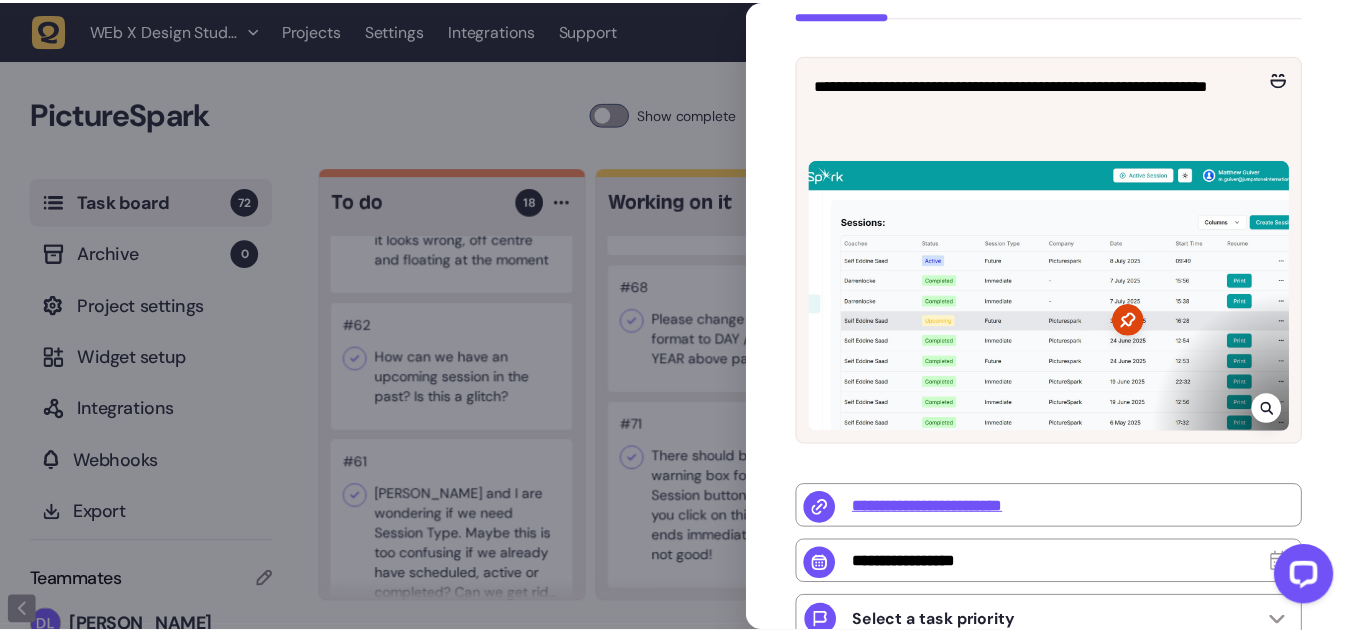 scroll, scrollTop: 122, scrollLeft: 0, axis: vertical 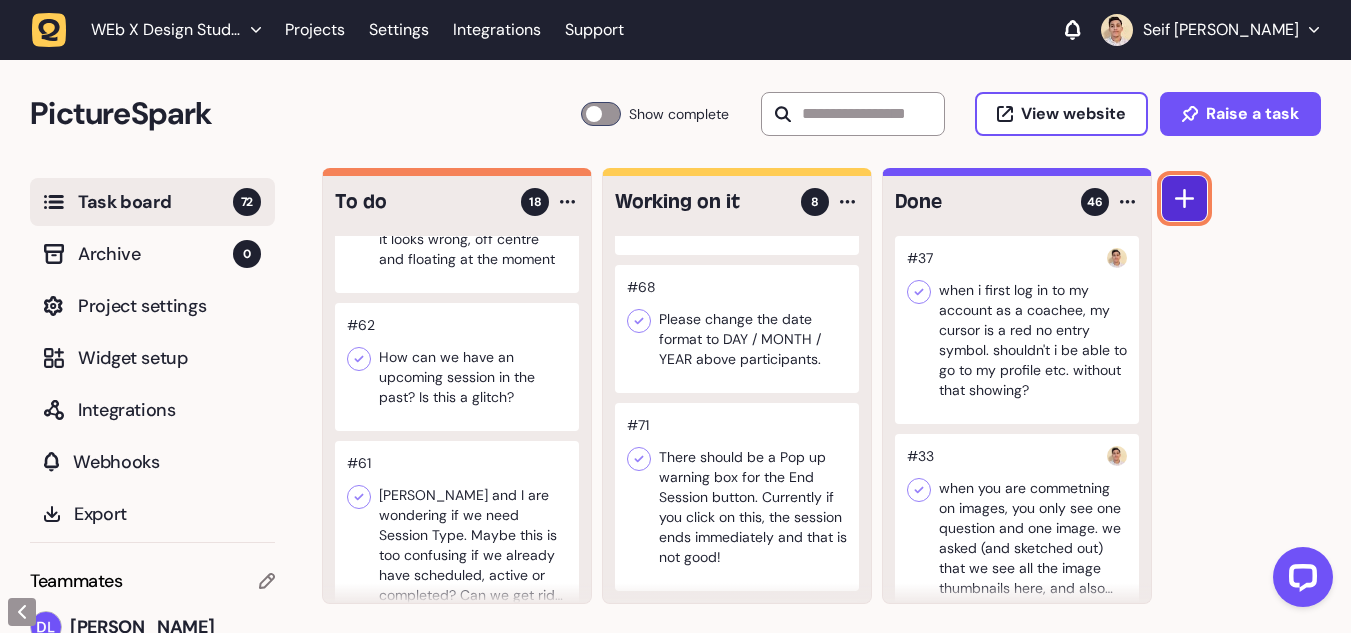 click 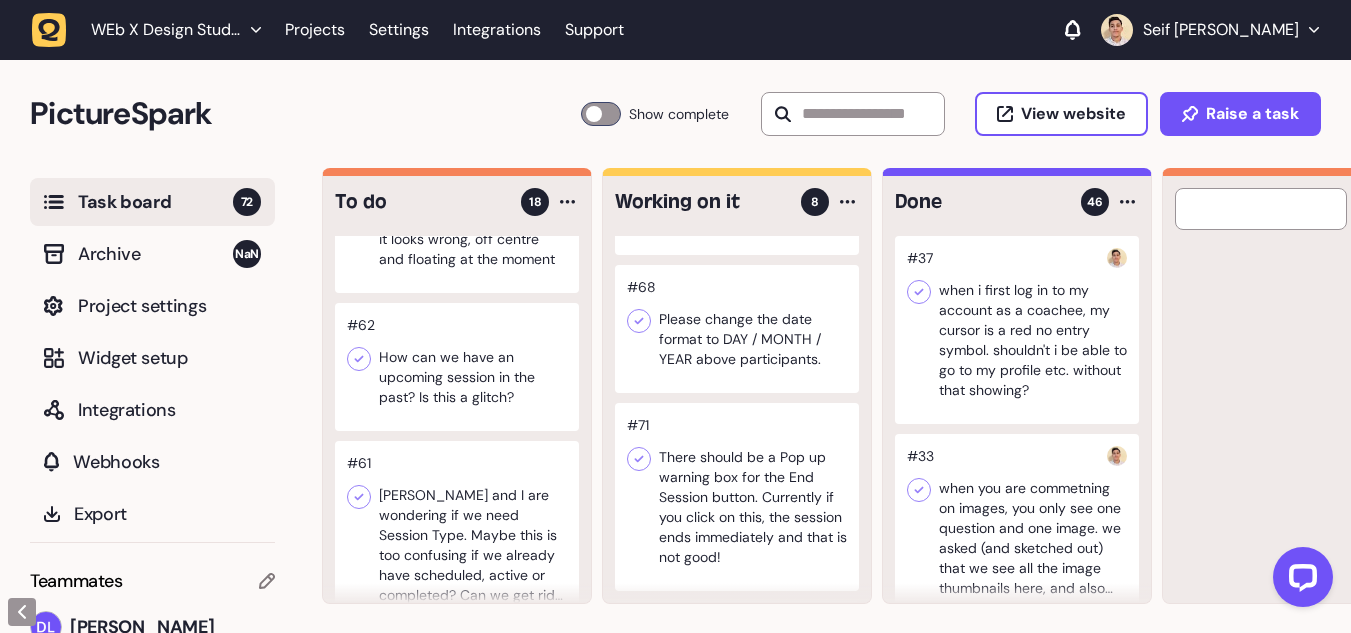scroll, scrollTop: 0, scrollLeft: 156, axis: horizontal 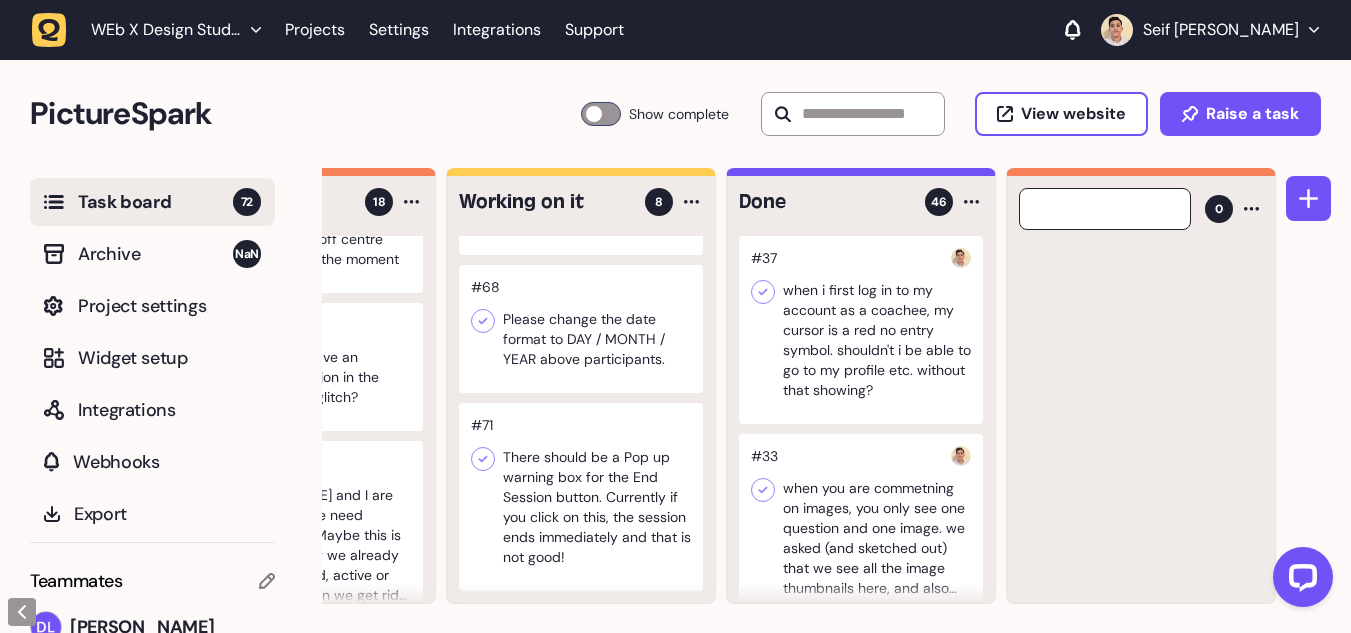 type 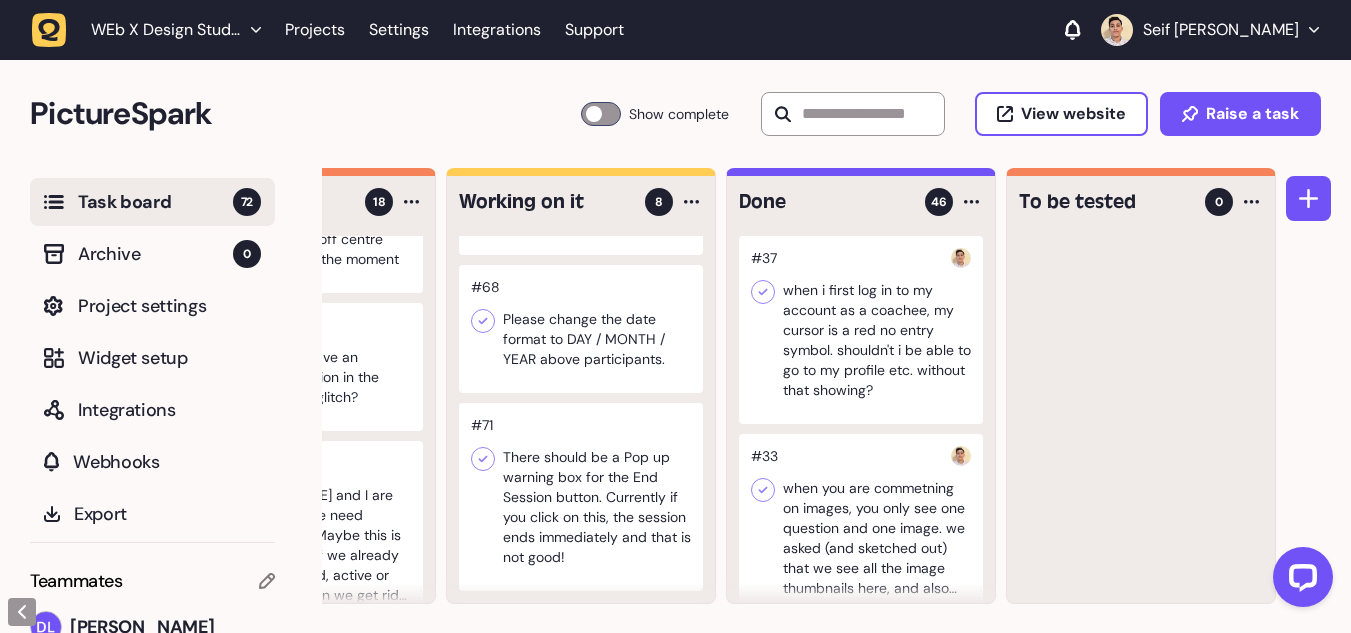type 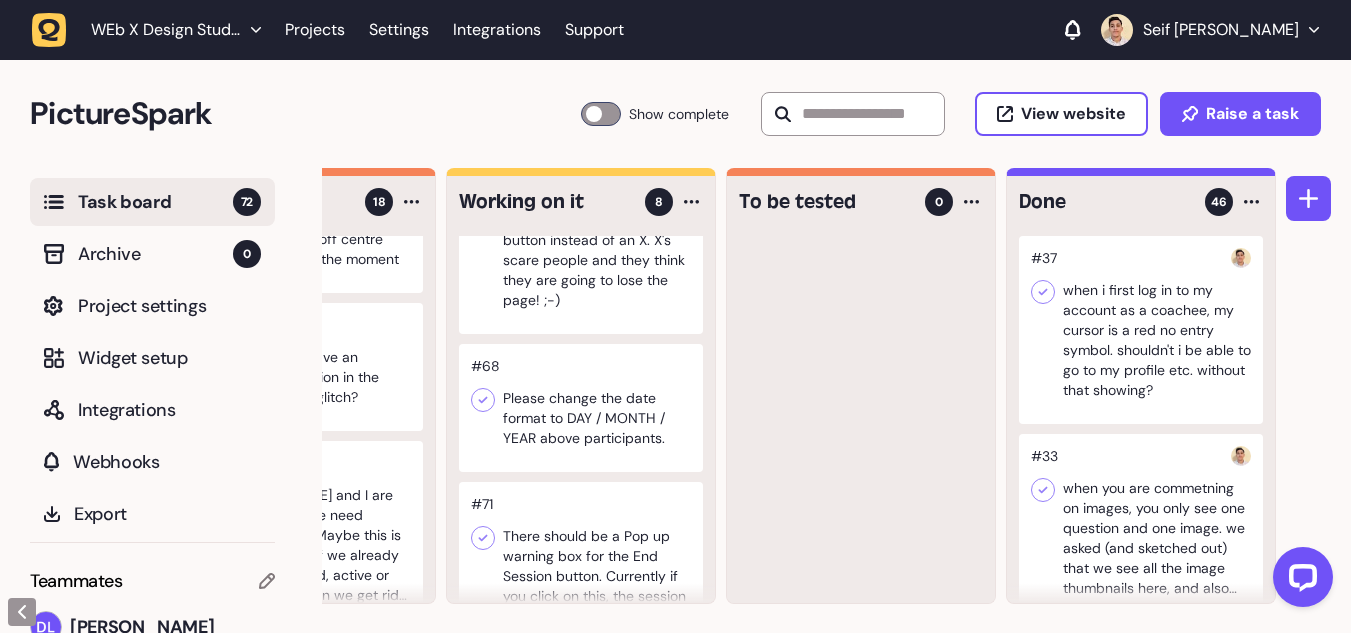 scroll, scrollTop: 914, scrollLeft: 0, axis: vertical 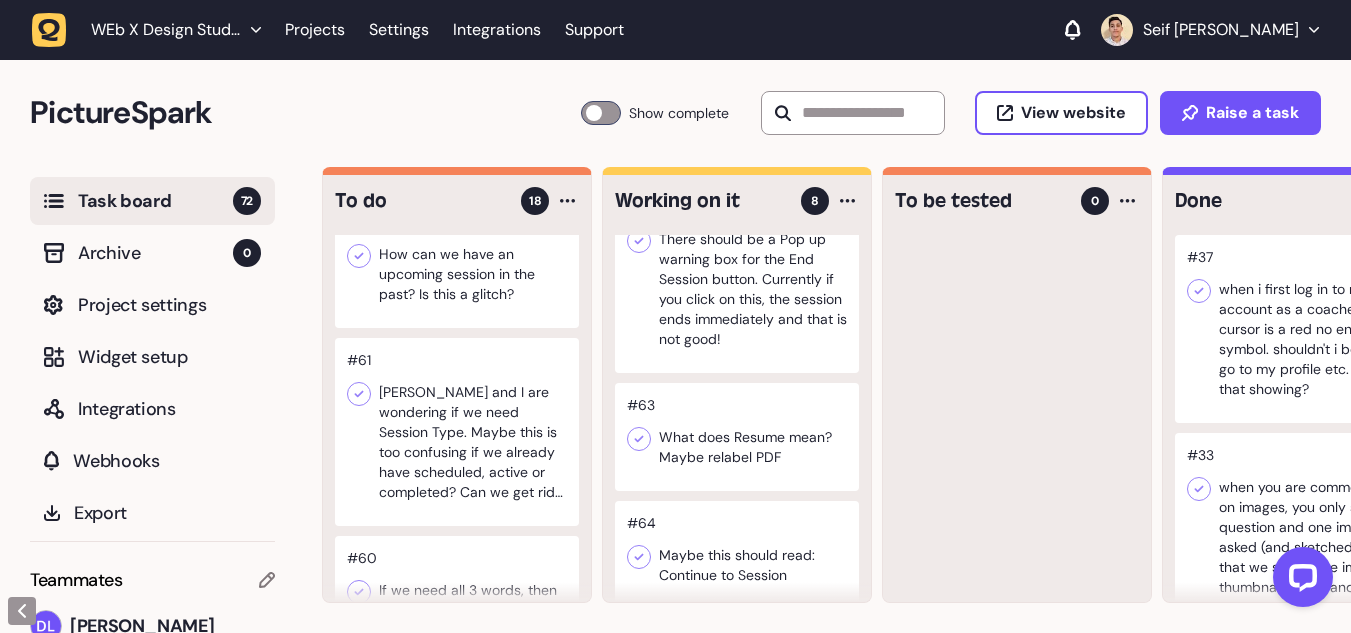 click 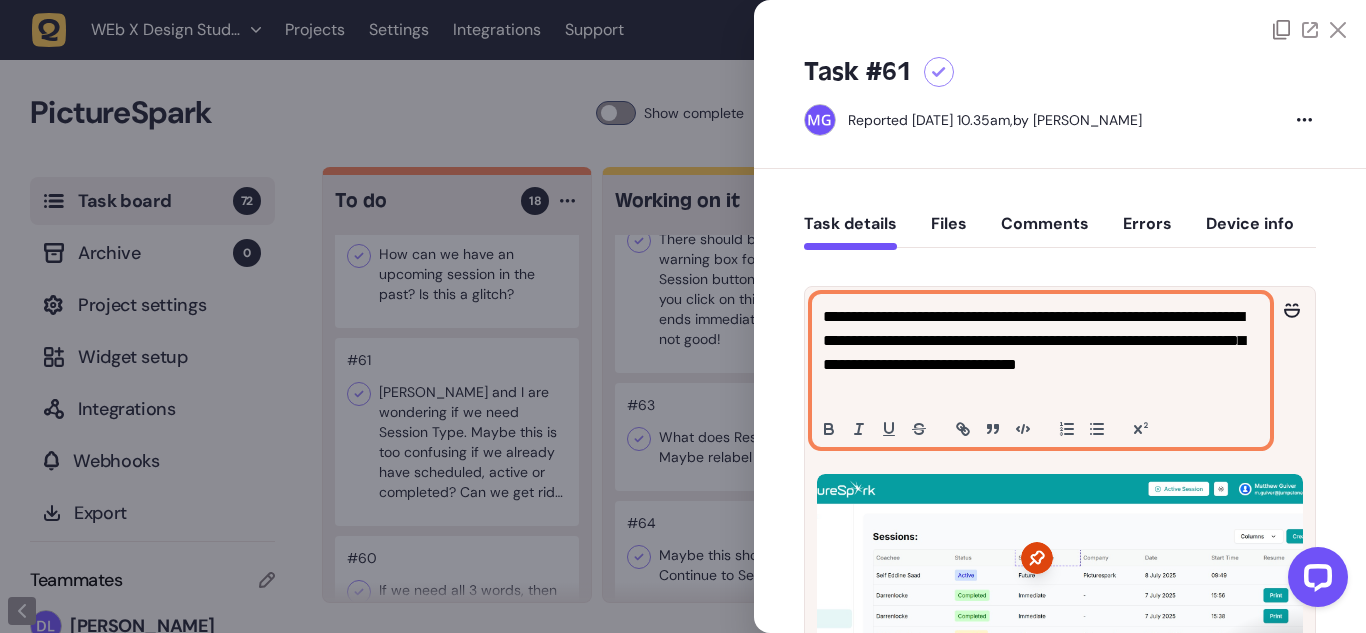 click on "**********" 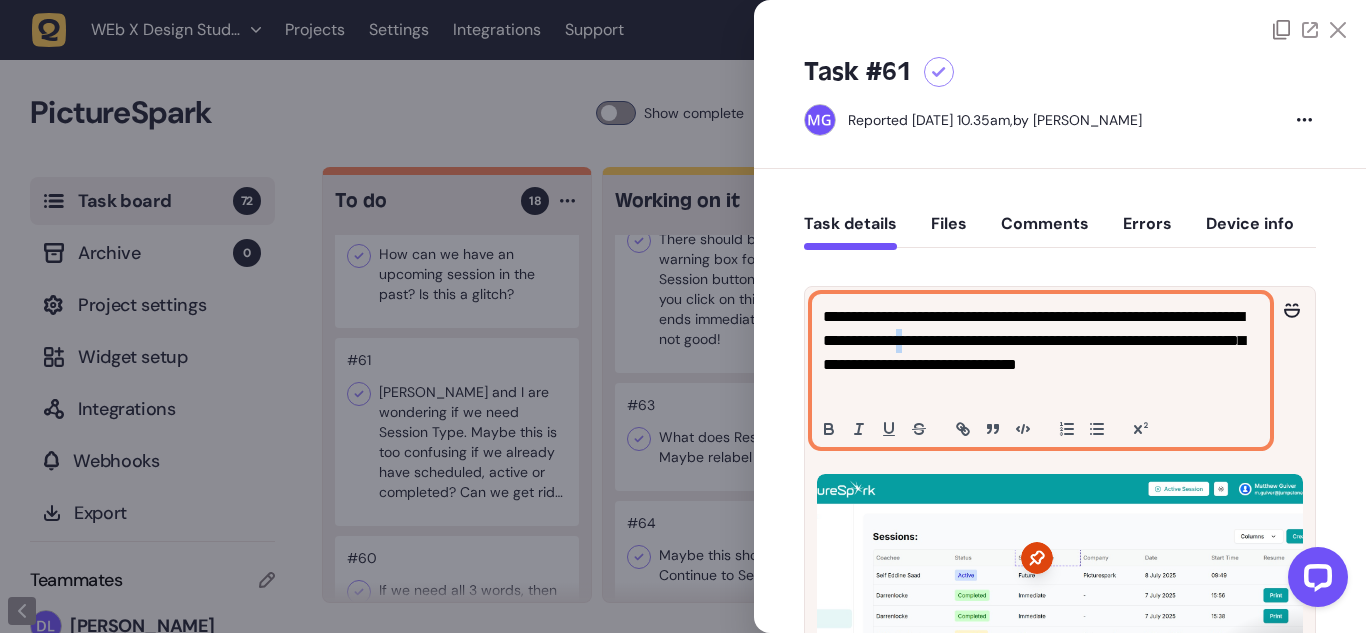 click on "**********" 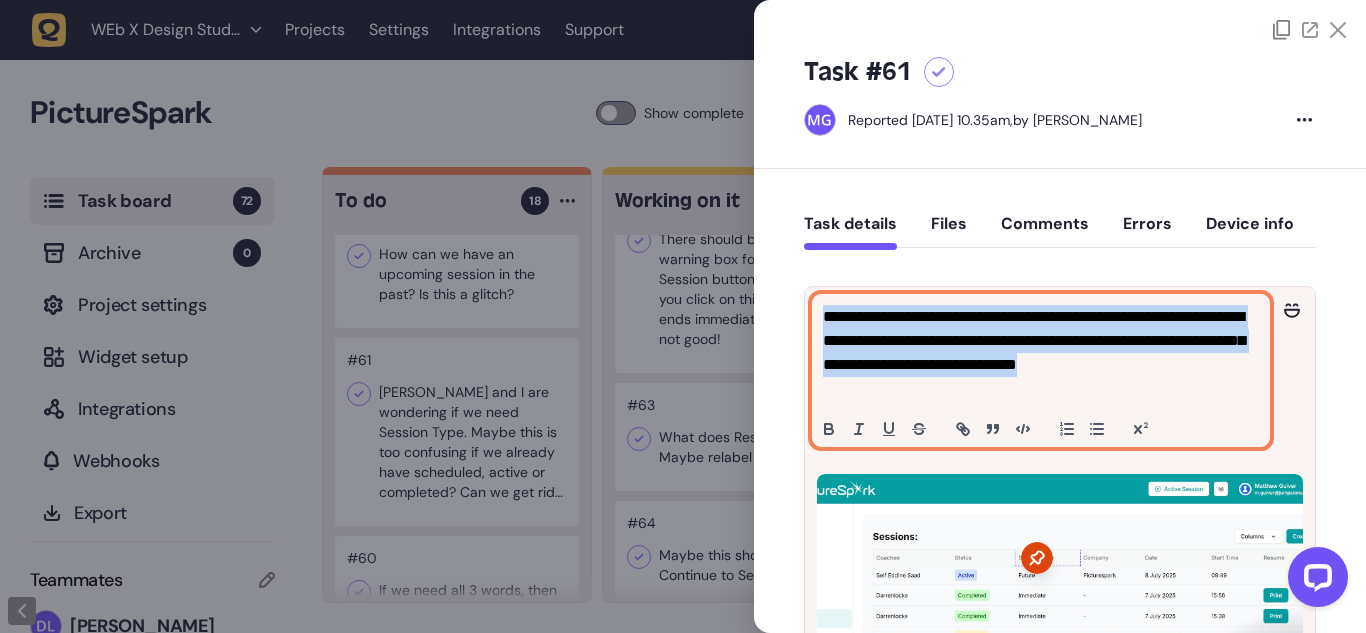click on "**********" 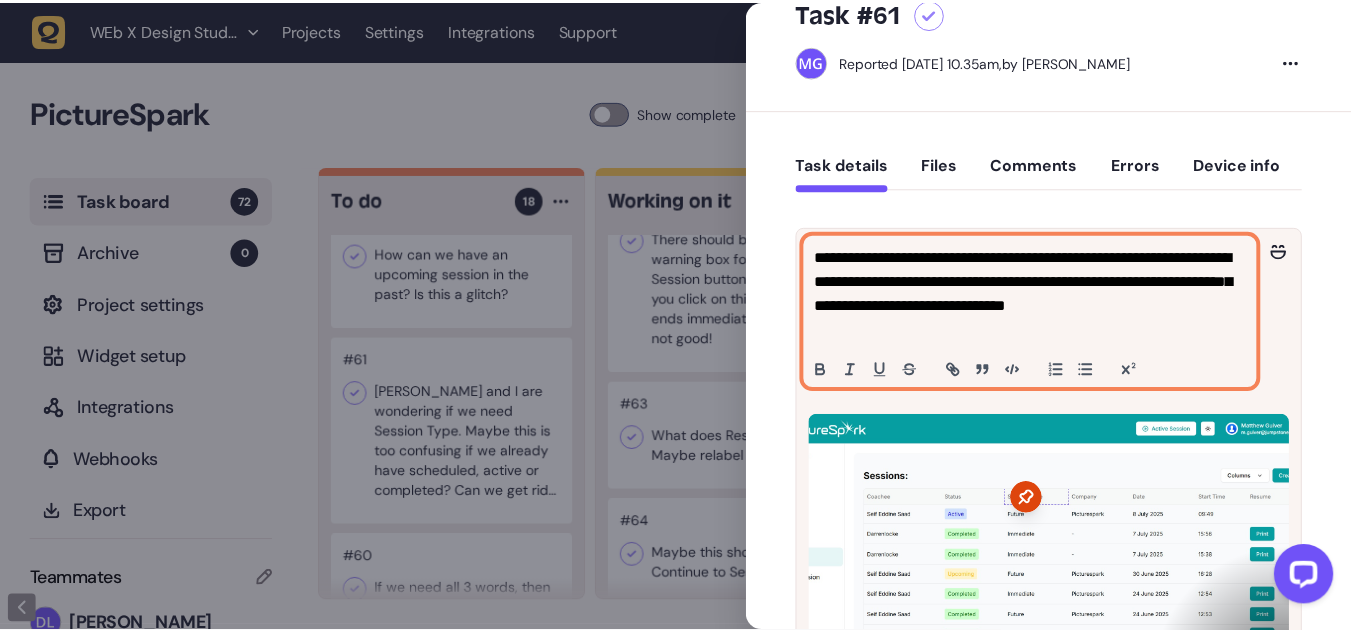 scroll, scrollTop: 61, scrollLeft: 0, axis: vertical 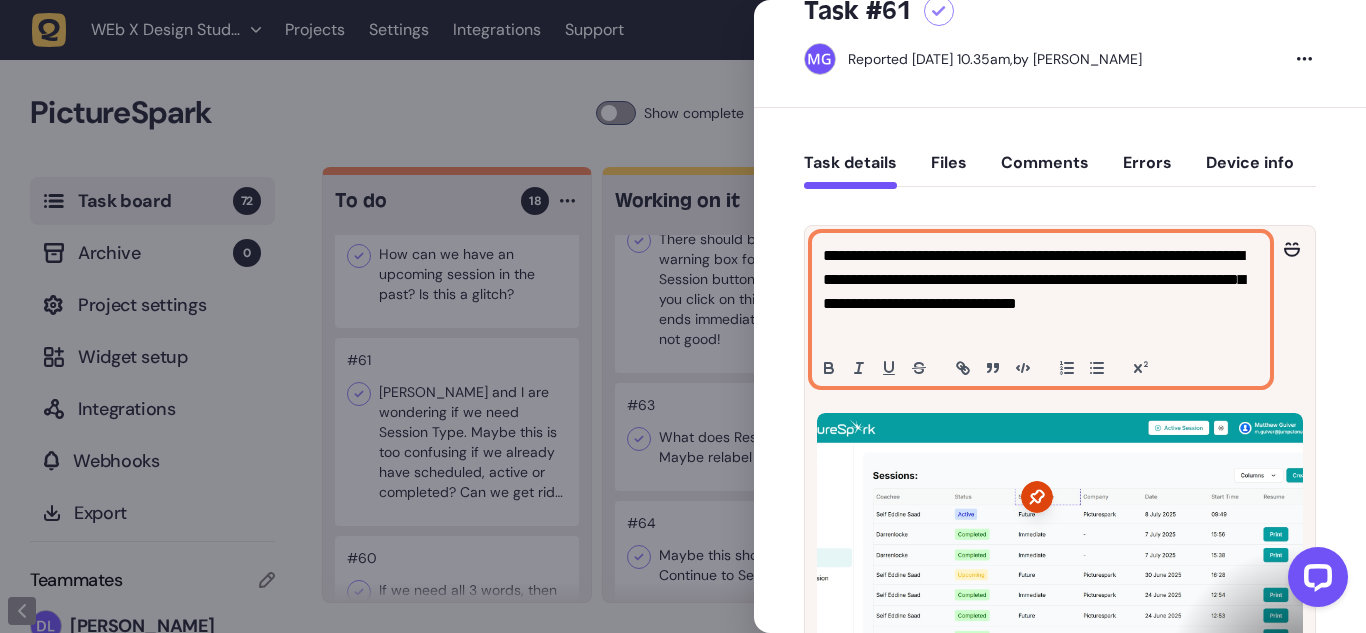 click on "**********" 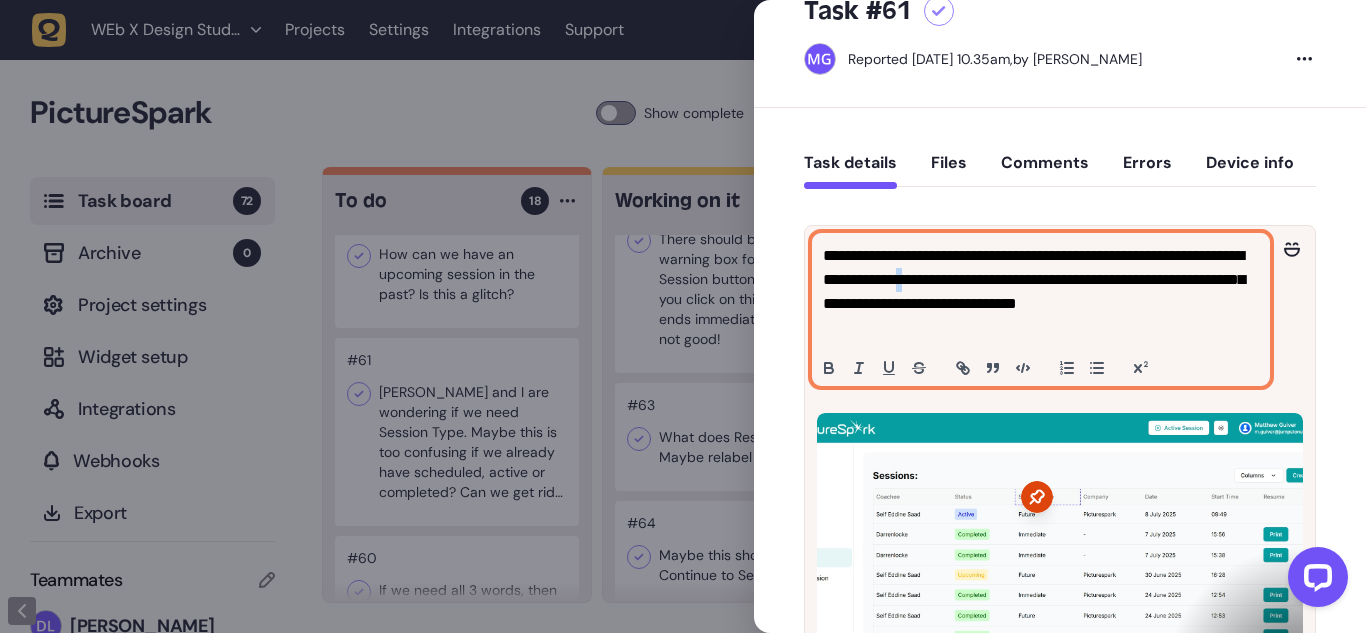 click on "**********" 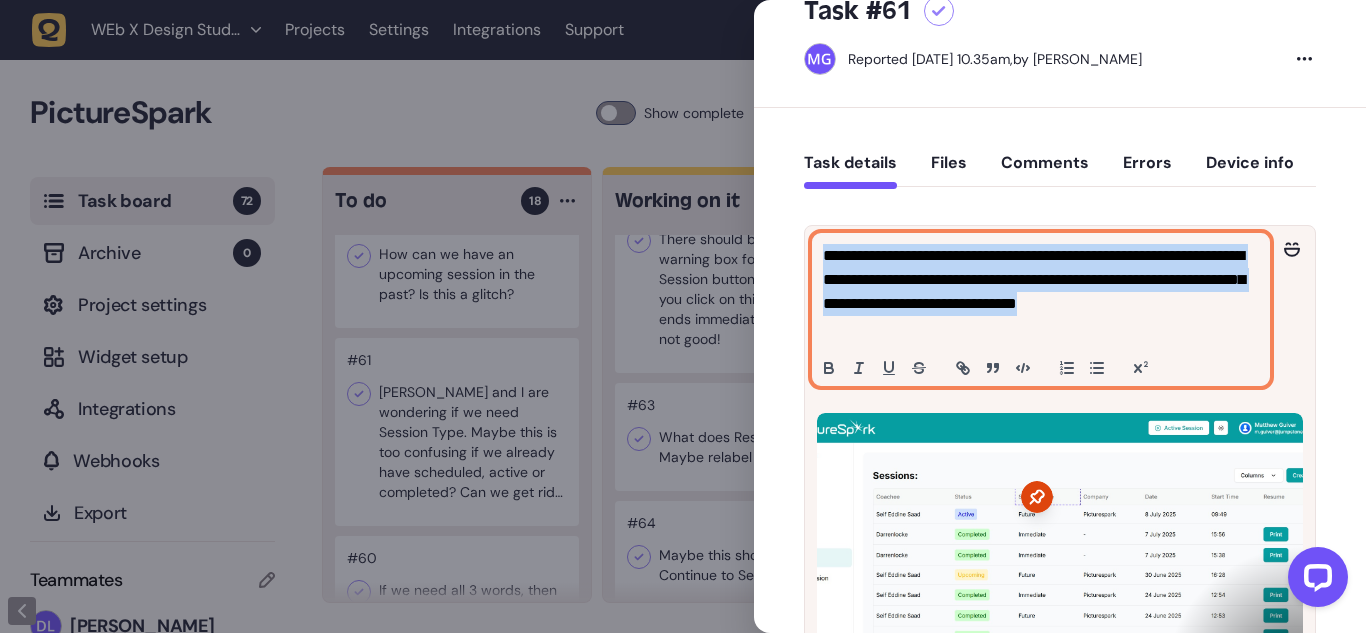 click on "**********" 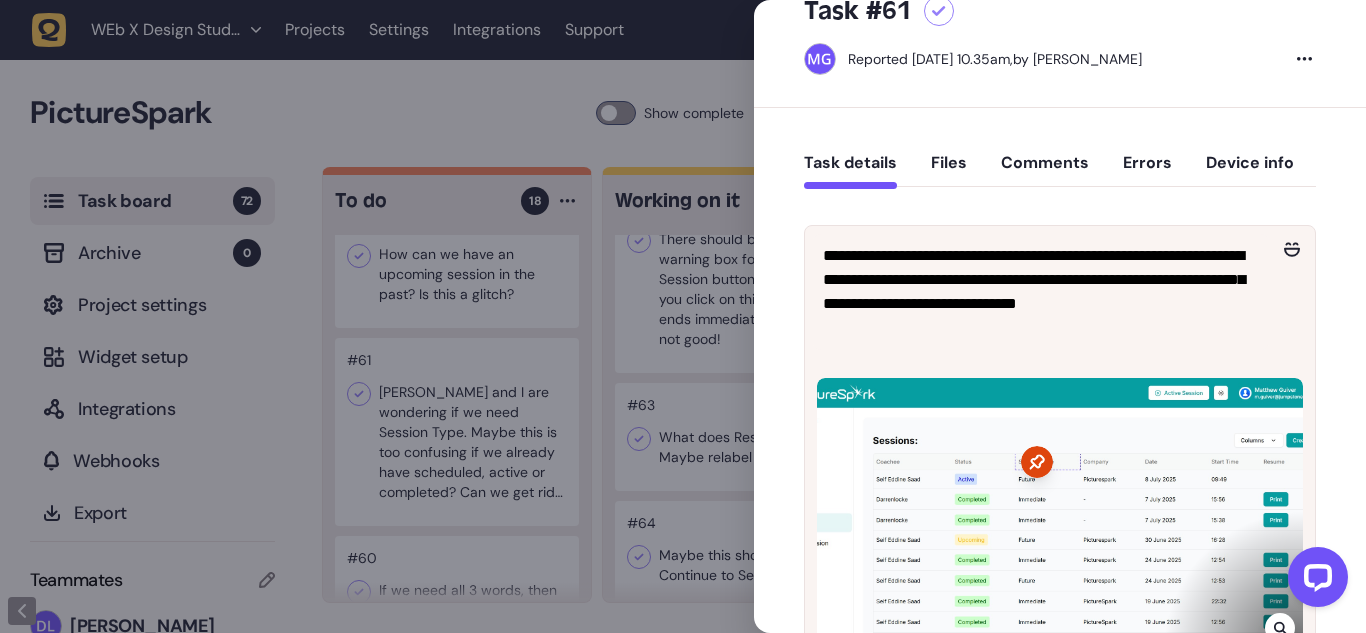 click 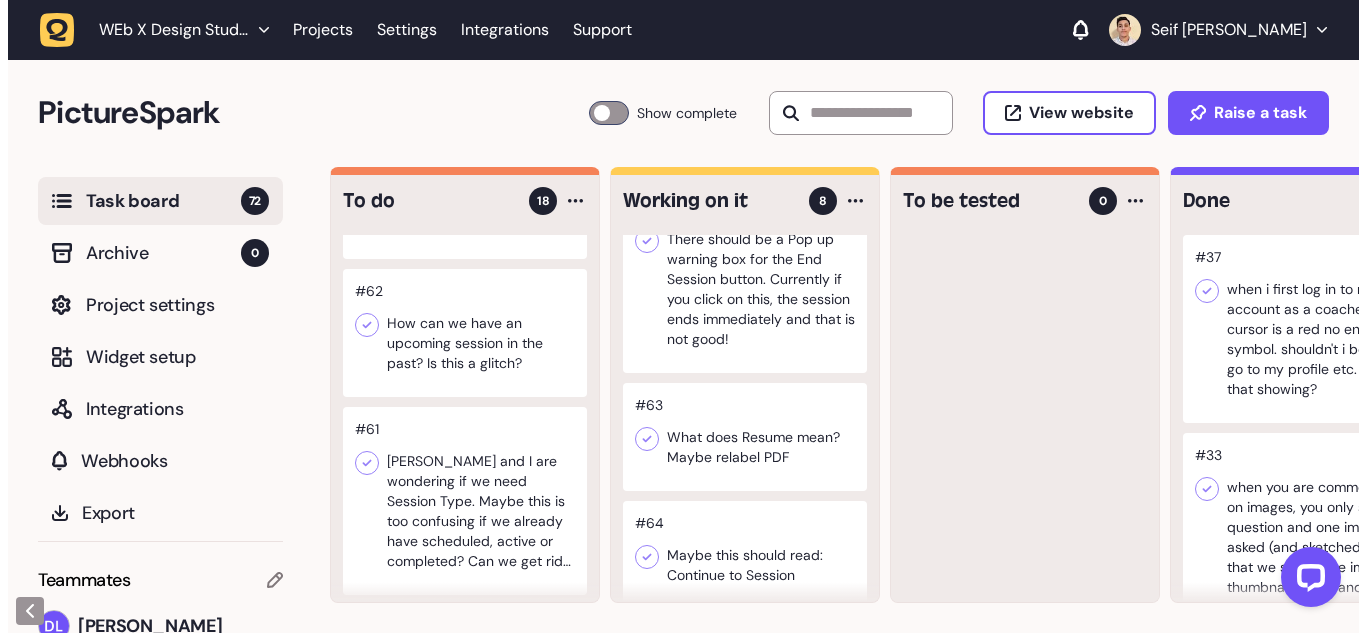 scroll, scrollTop: 423, scrollLeft: 0, axis: vertical 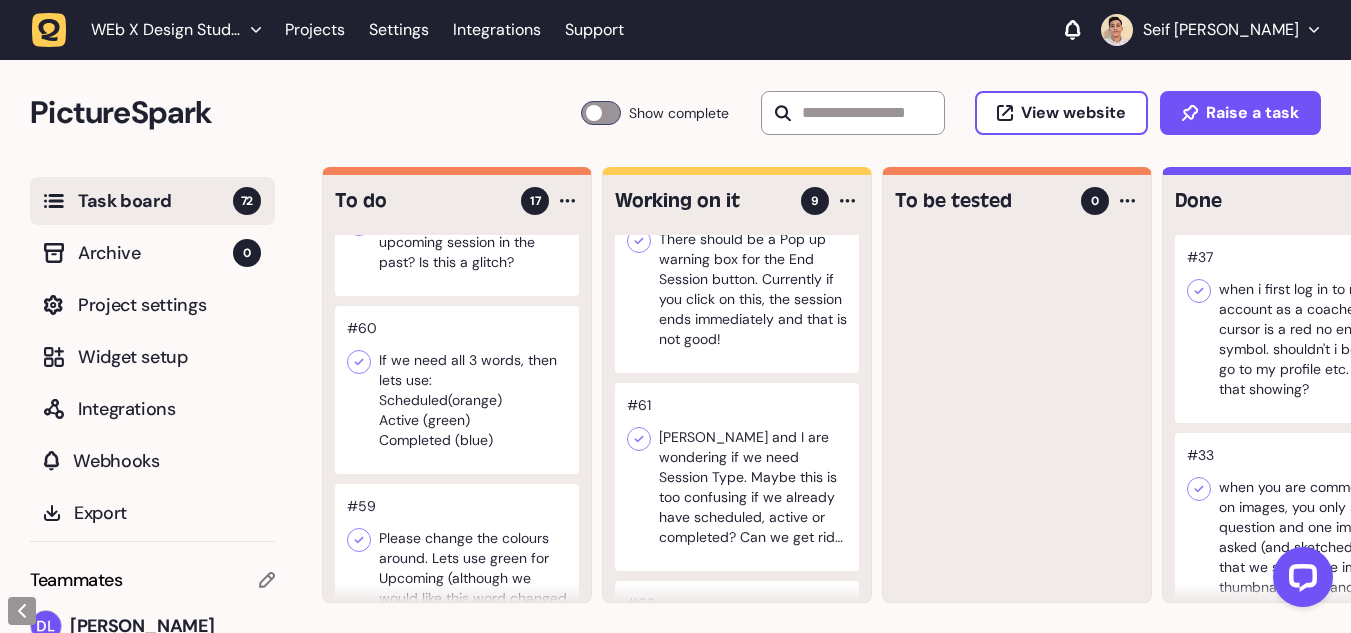 click 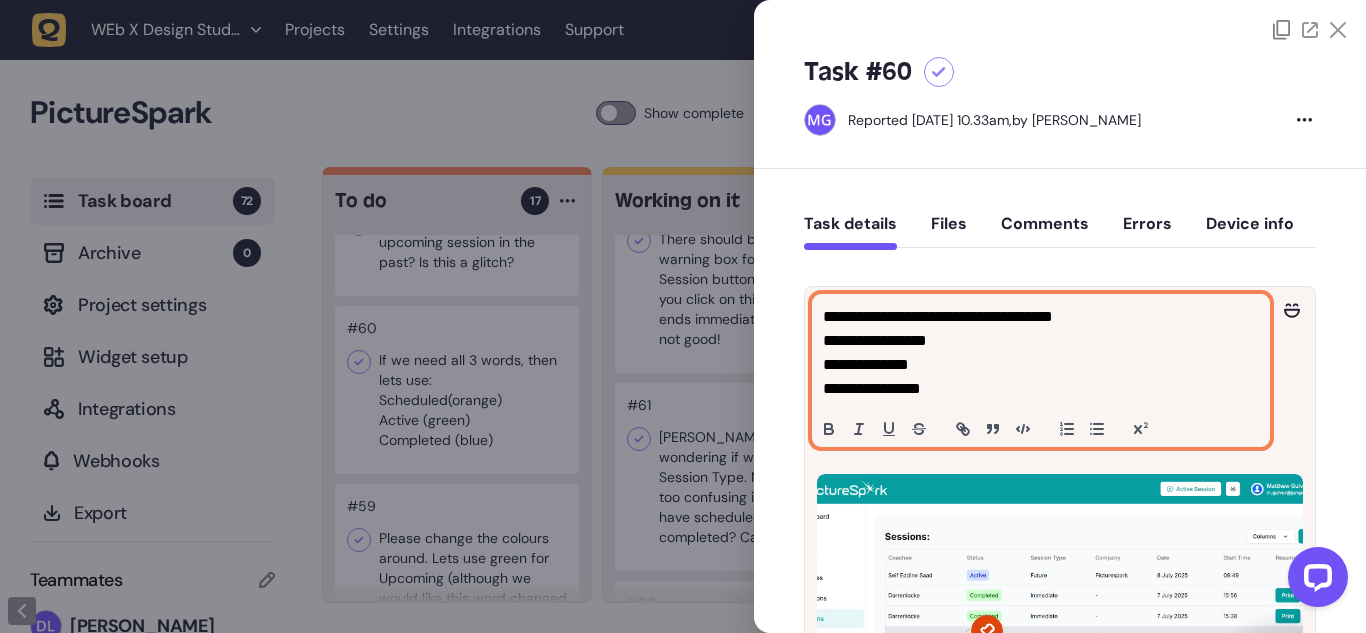 click on "**********" 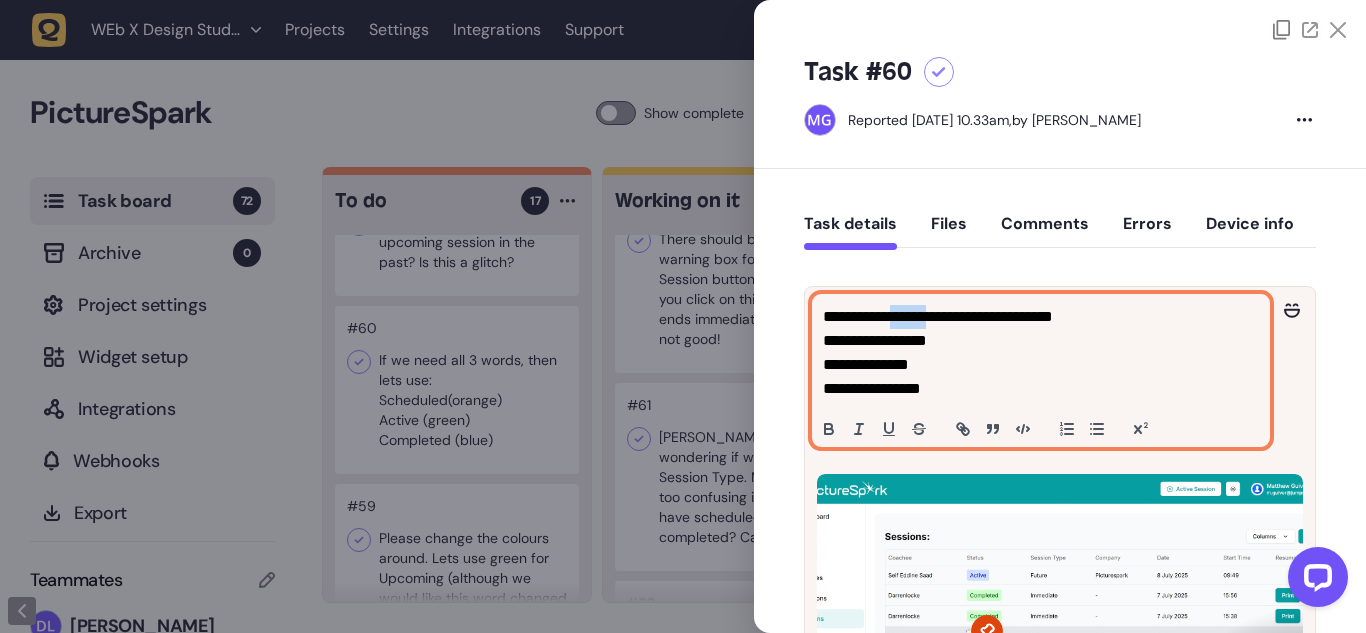 drag, startPoint x: 912, startPoint y: 318, endPoint x: 943, endPoint y: 316, distance: 31.06445 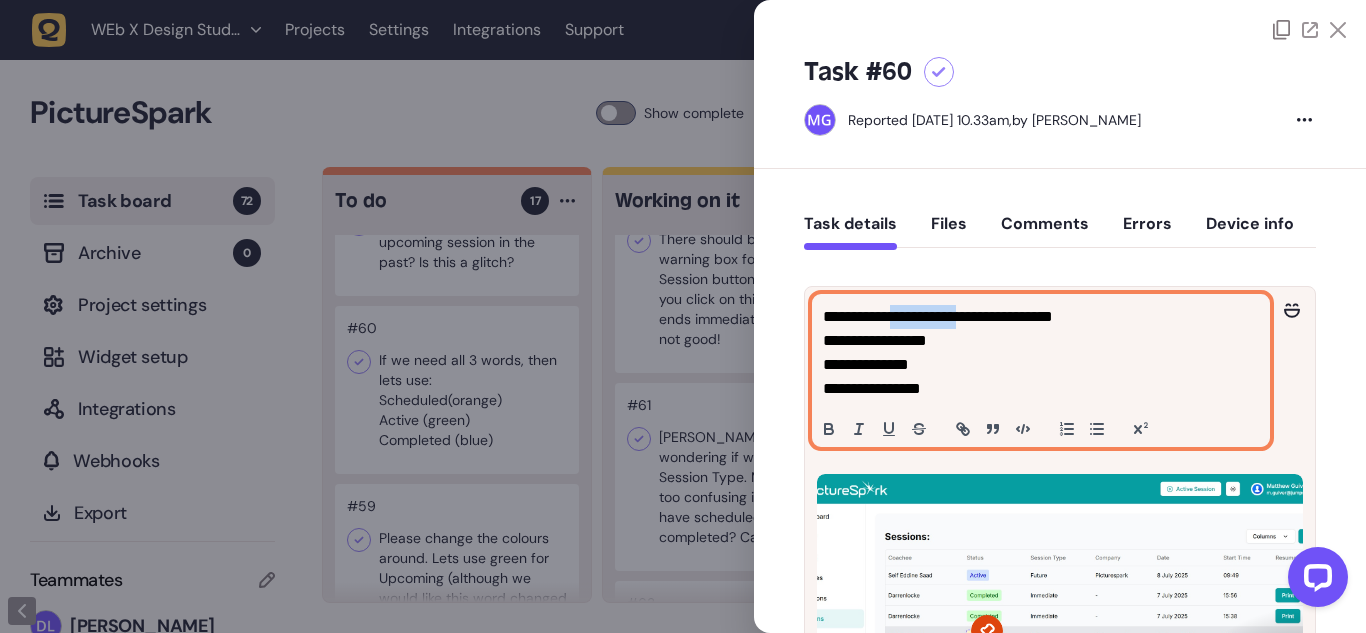 click on "**********" 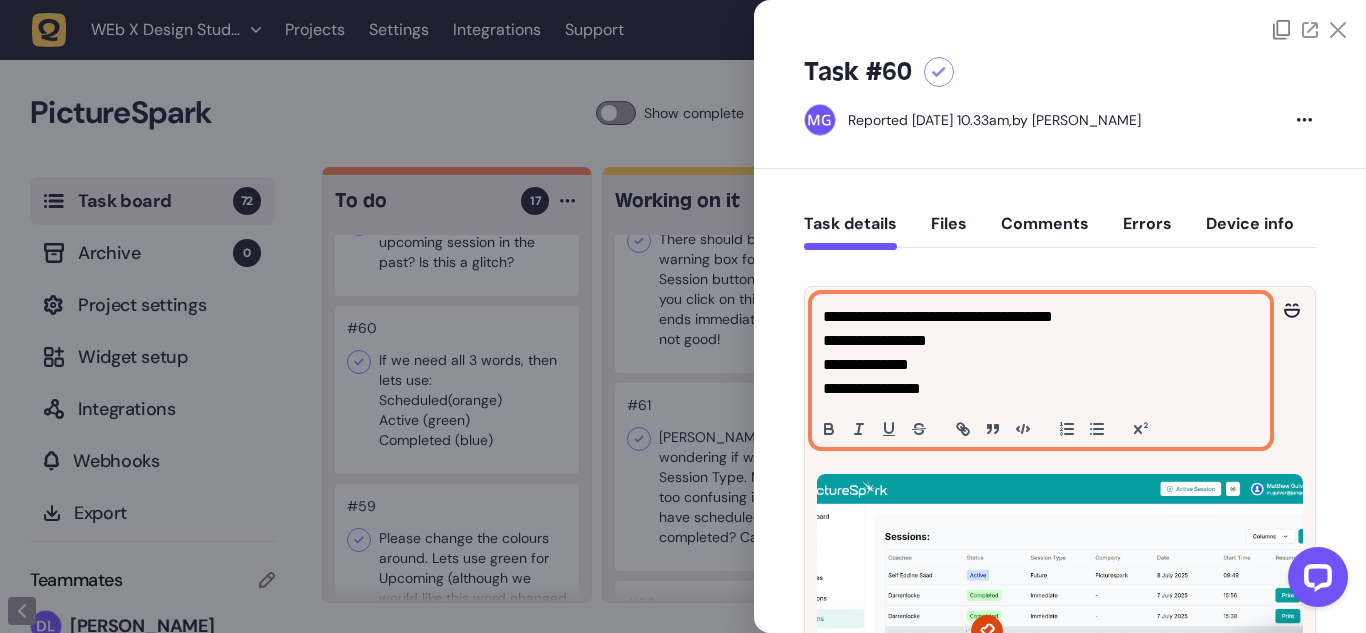 click on "**********" 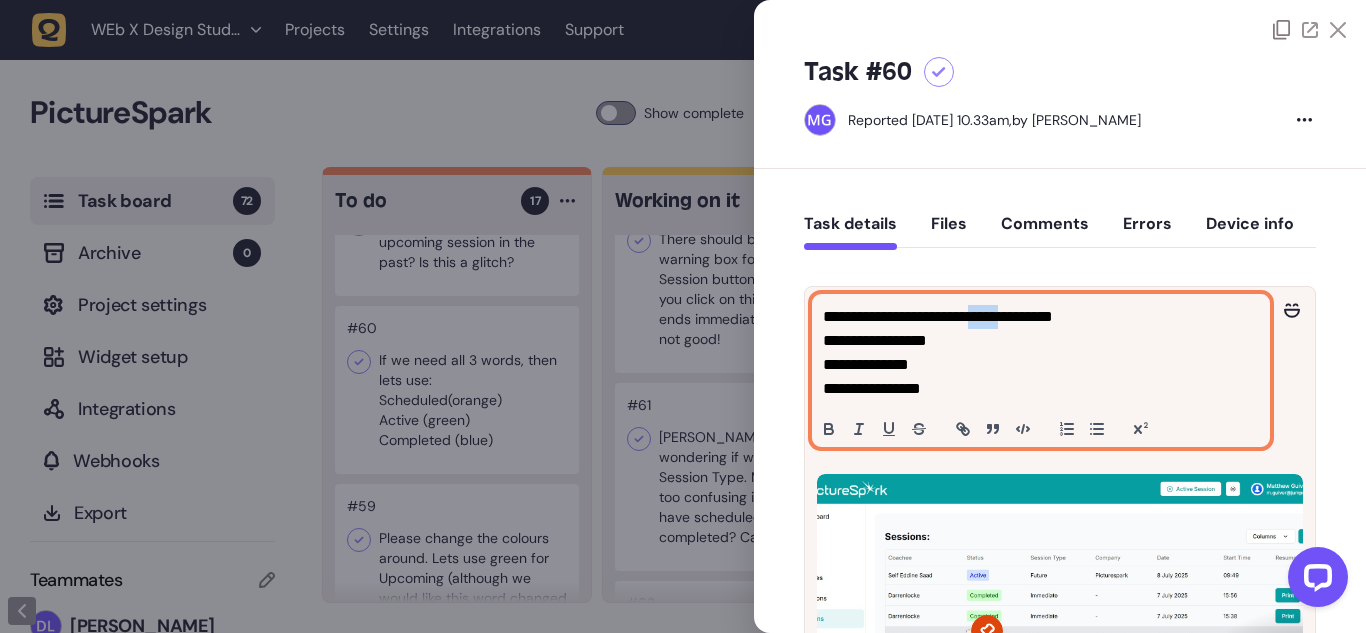 click on "**********" 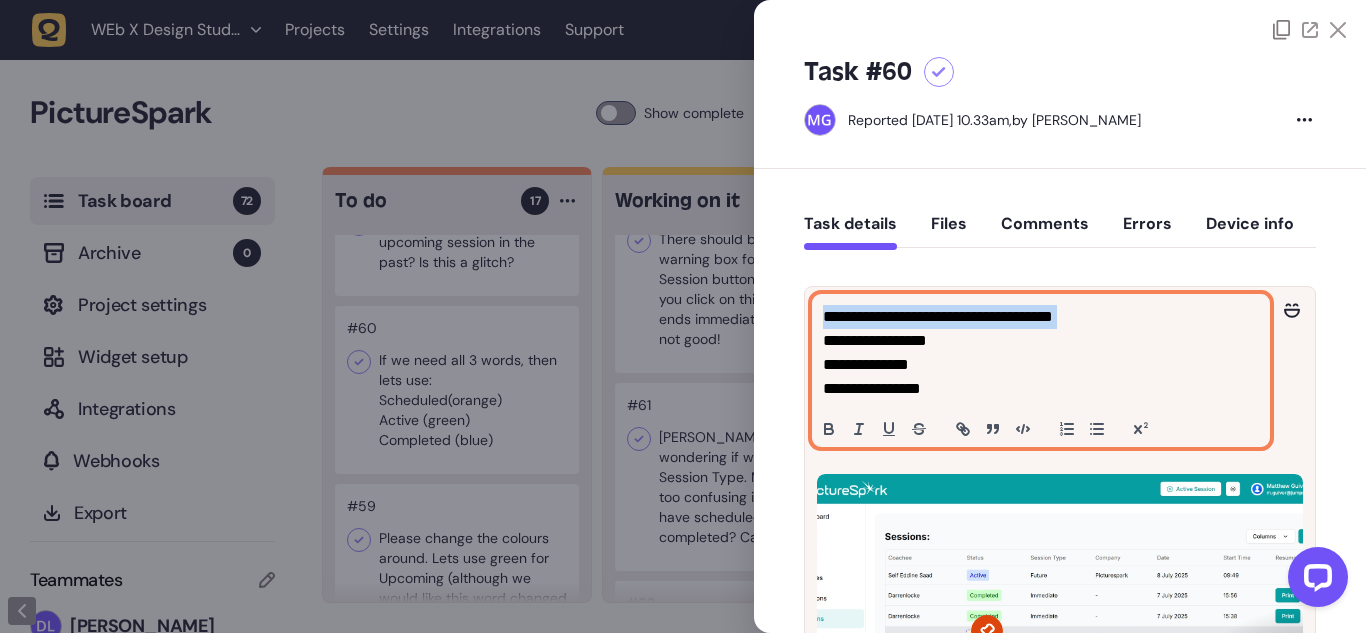 click on "**********" 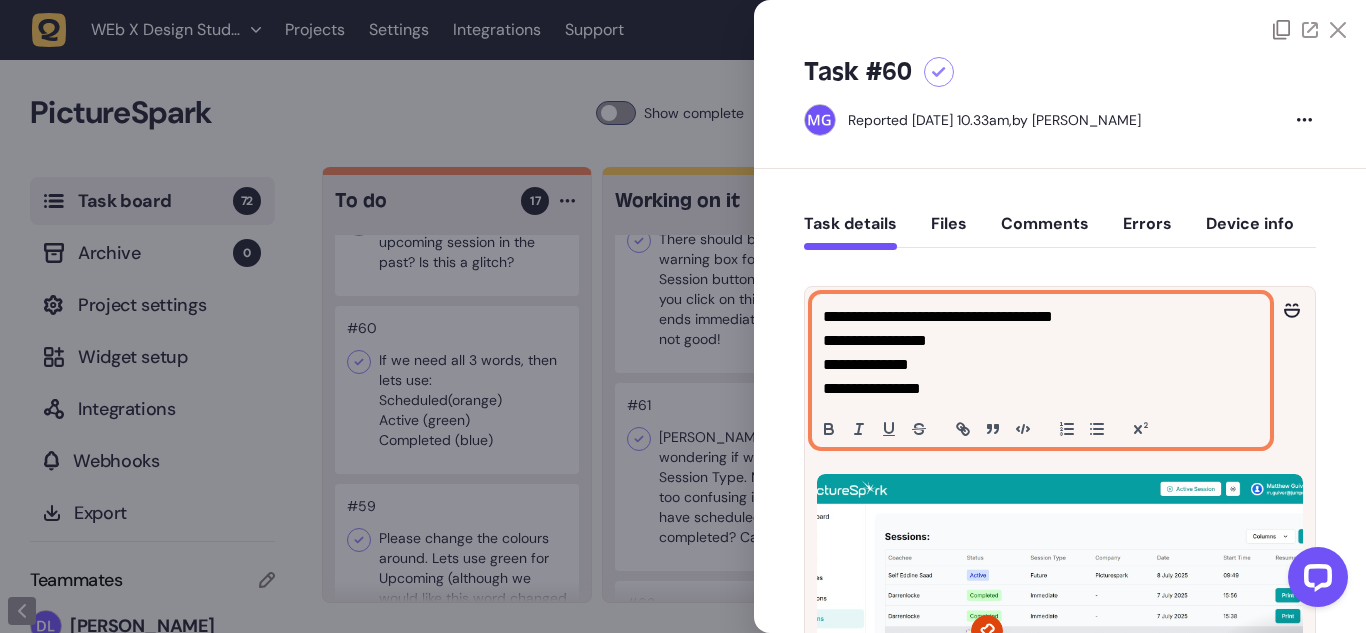 click on "**********" 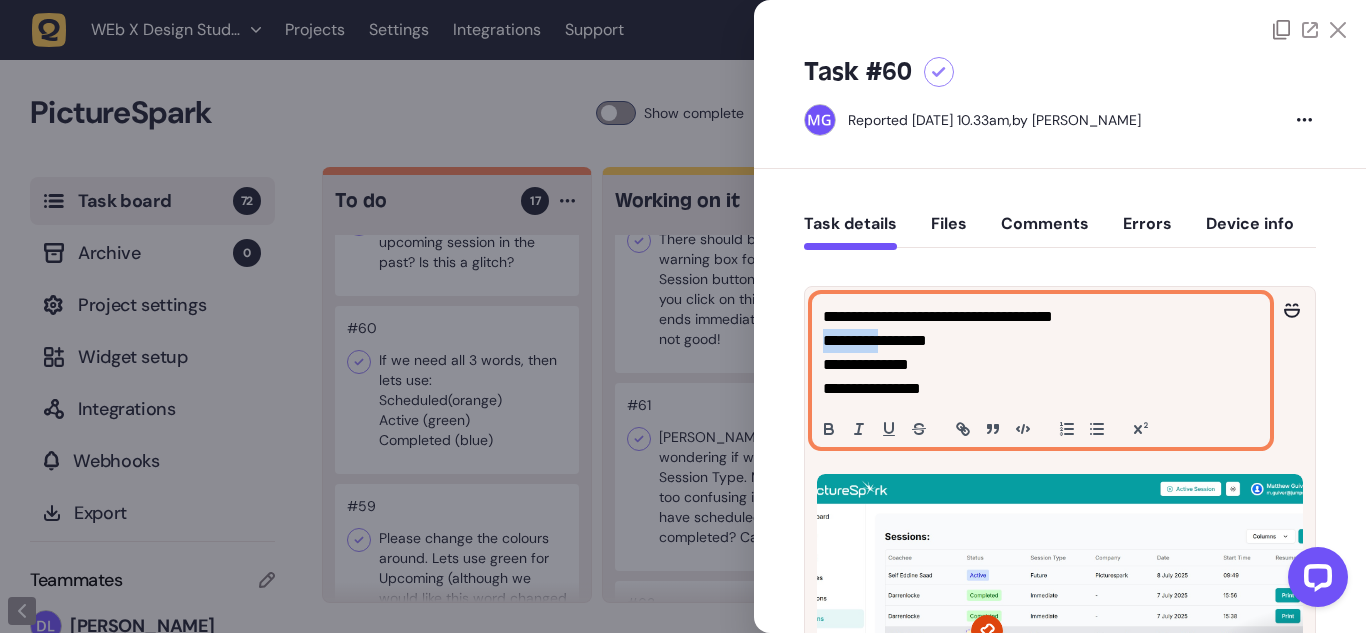 click on "**********" 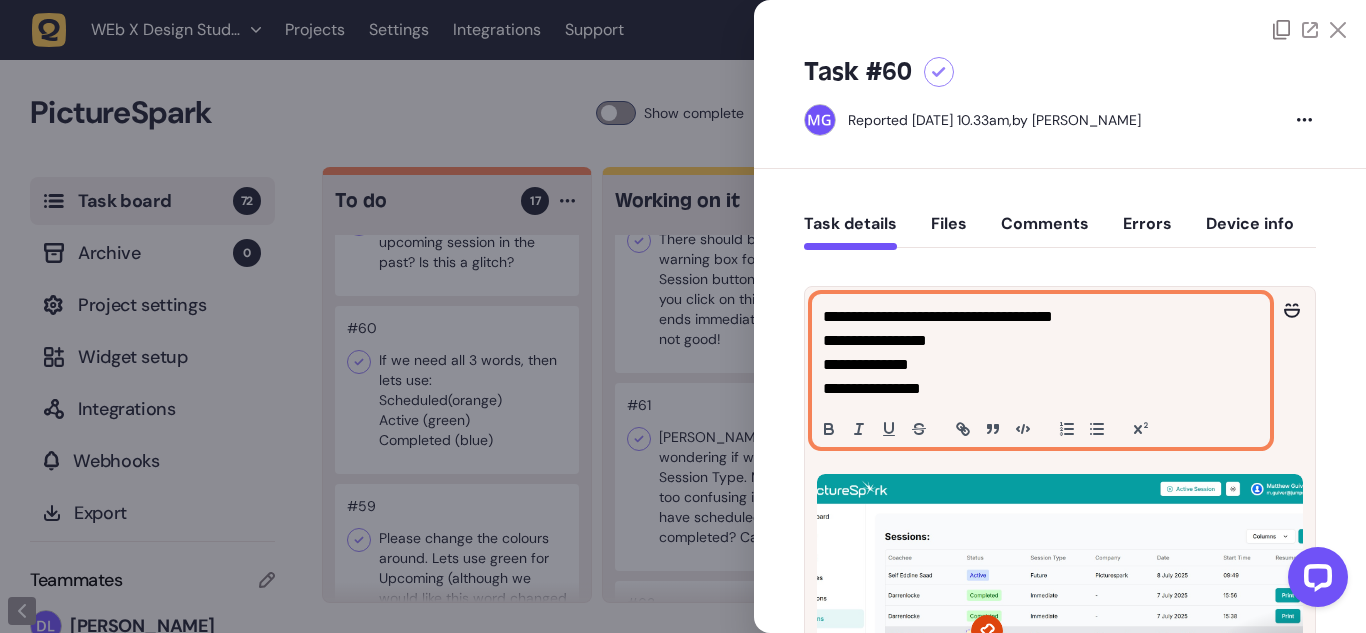 click on "**********" 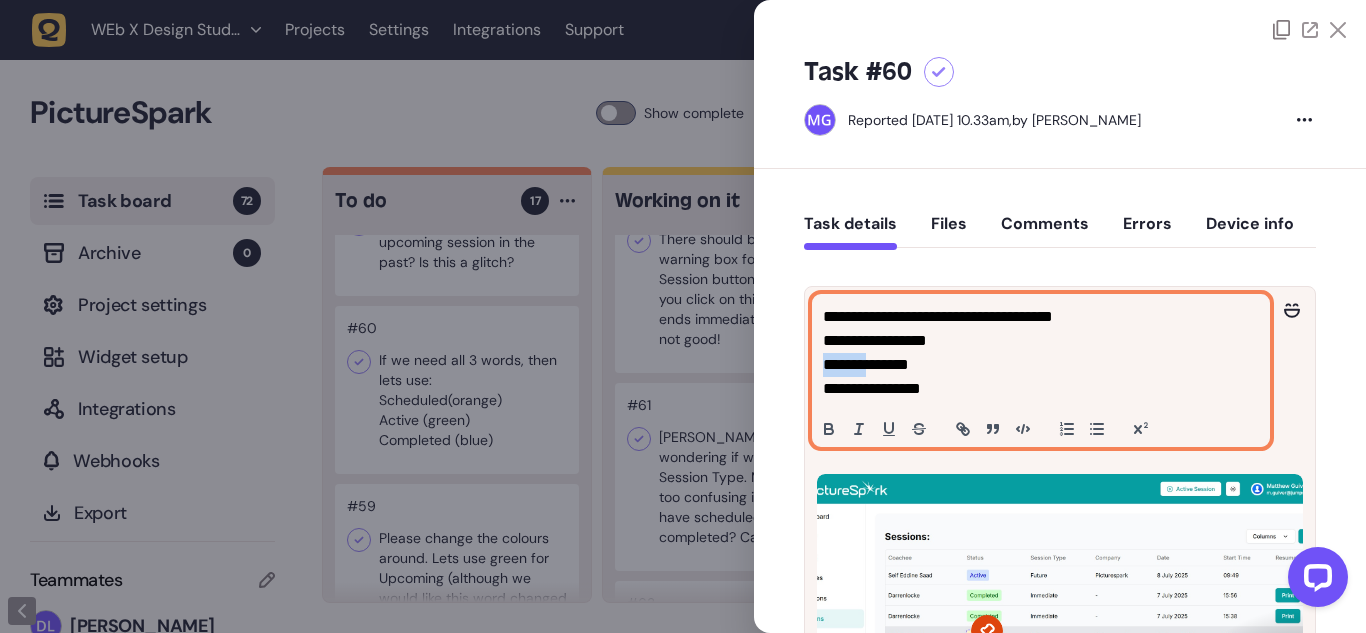 click on "**********" 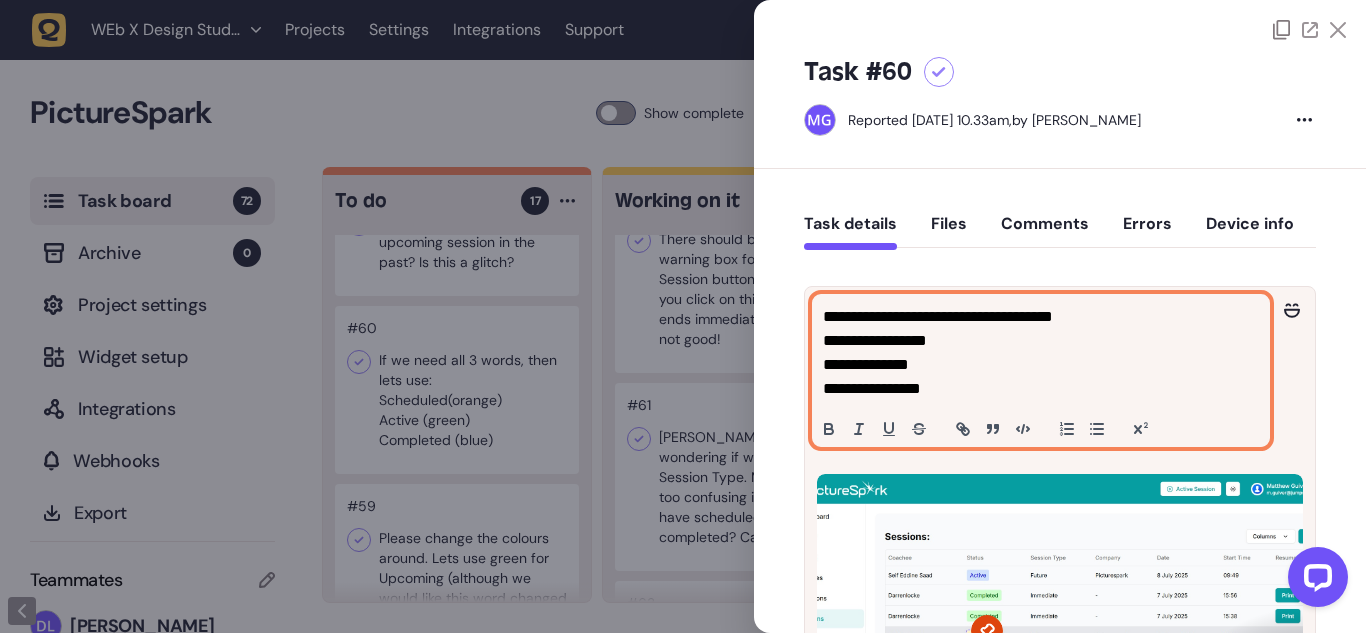 click on "**********" 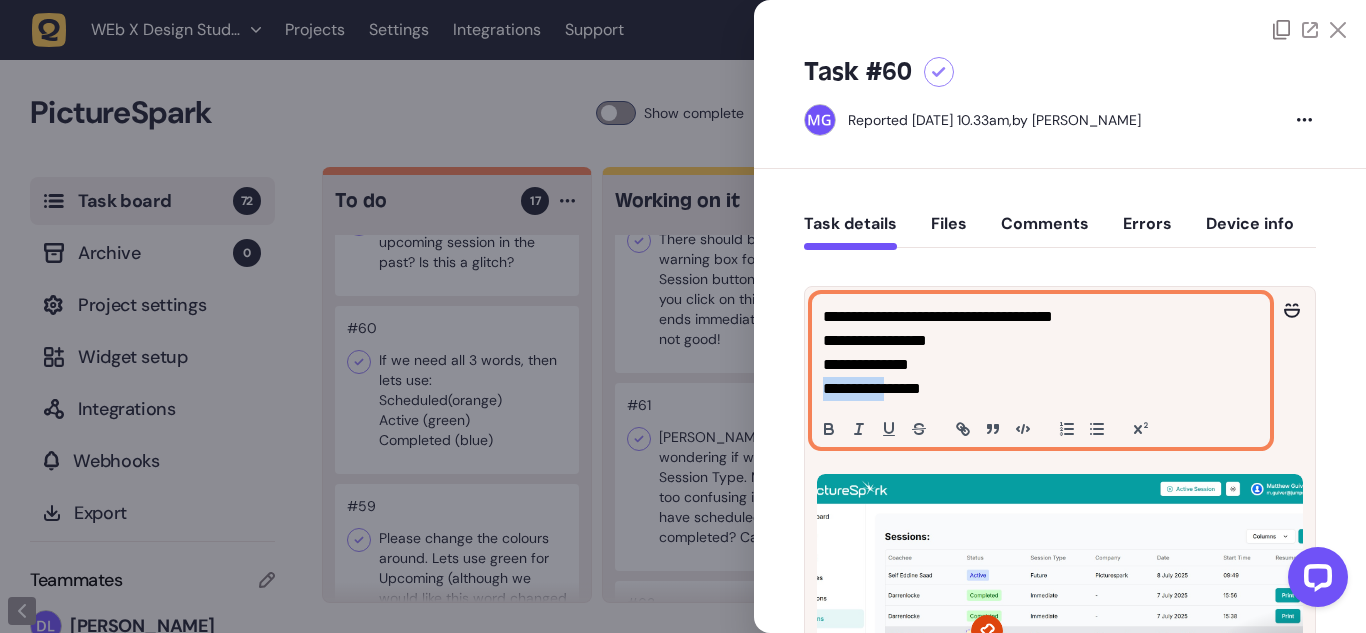 click on "**********" 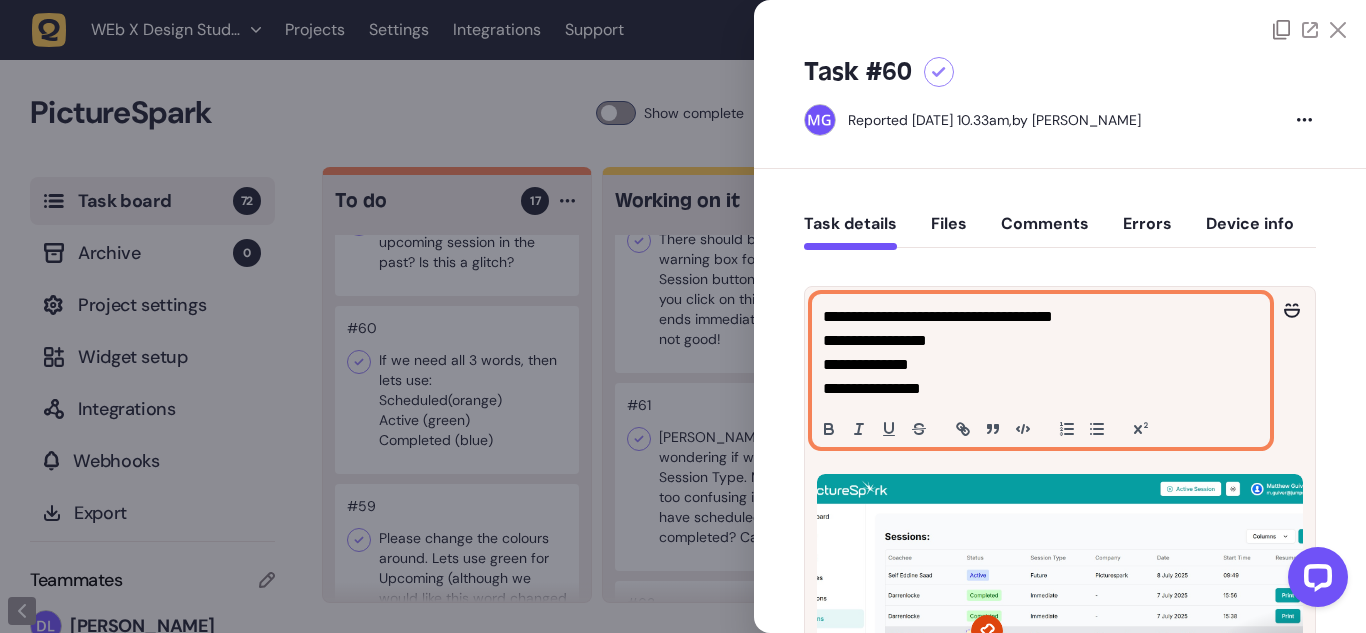 click on "**********" 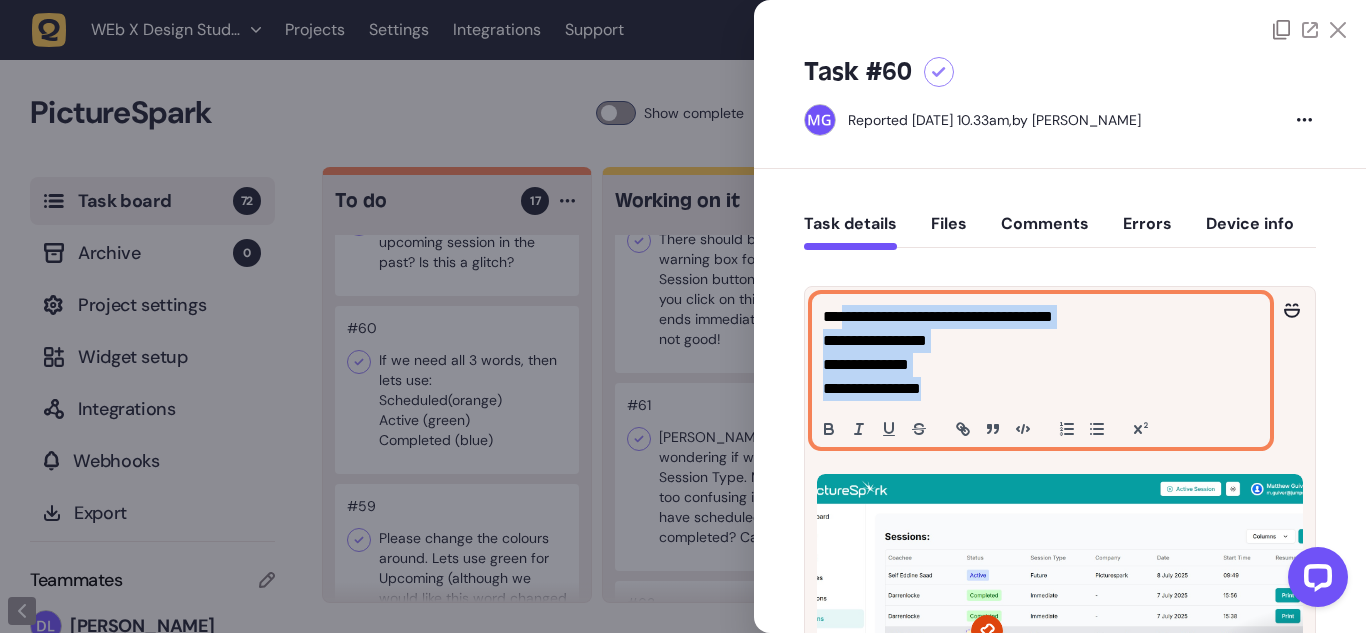 drag, startPoint x: 955, startPoint y: 386, endPoint x: 839, endPoint y: 306, distance: 140.91132 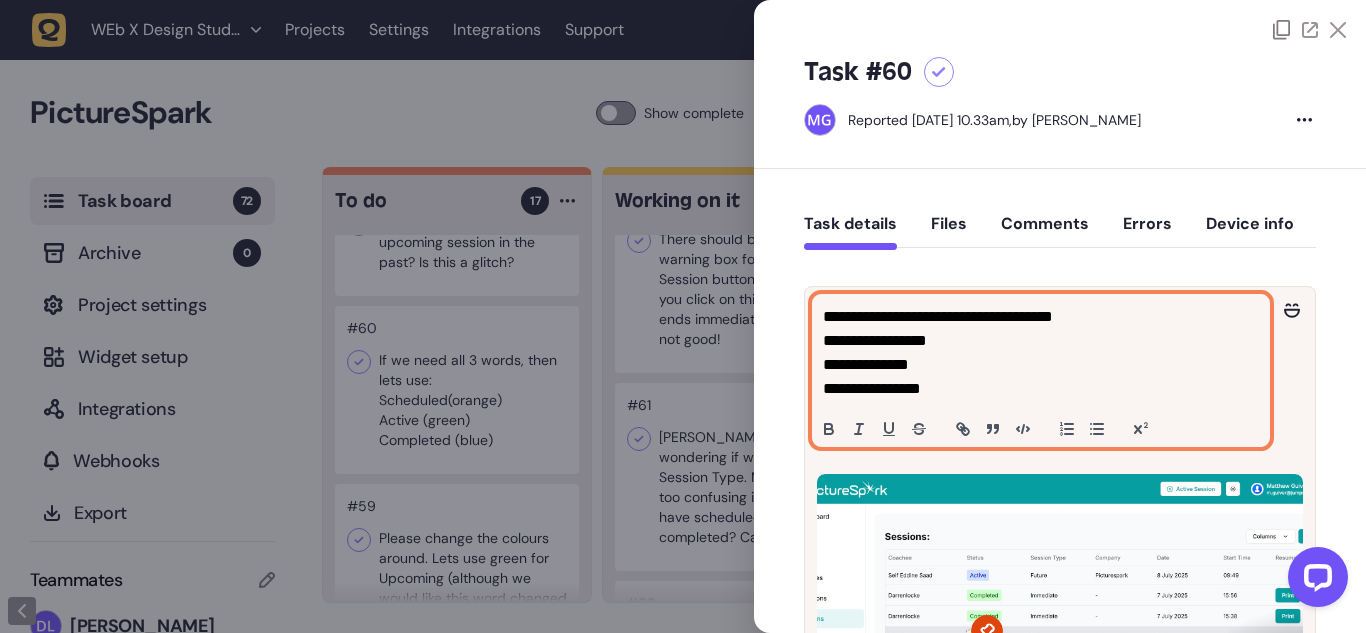 click on "**********" 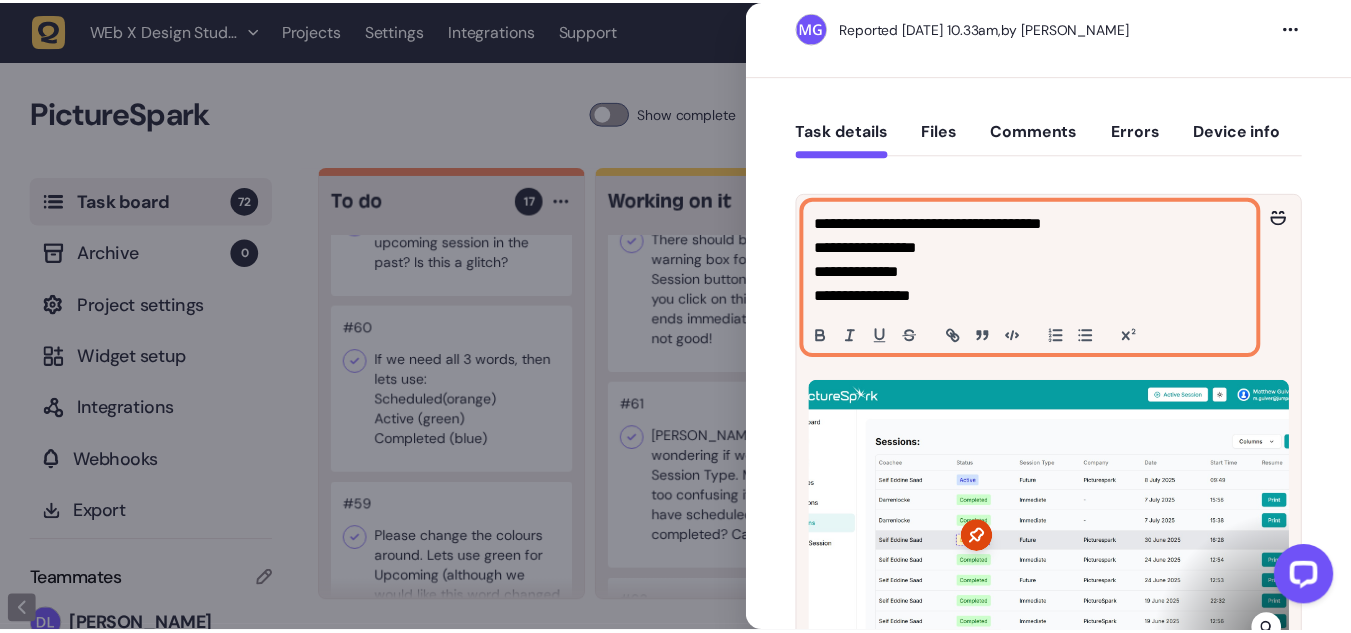 scroll, scrollTop: 94, scrollLeft: 0, axis: vertical 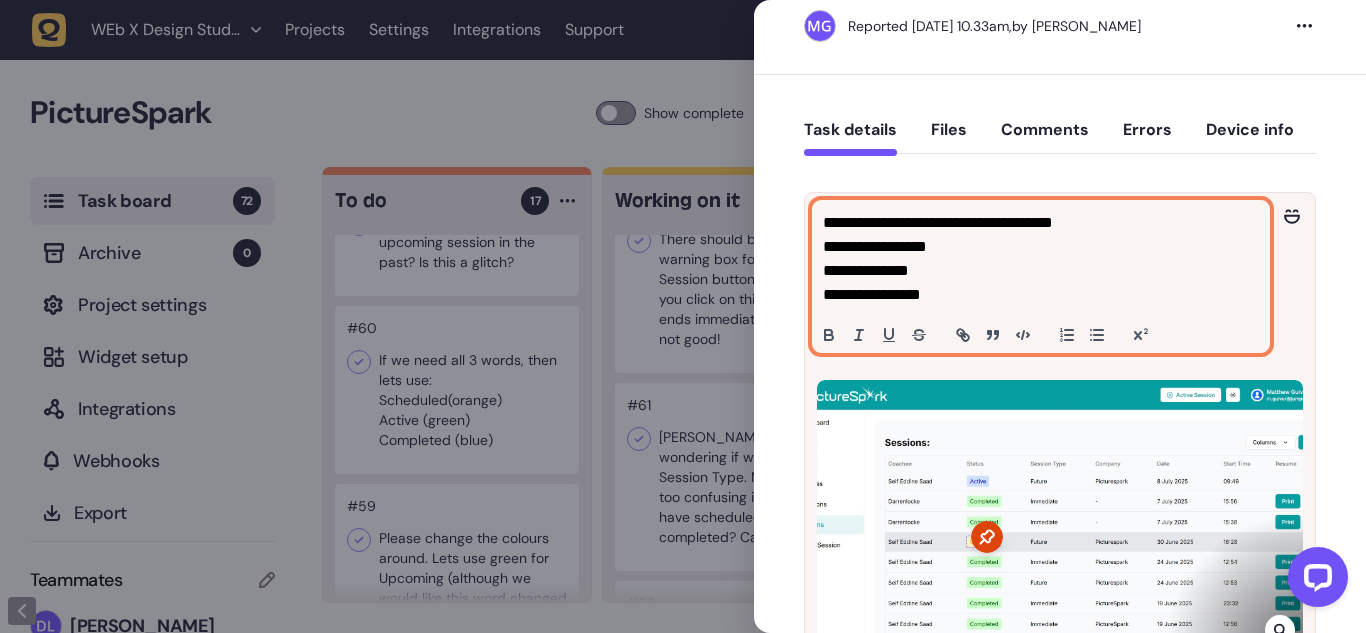 click on "**********" 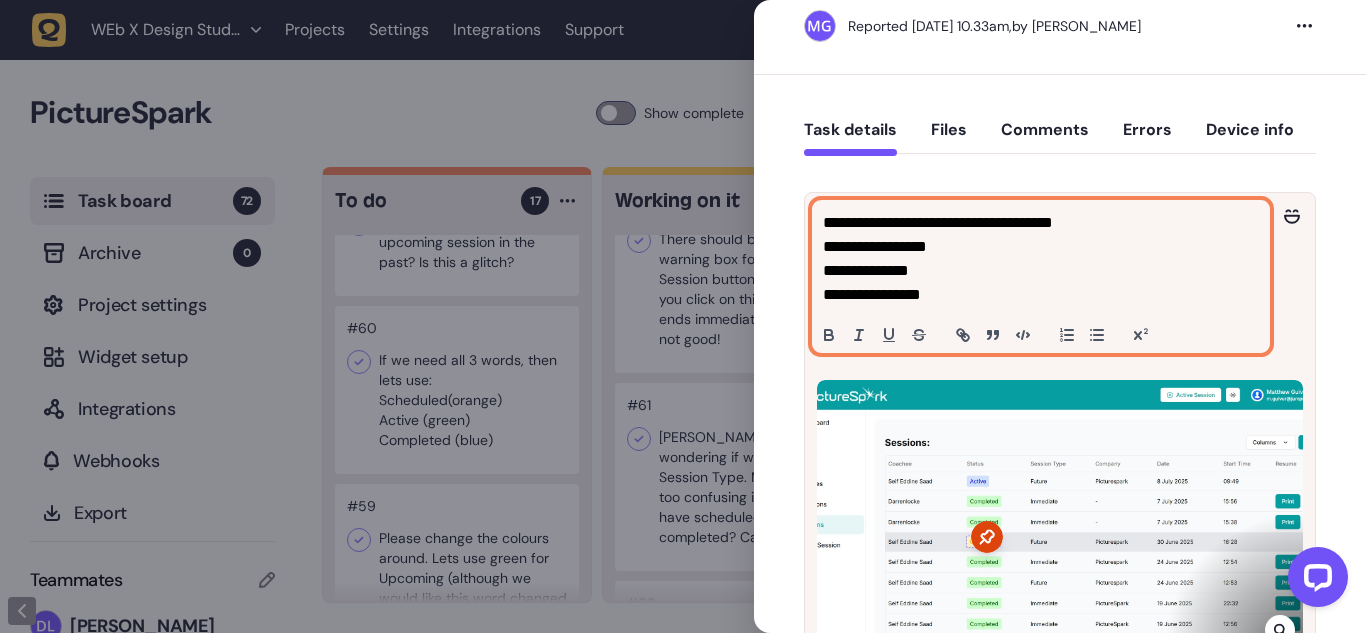 click on "**********" 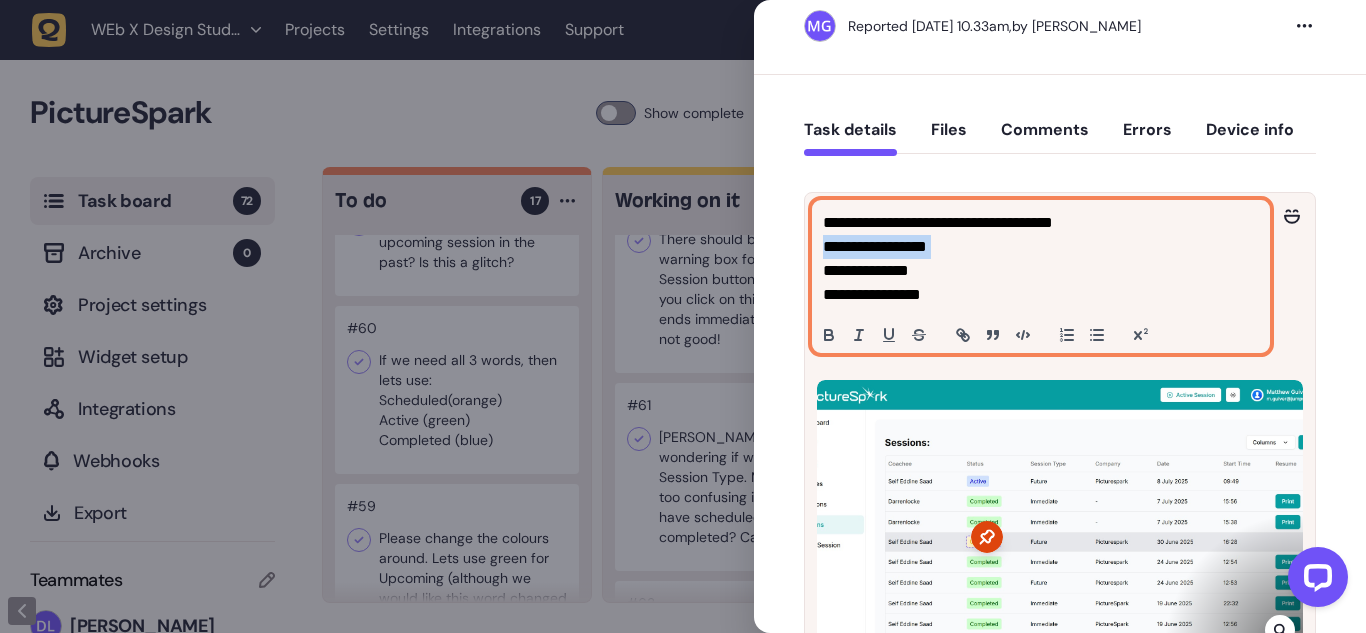 click on "**********" 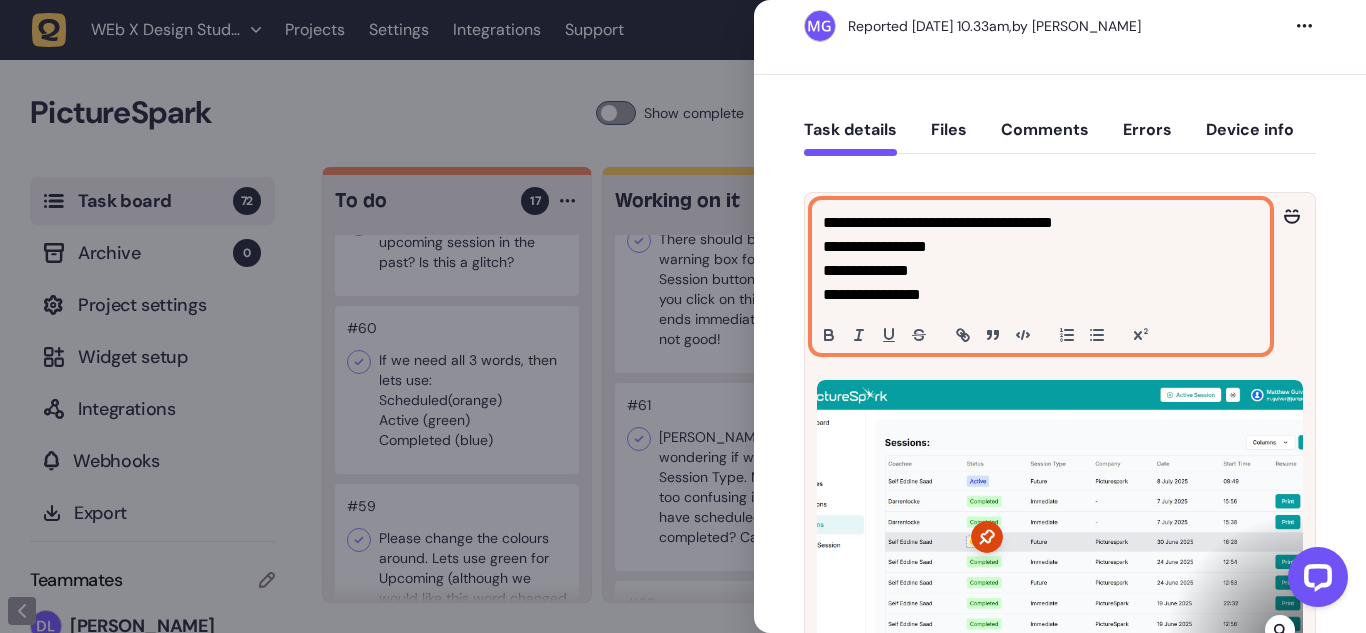 click on "**********" 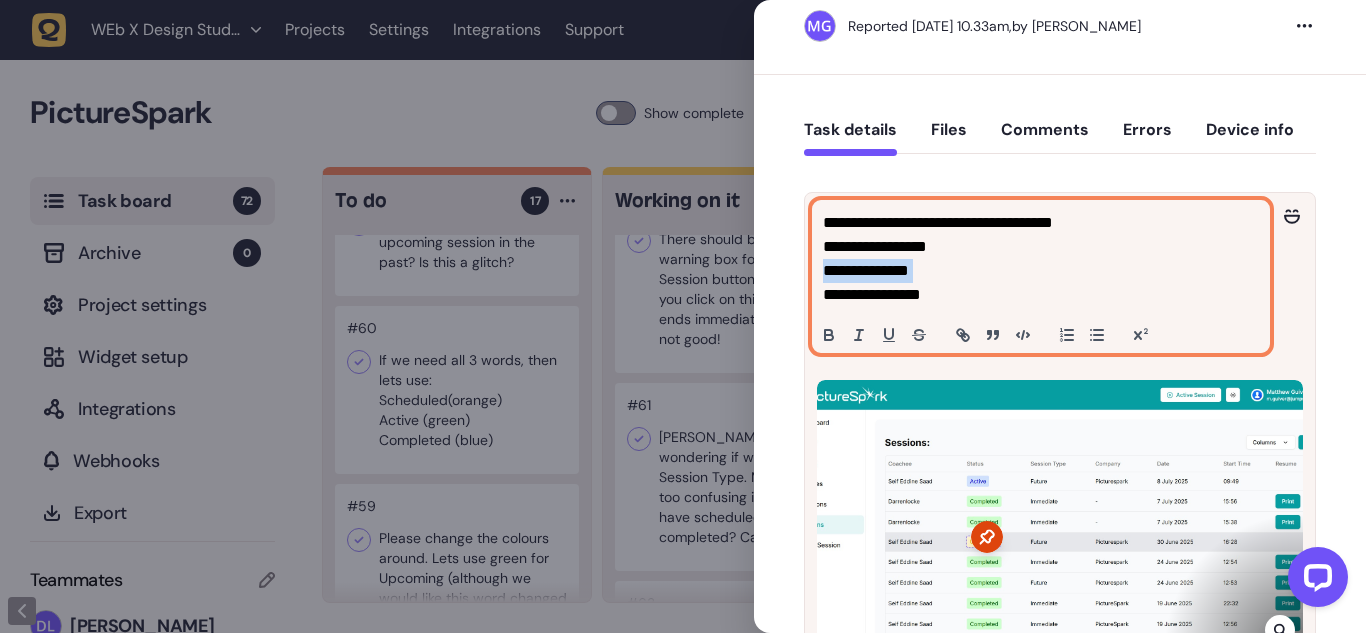 click on "**********" 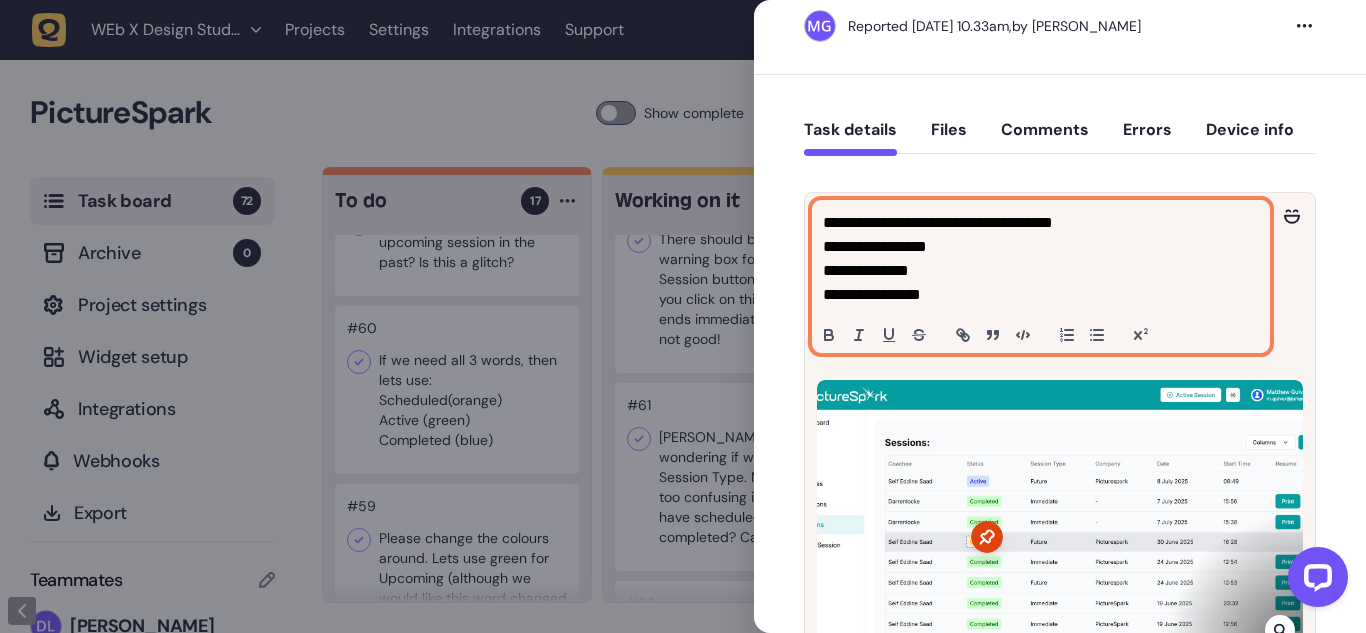 click on "**********" 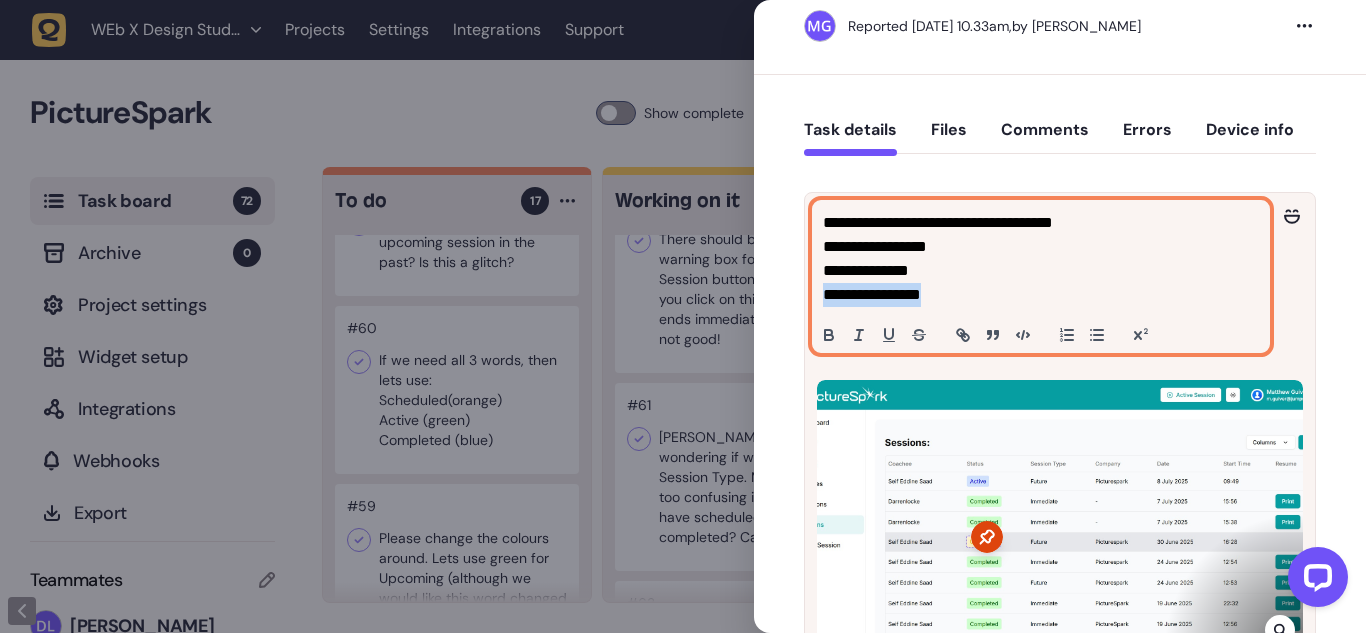 click on "**********" 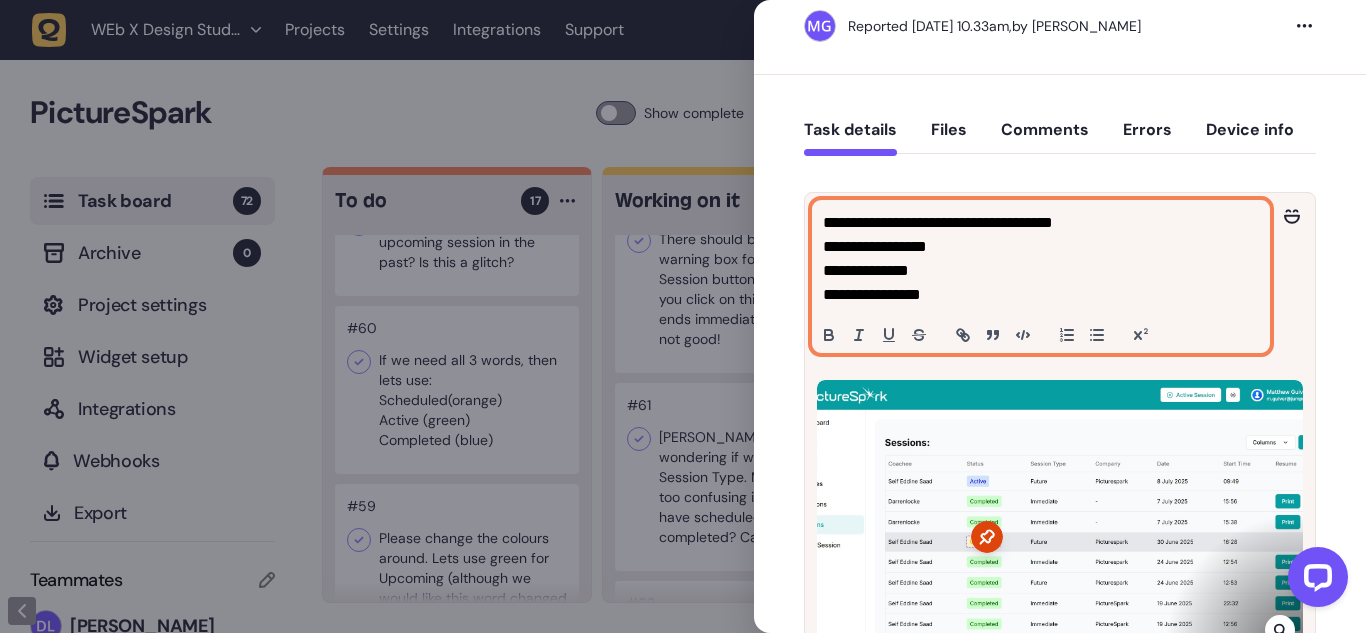 click on "**********" 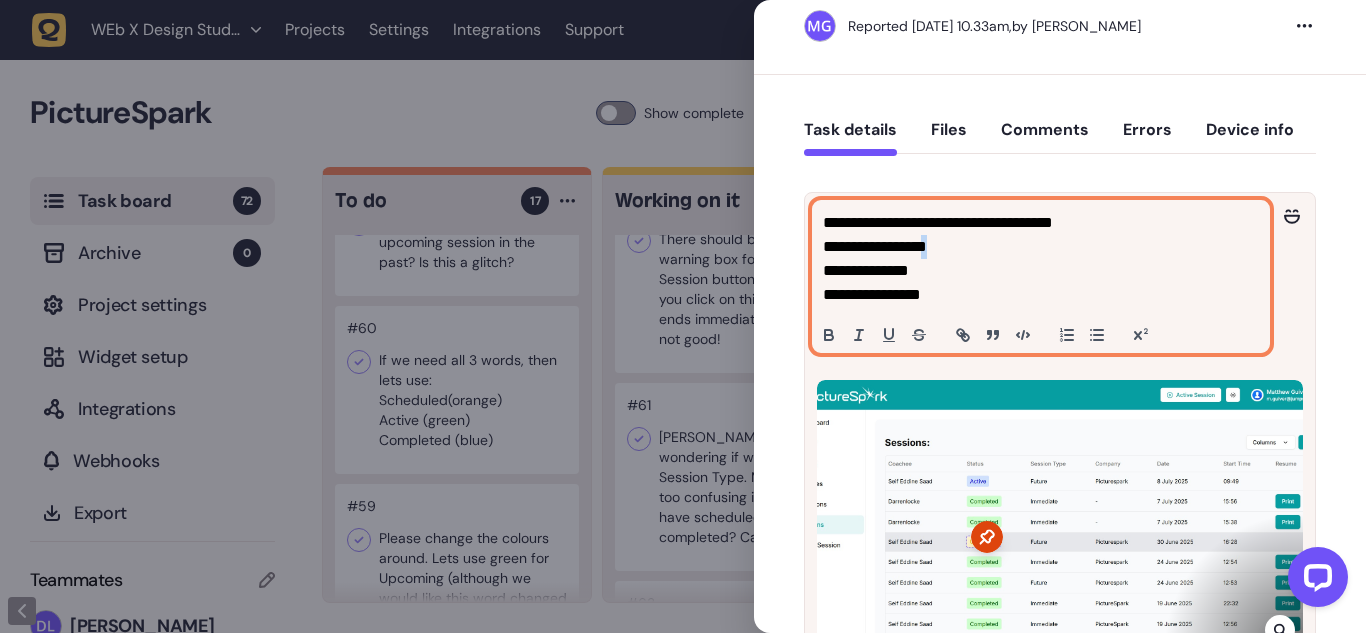 click on "**********" 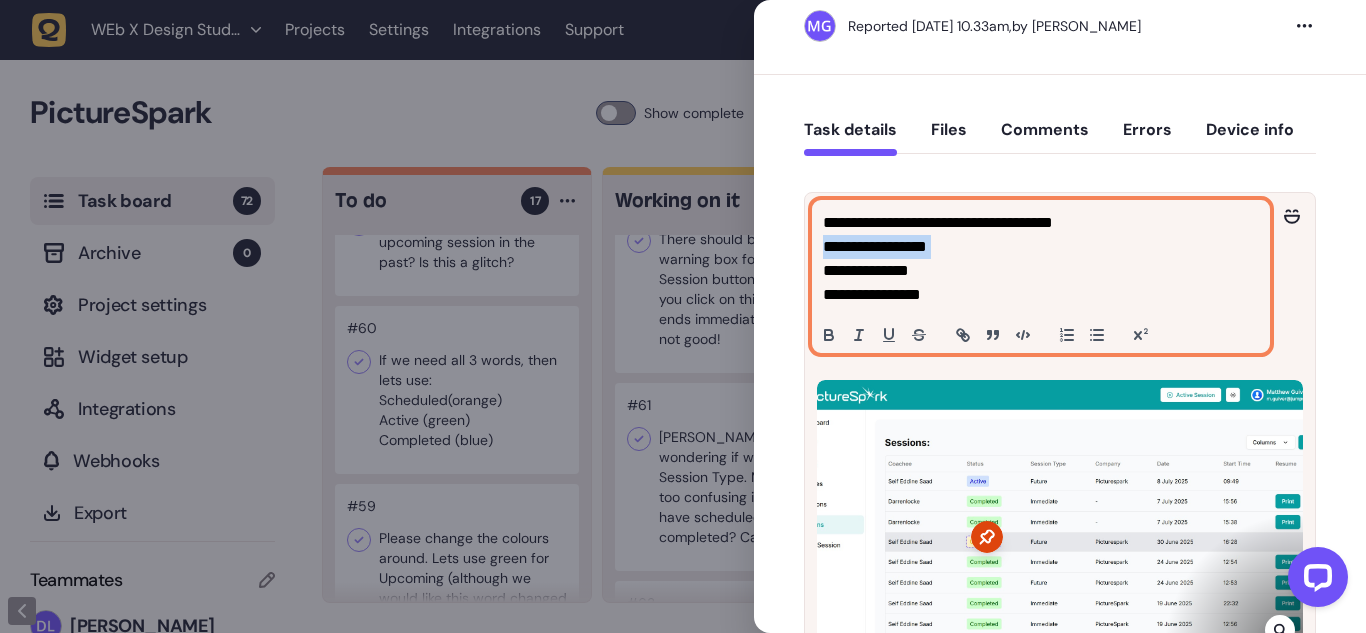 click on "**********" 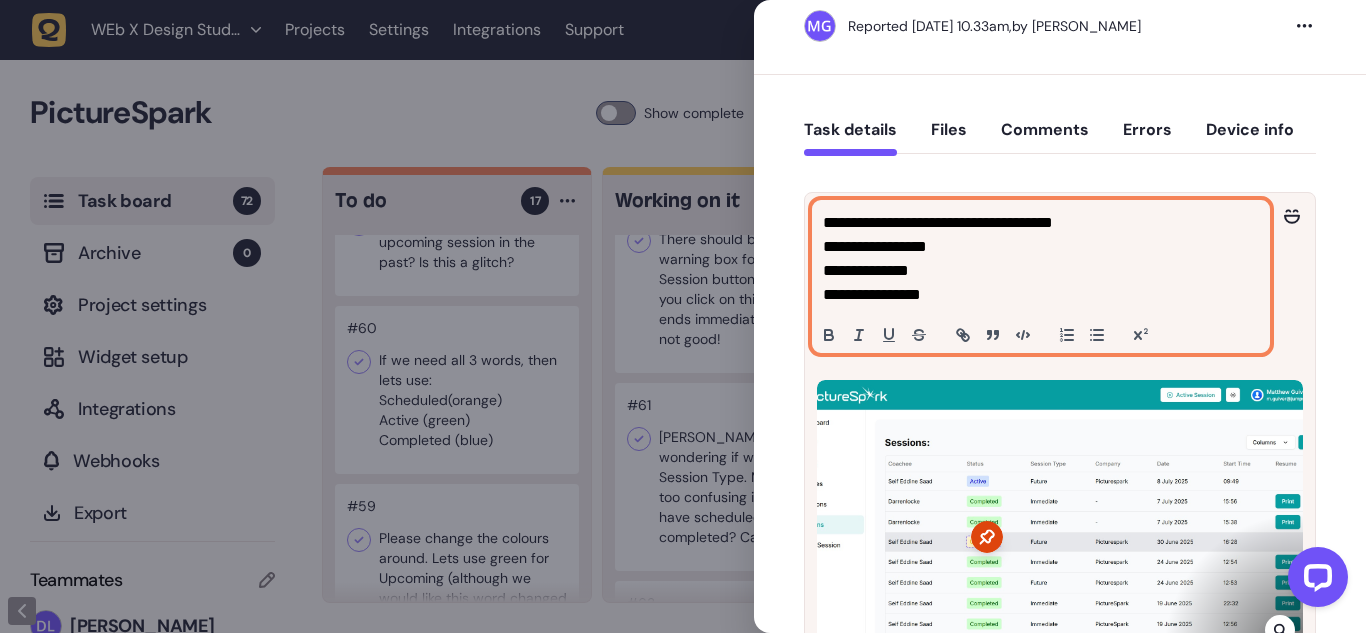 click on "**********" 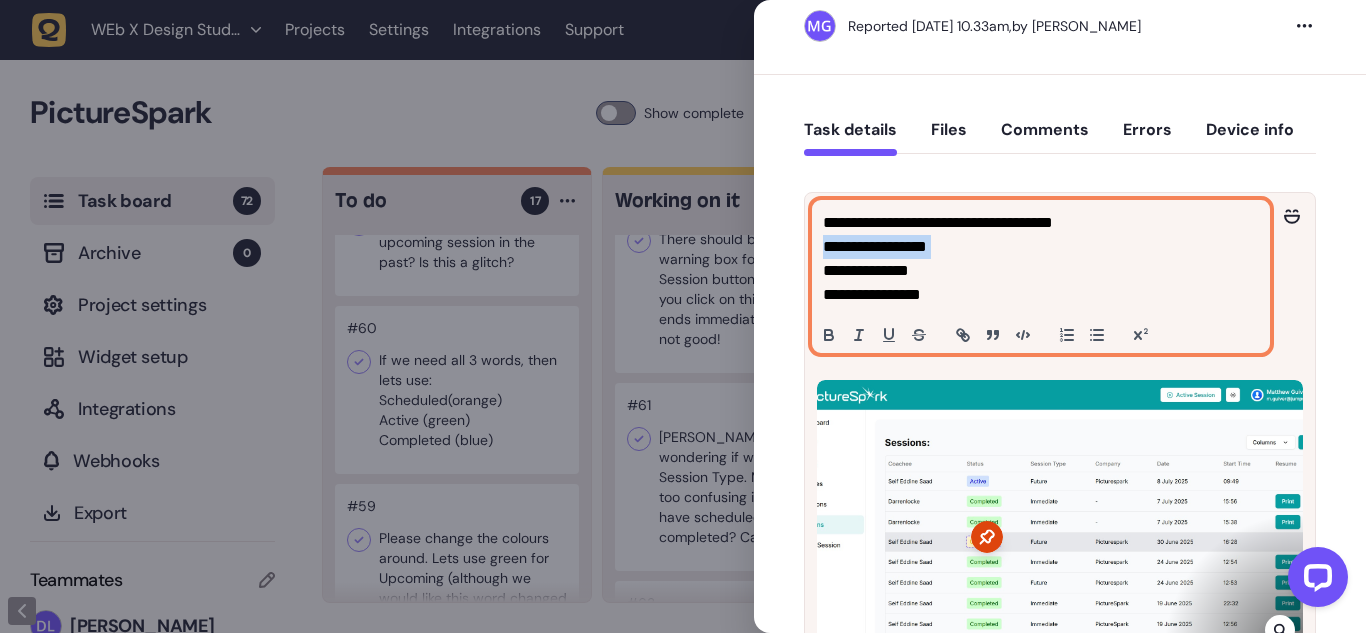 click on "**********" 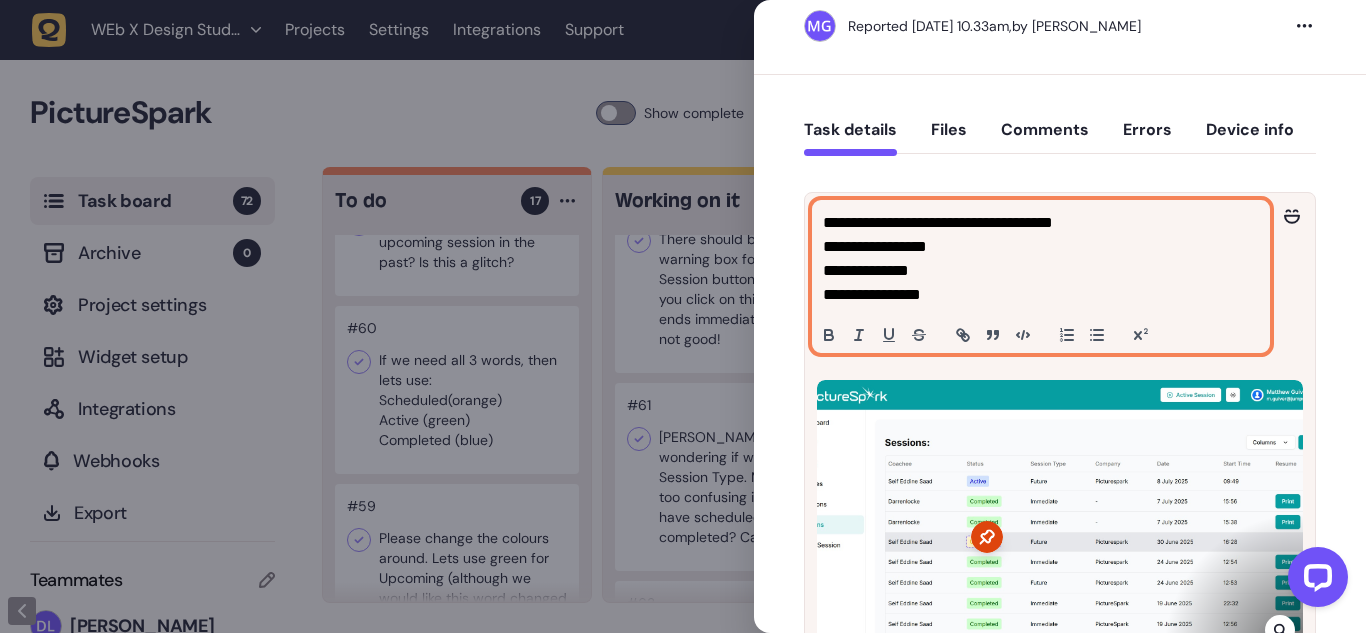 click on "**********" 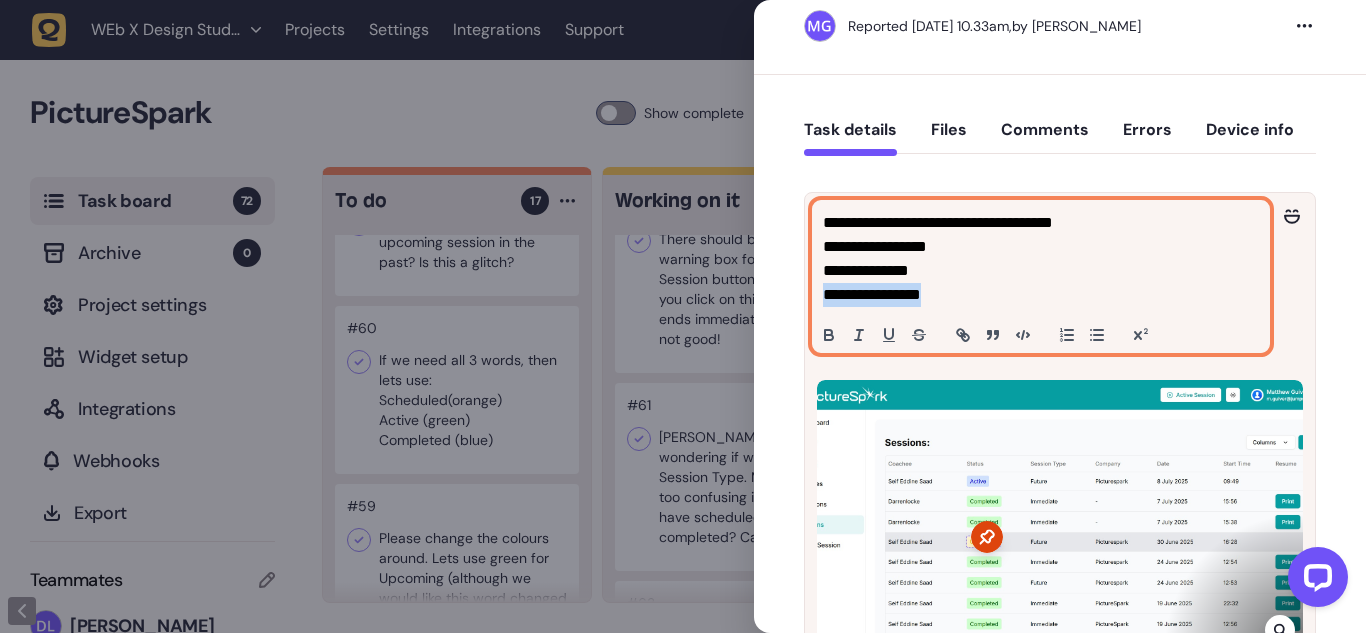 click on "**********" 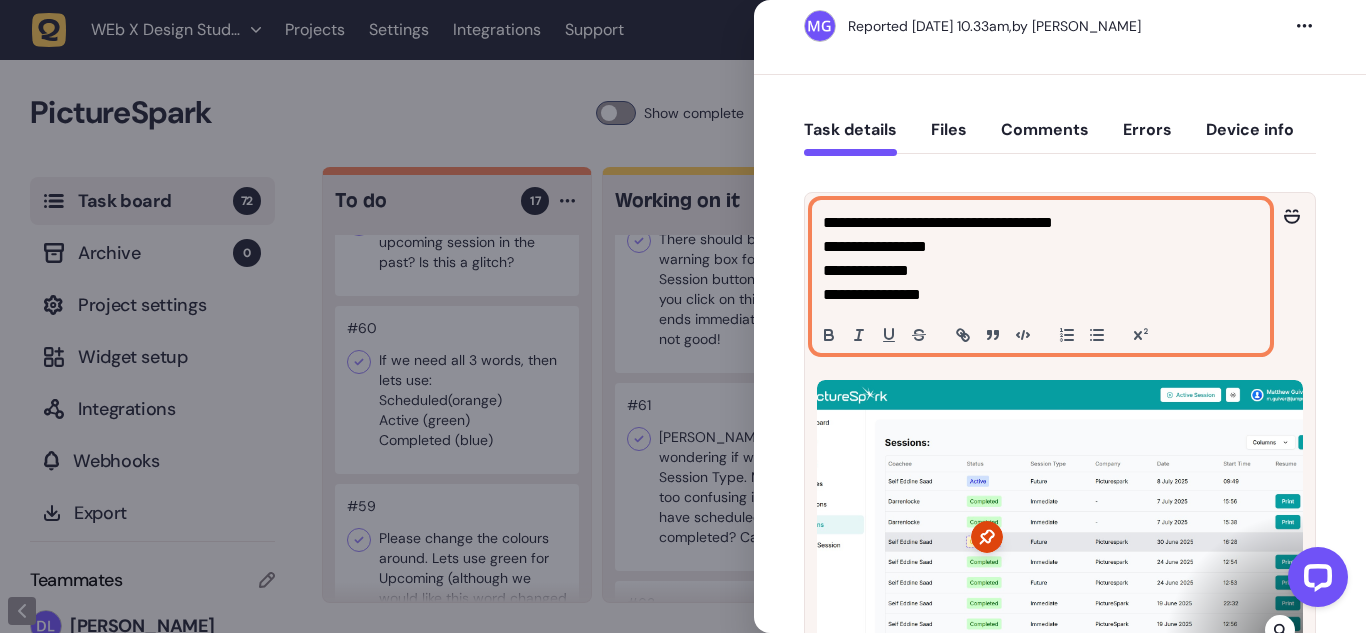 click on "**********" 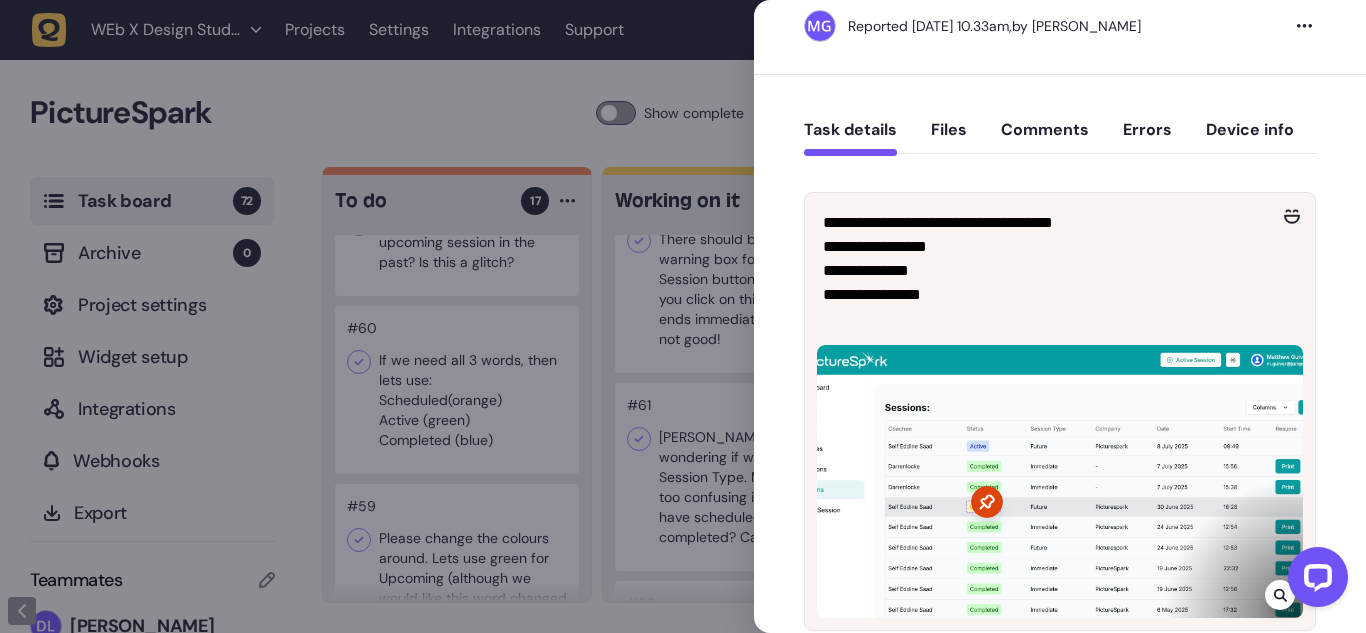 drag, startPoint x: 965, startPoint y: 289, endPoint x: 830, endPoint y: 184, distance: 171.0263 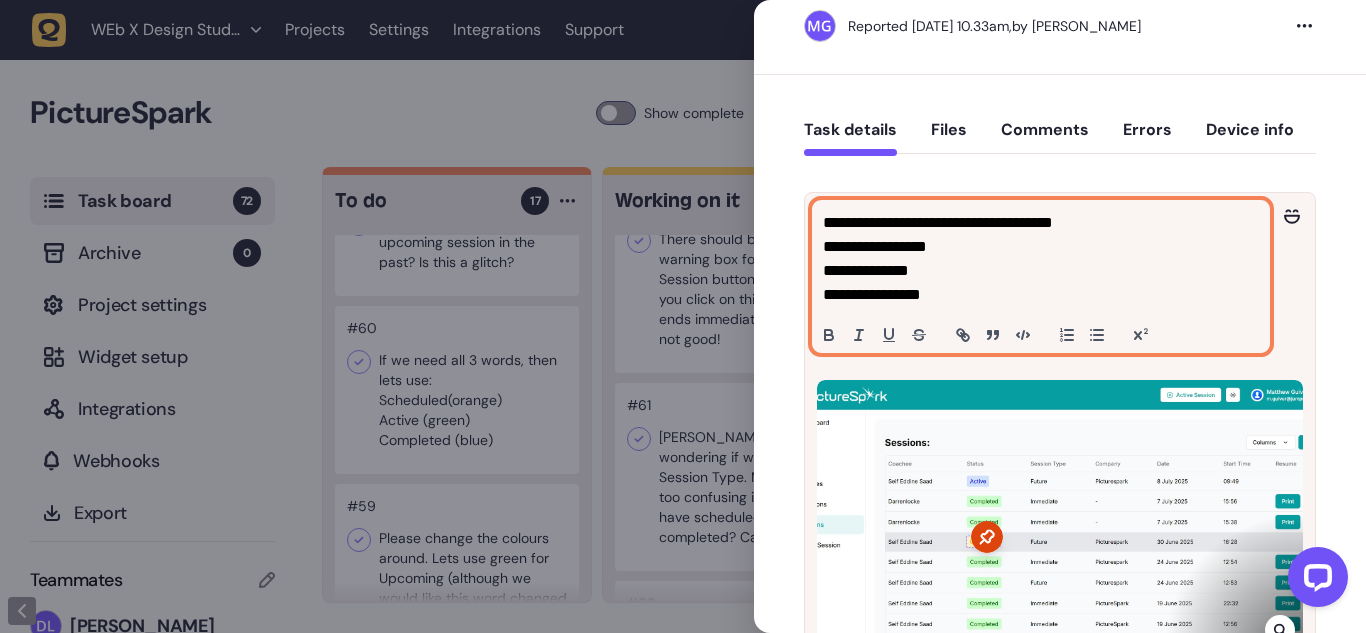 click on "**********" 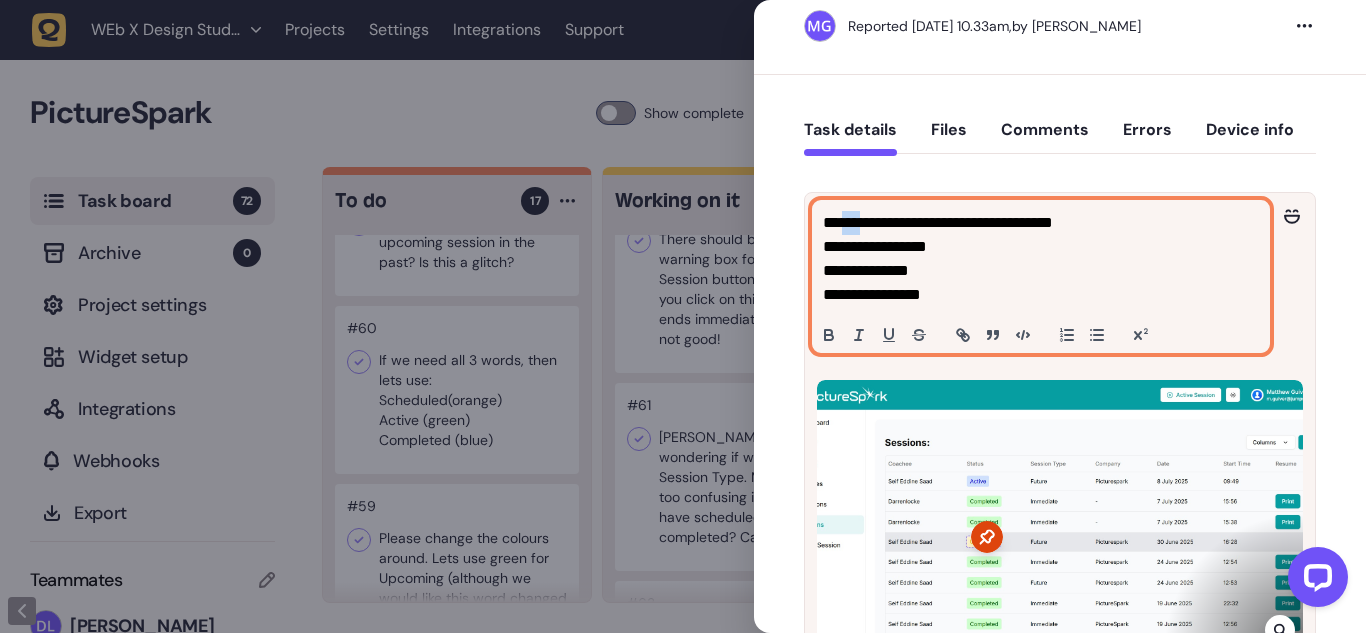 click on "**********" 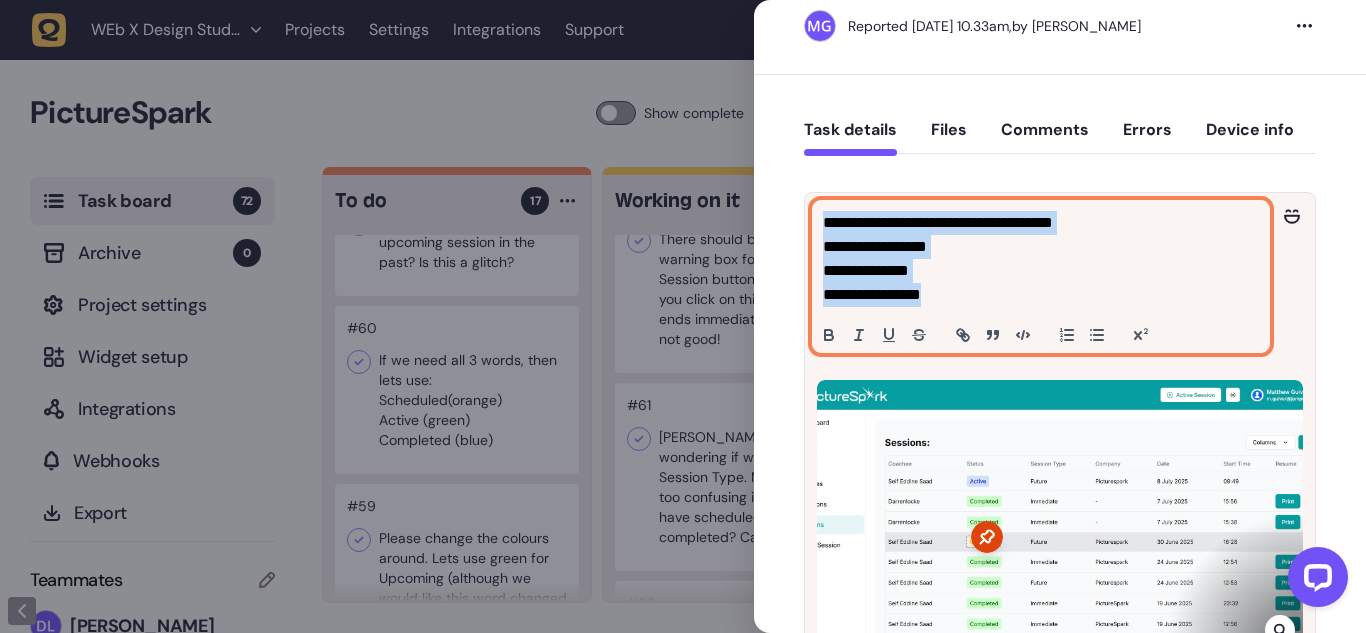 drag, startPoint x: 851, startPoint y: 224, endPoint x: 929, endPoint y: 297, distance: 106.83164 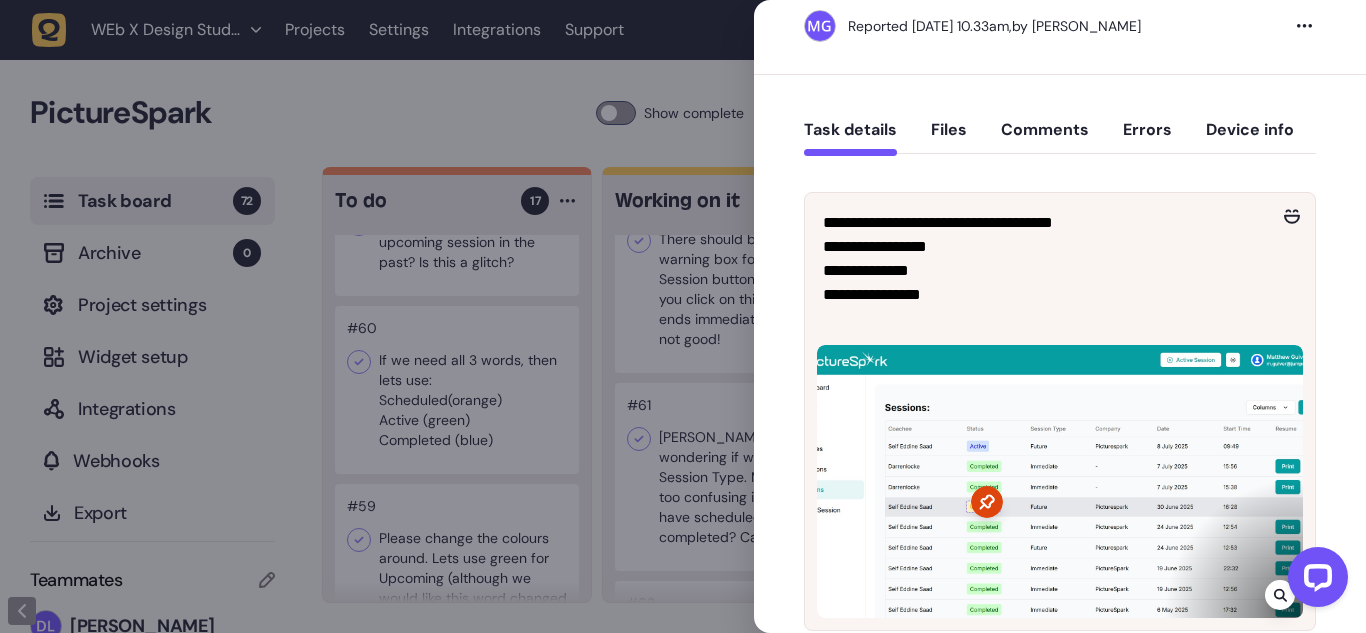 click 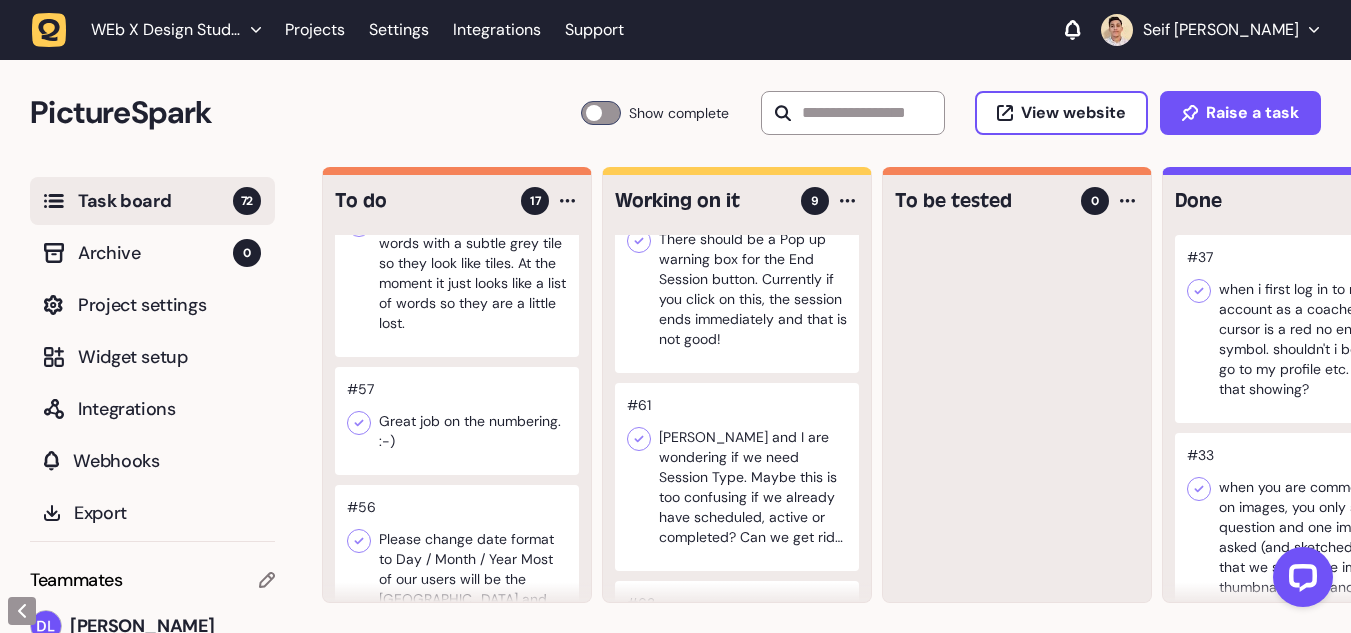 scroll, scrollTop: 941, scrollLeft: 0, axis: vertical 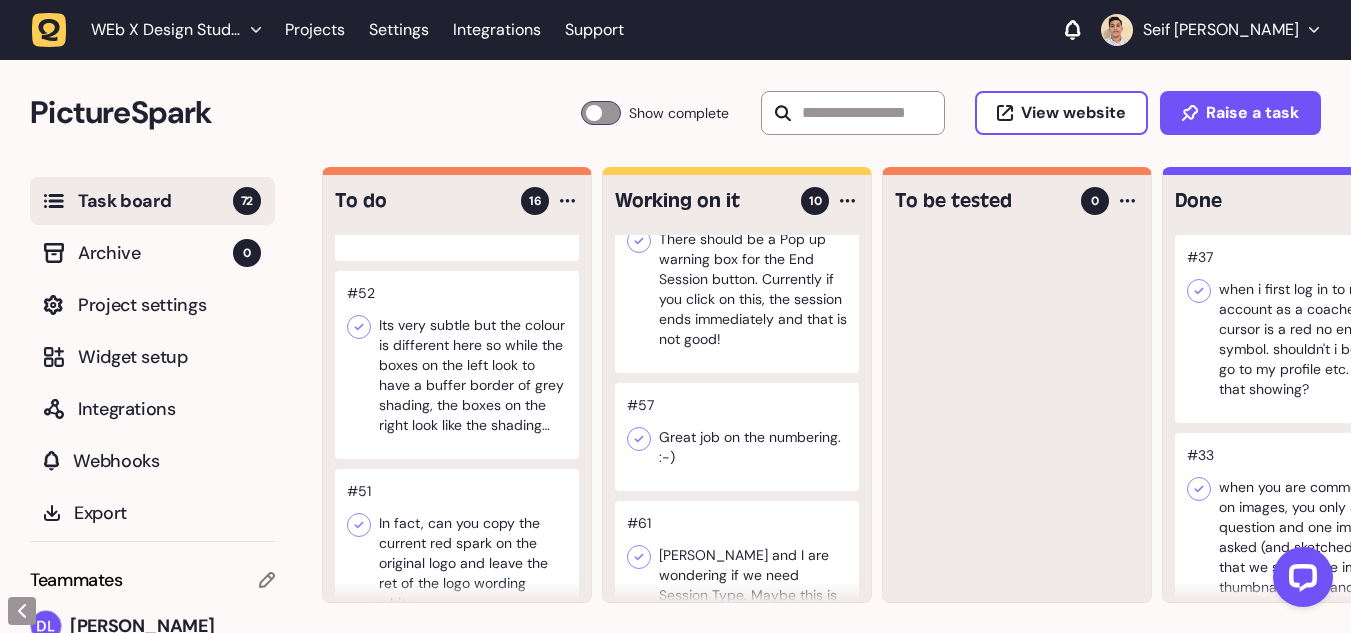 click 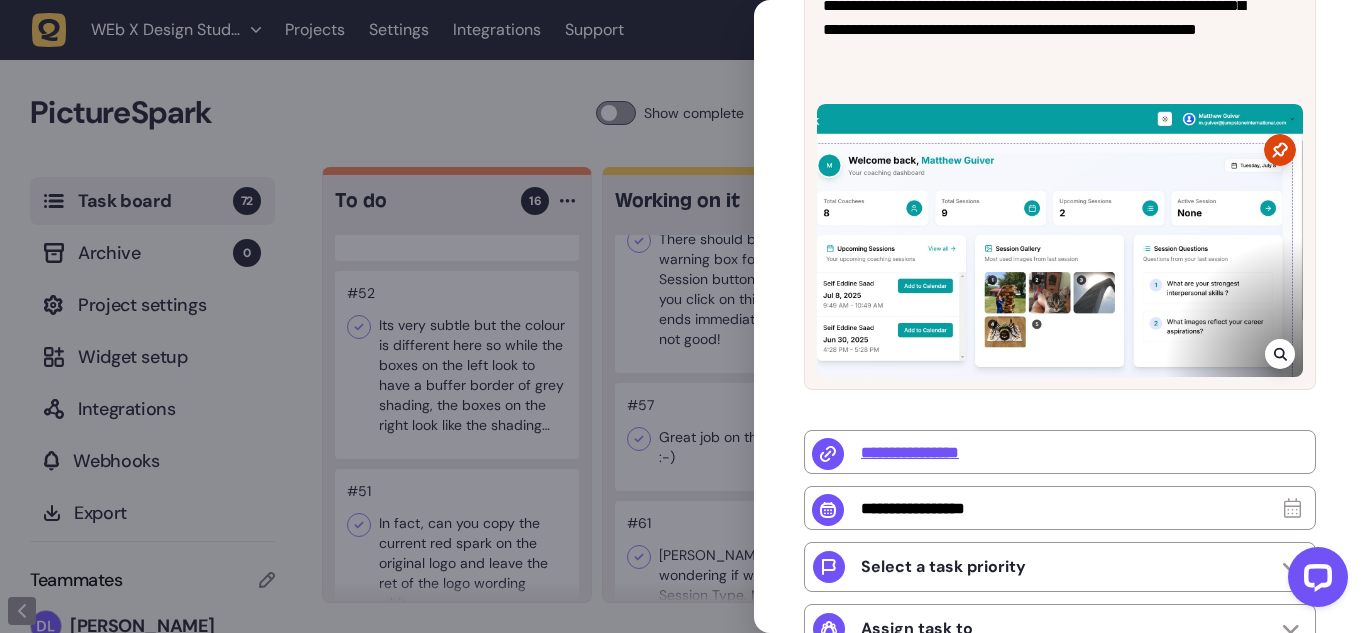 scroll, scrollTop: 384, scrollLeft: 0, axis: vertical 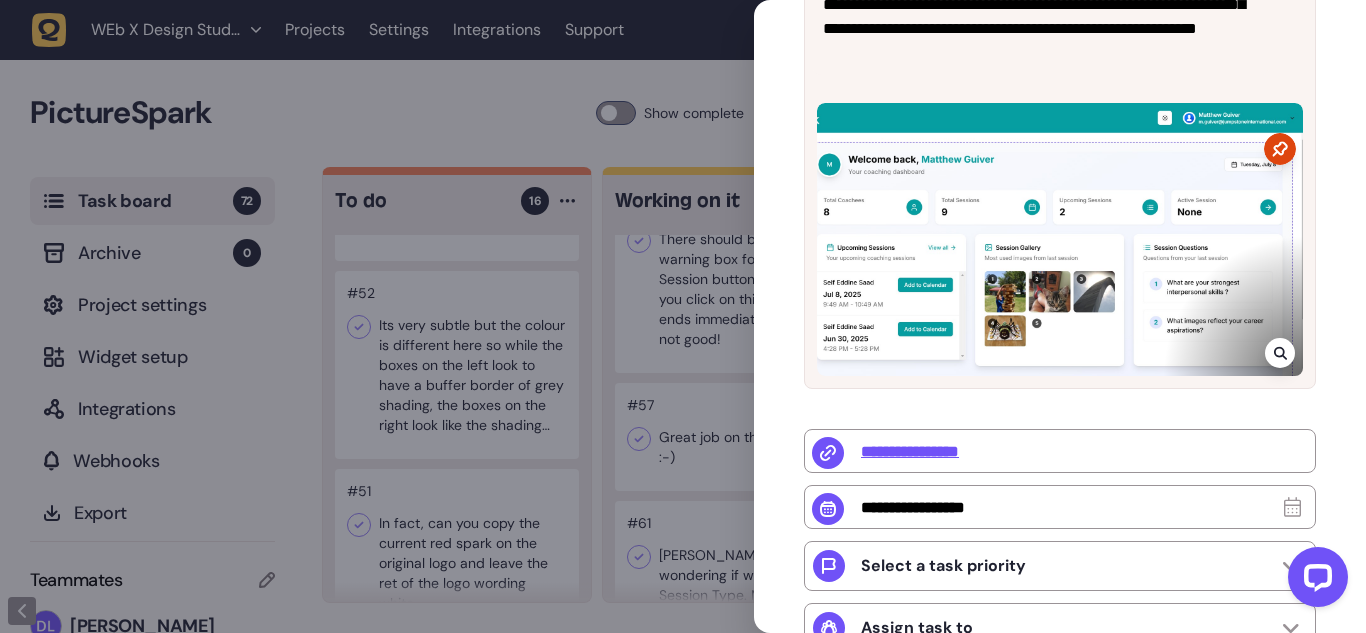 click 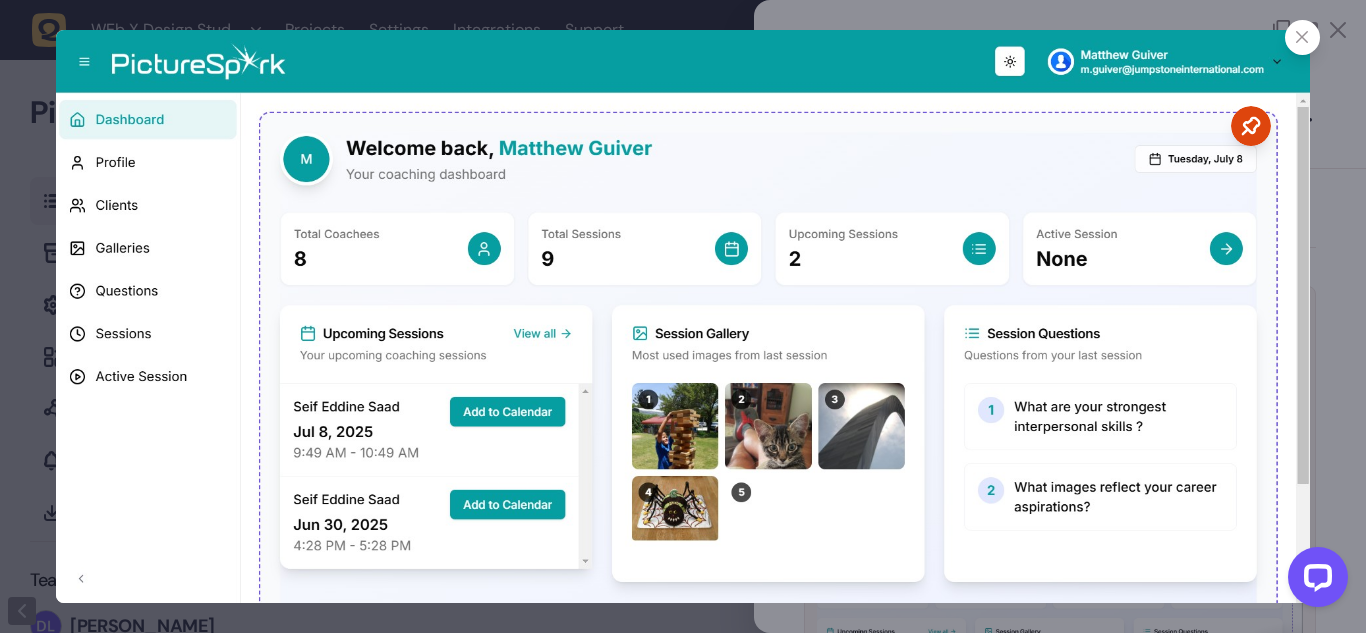 click 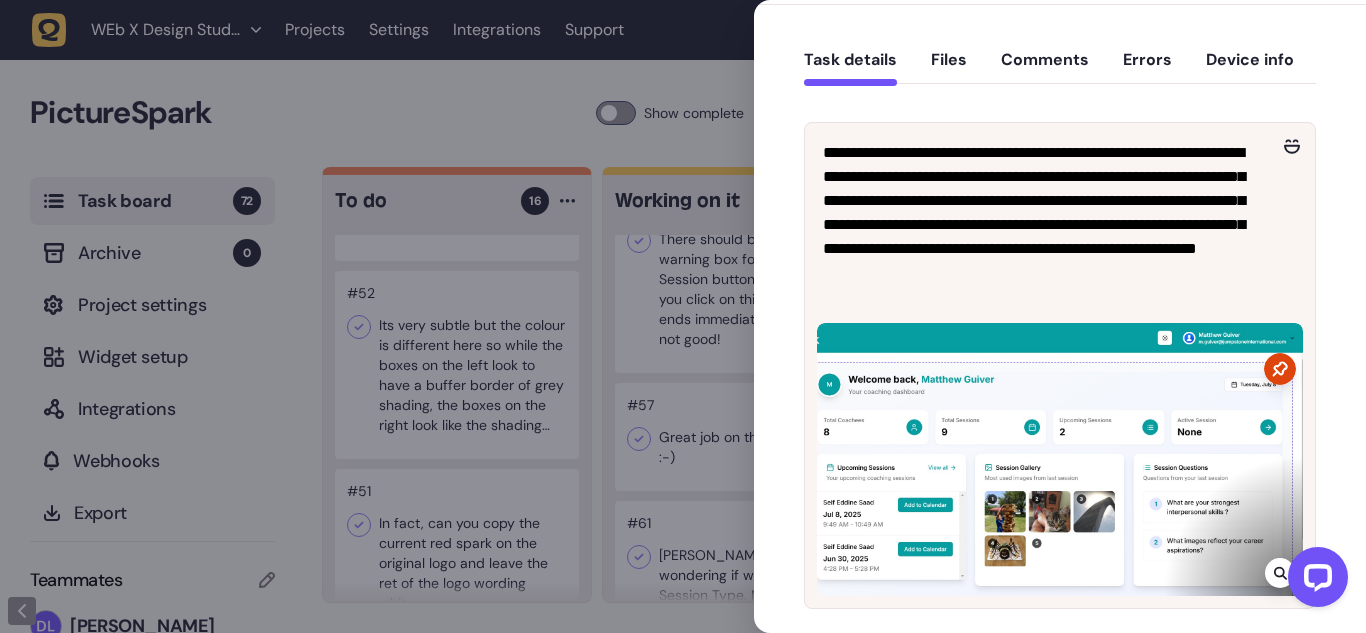 scroll, scrollTop: 163, scrollLeft: 0, axis: vertical 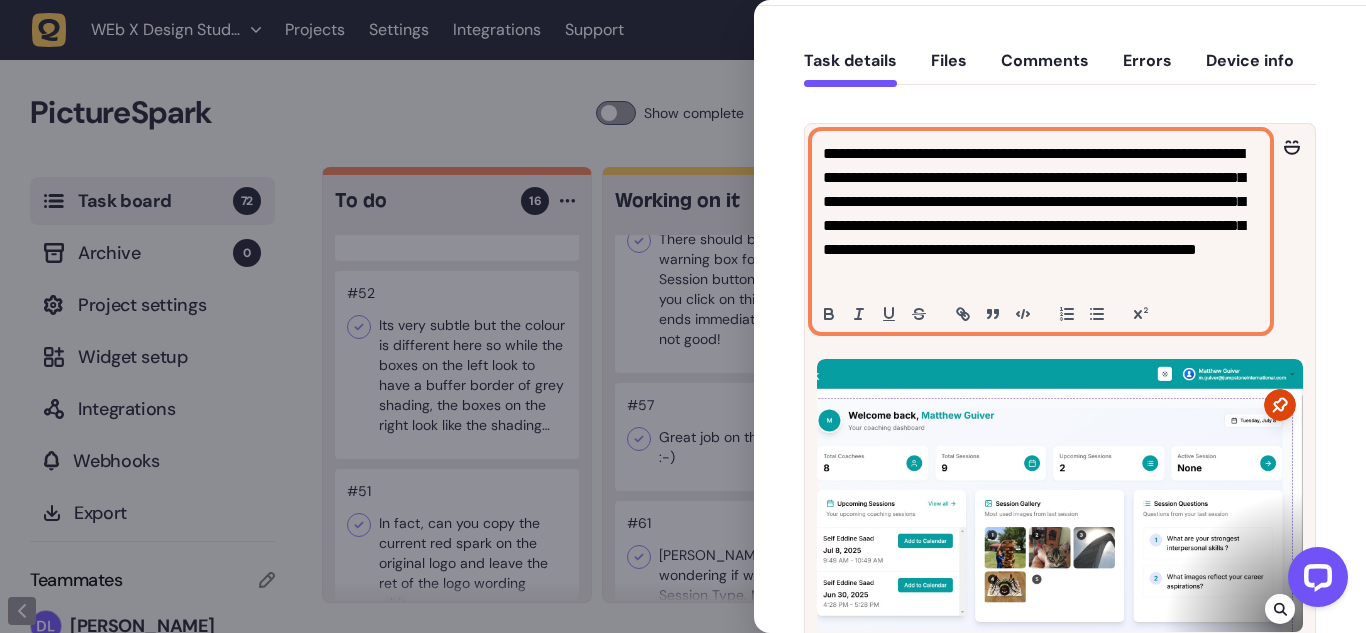 click on "**********" 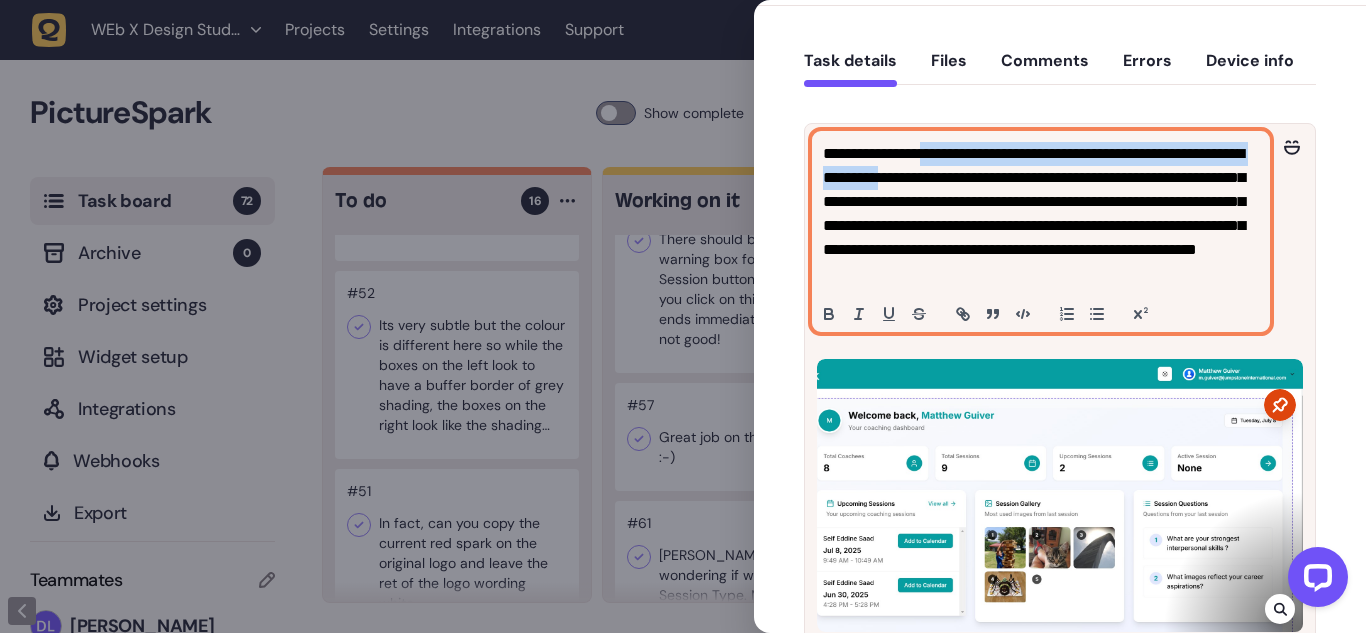 drag, startPoint x: 924, startPoint y: 166, endPoint x: 948, endPoint y: 162, distance: 24.33105 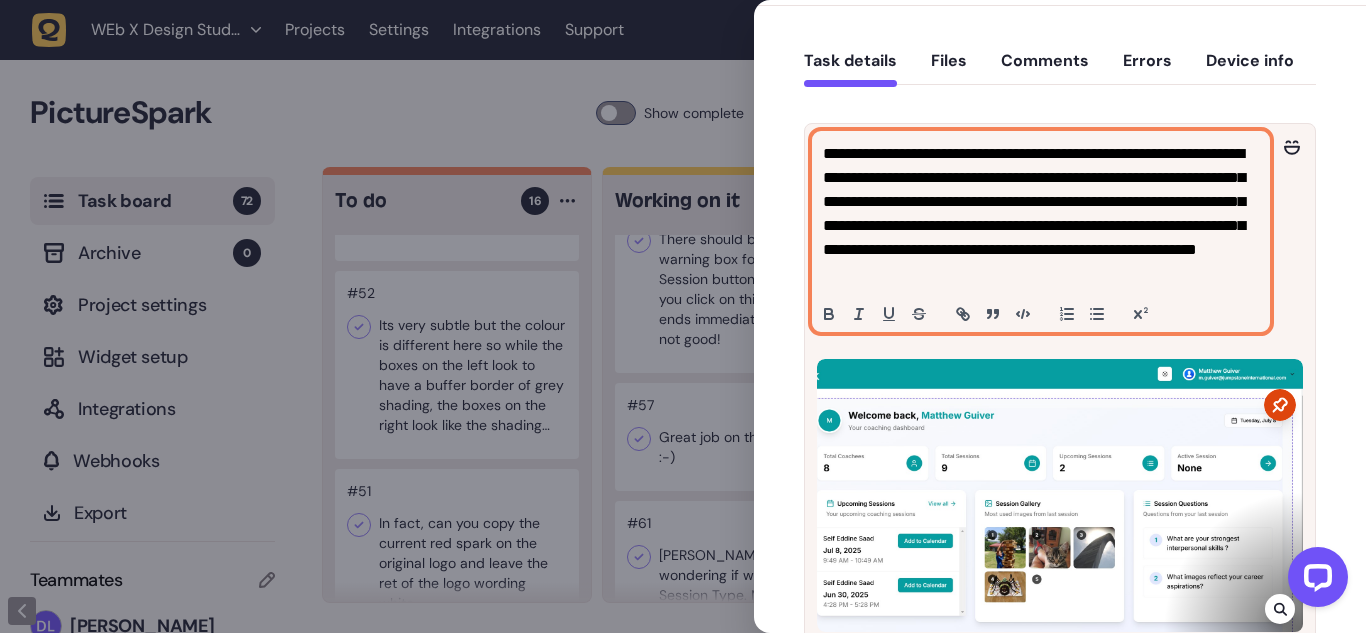 click on "**********" 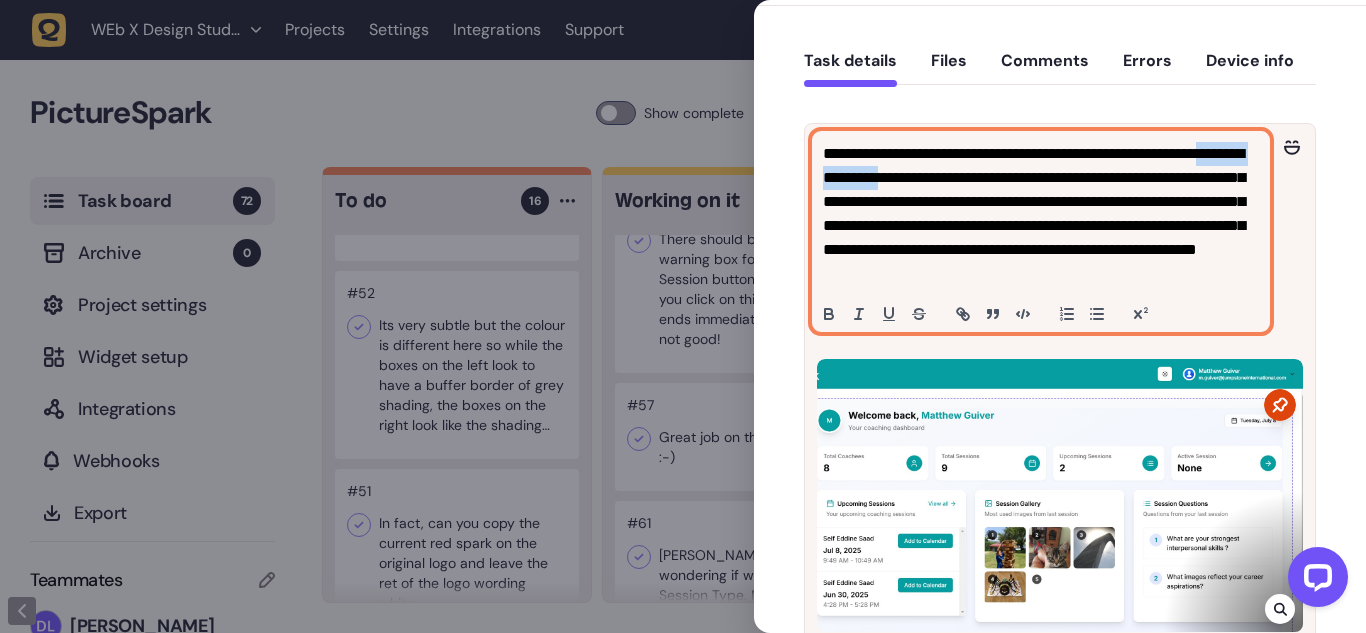 drag, startPoint x: 861, startPoint y: 179, endPoint x: 922, endPoint y: 170, distance: 61.66036 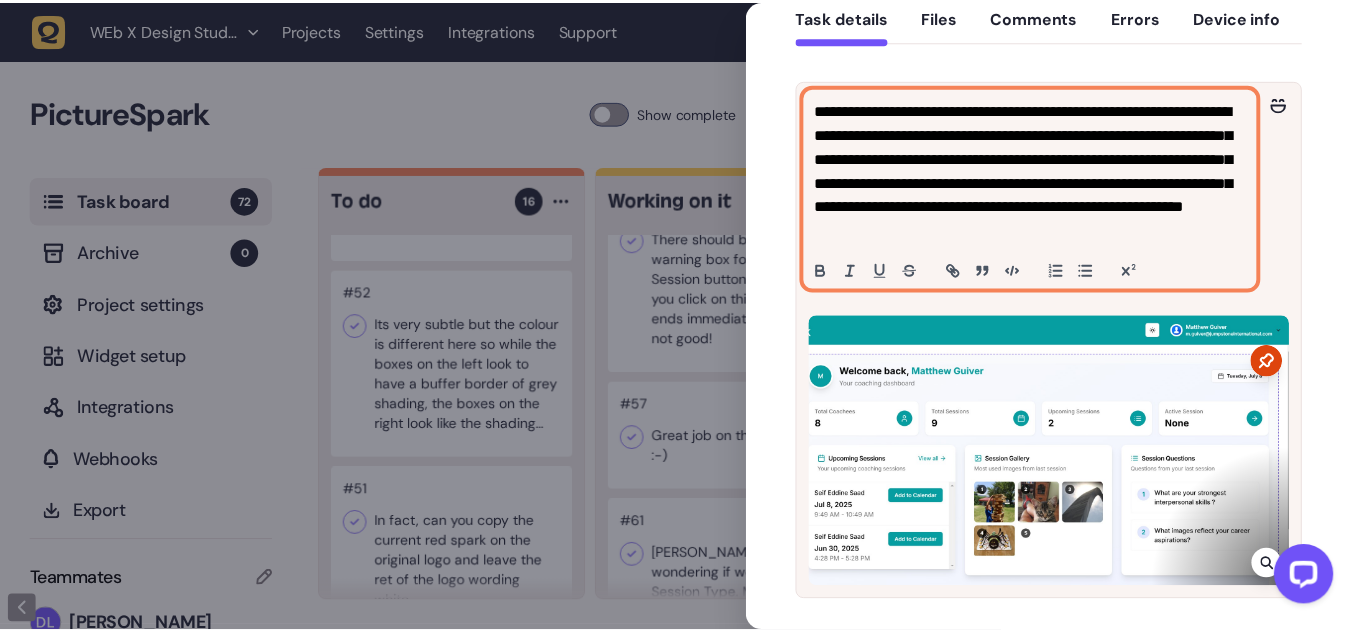 scroll, scrollTop: 209, scrollLeft: 0, axis: vertical 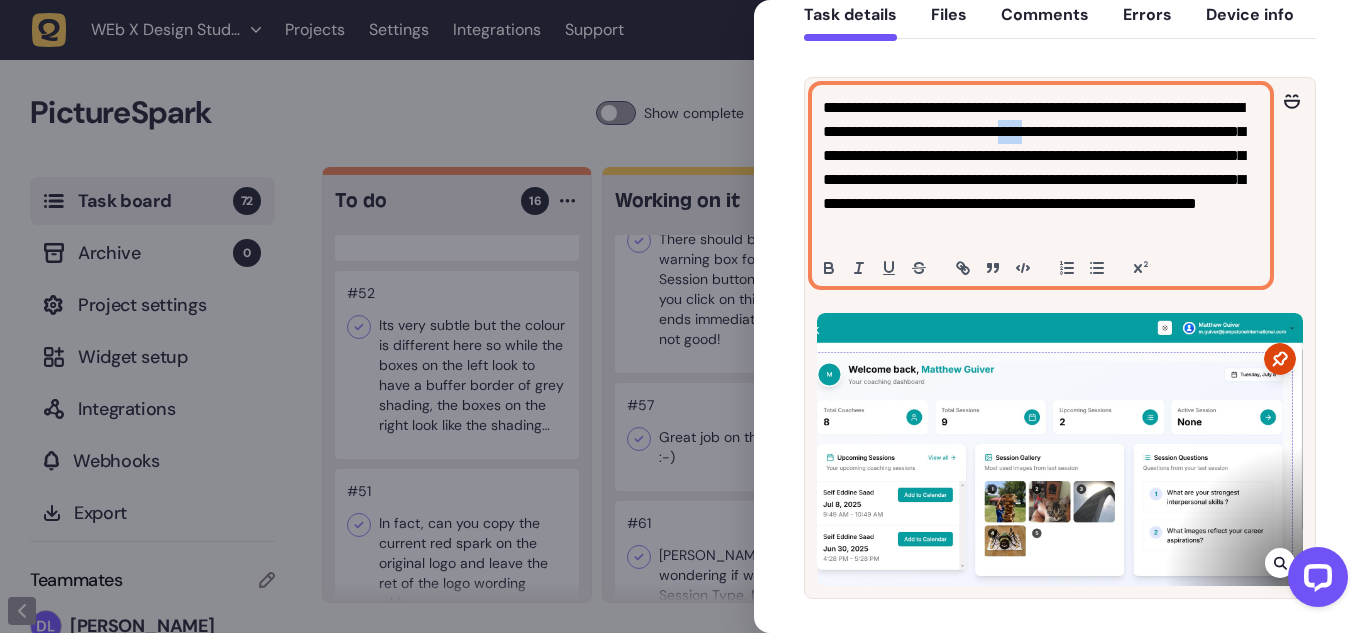 drag, startPoint x: 1086, startPoint y: 133, endPoint x: 1119, endPoint y: 131, distance: 33.06055 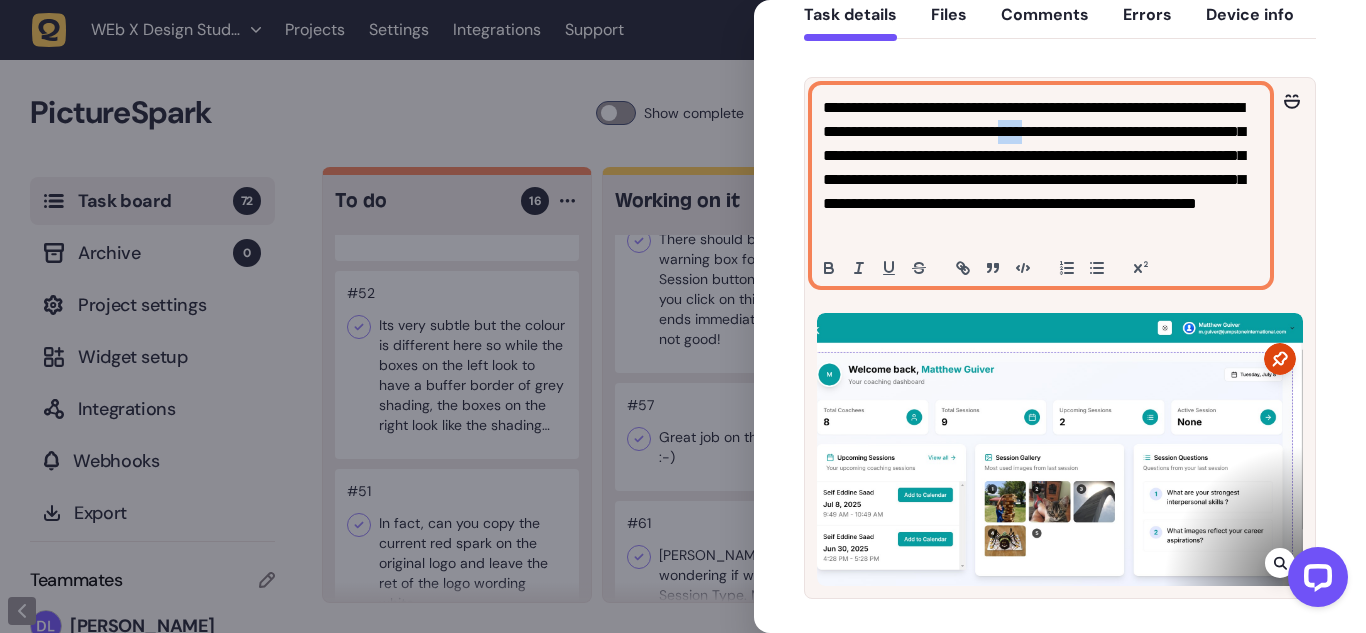 click on "**********" 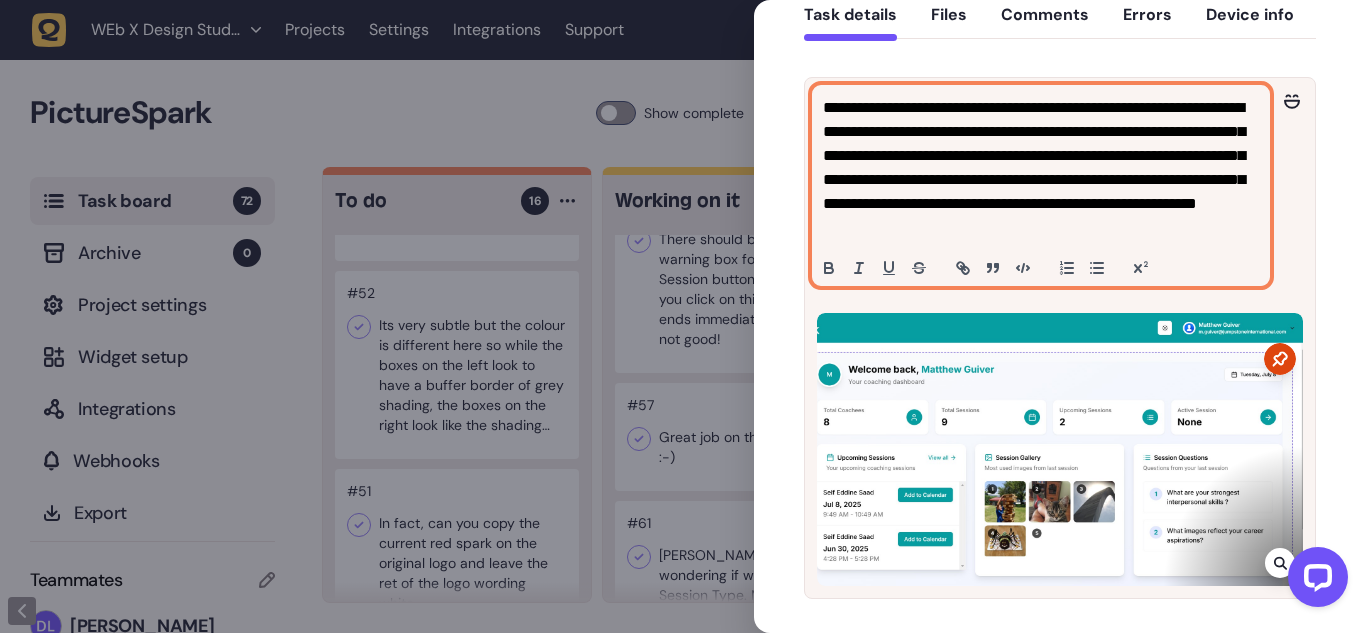 click on "**********" 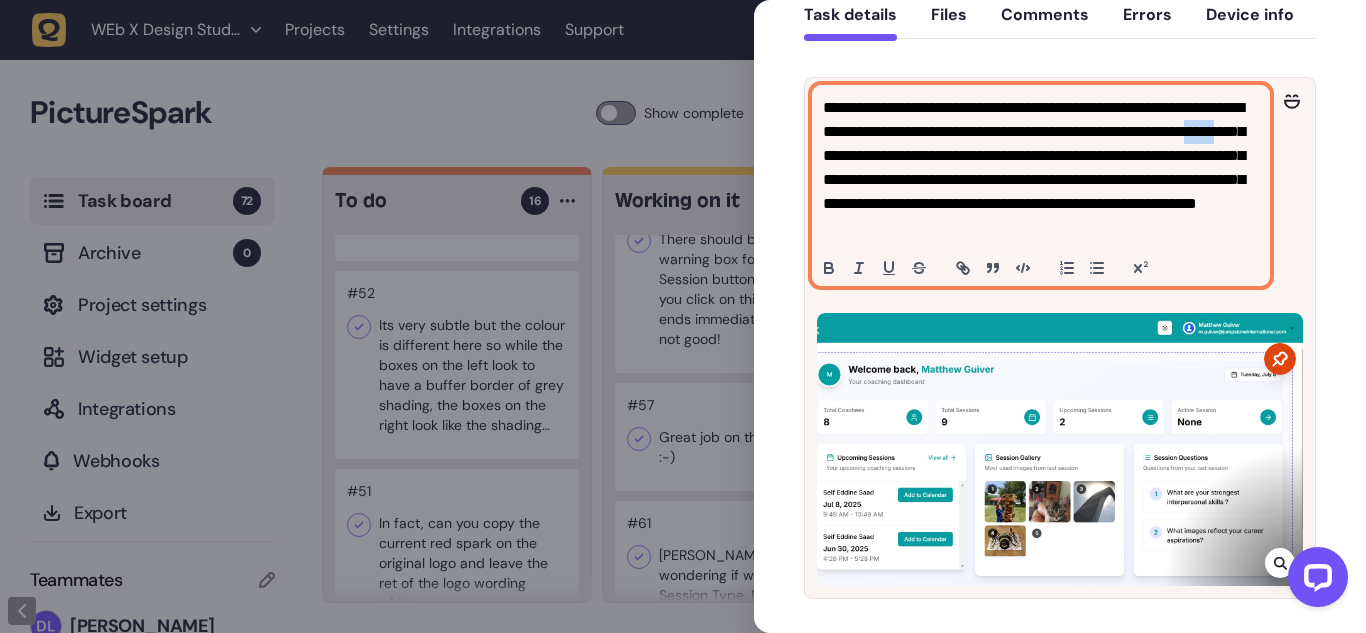 drag, startPoint x: 930, startPoint y: 160, endPoint x: 966, endPoint y: 157, distance: 36.124783 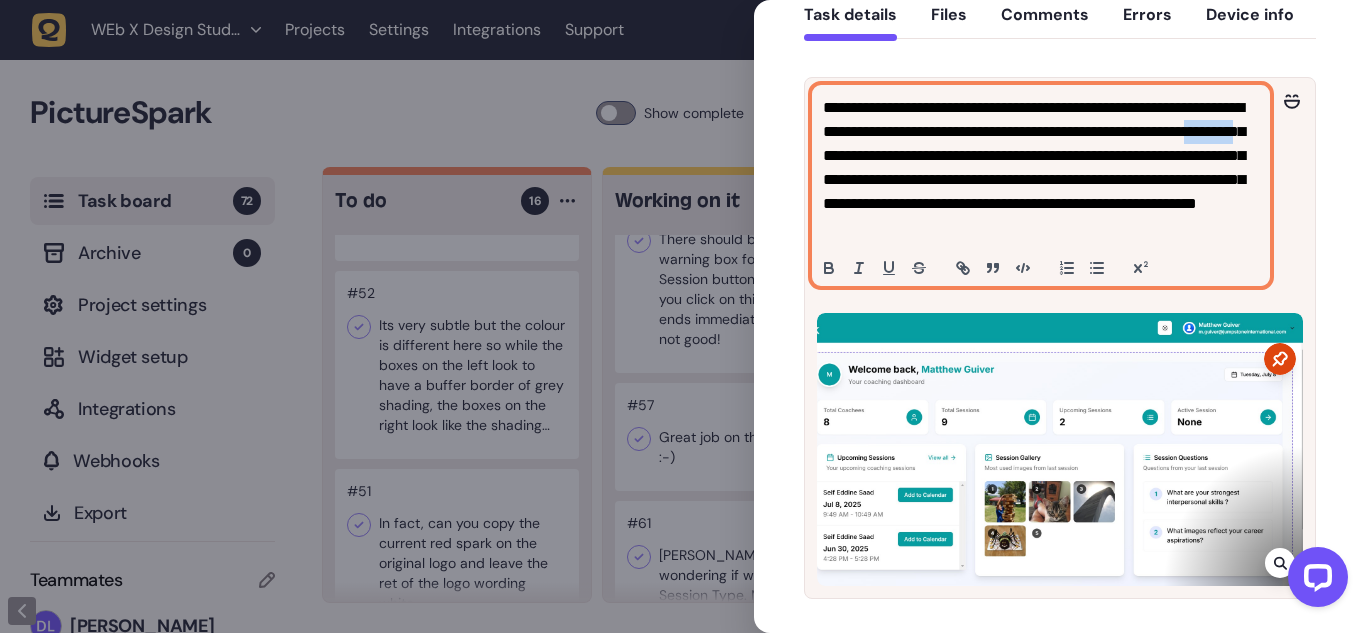 click on "**********" 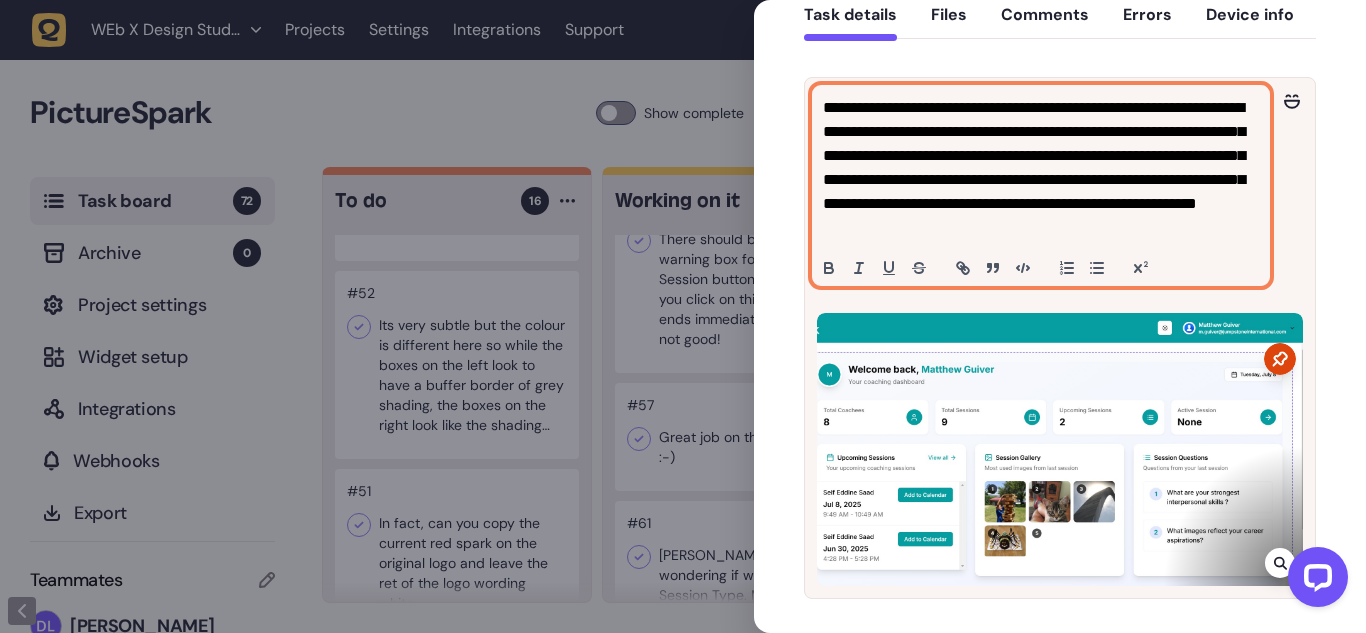 click on "**********" 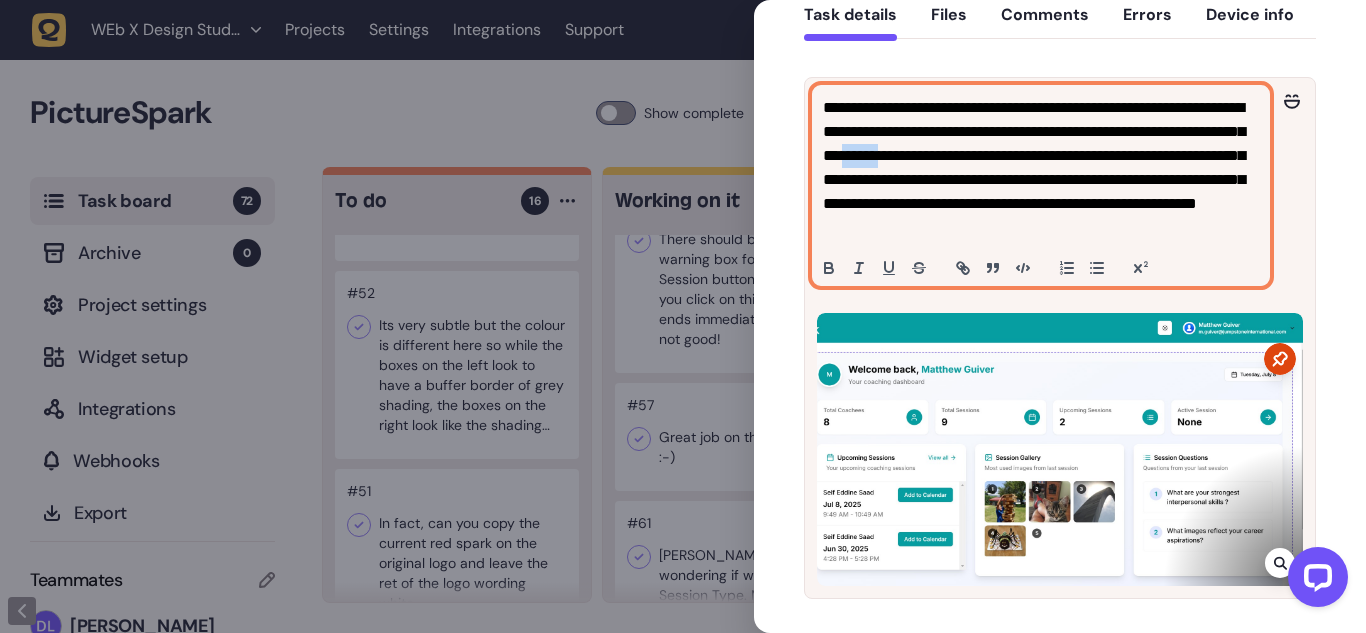 click on "**********" 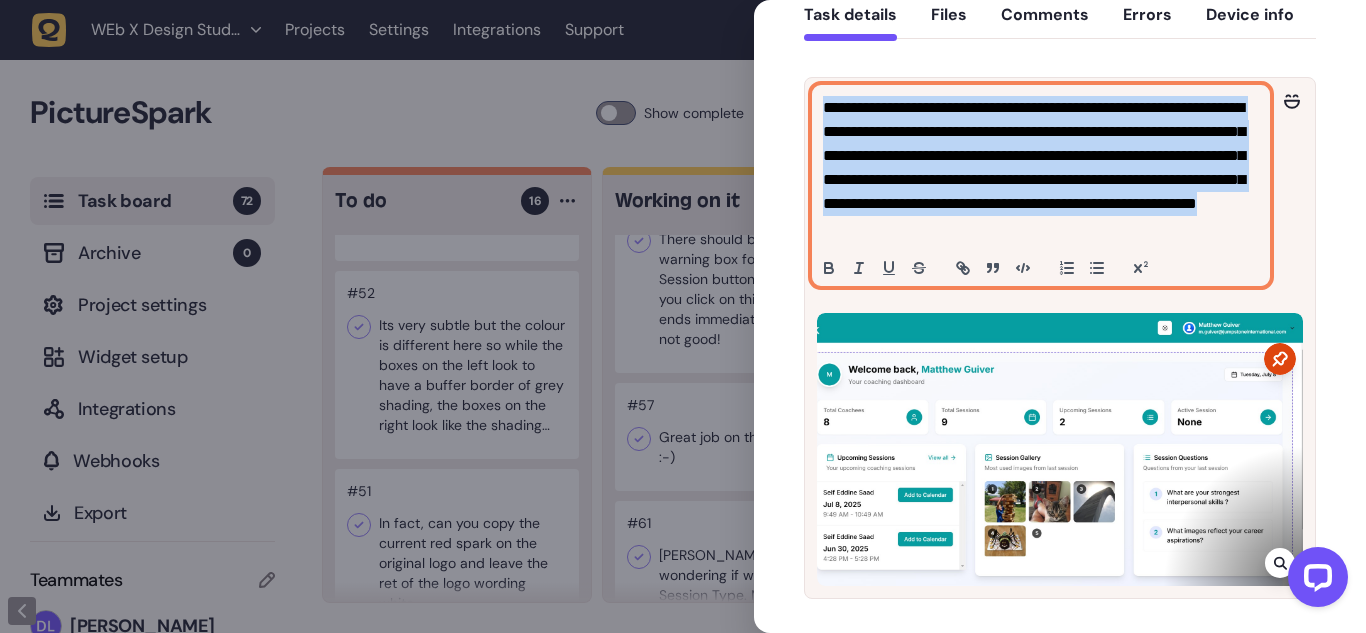 click on "**********" 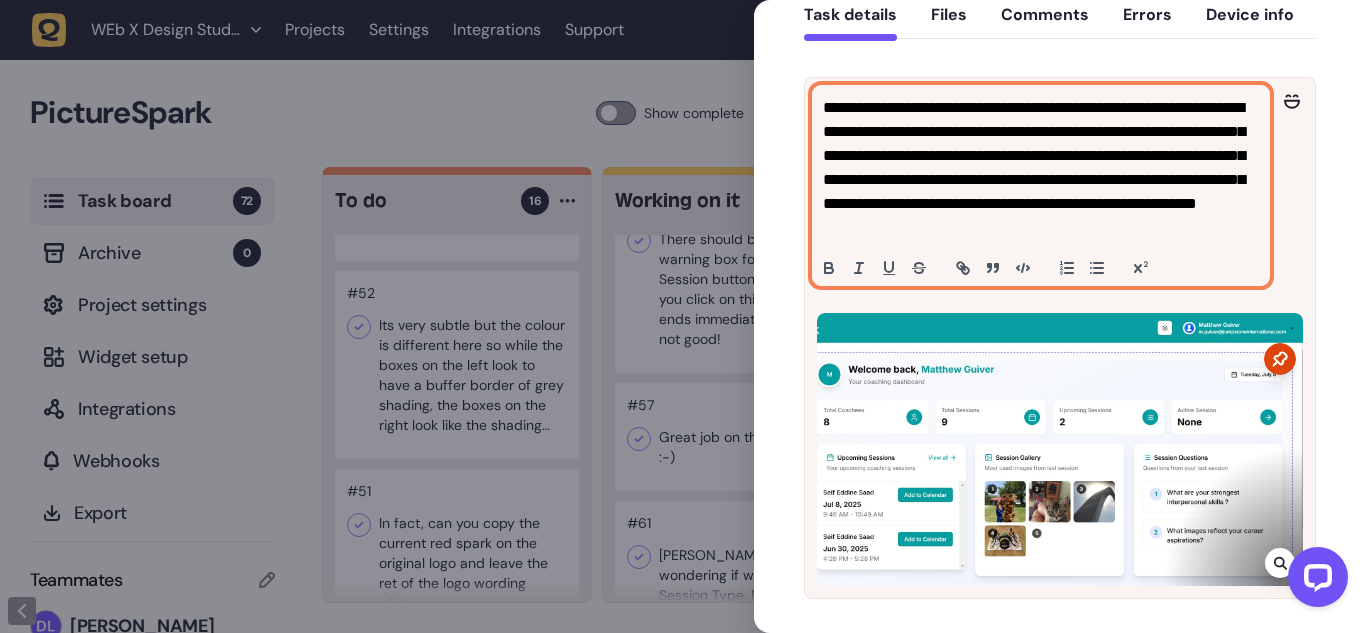 click on "**********" 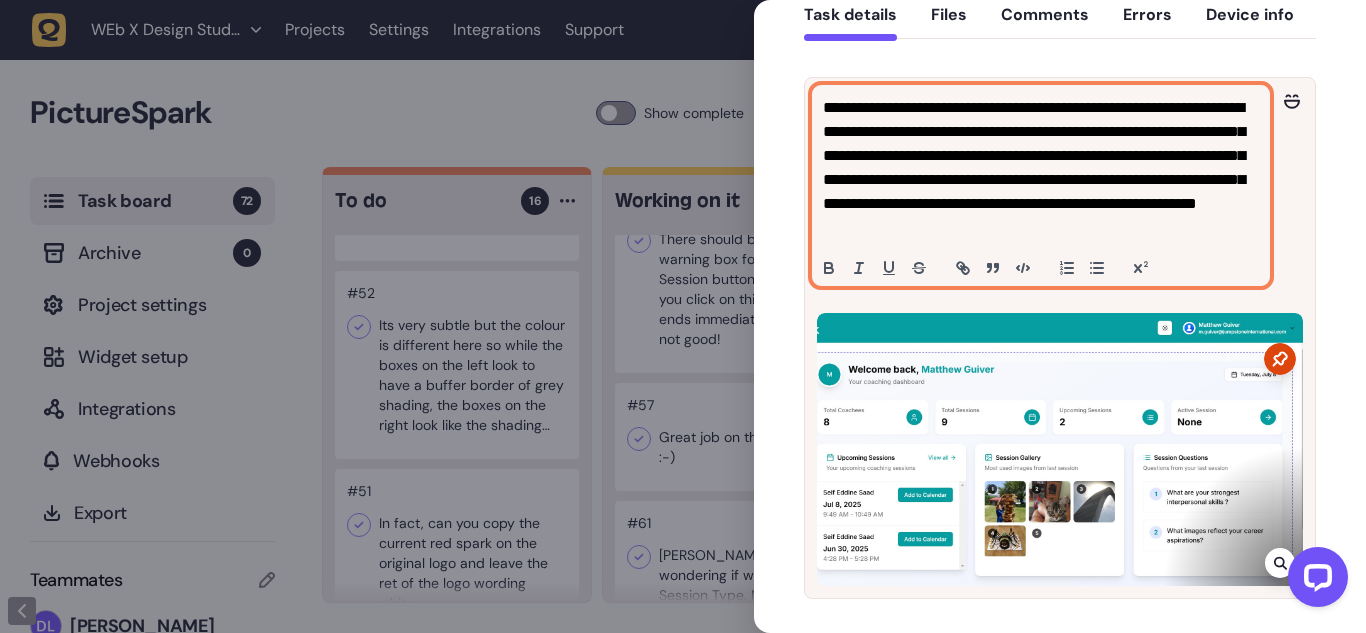 click on "**********" 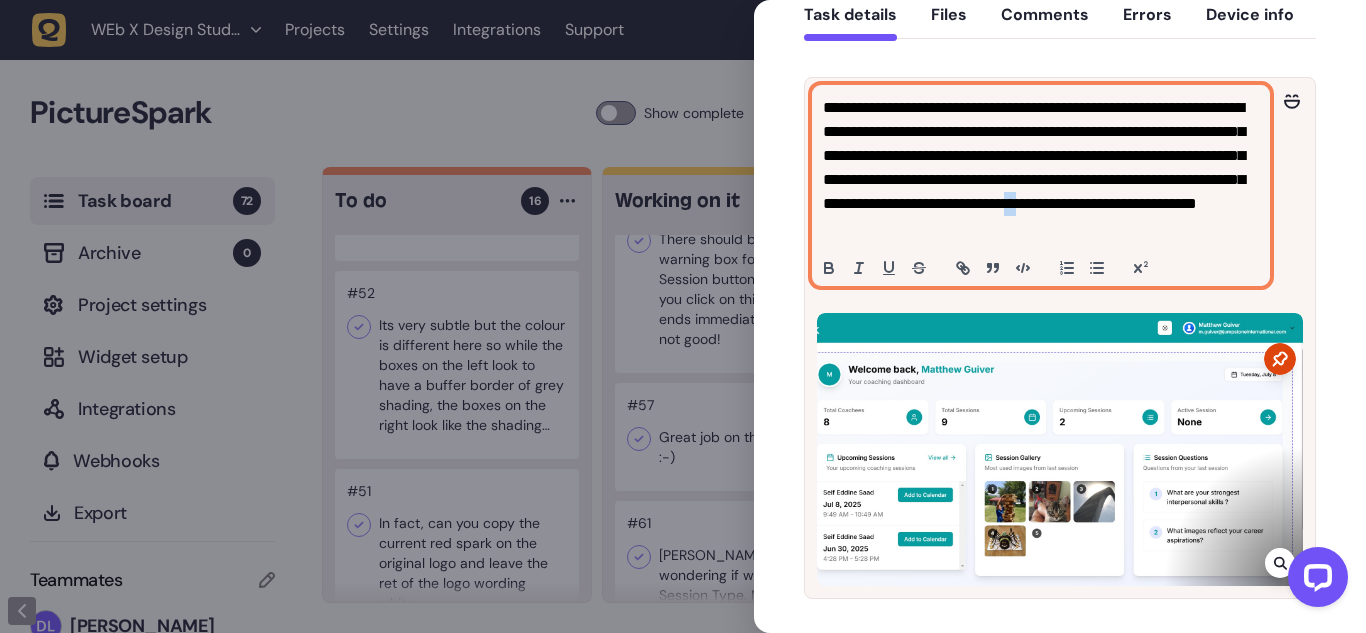 click on "**********" 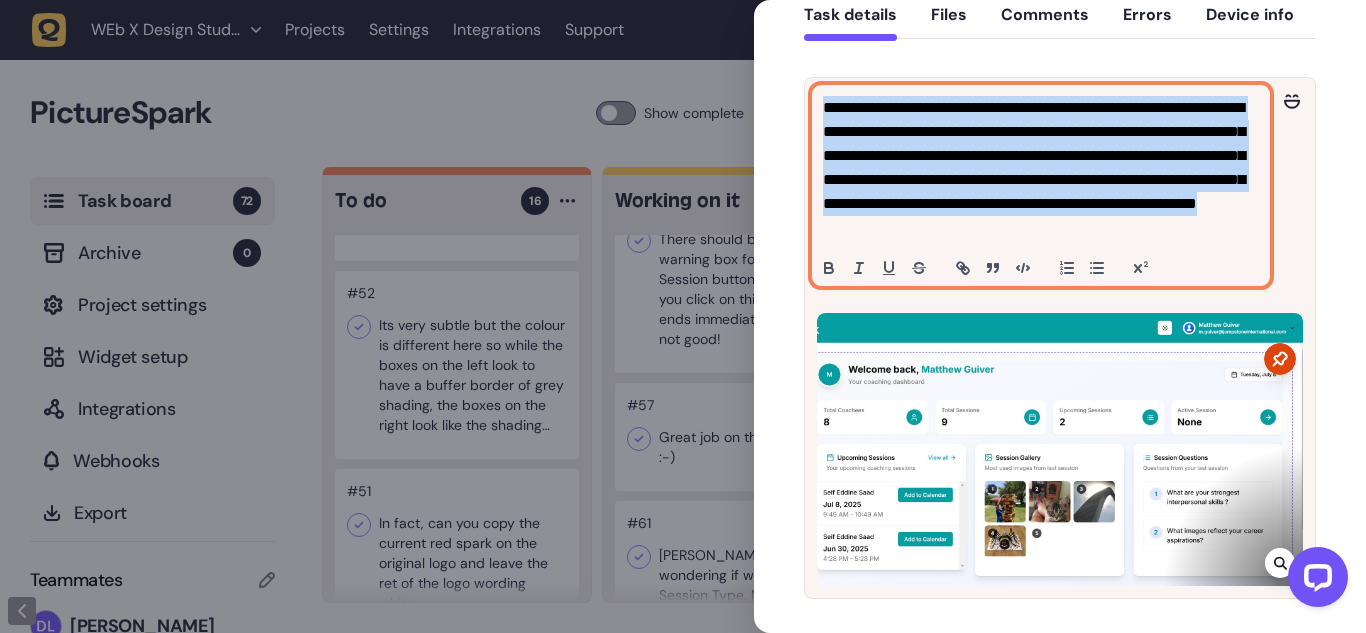 click on "**********" 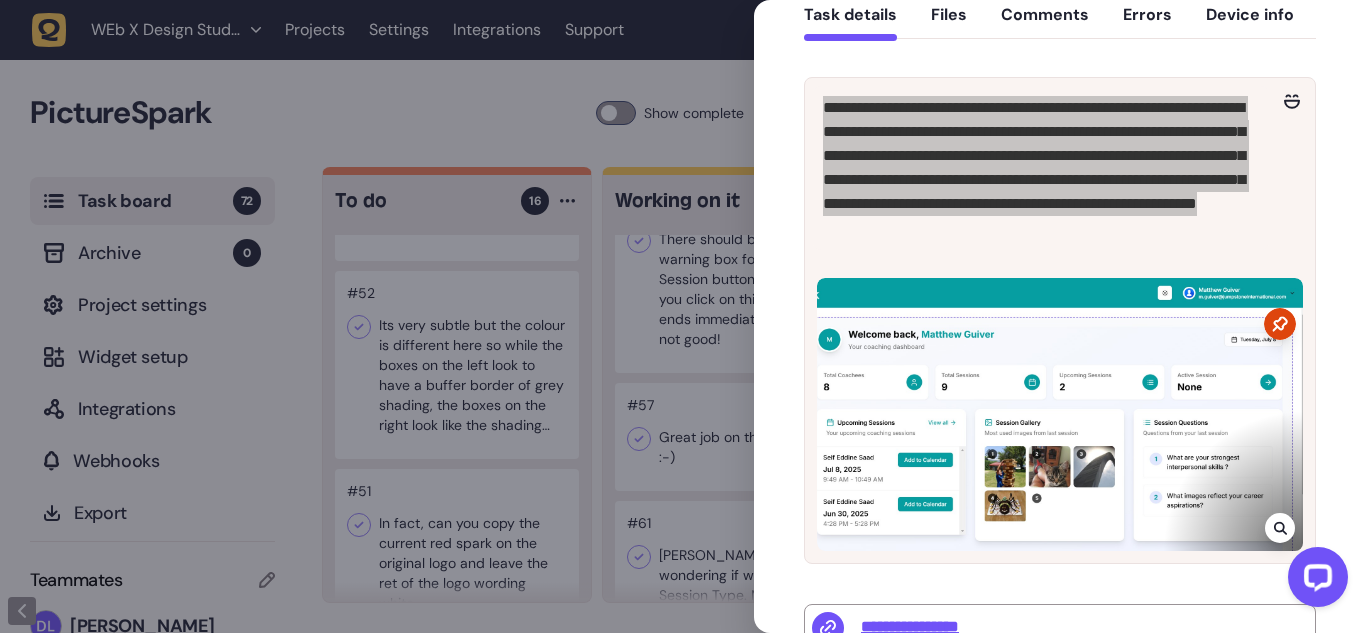 click at bounding box center (1314, 581) 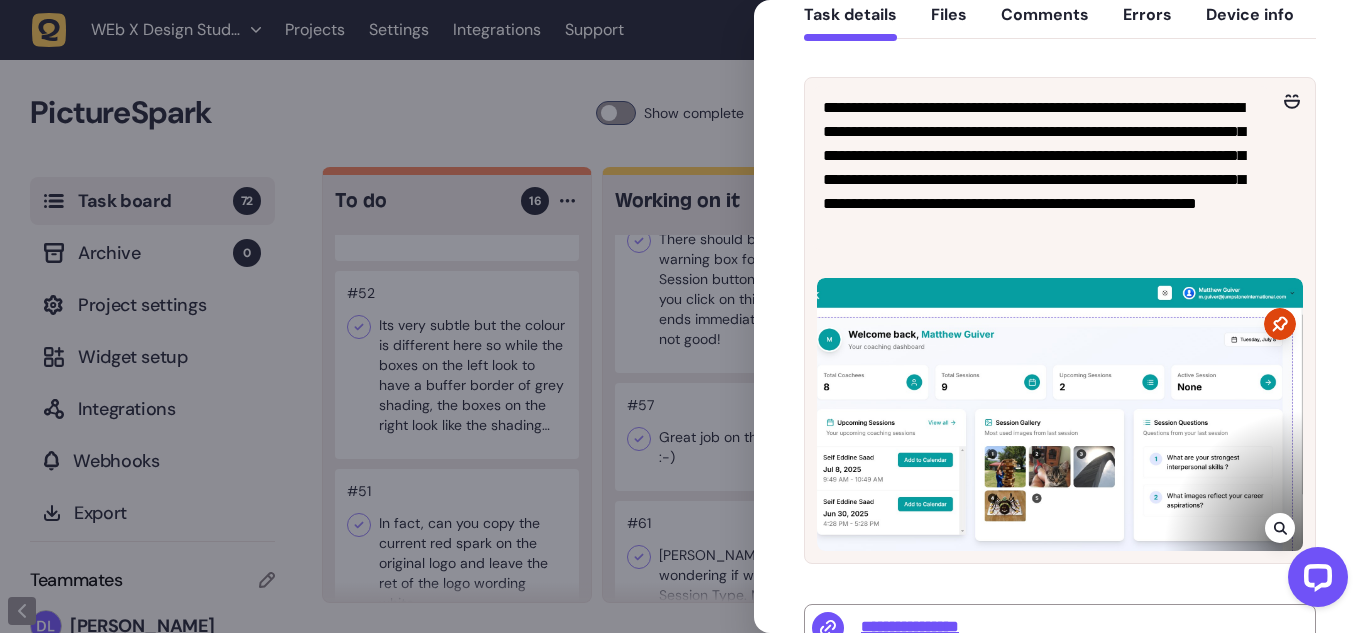 click 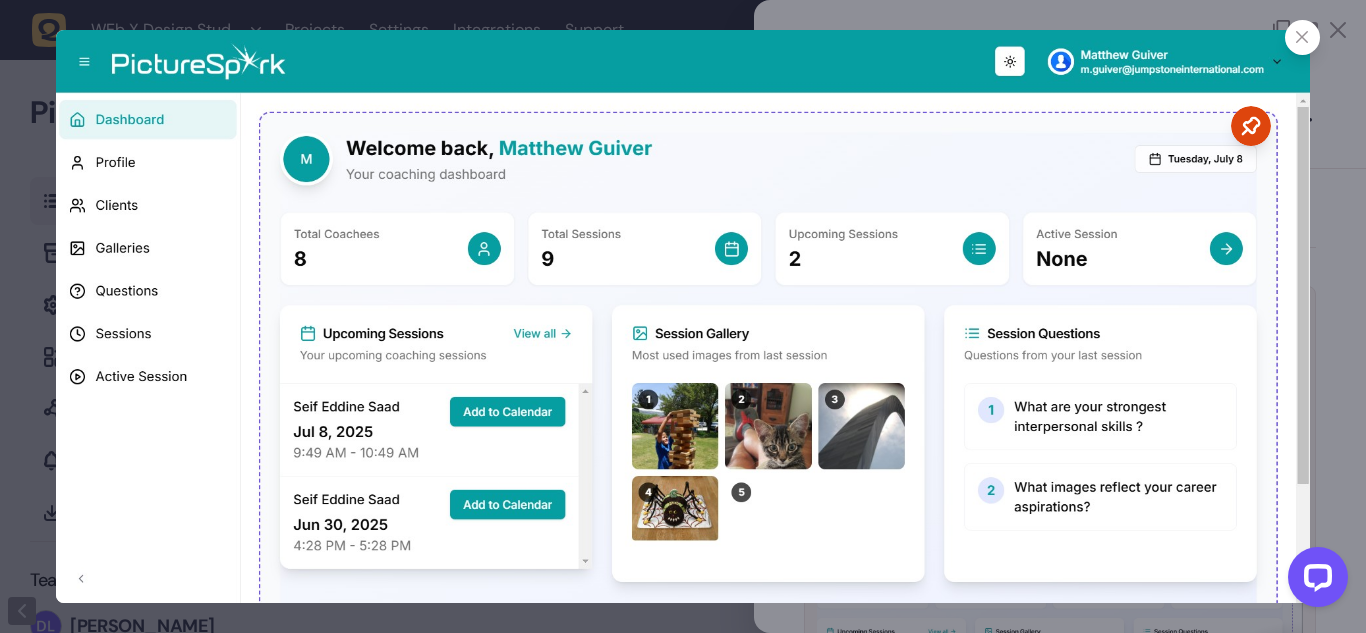 click 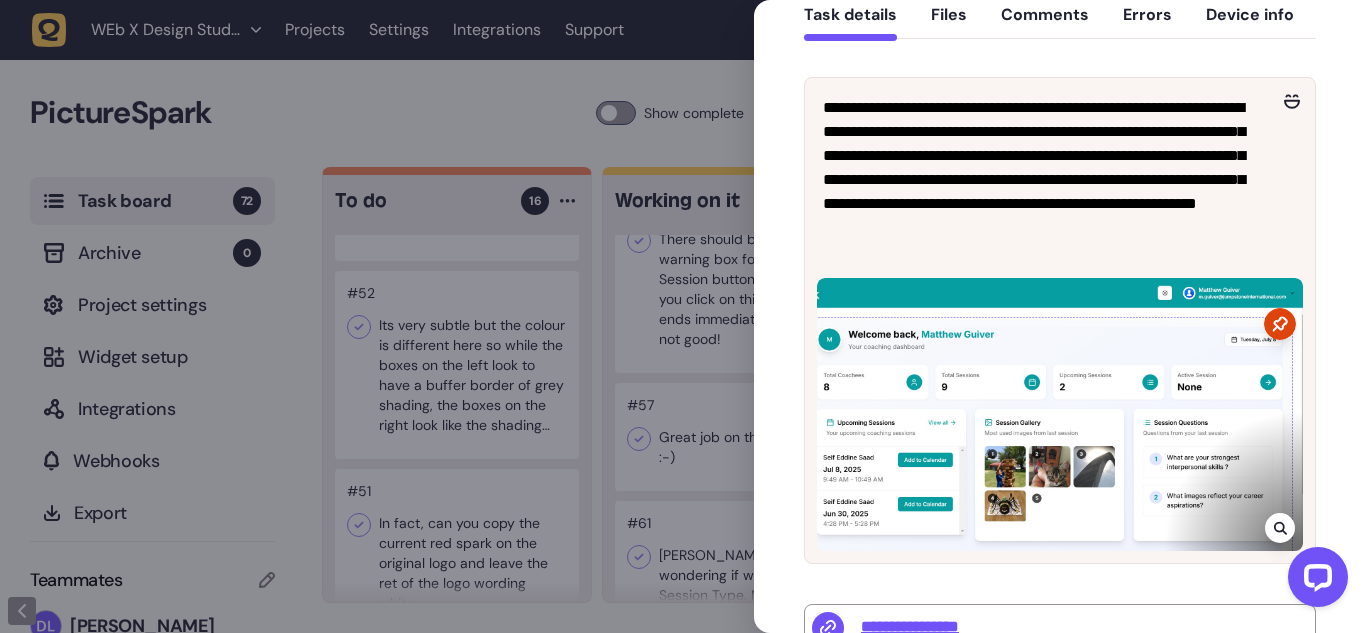 click 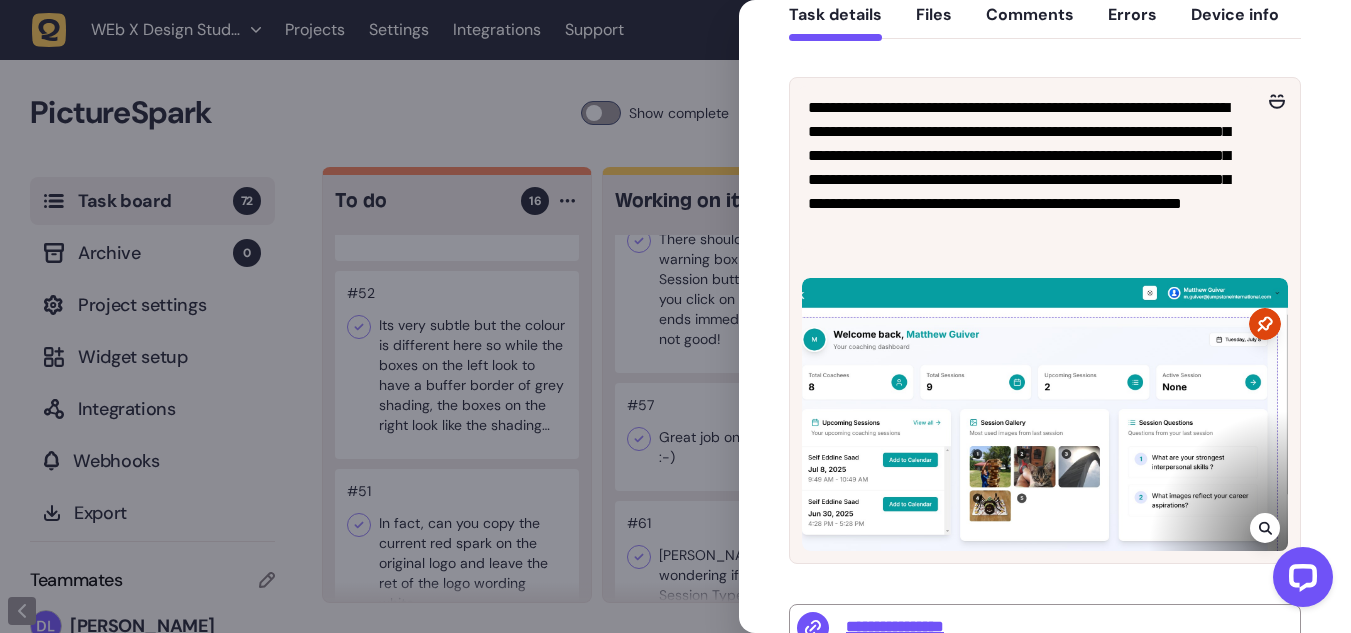 scroll, scrollTop: 122, scrollLeft: 0, axis: vertical 